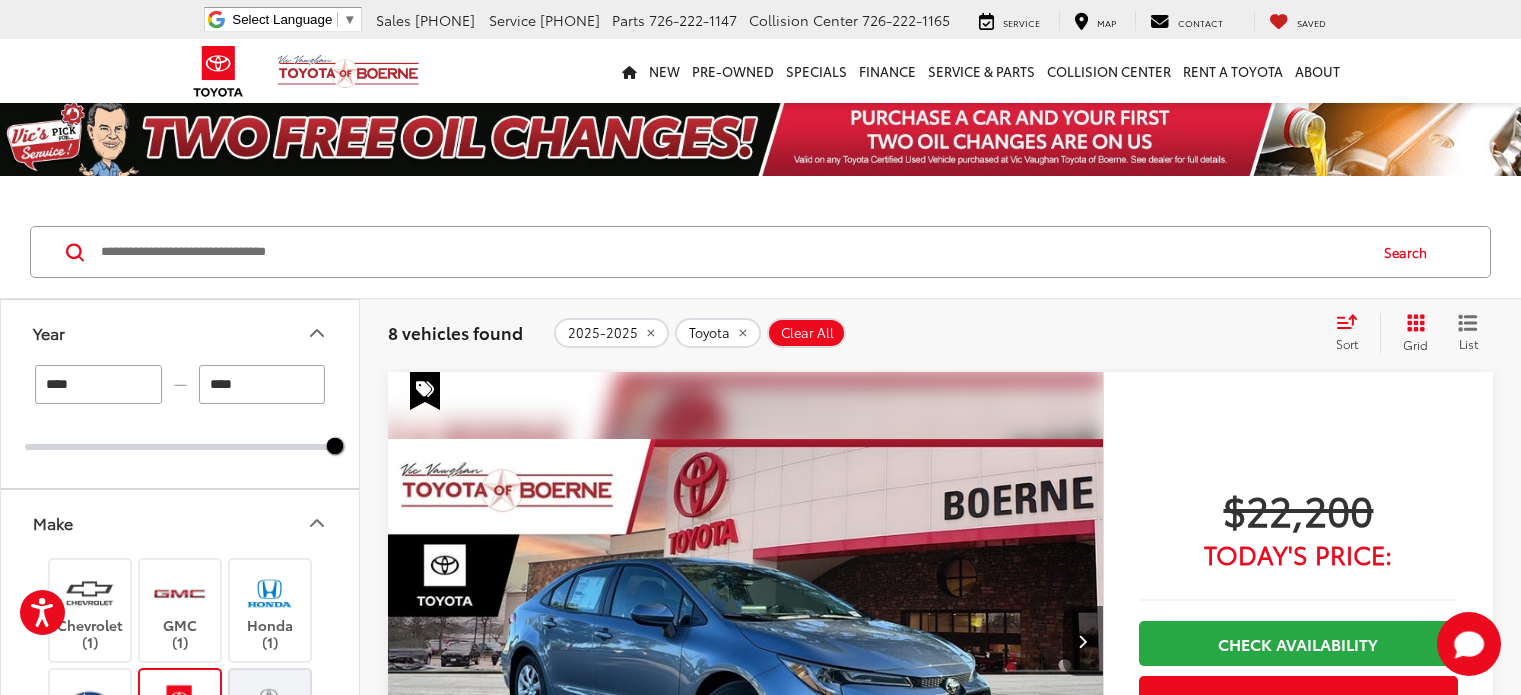 scroll, scrollTop: 0, scrollLeft: 0, axis: both 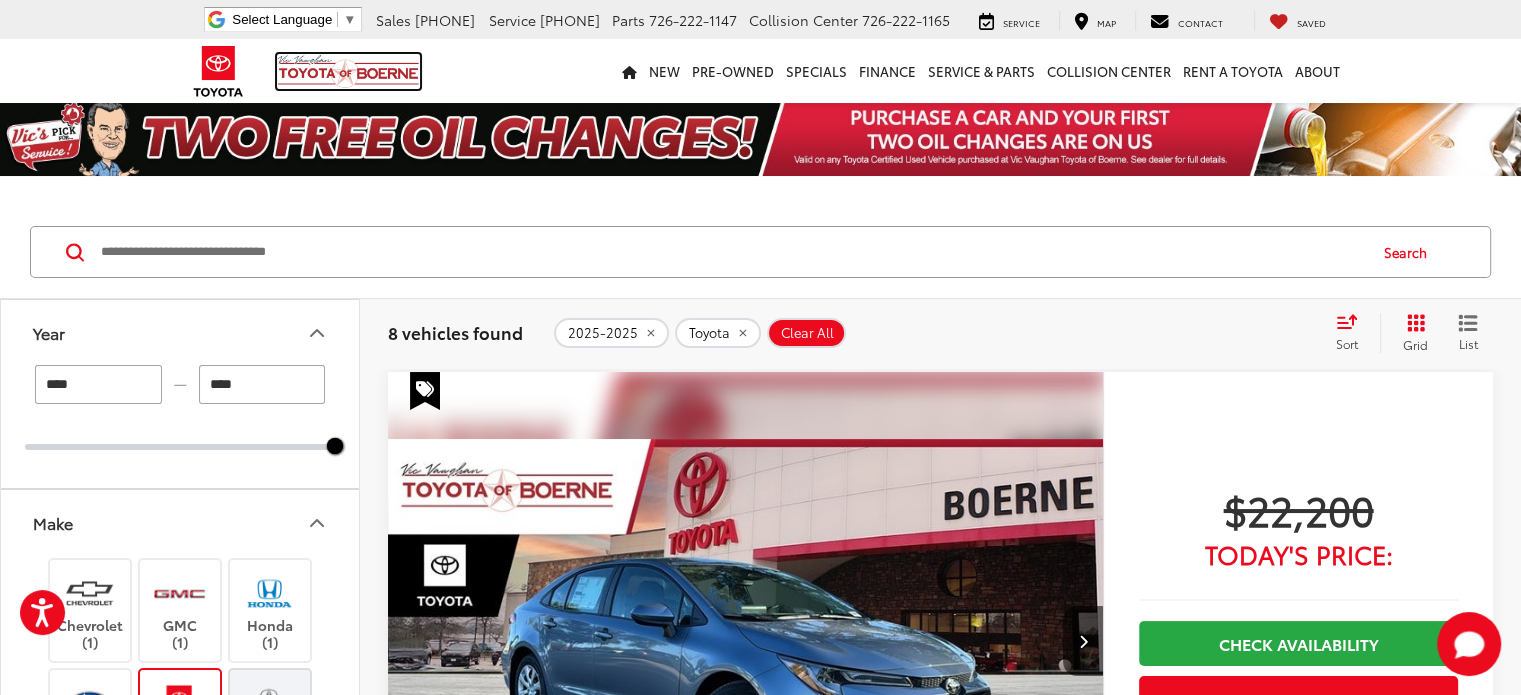 click at bounding box center (348, 71) 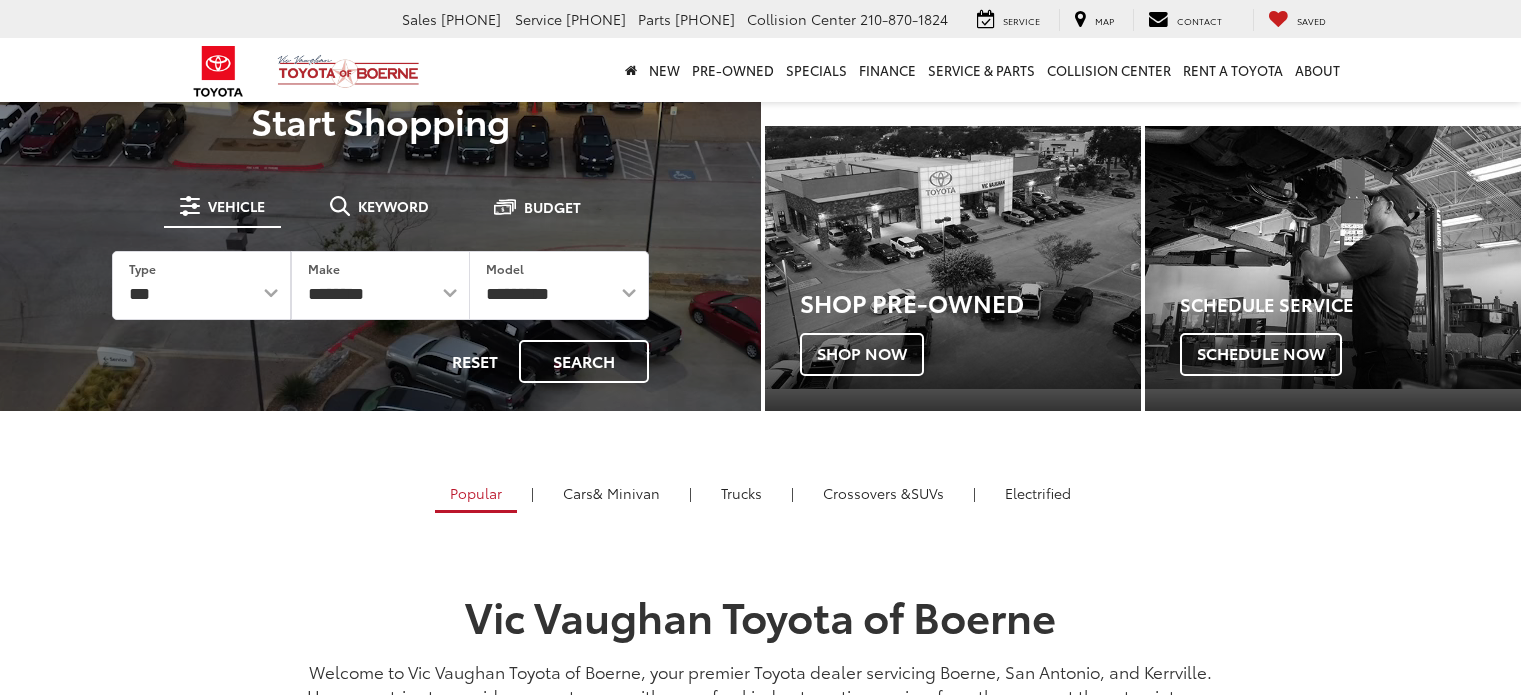 scroll, scrollTop: 0, scrollLeft: 0, axis: both 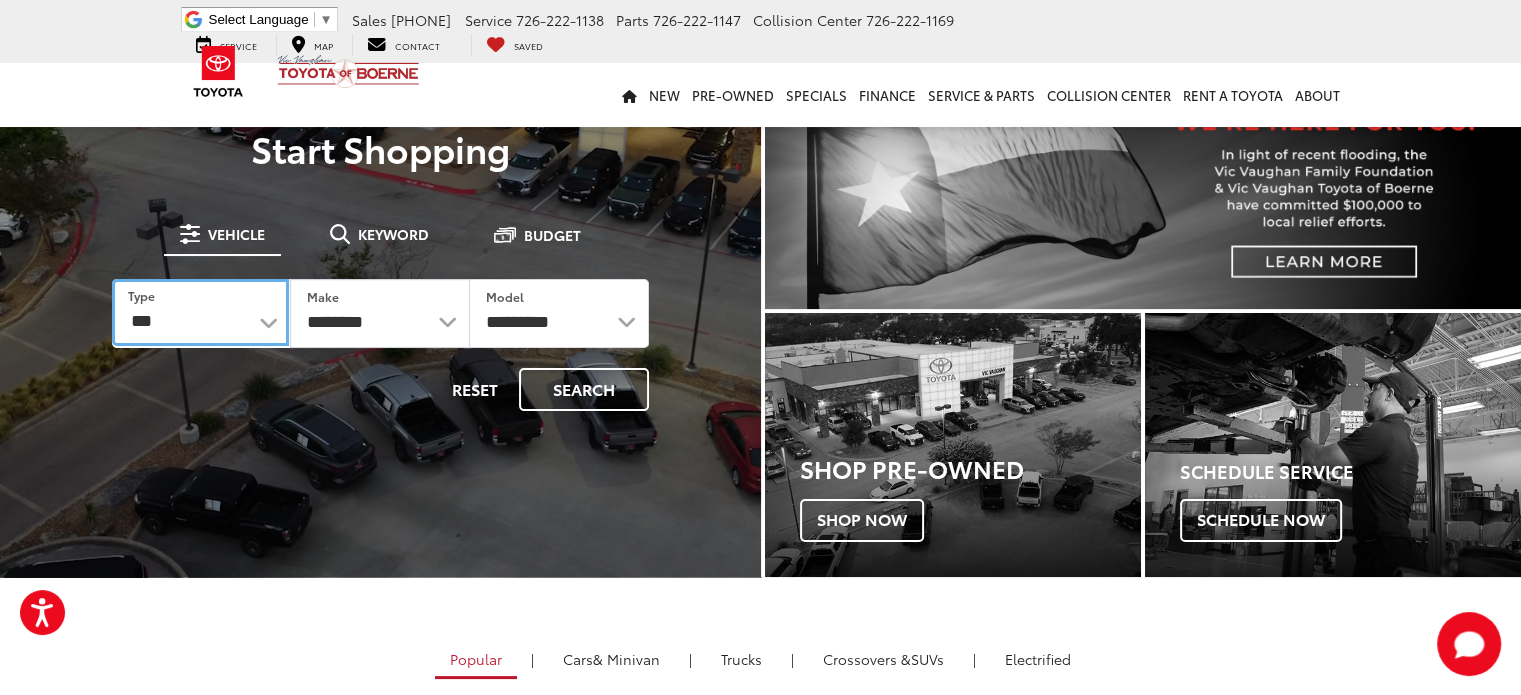 click on "***
***
****
*********" at bounding box center [200, 312] 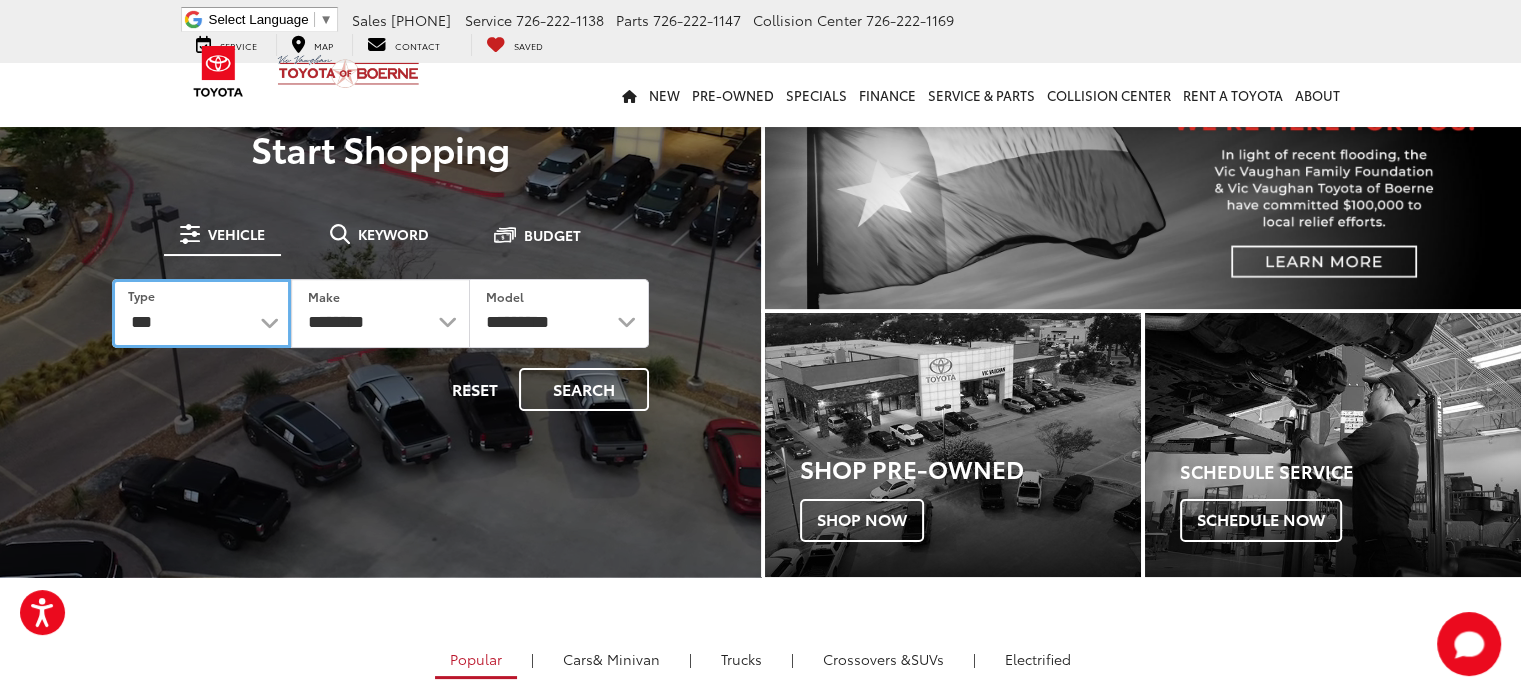select on "******" 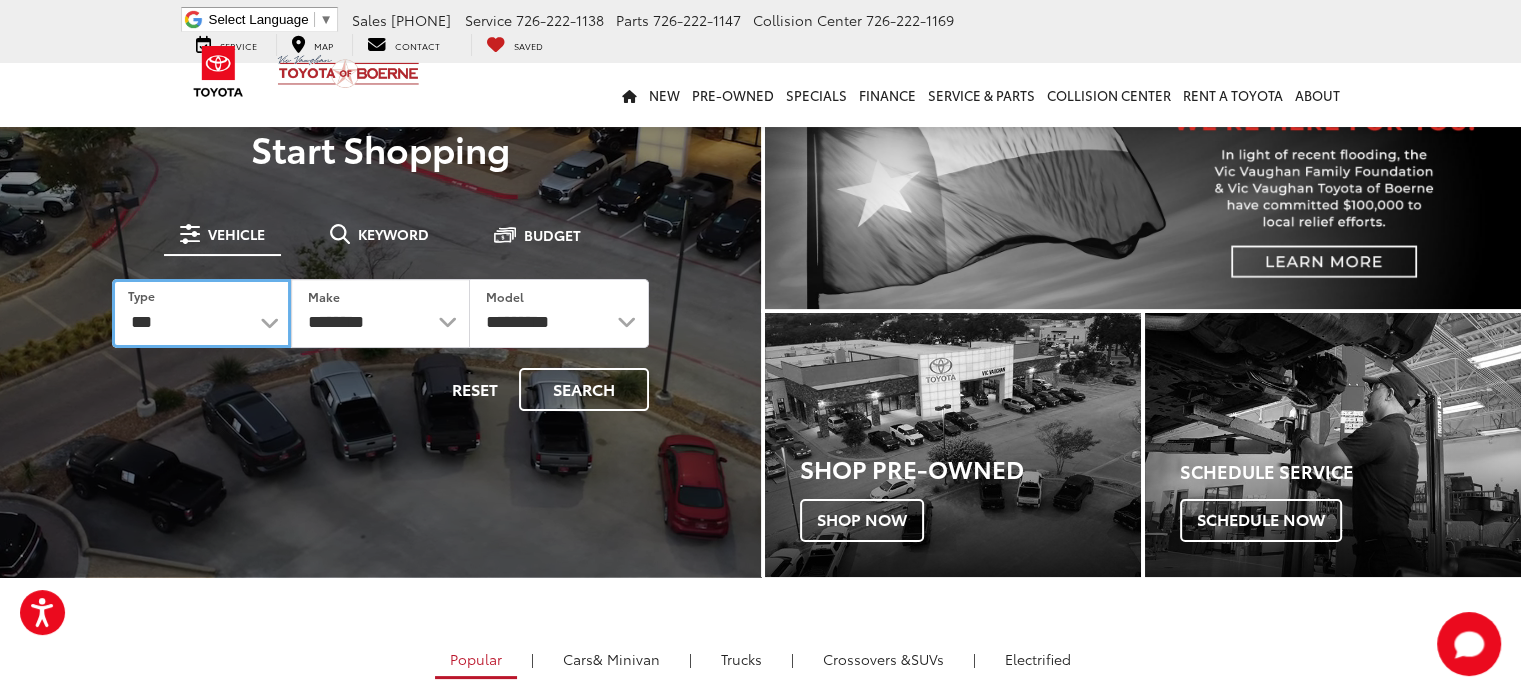 click on "***
***
****
*********" at bounding box center (201, 313) 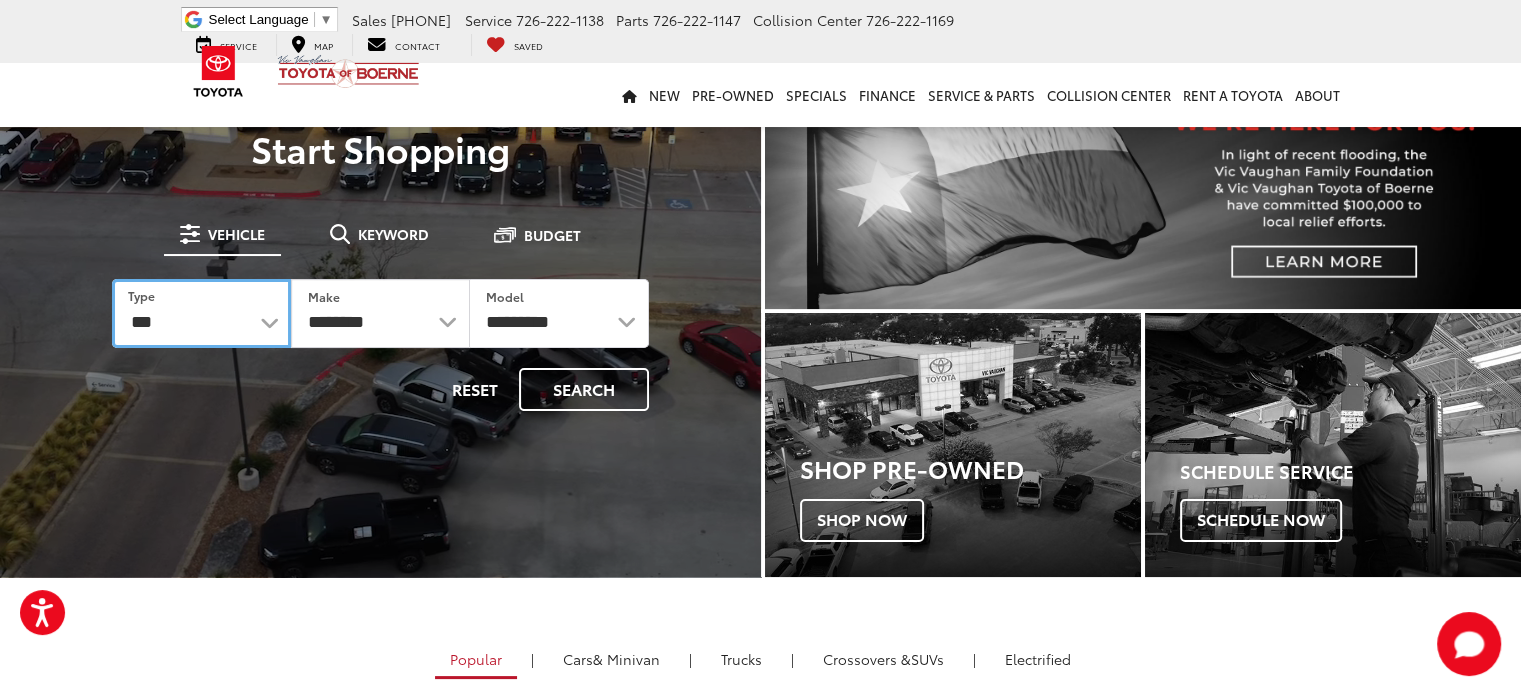 select 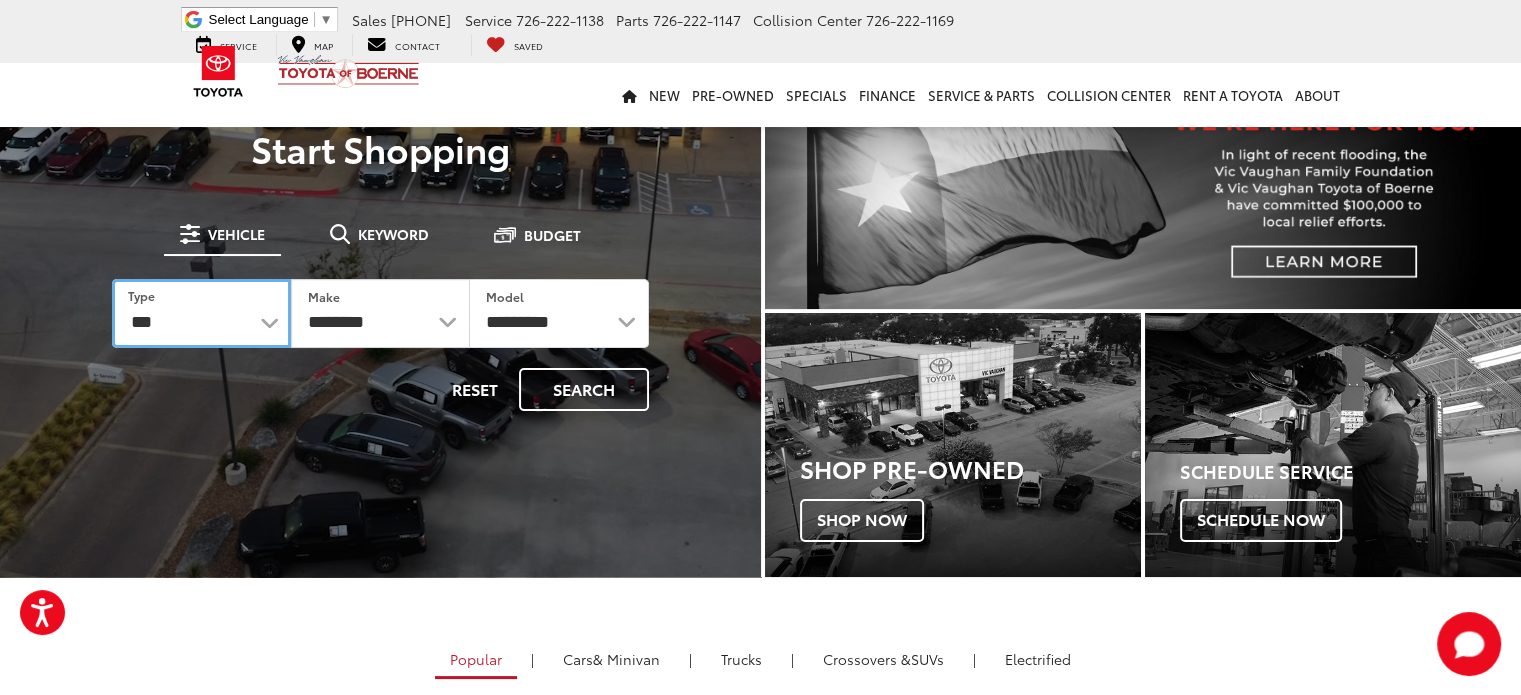 select 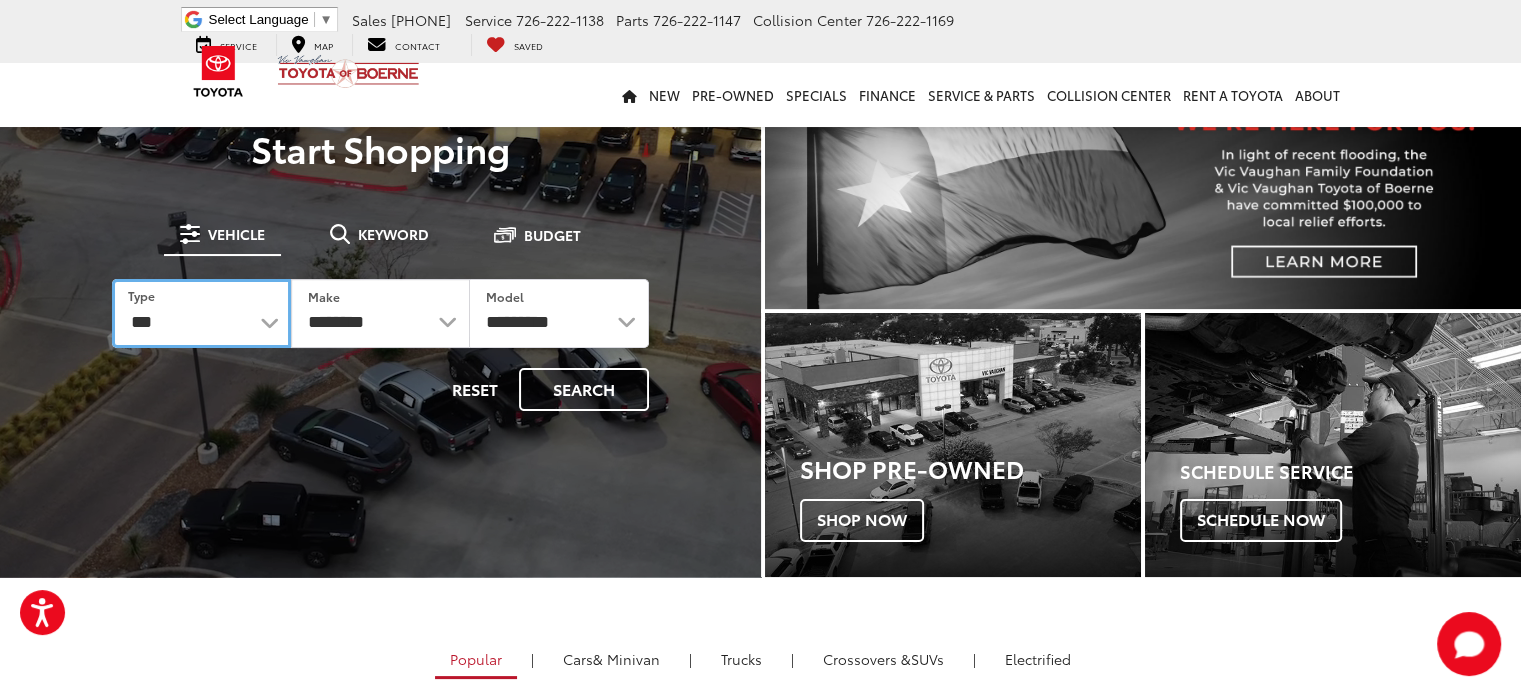 click on "***
***
****
*********" at bounding box center [201, 313] 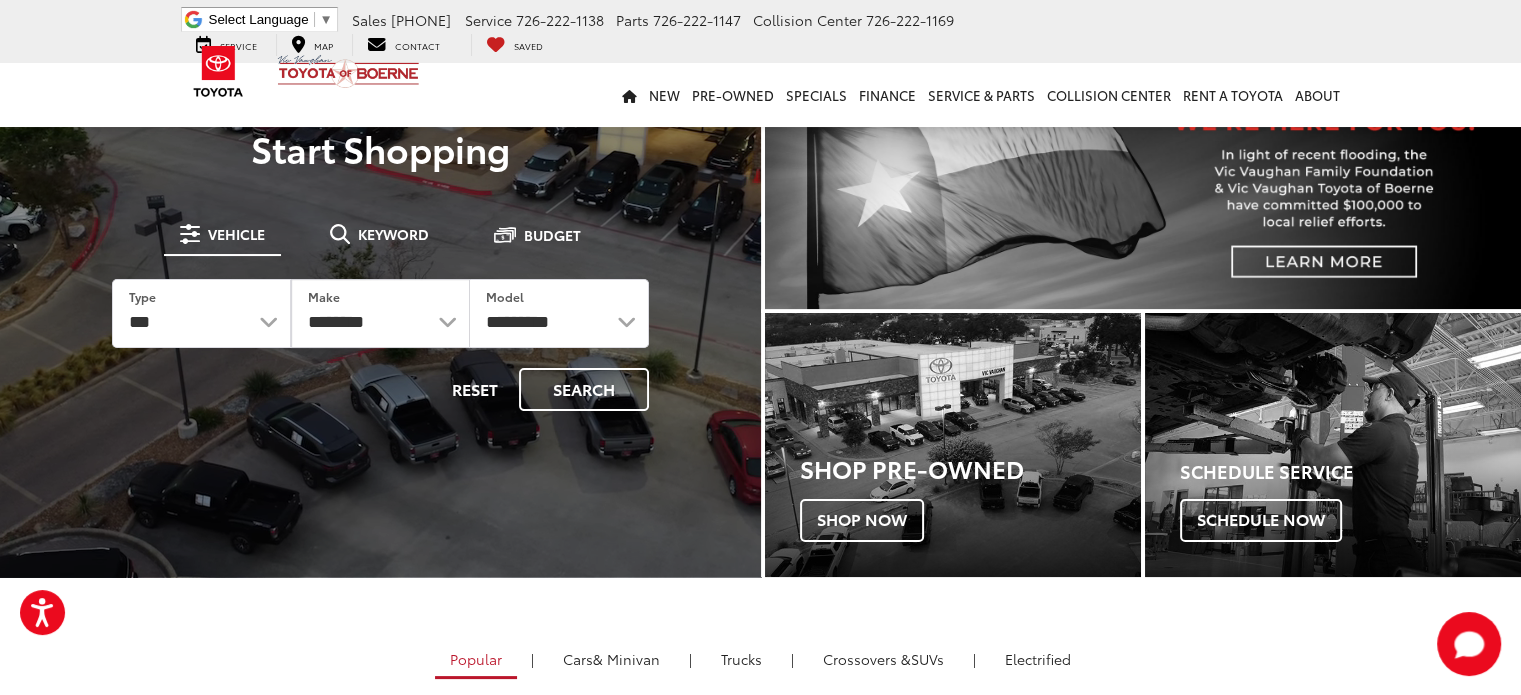 click on "**********" at bounding box center [380, 313] 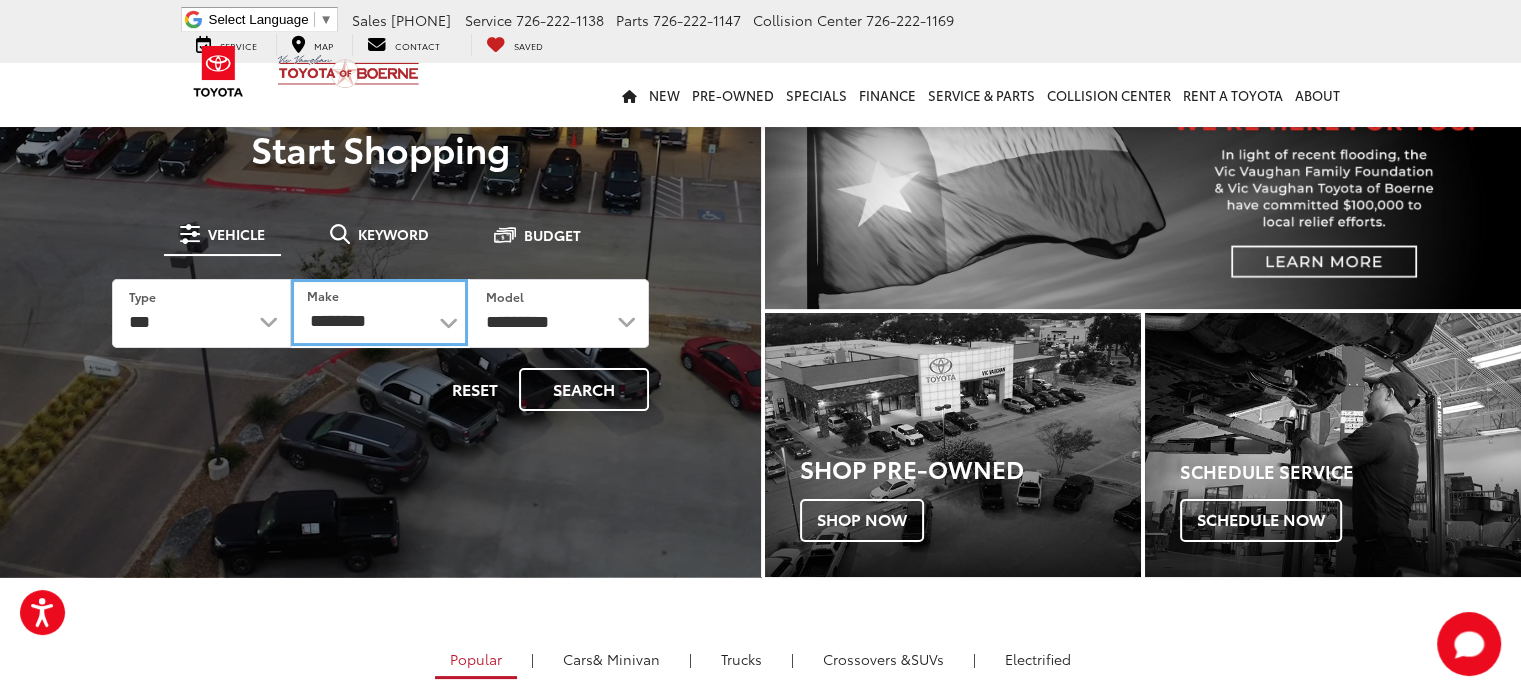click on "**********" at bounding box center [379, 312] 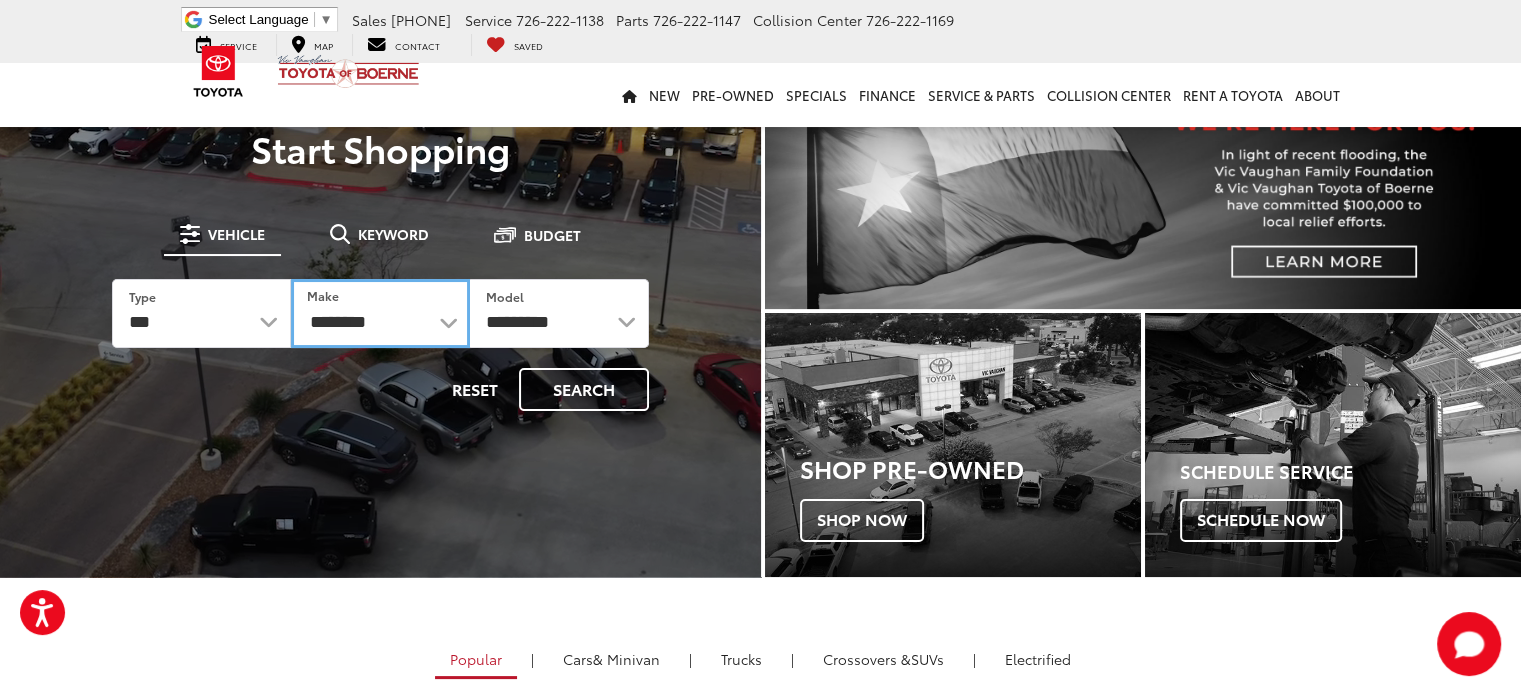 select on "*****" 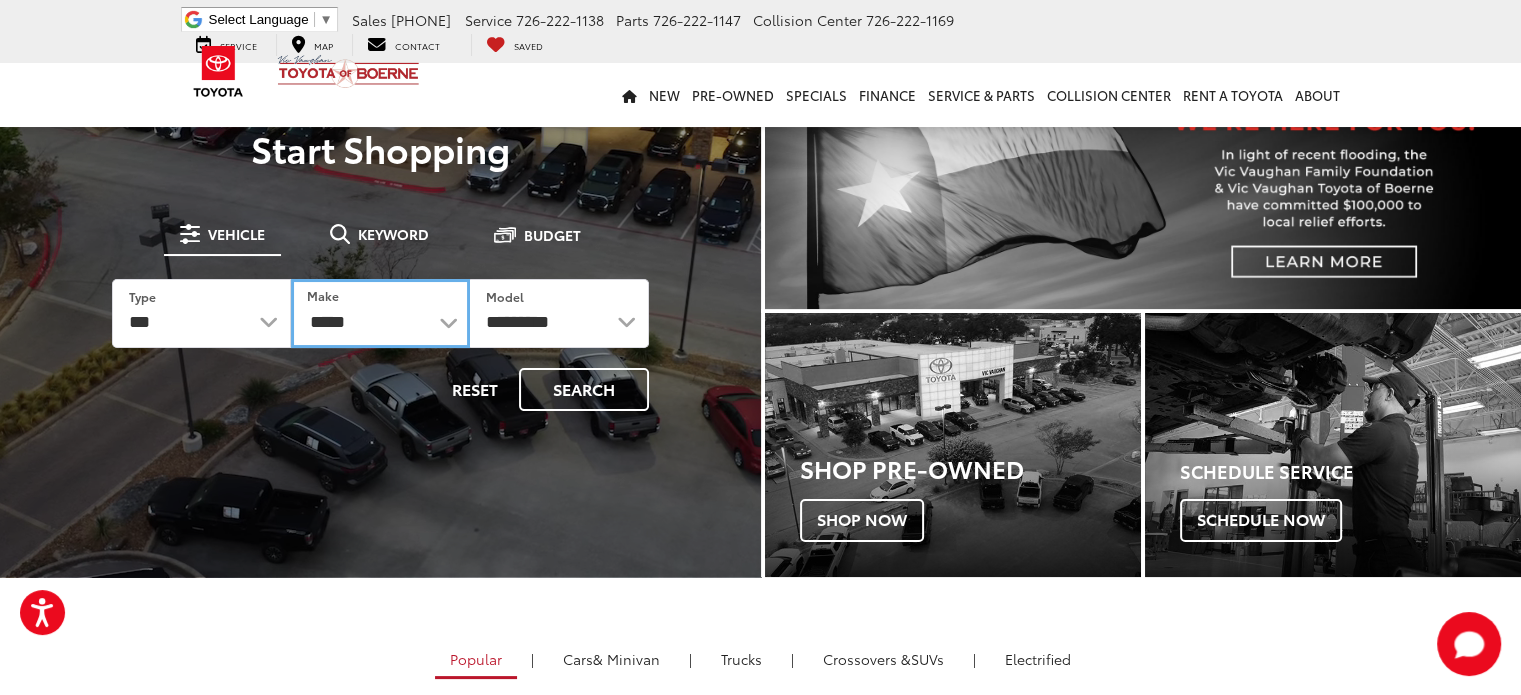 click on "**********" at bounding box center [380, 313] 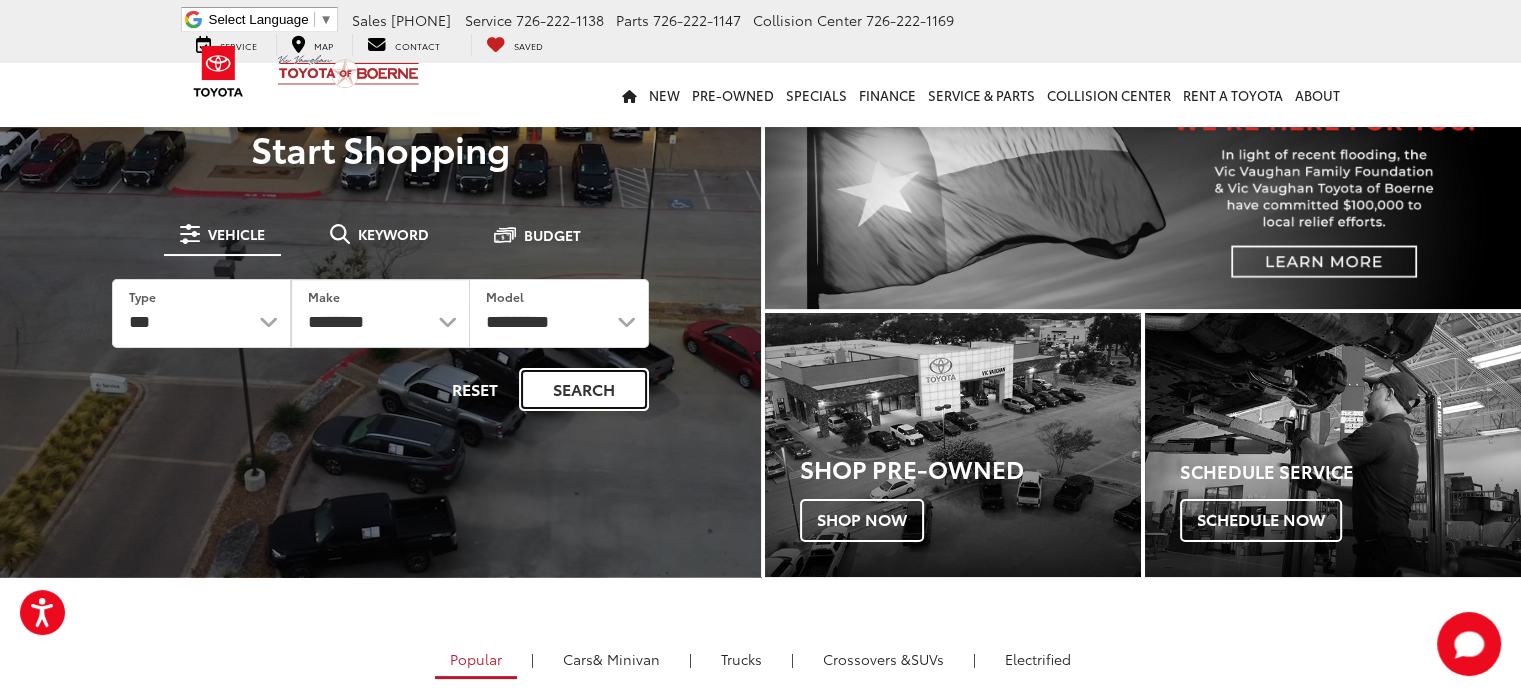 click on "Search" at bounding box center [584, 389] 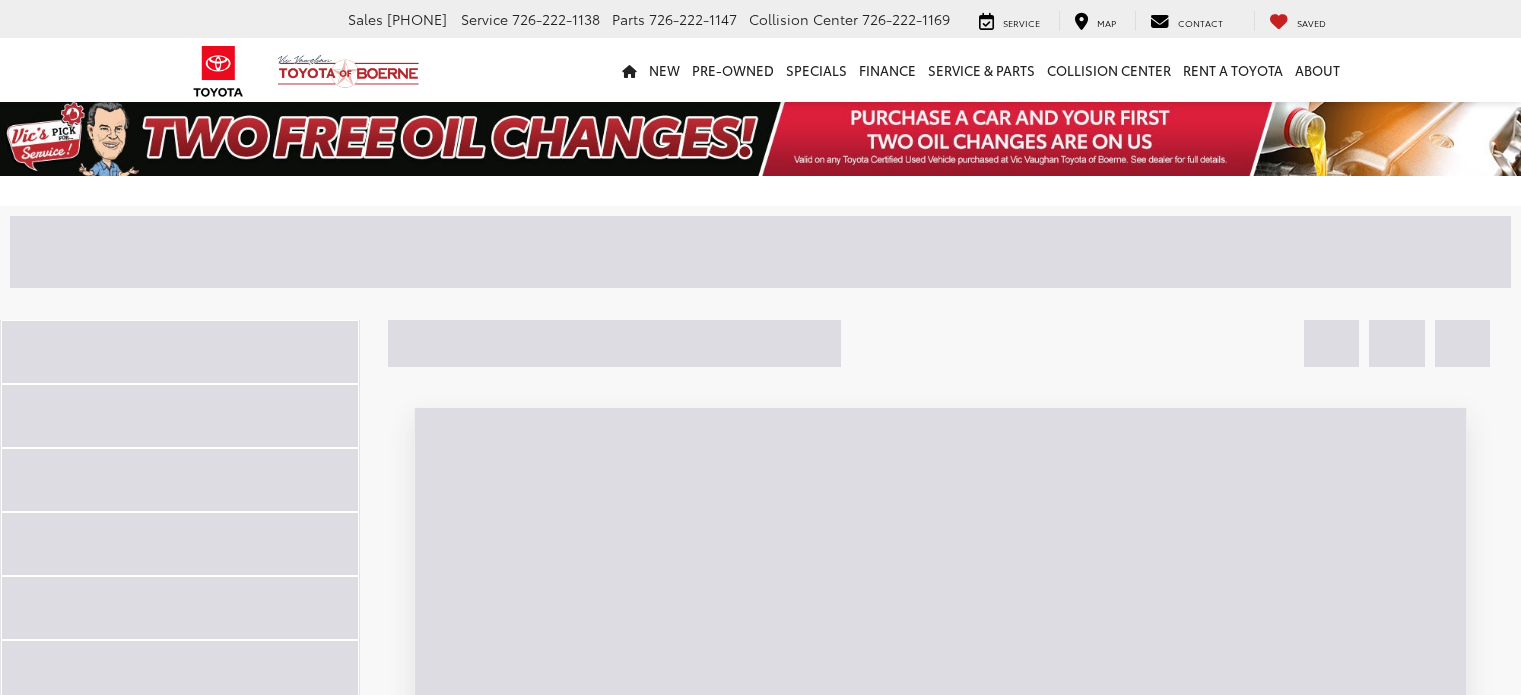 scroll, scrollTop: 0, scrollLeft: 0, axis: both 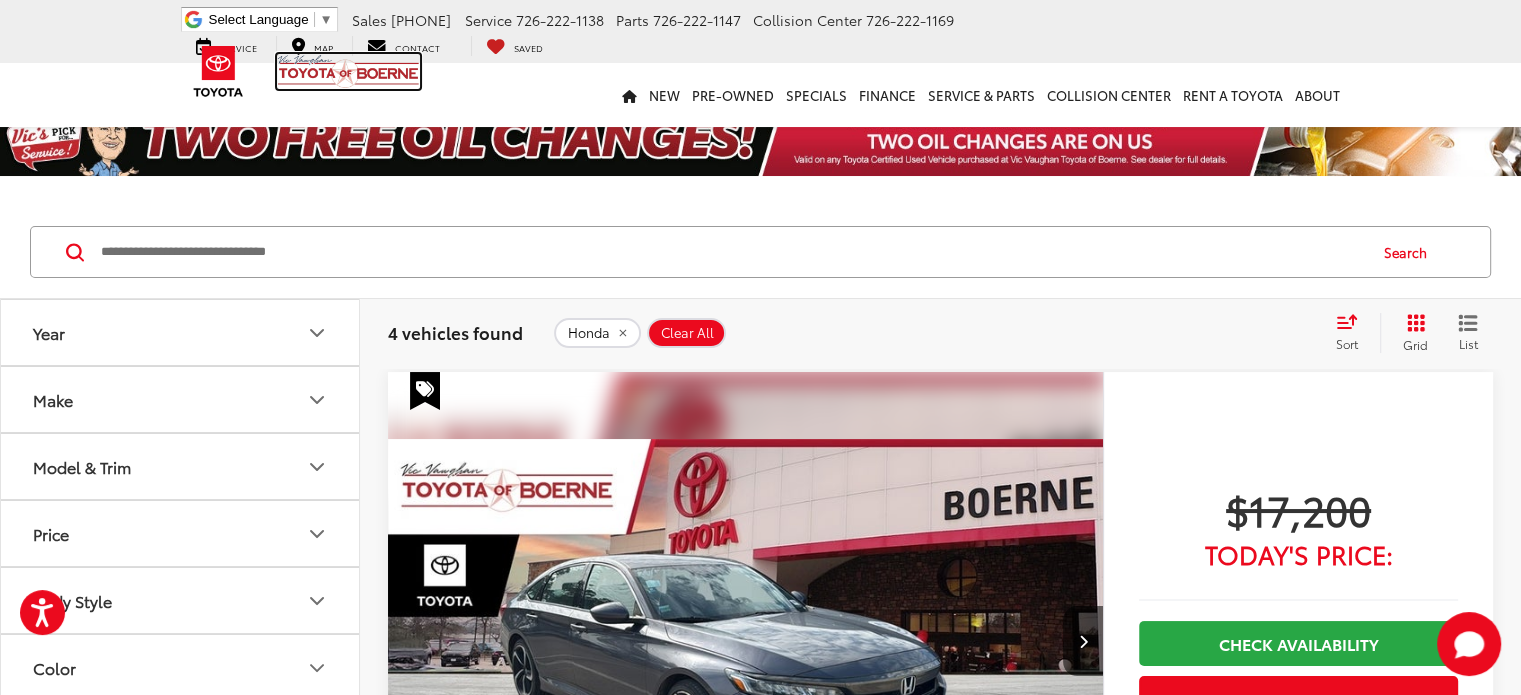 click at bounding box center [348, 71] 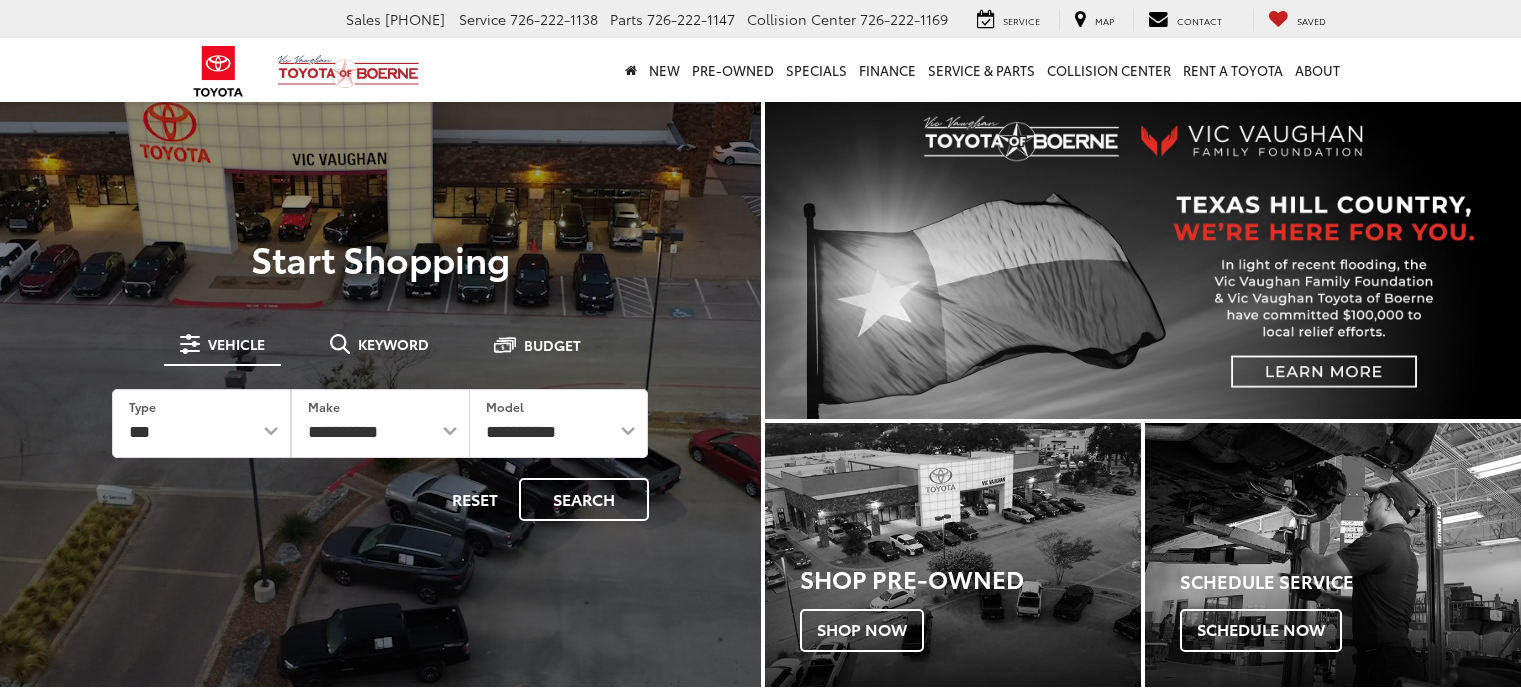 scroll, scrollTop: 0, scrollLeft: 0, axis: both 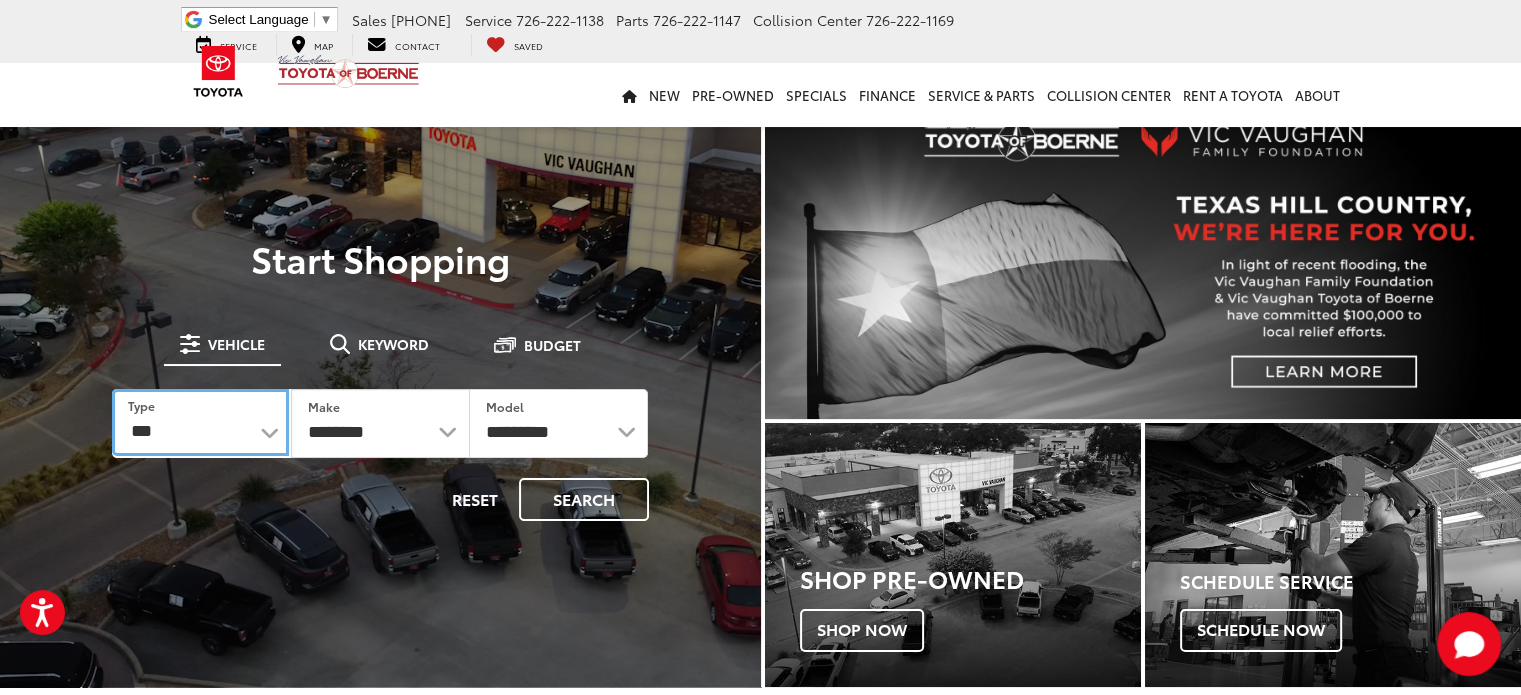 click on "***
***
****
*********" at bounding box center (200, 422) 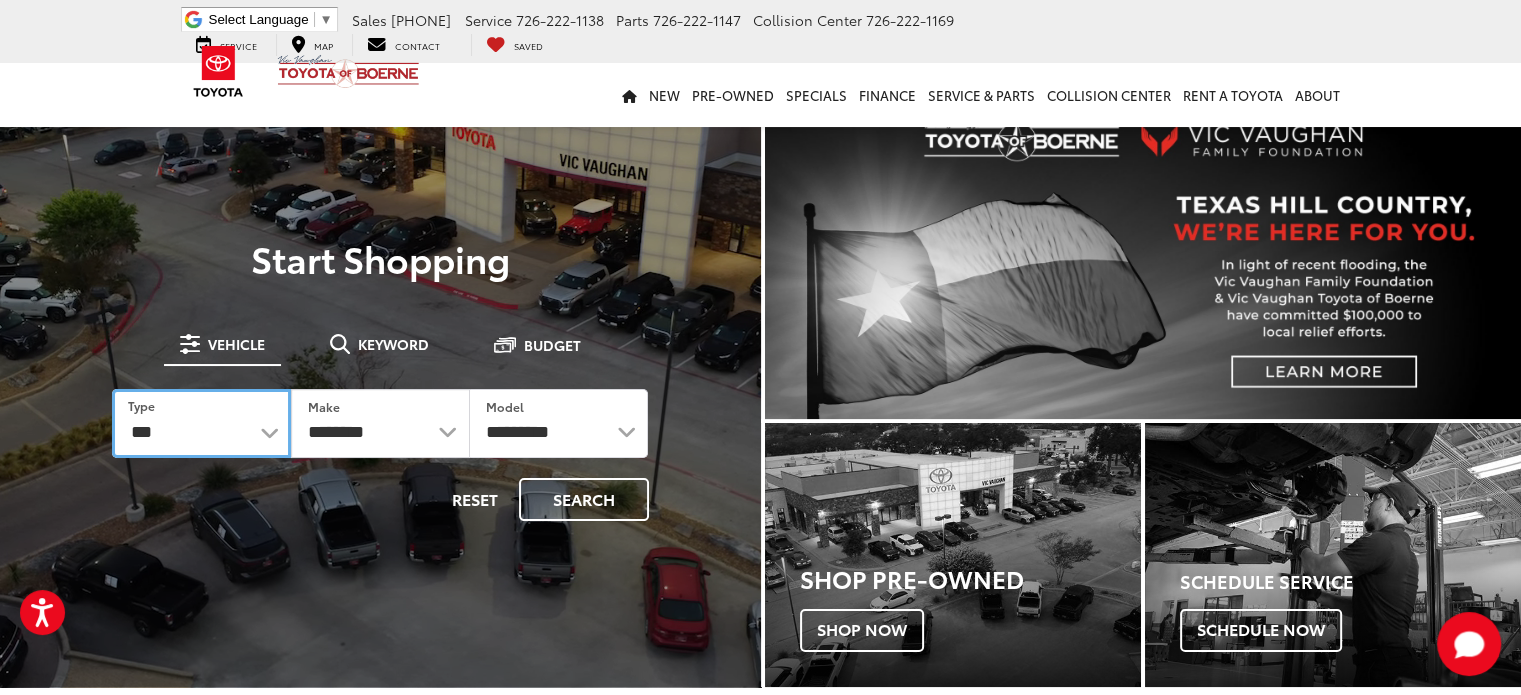 select on "********" 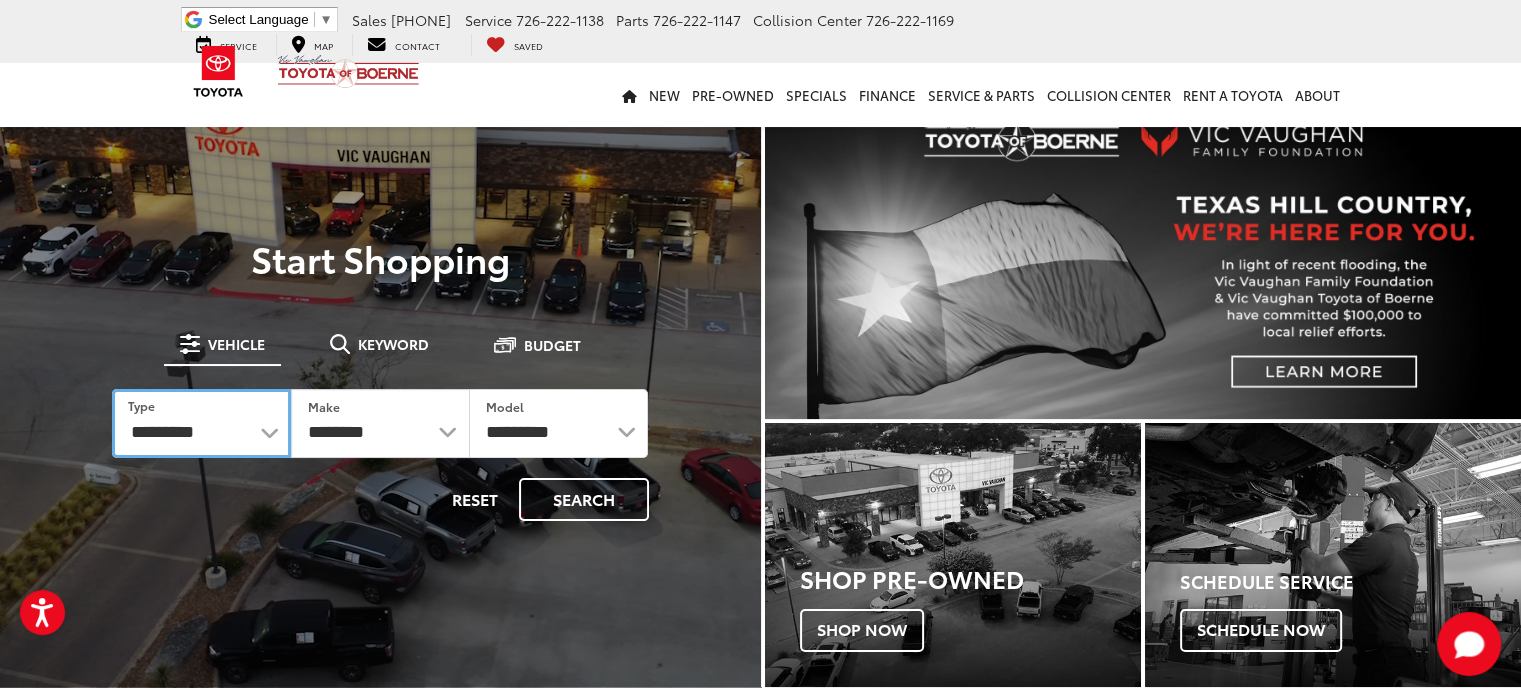 click on "***
***
****
*********" at bounding box center (201, 423) 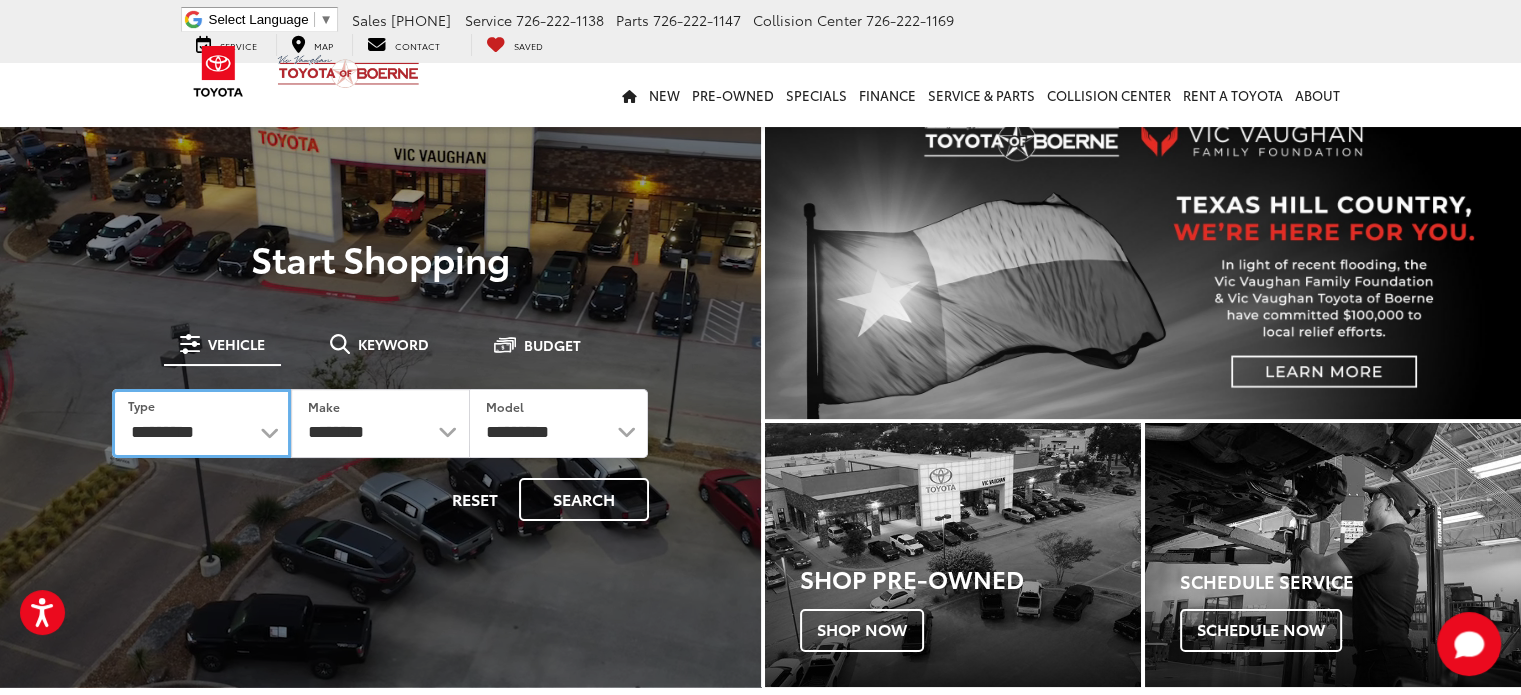 select on "******" 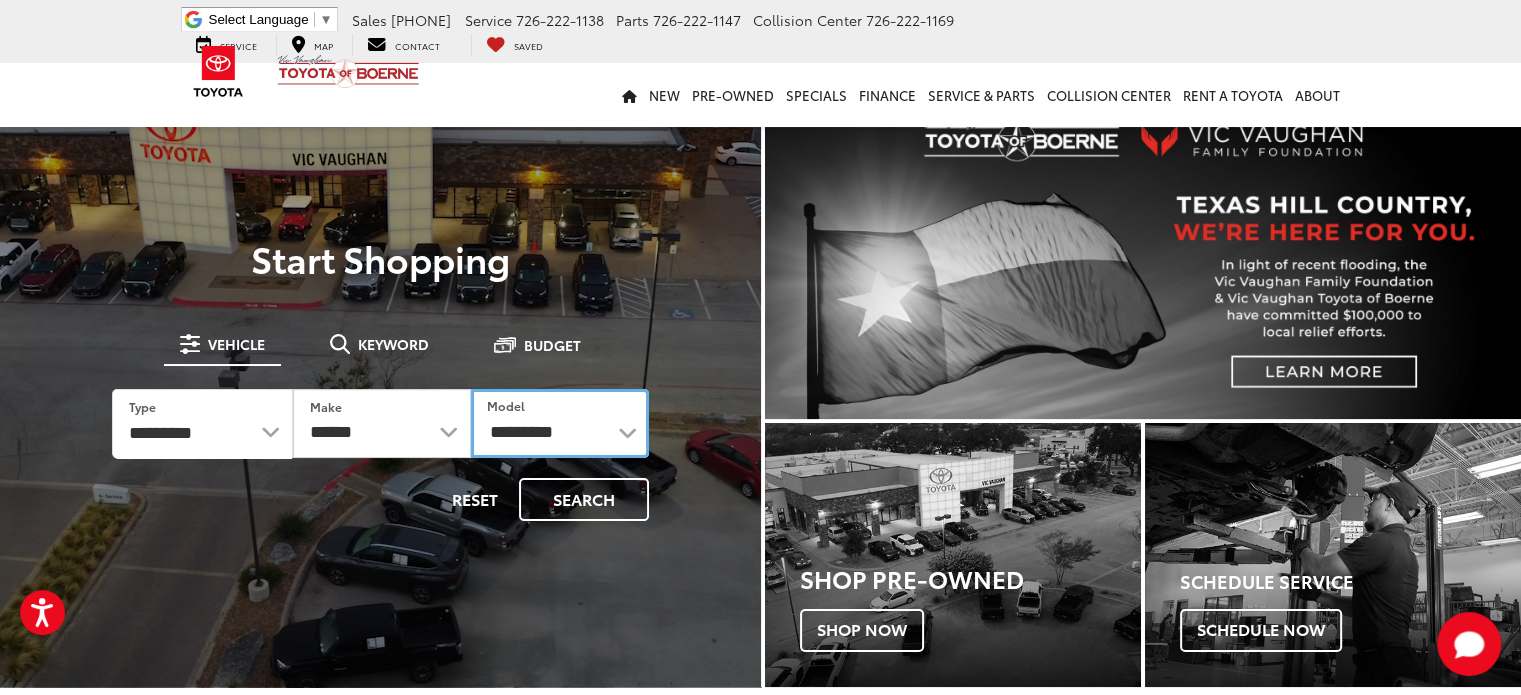 click on "**********" at bounding box center [560, 423] 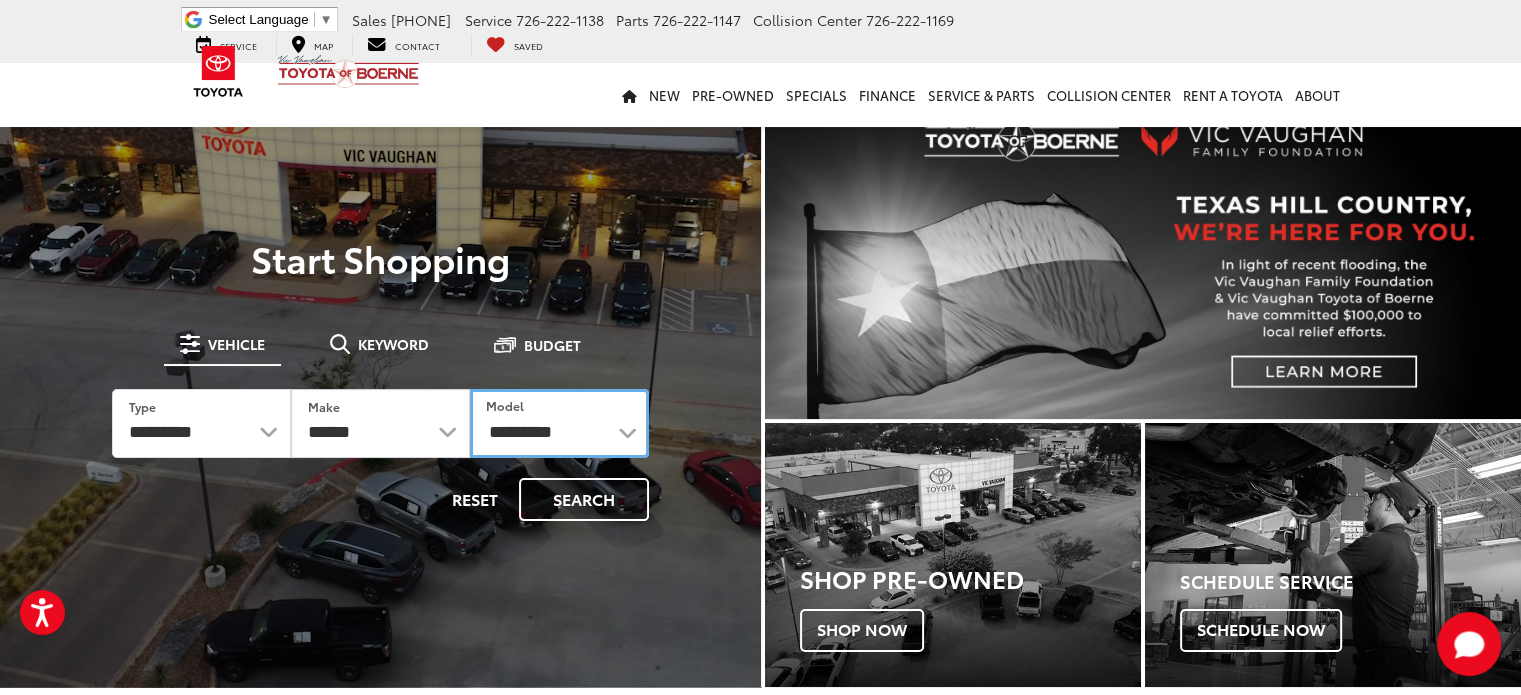 select on "*****" 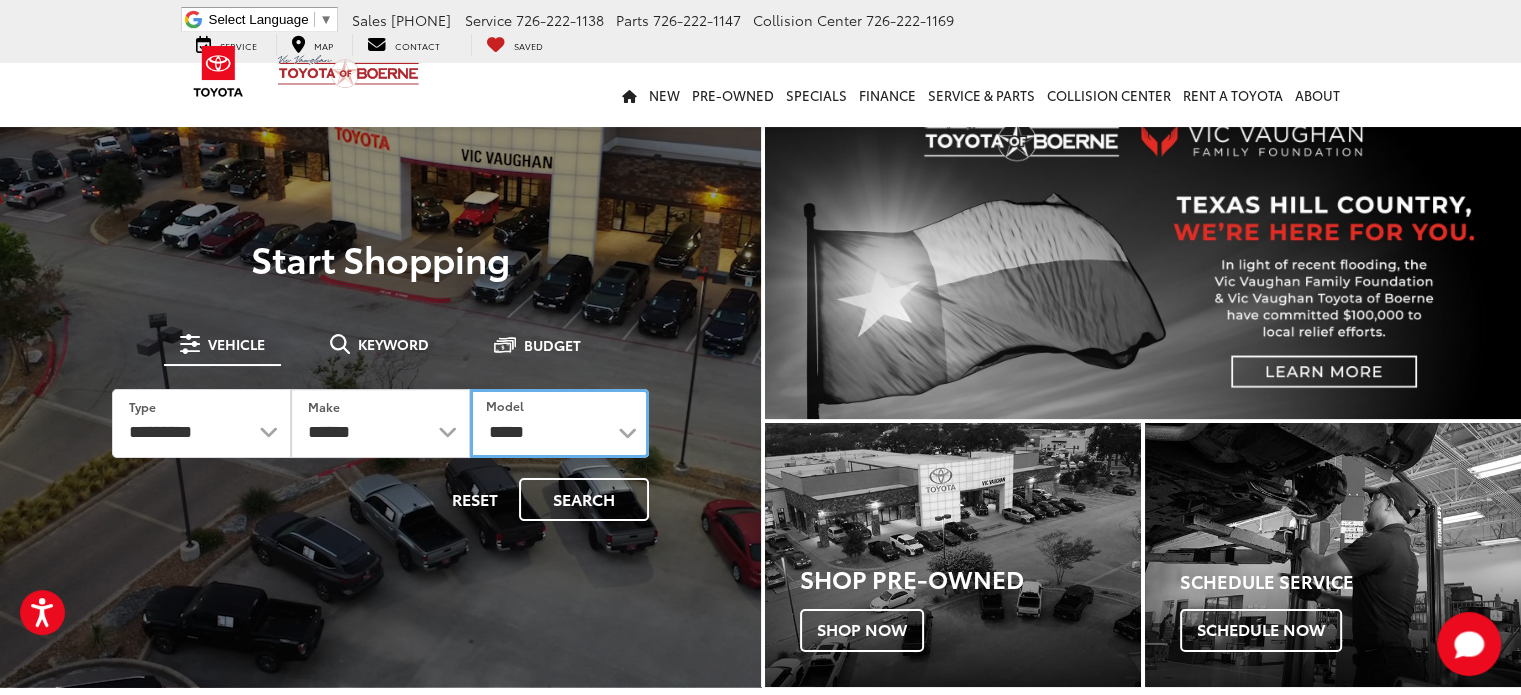 click on "**********" at bounding box center (559, 423) 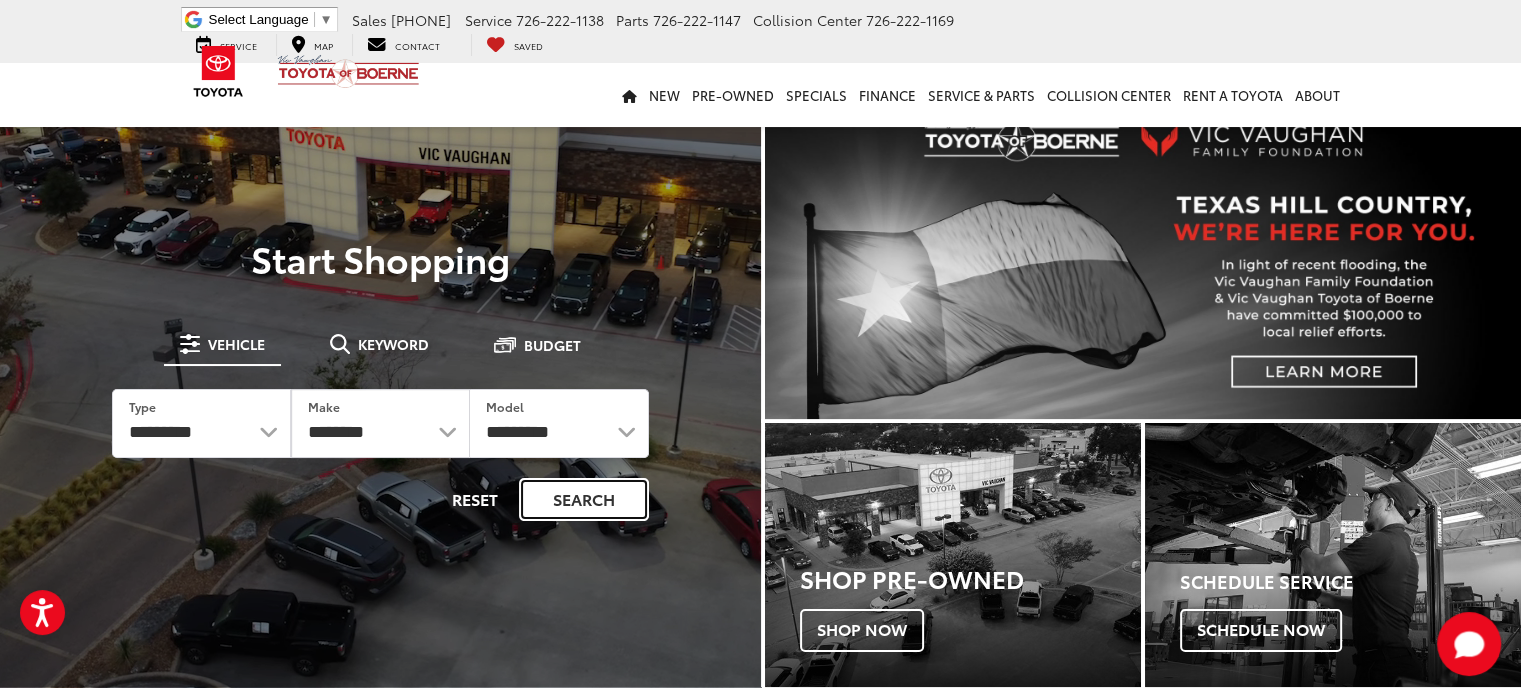 click on "Search" at bounding box center (584, 499) 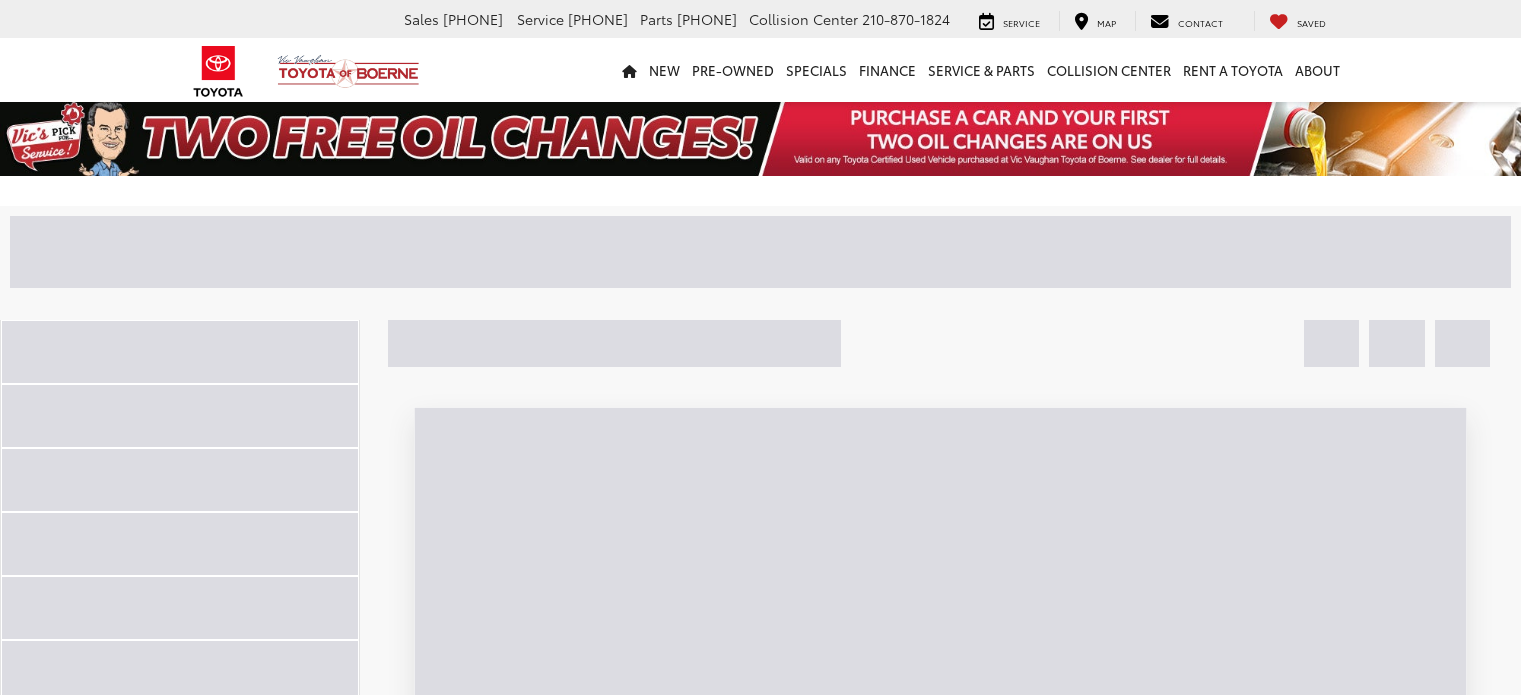 scroll, scrollTop: 0, scrollLeft: 0, axis: both 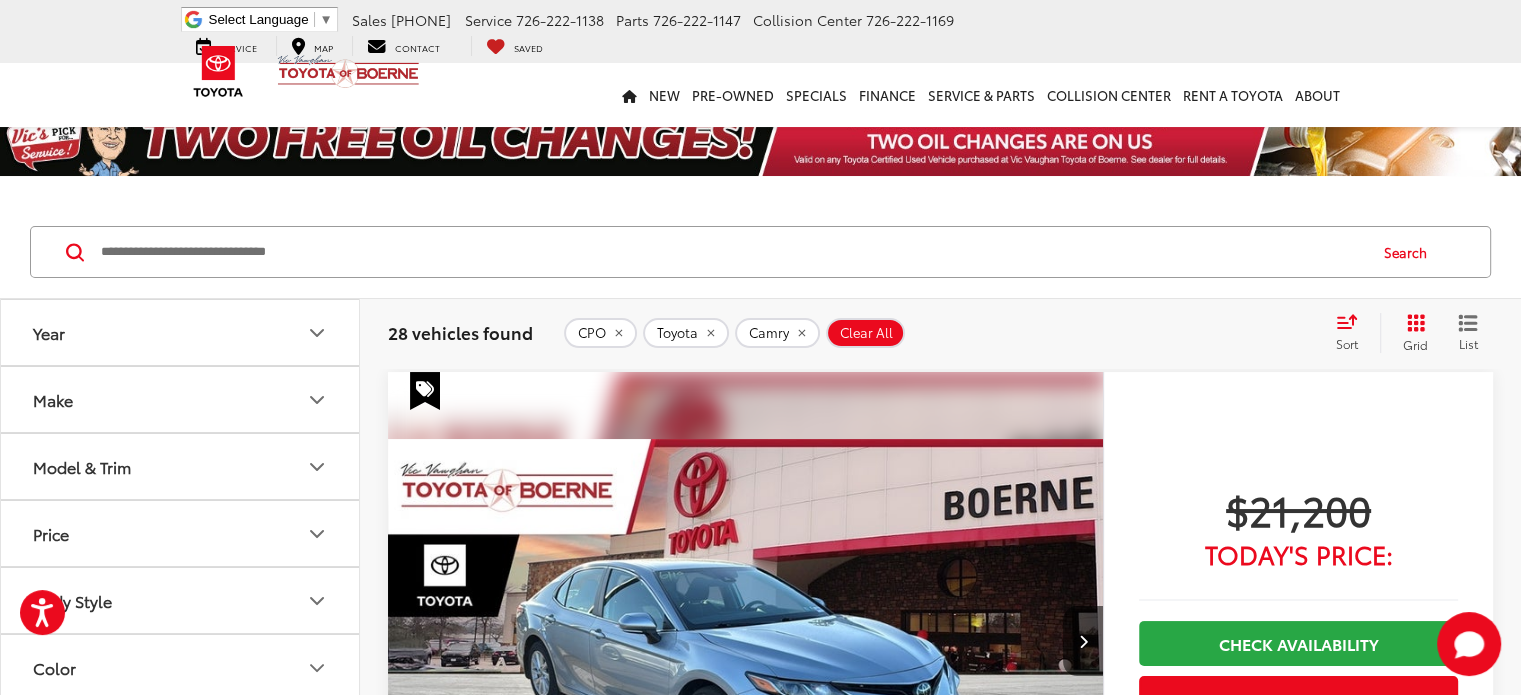 click 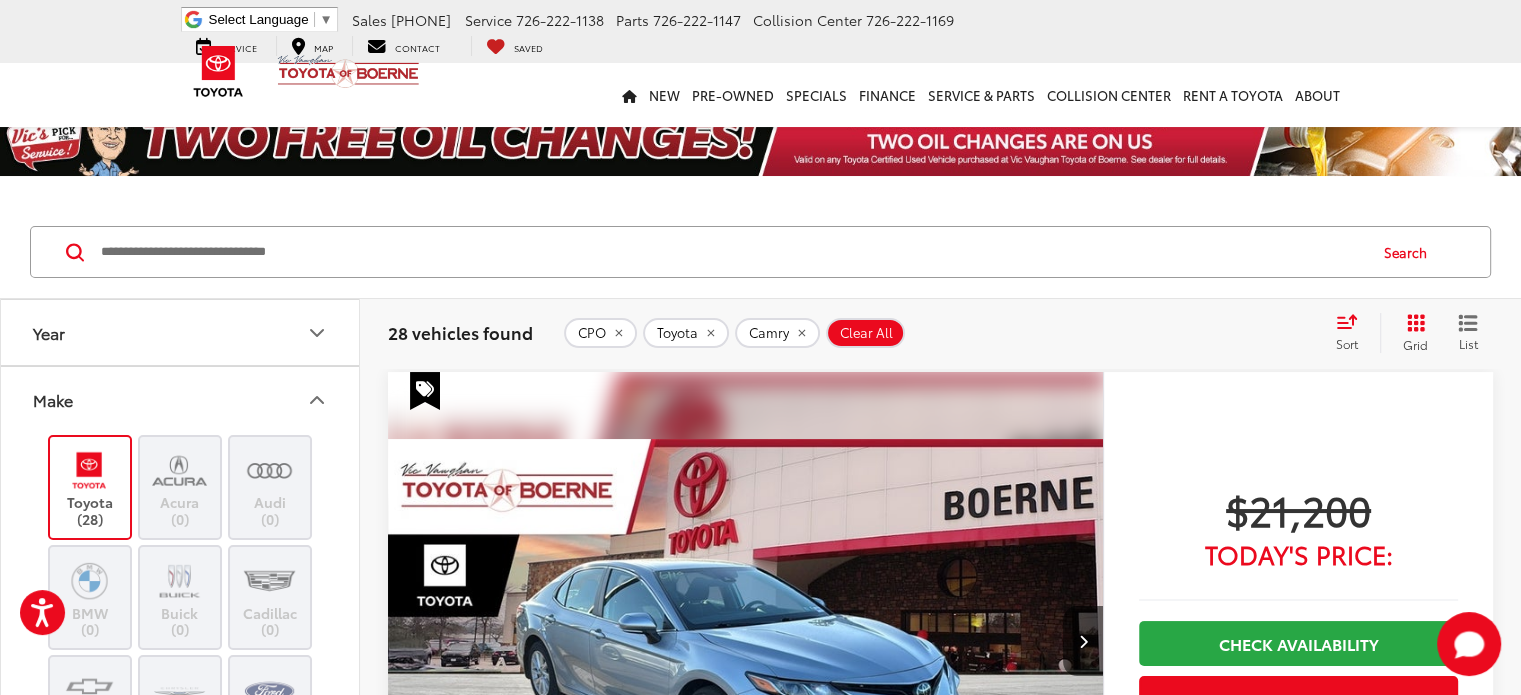 click 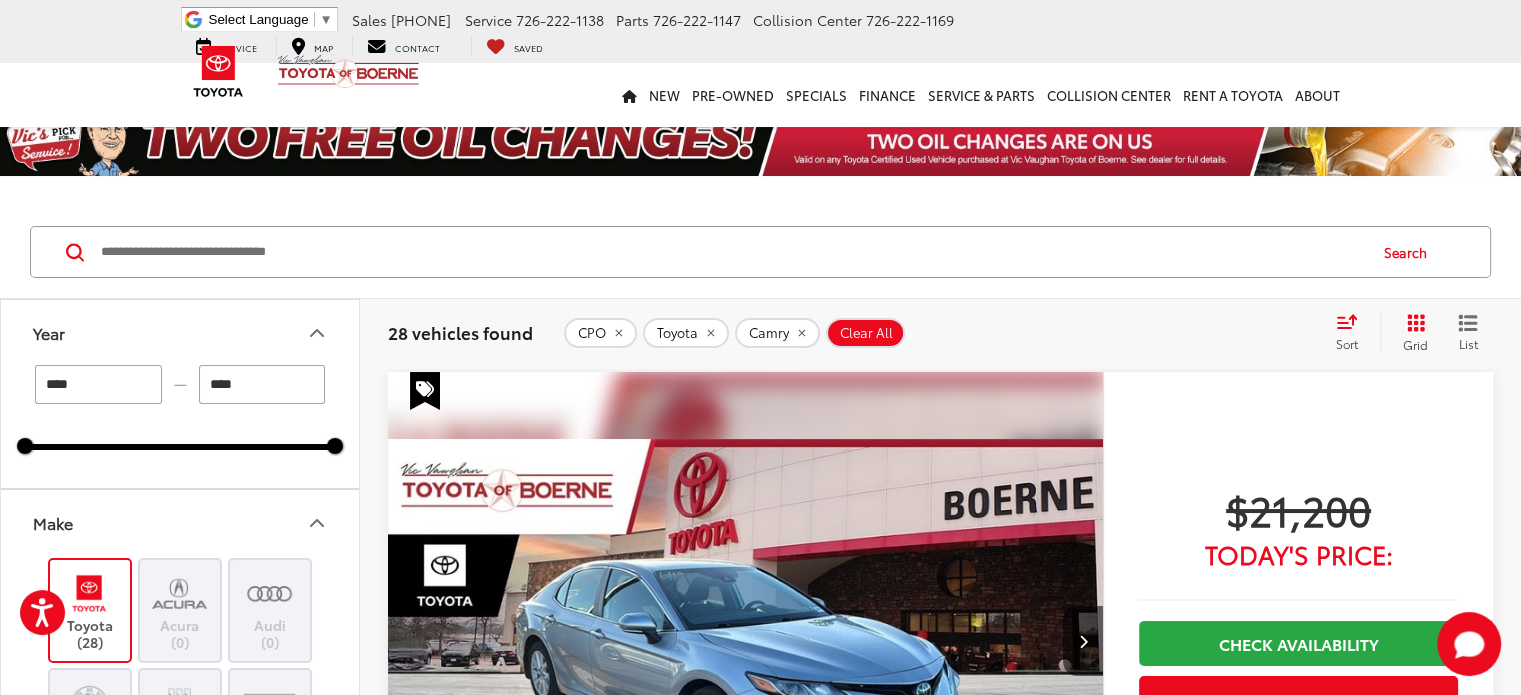 click on "****" at bounding box center (98, 384) 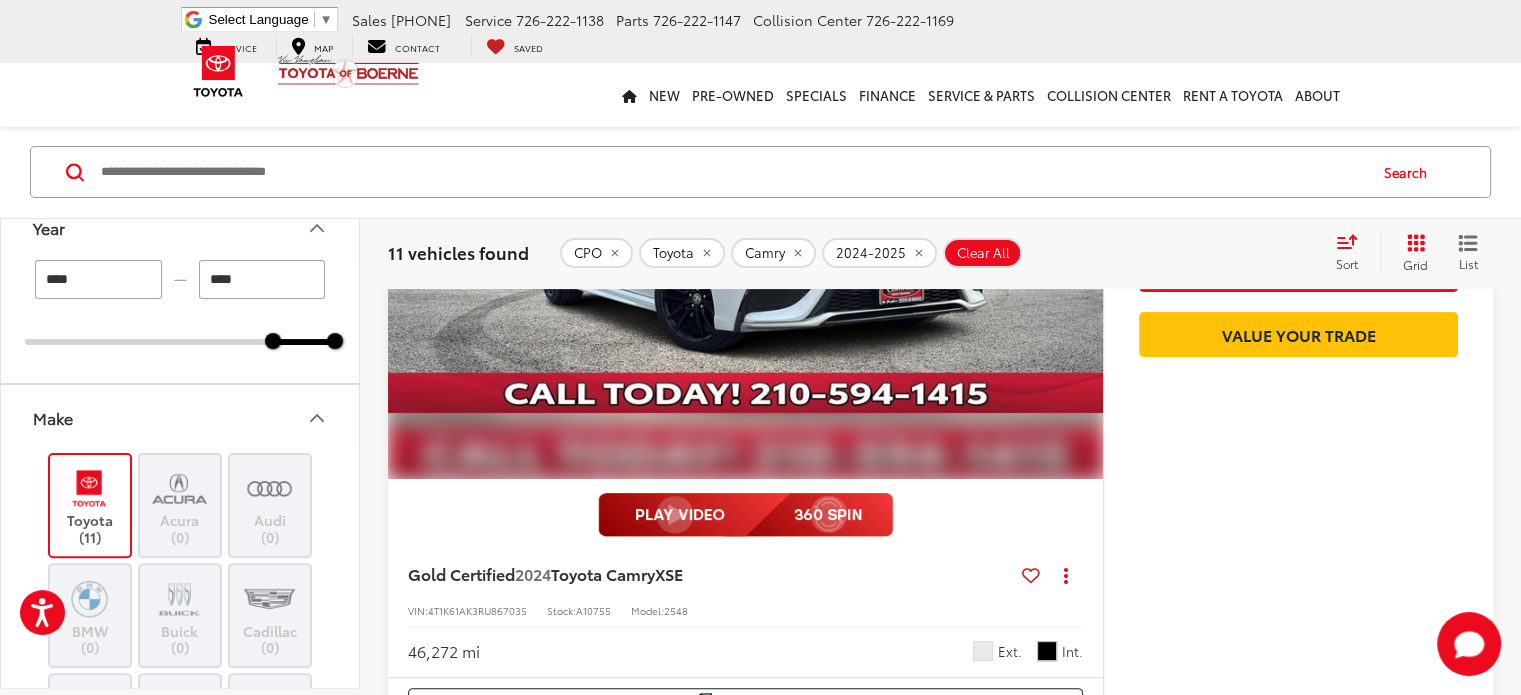 scroll, scrollTop: 0, scrollLeft: 0, axis: both 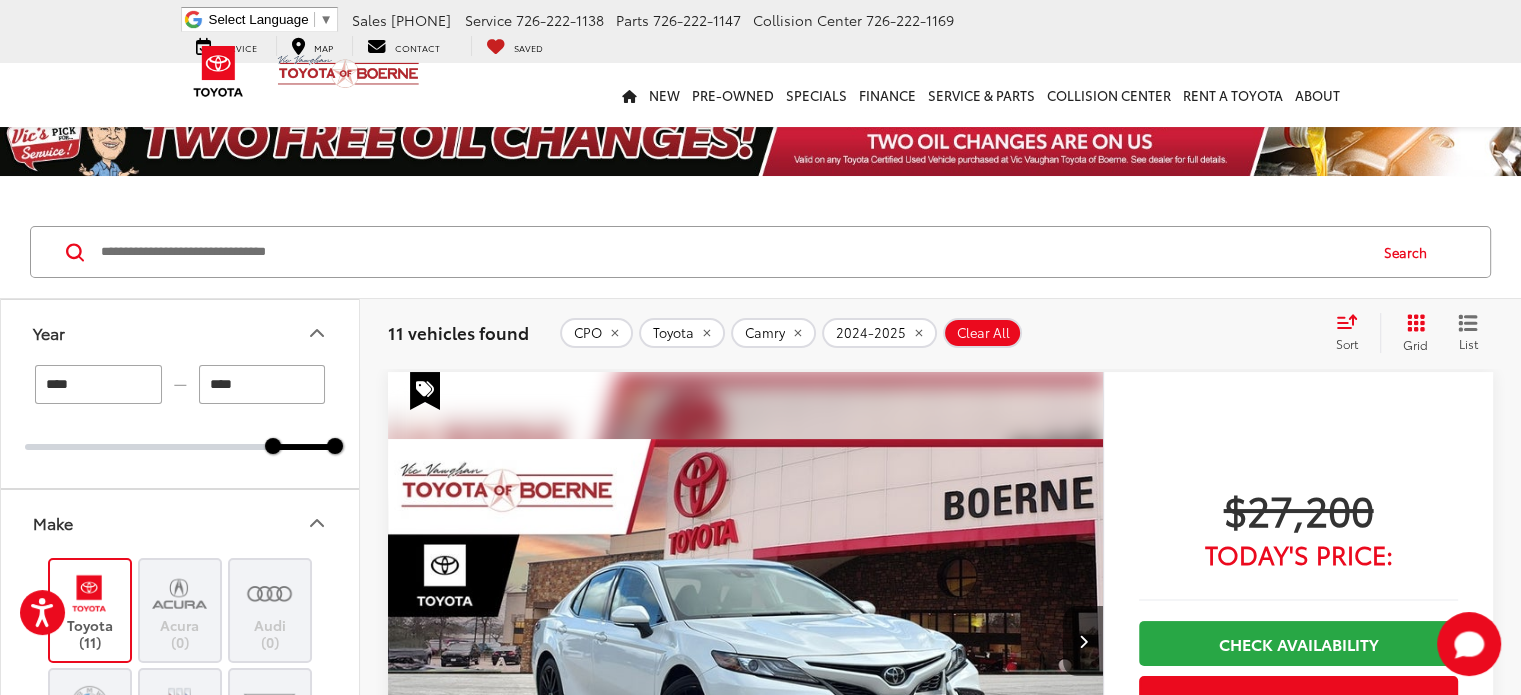 click on "Sort" at bounding box center [1353, 333] 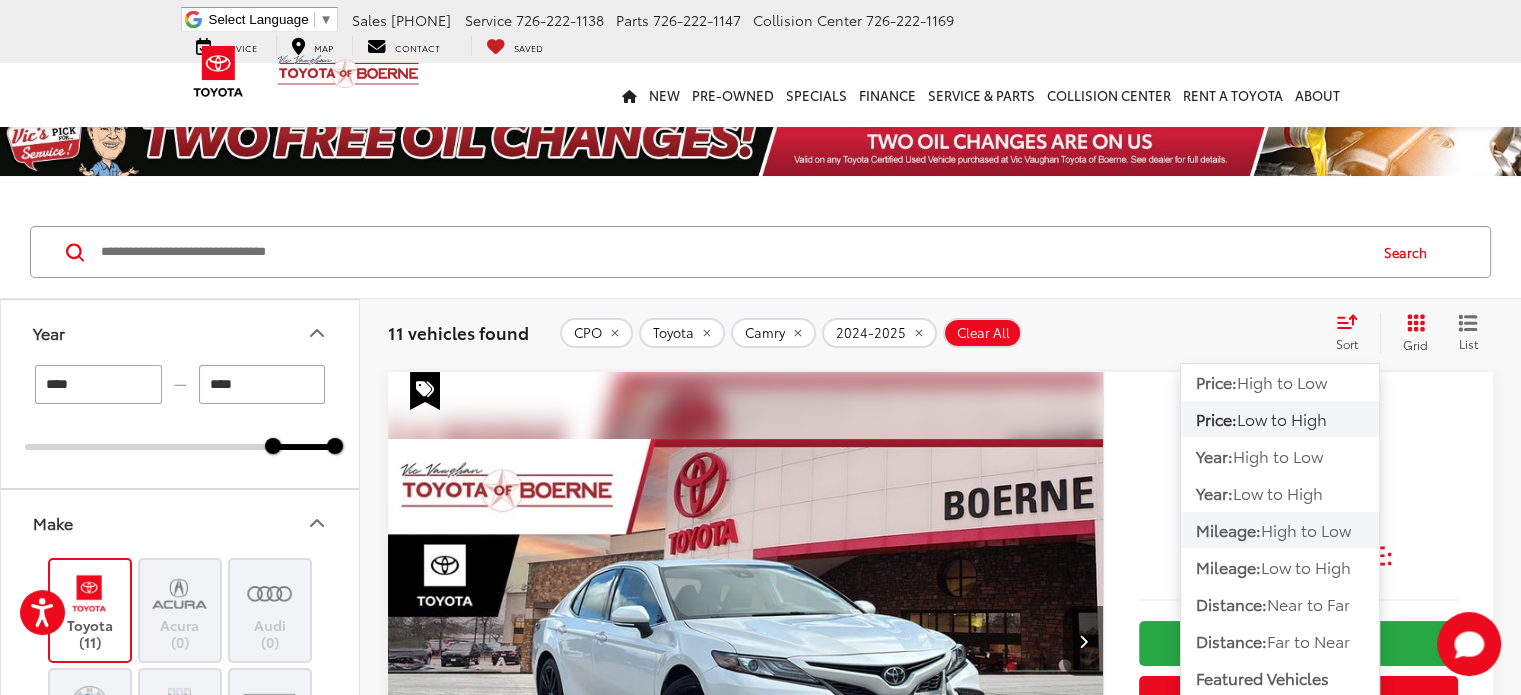 click on "High to Low" at bounding box center [1306, 529] 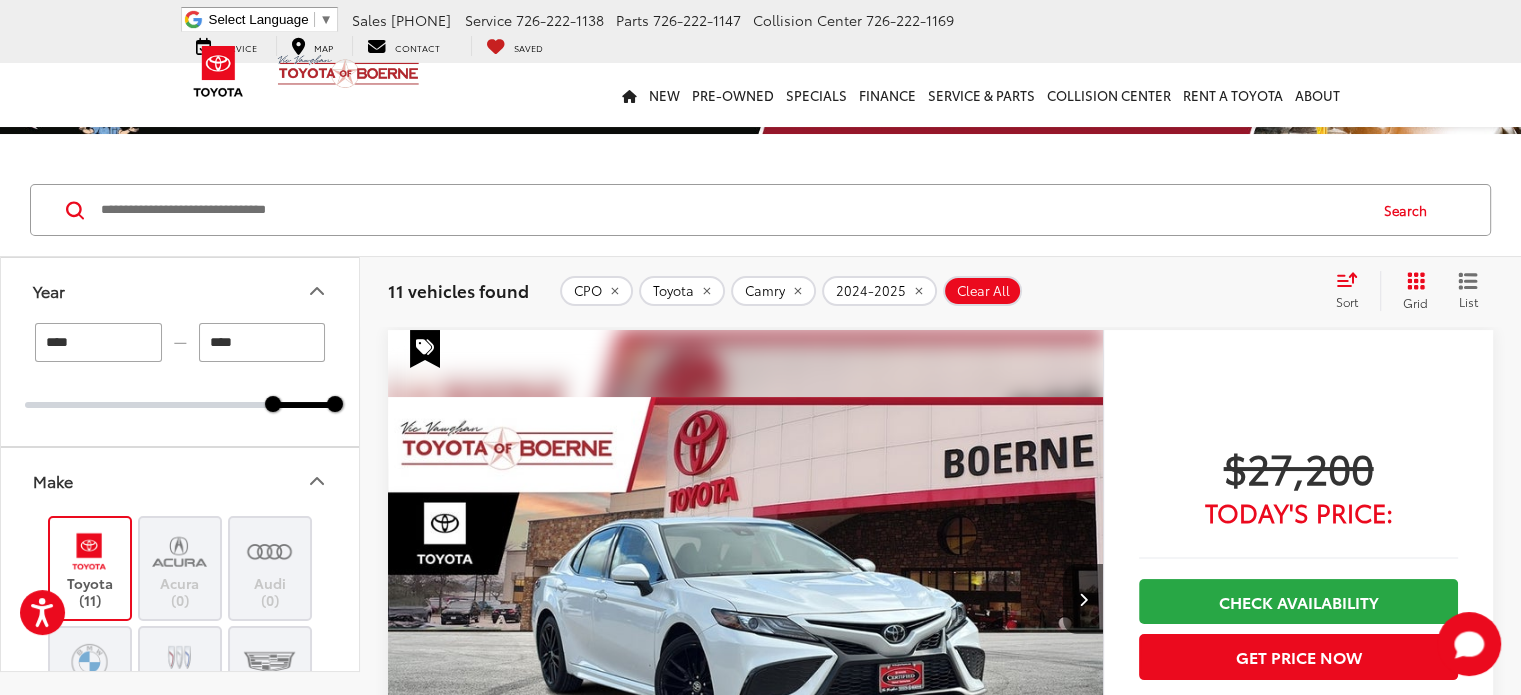 scroll, scrollTop: 0, scrollLeft: 0, axis: both 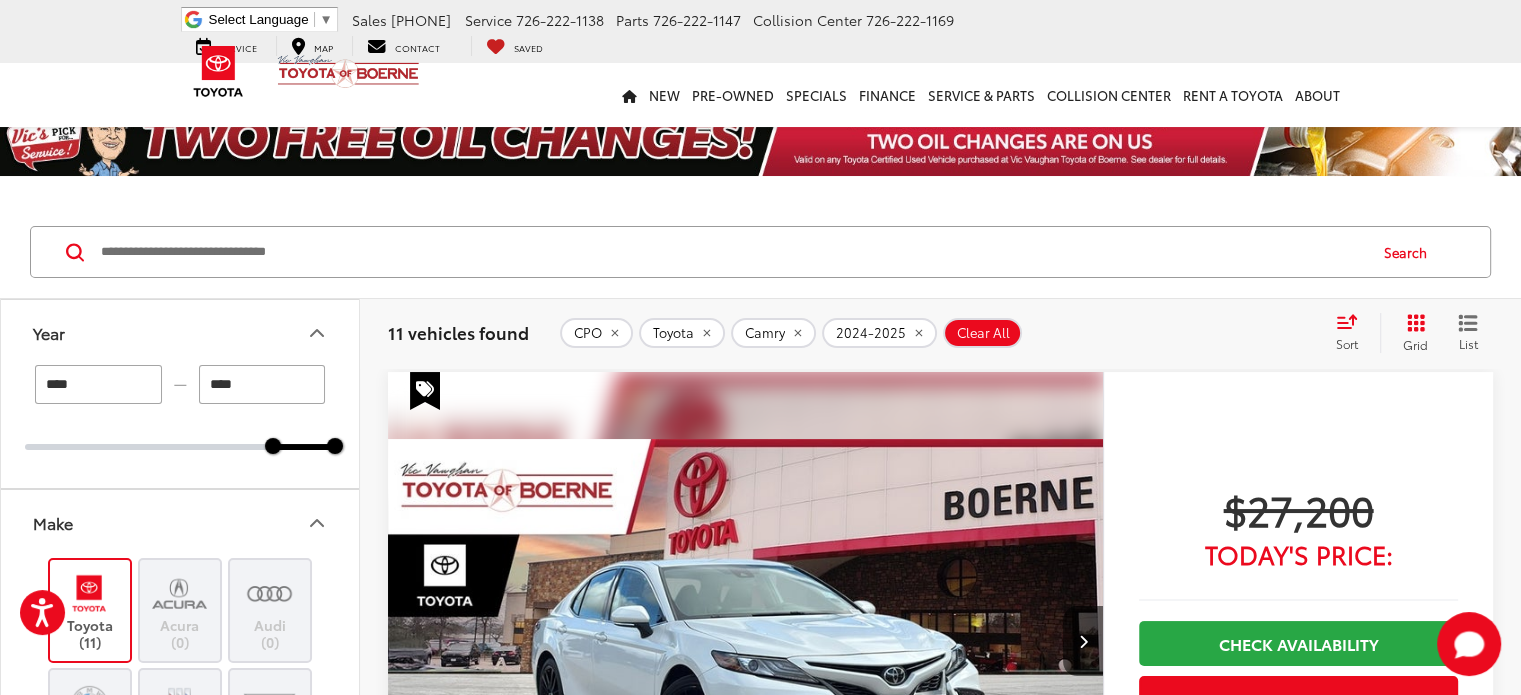 click 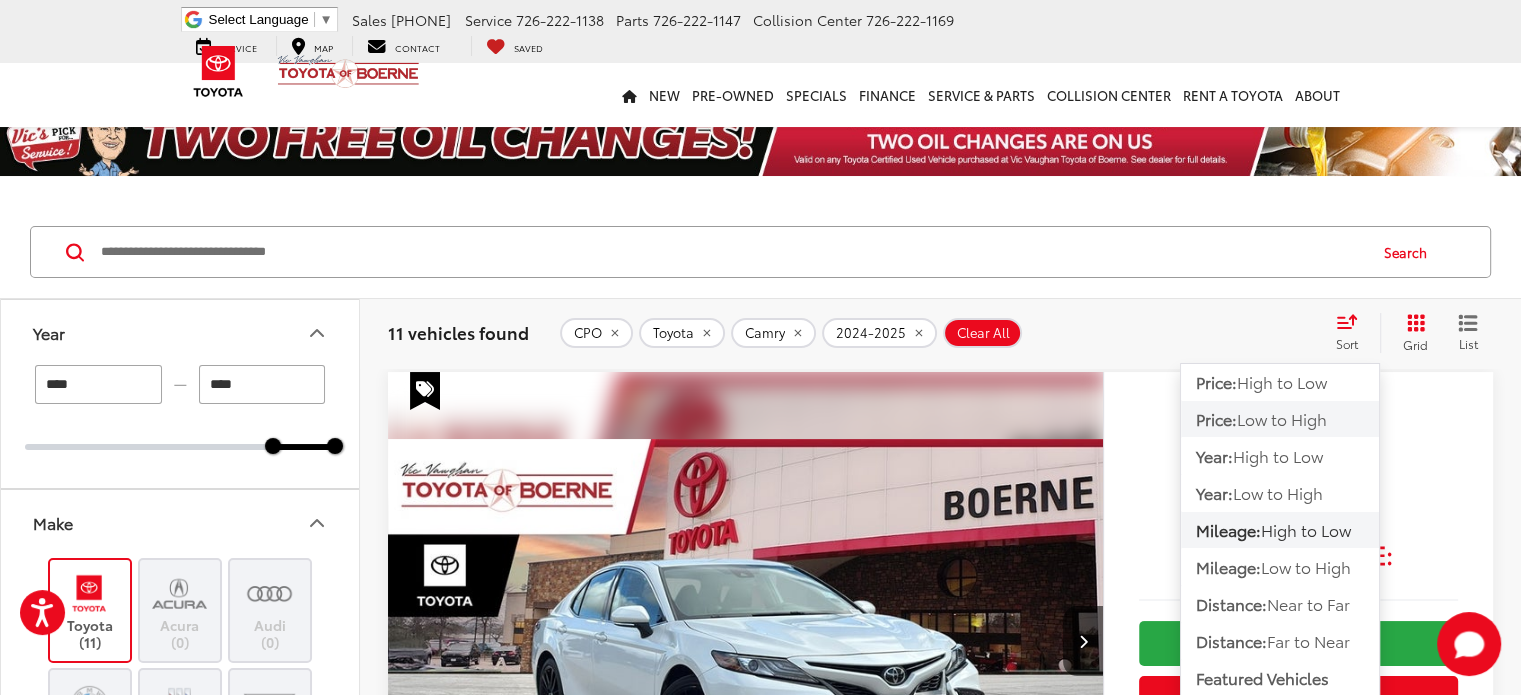 click on "Low to High" at bounding box center [1282, 418] 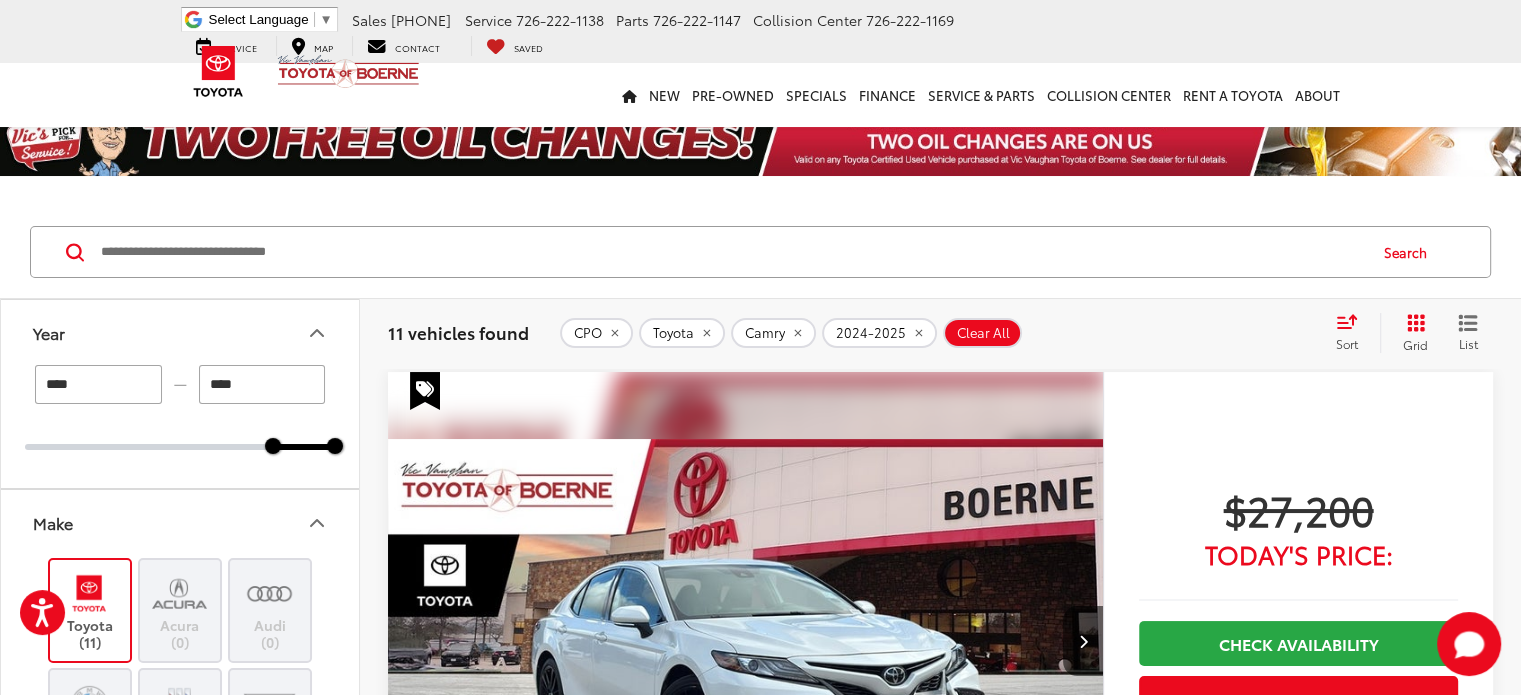 click on "****" at bounding box center (98, 384) 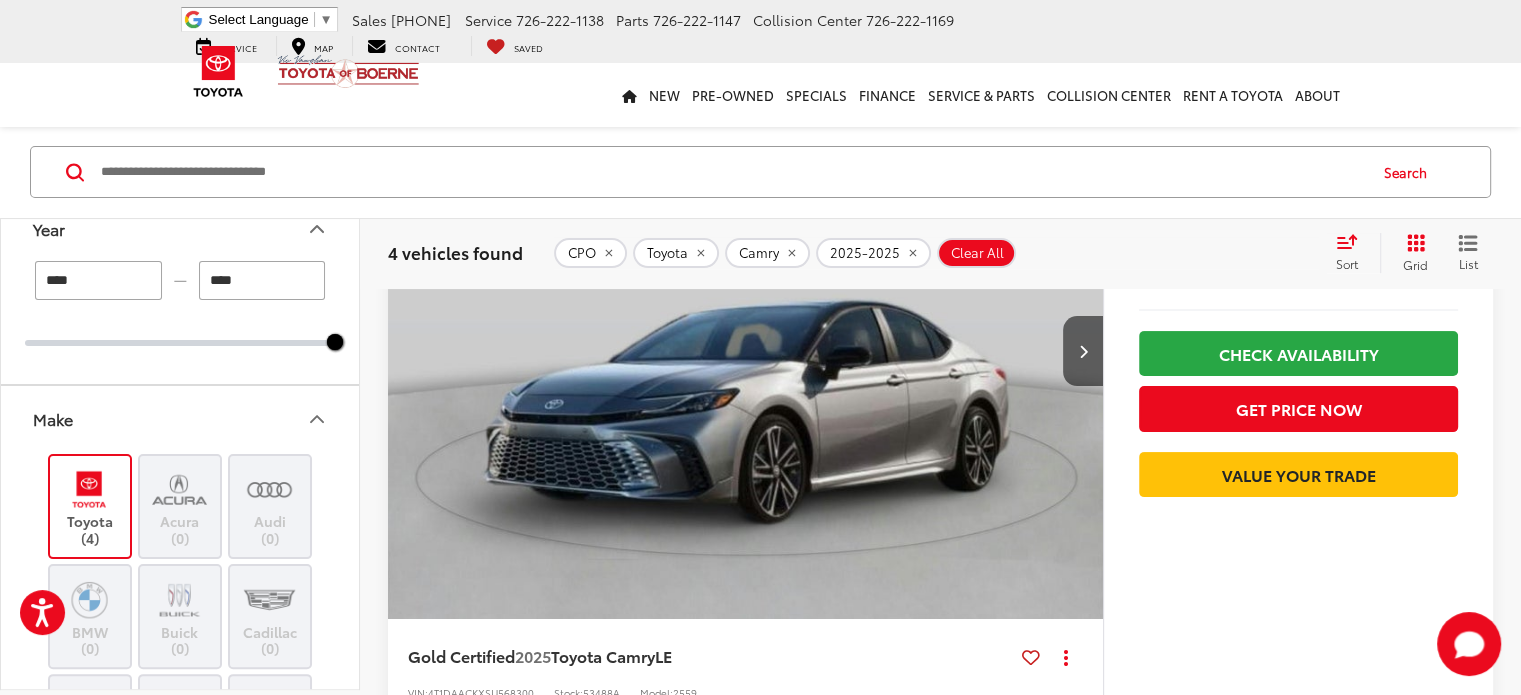 scroll, scrollTop: 0, scrollLeft: 0, axis: both 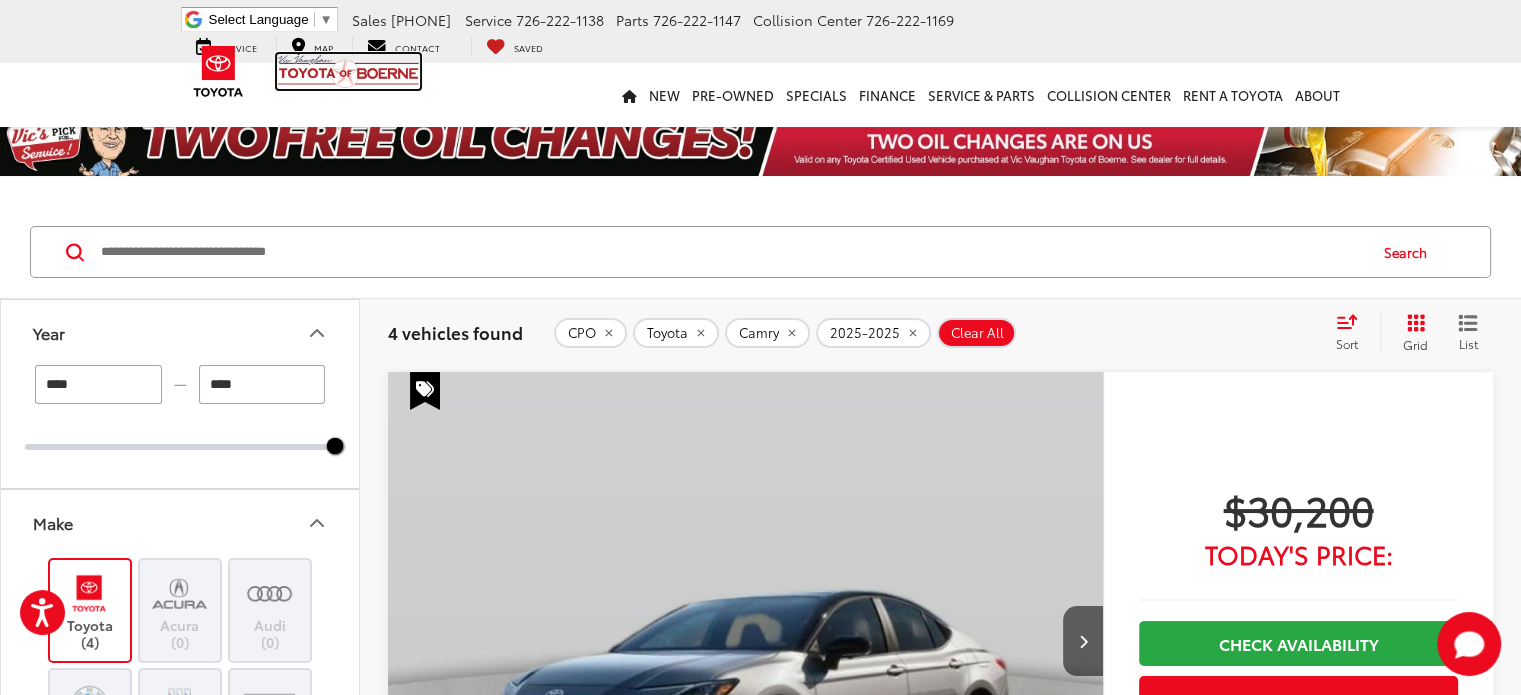 click at bounding box center (348, 71) 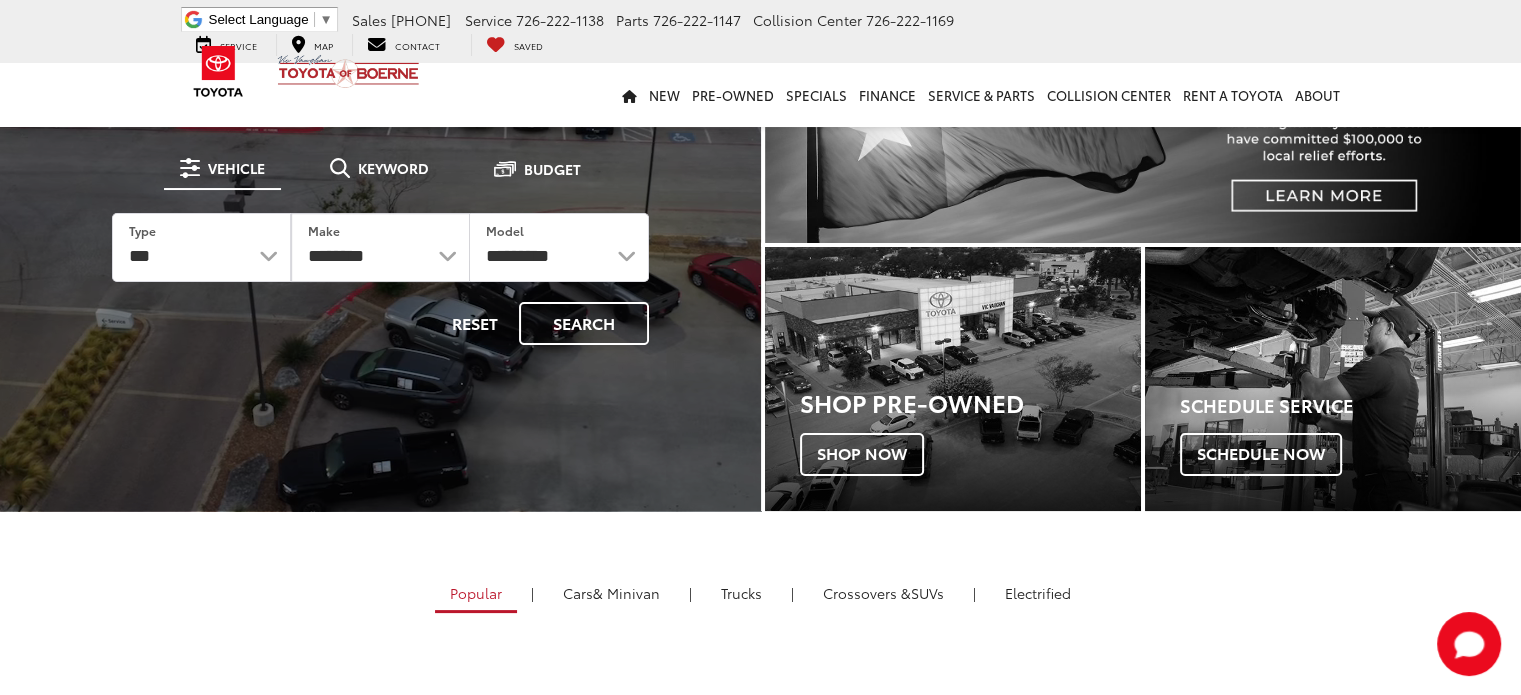 scroll, scrollTop: 176, scrollLeft: 0, axis: vertical 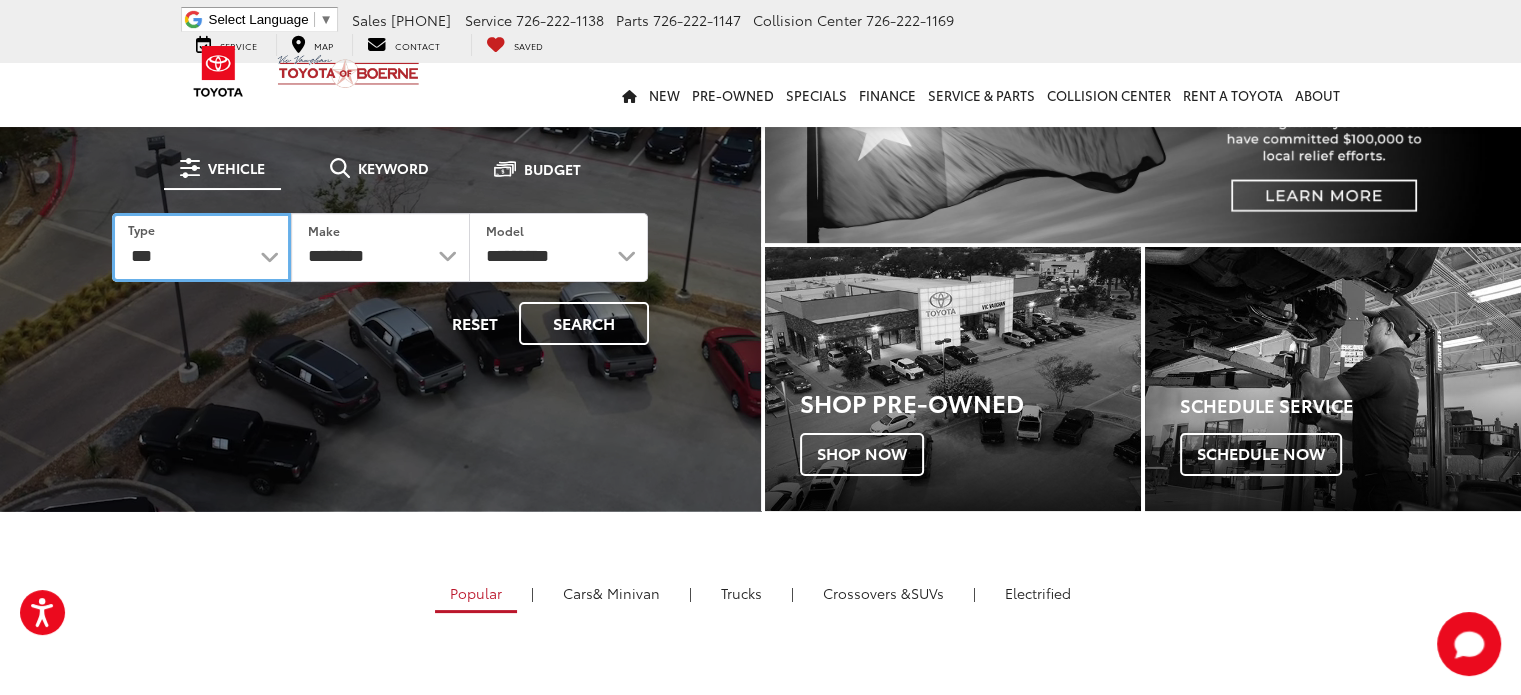 click on "***
***
****
*********" at bounding box center [201, 247] 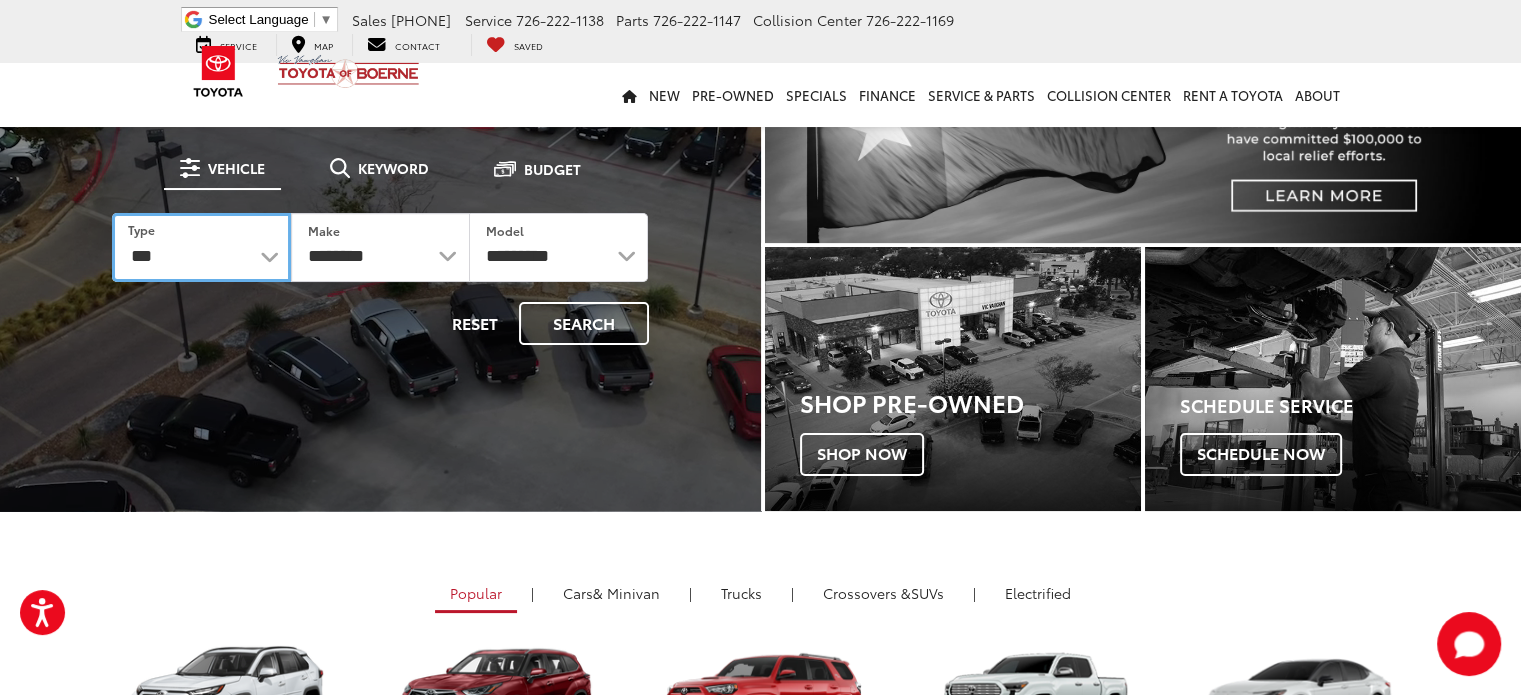 select on "******" 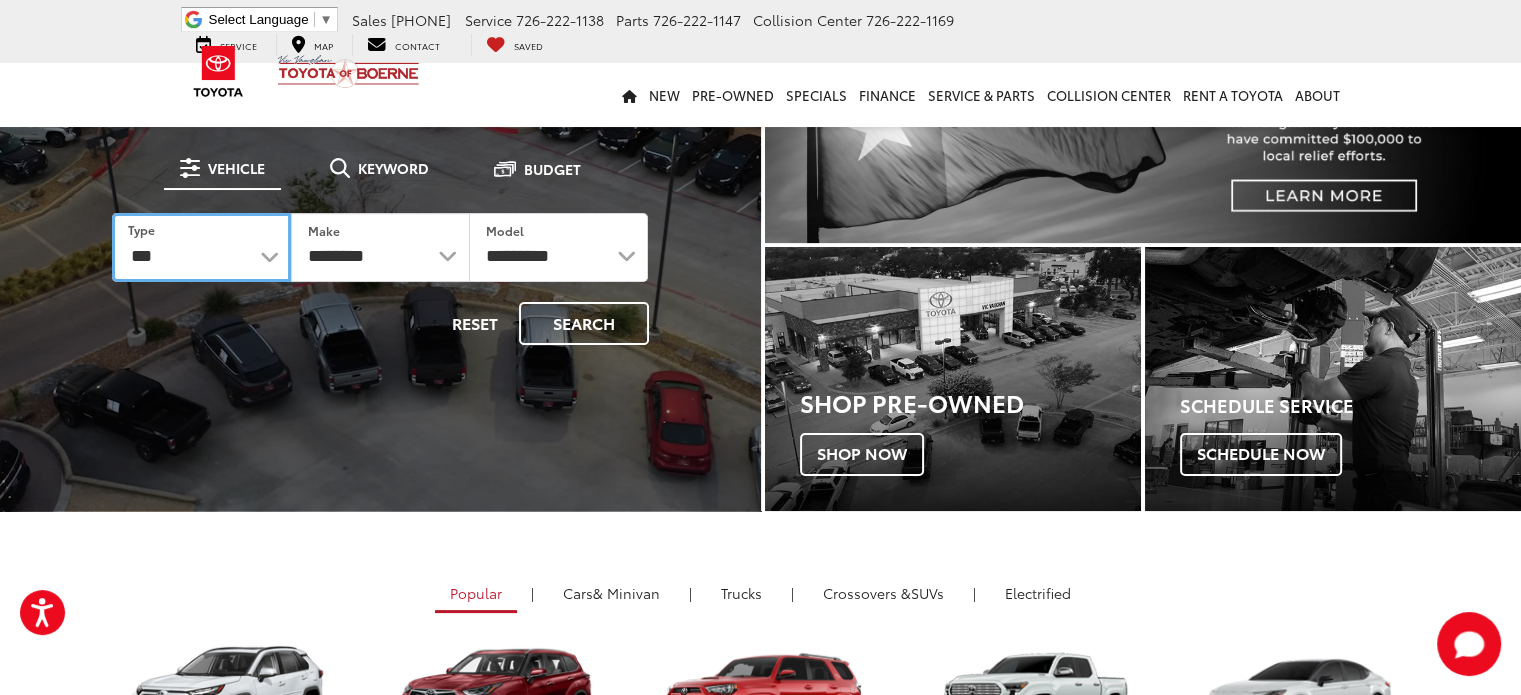 click on "***
***
****
*********" at bounding box center [201, 247] 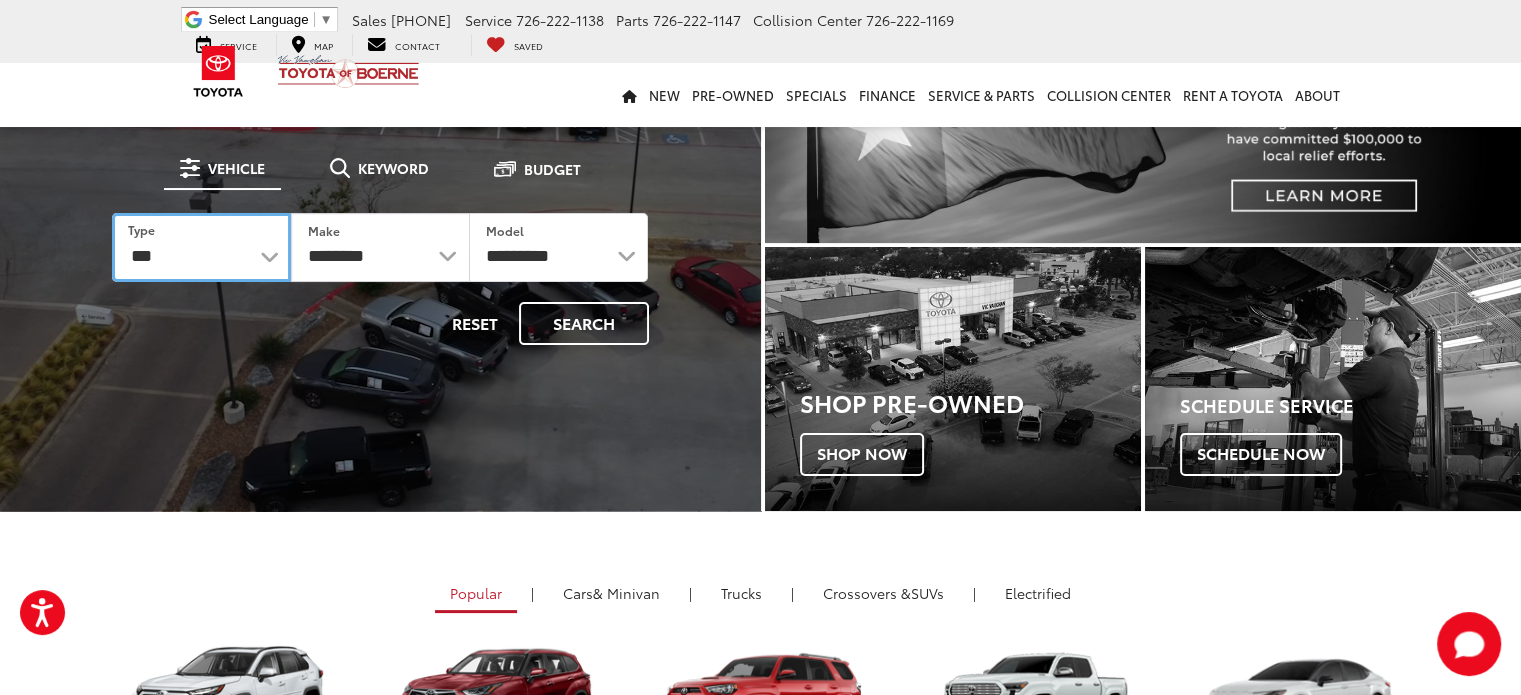 select 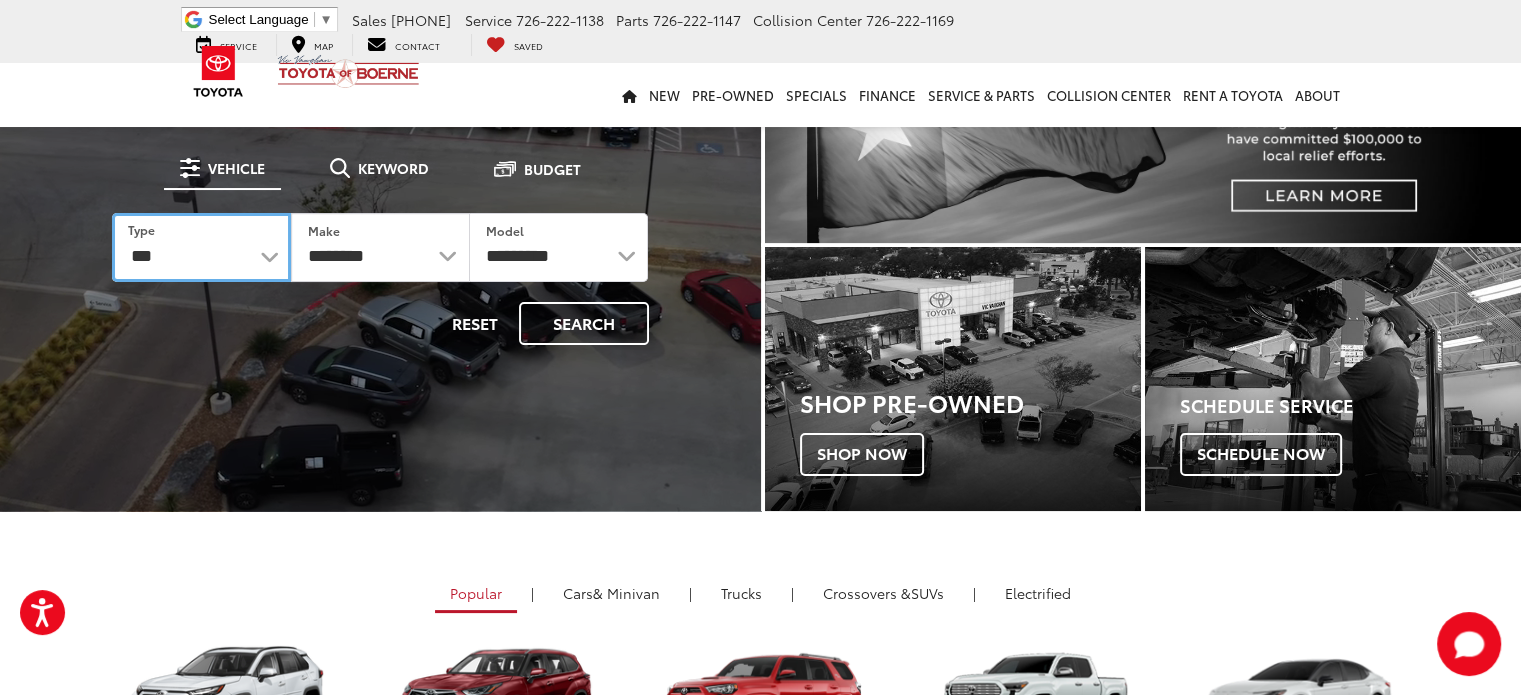 select 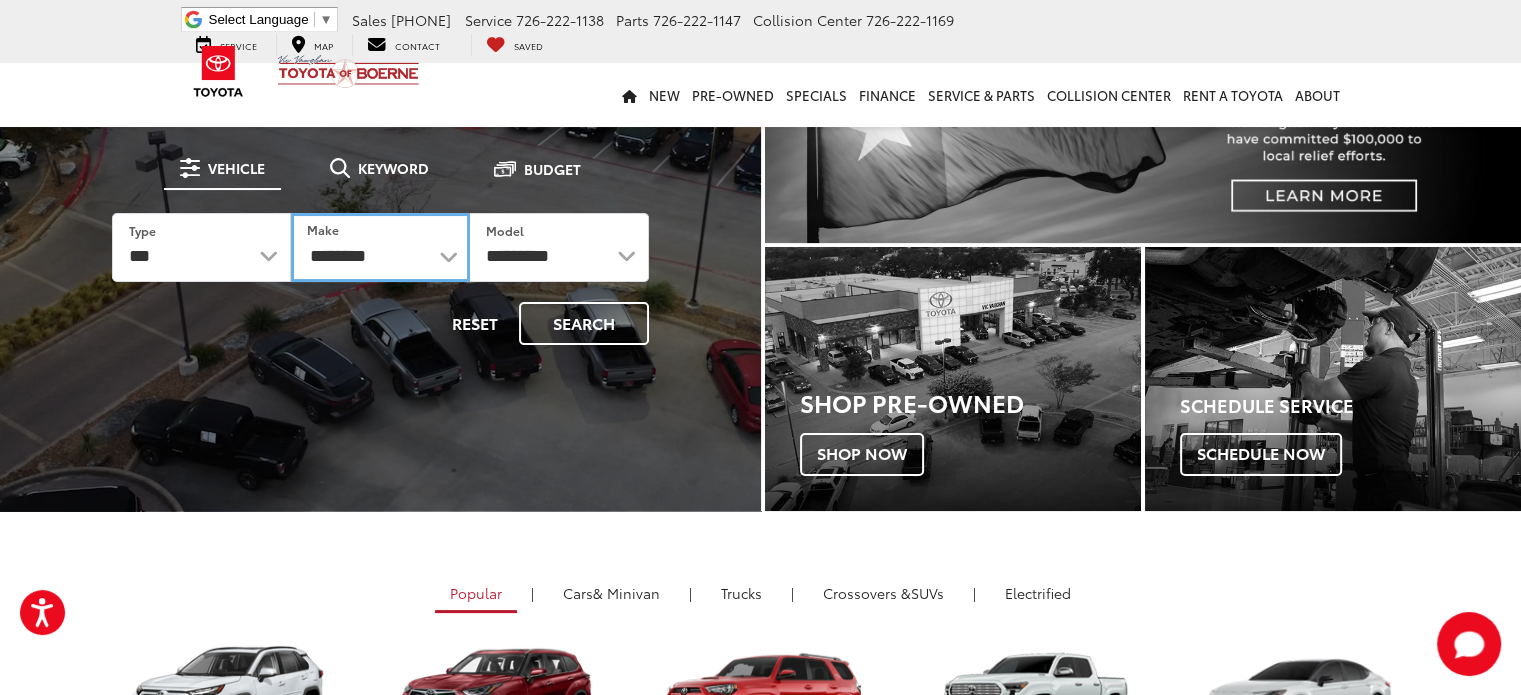 click on "**********" at bounding box center [380, 247] 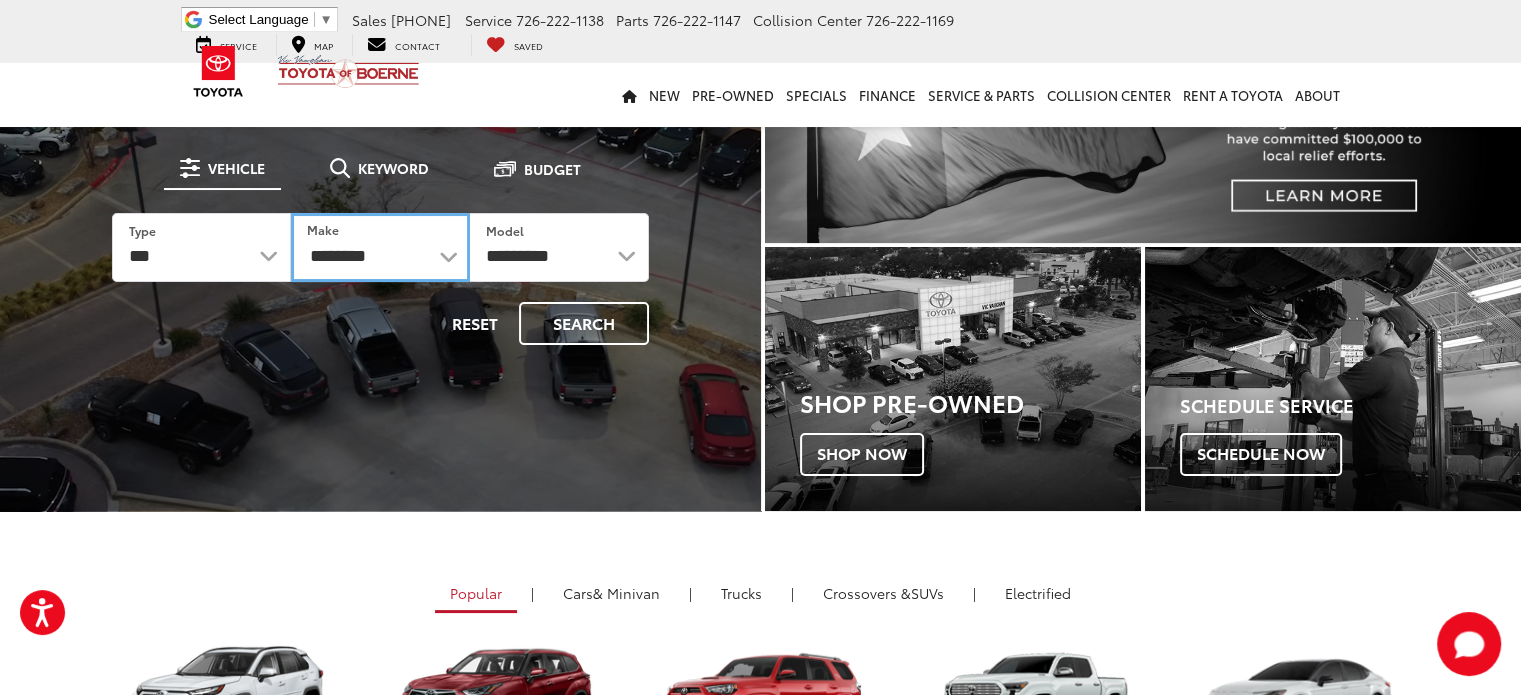 select on "******" 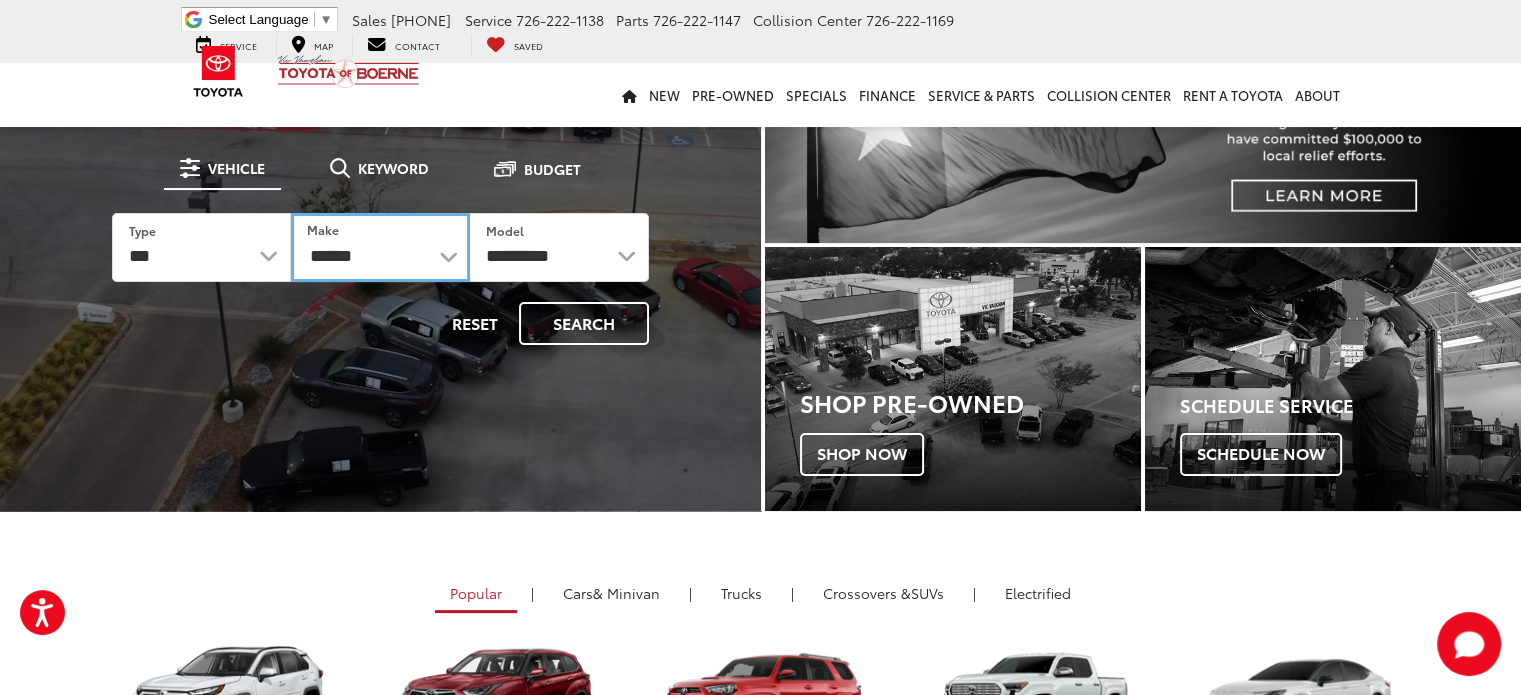 click on "**********" at bounding box center [380, 247] 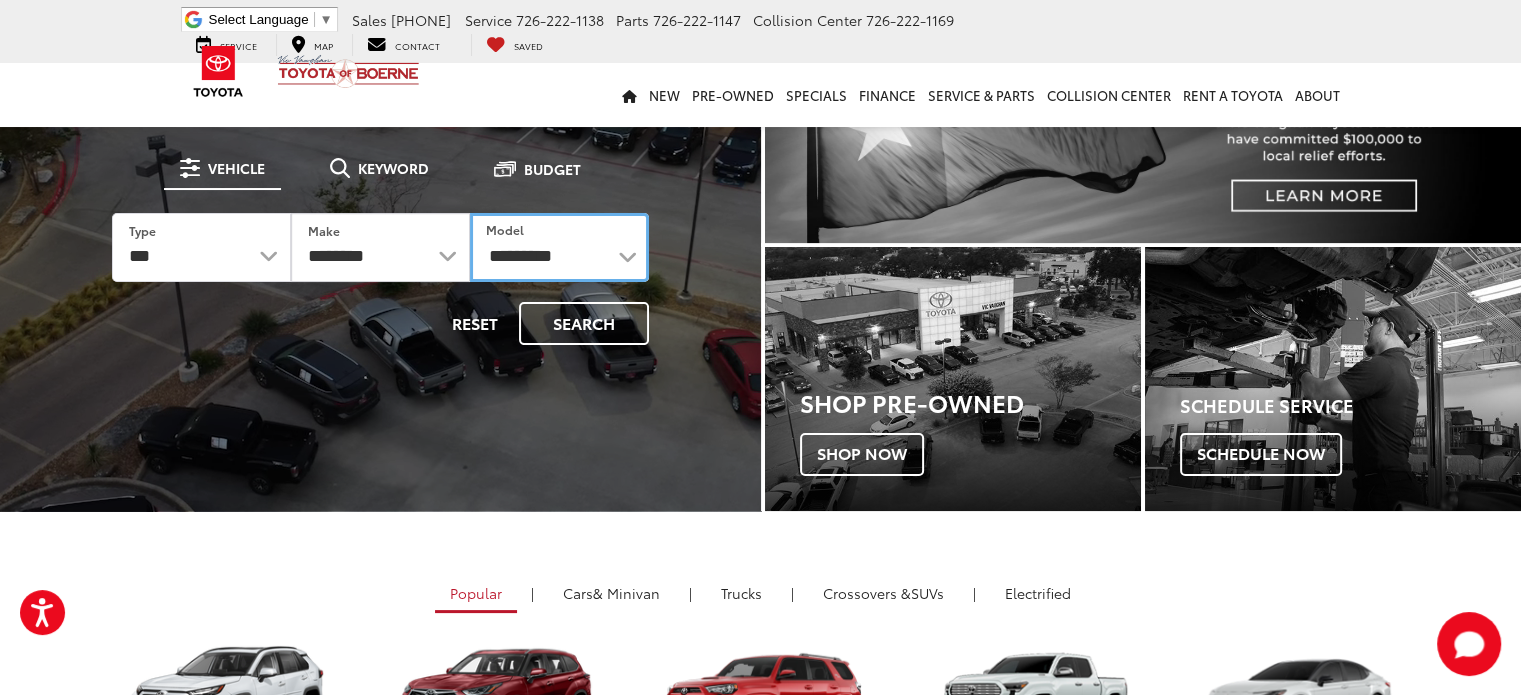 click on "**********" at bounding box center [559, 247] 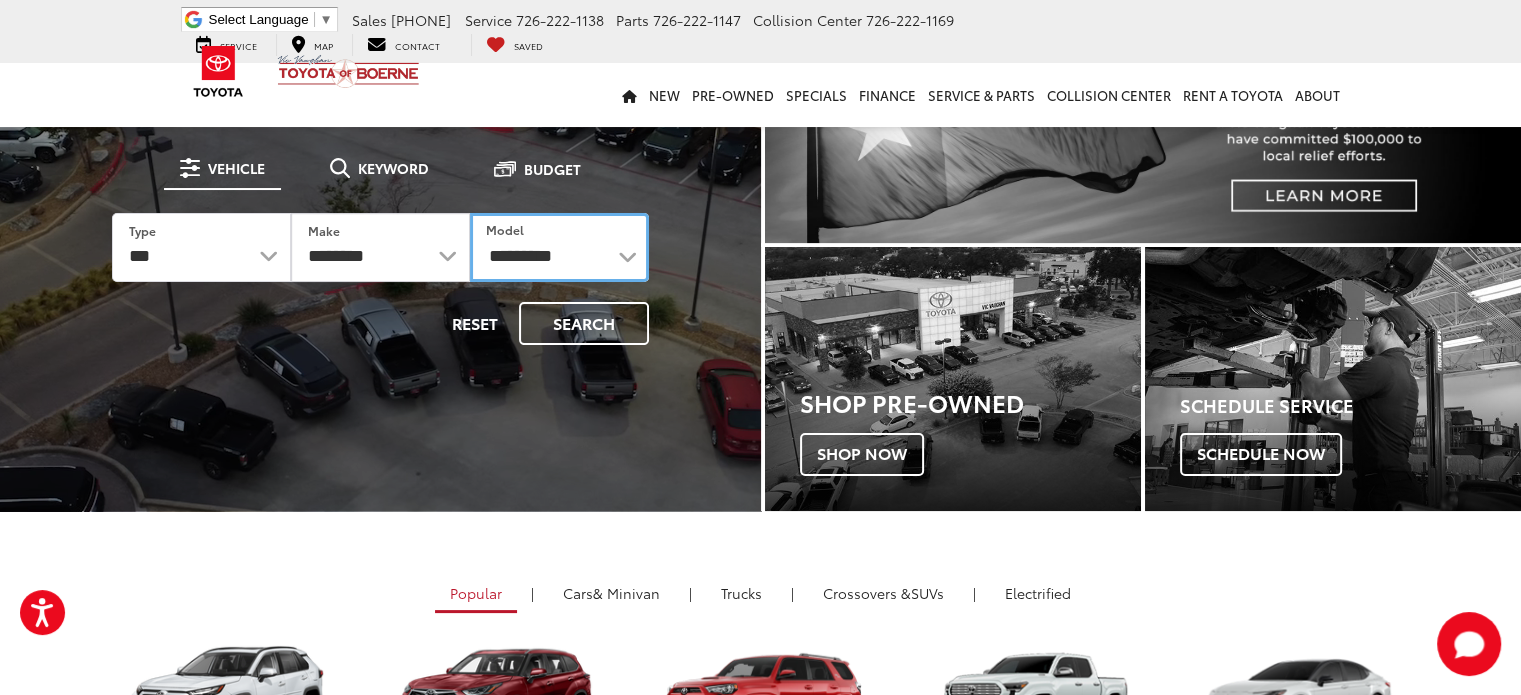select on "**********" 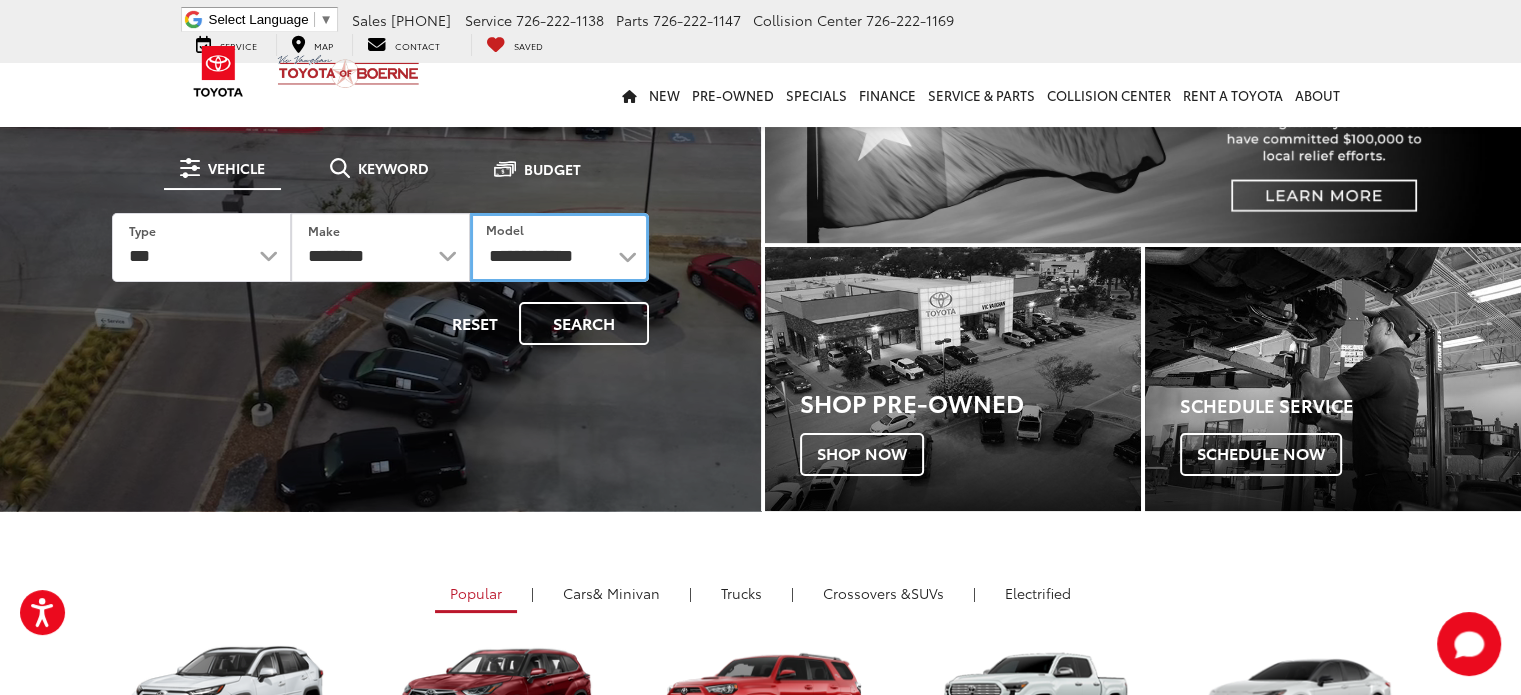 click on "**********" at bounding box center [559, 247] 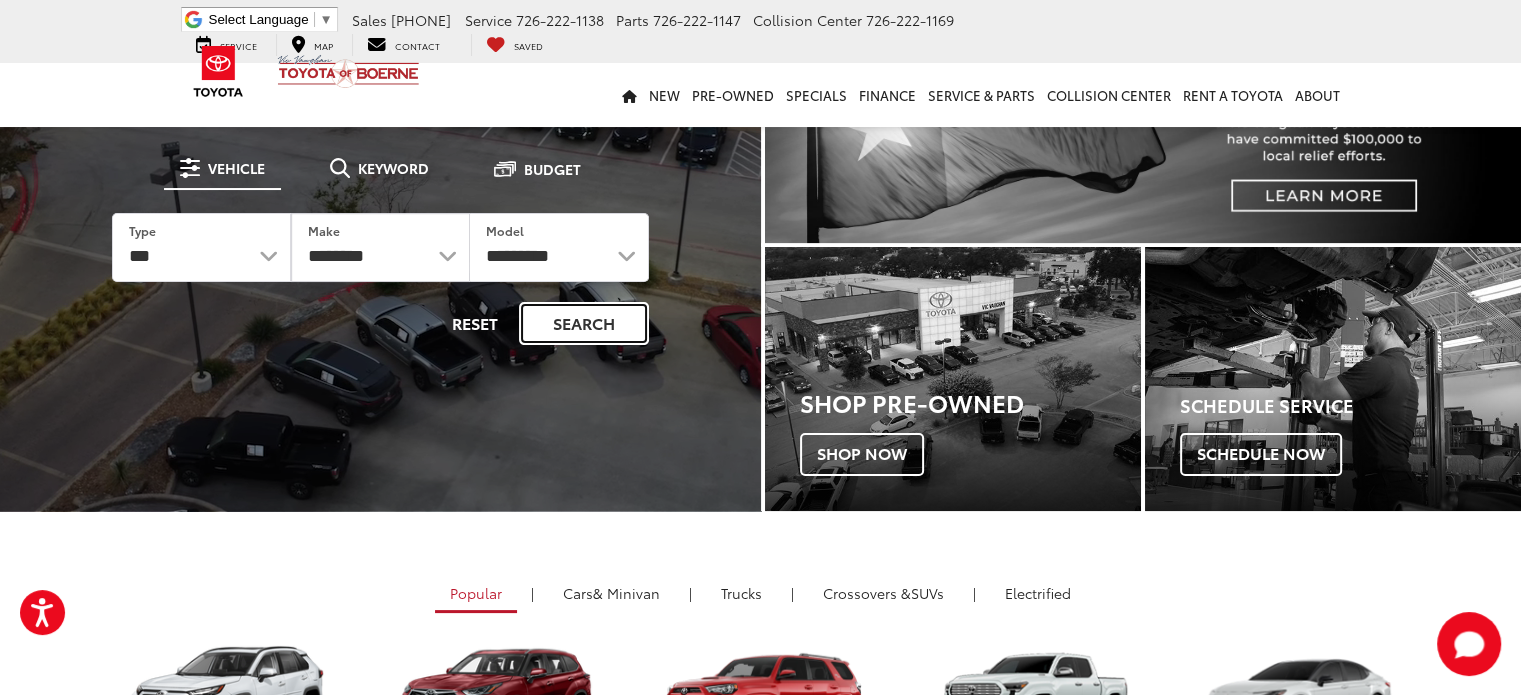 click on "Search" at bounding box center [584, 323] 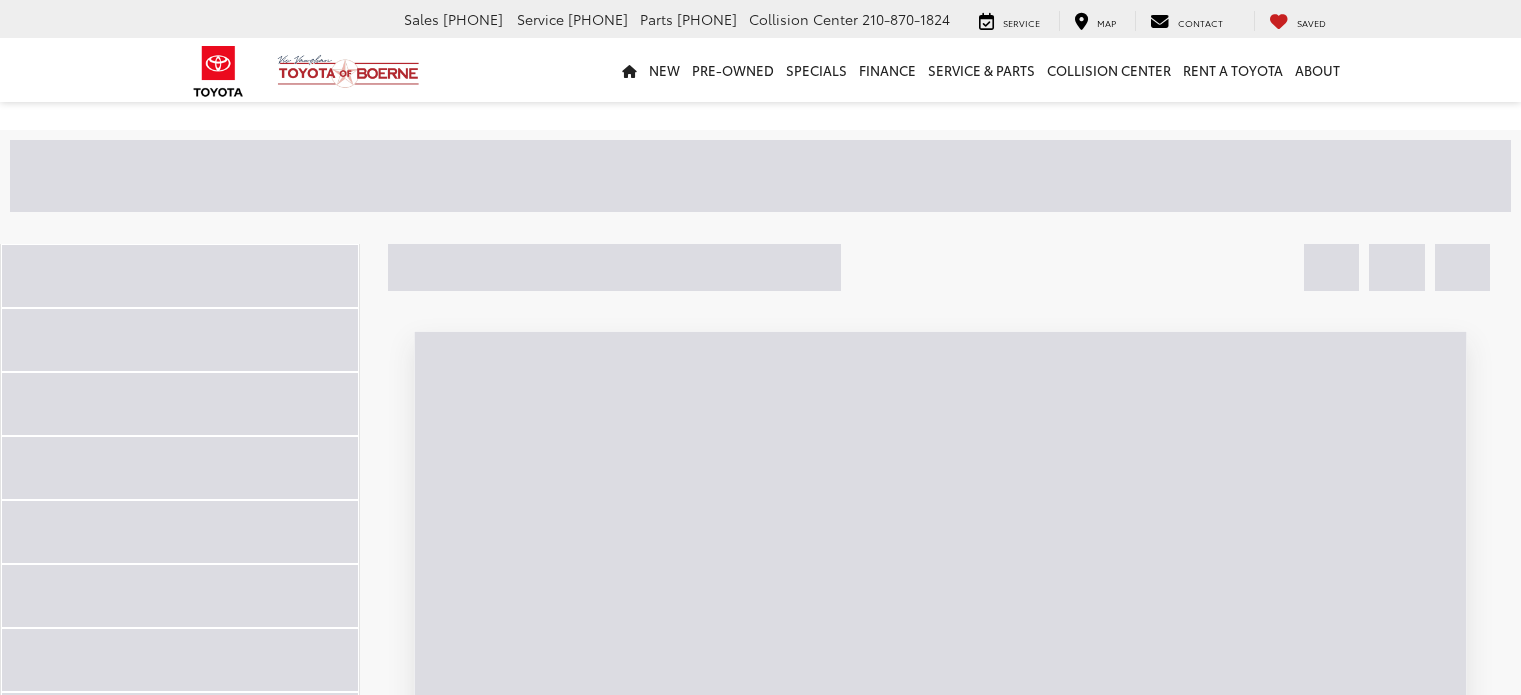 scroll, scrollTop: 0, scrollLeft: 0, axis: both 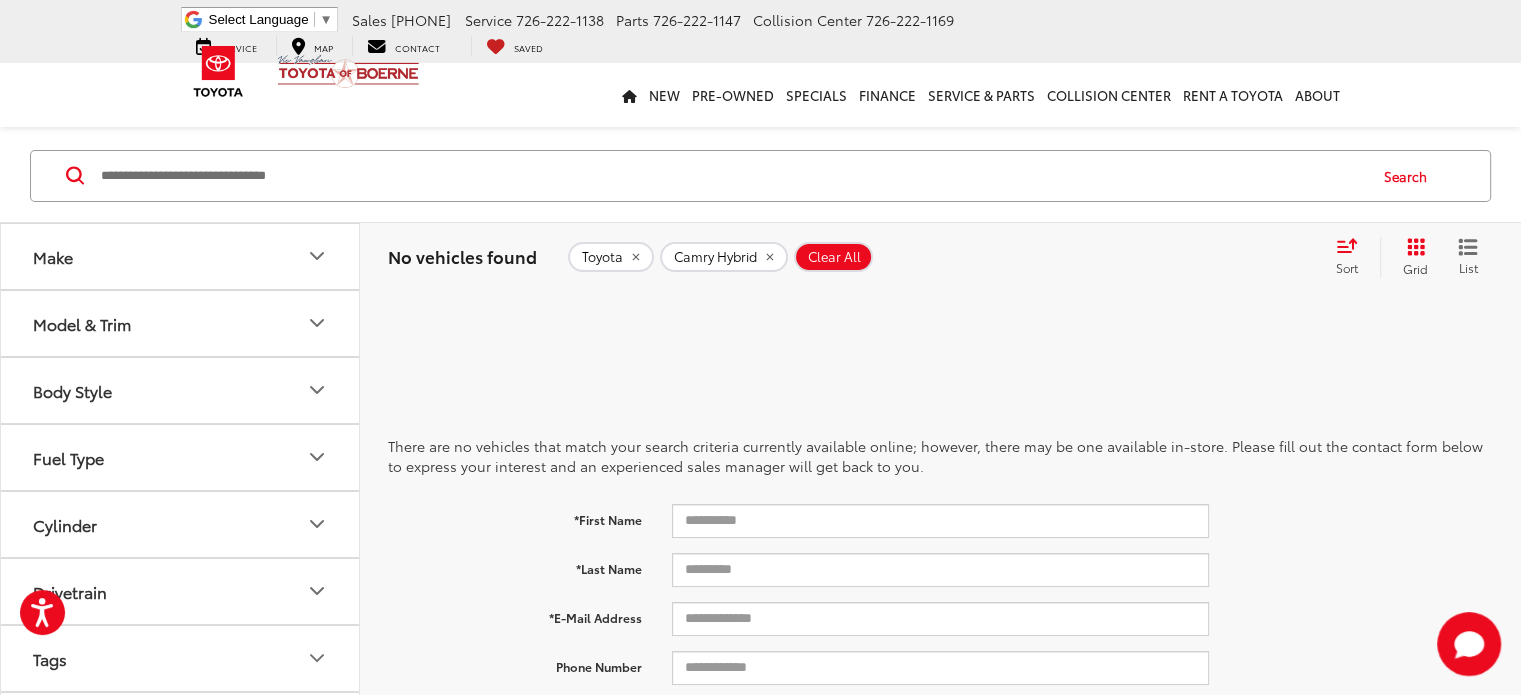 click on "Make" at bounding box center [181, 256] 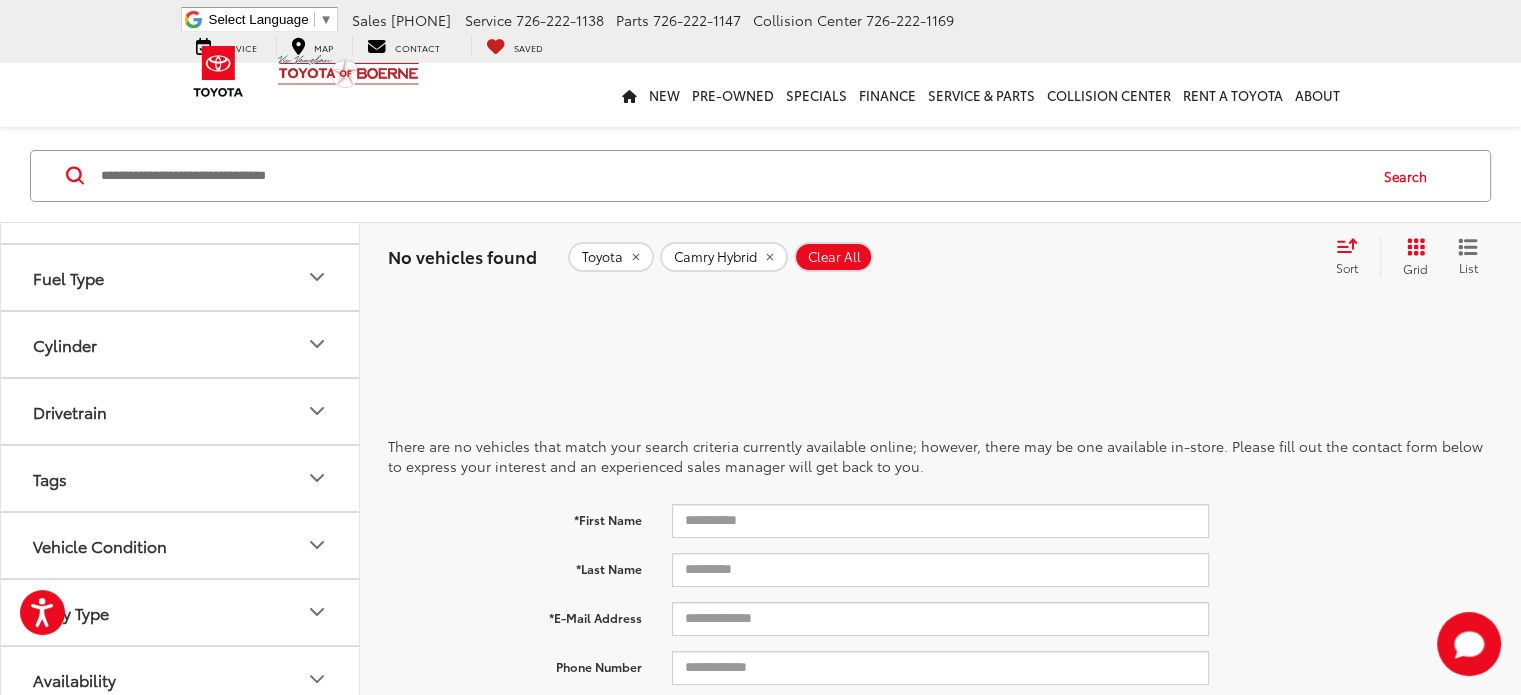 scroll, scrollTop: 743, scrollLeft: 0, axis: vertical 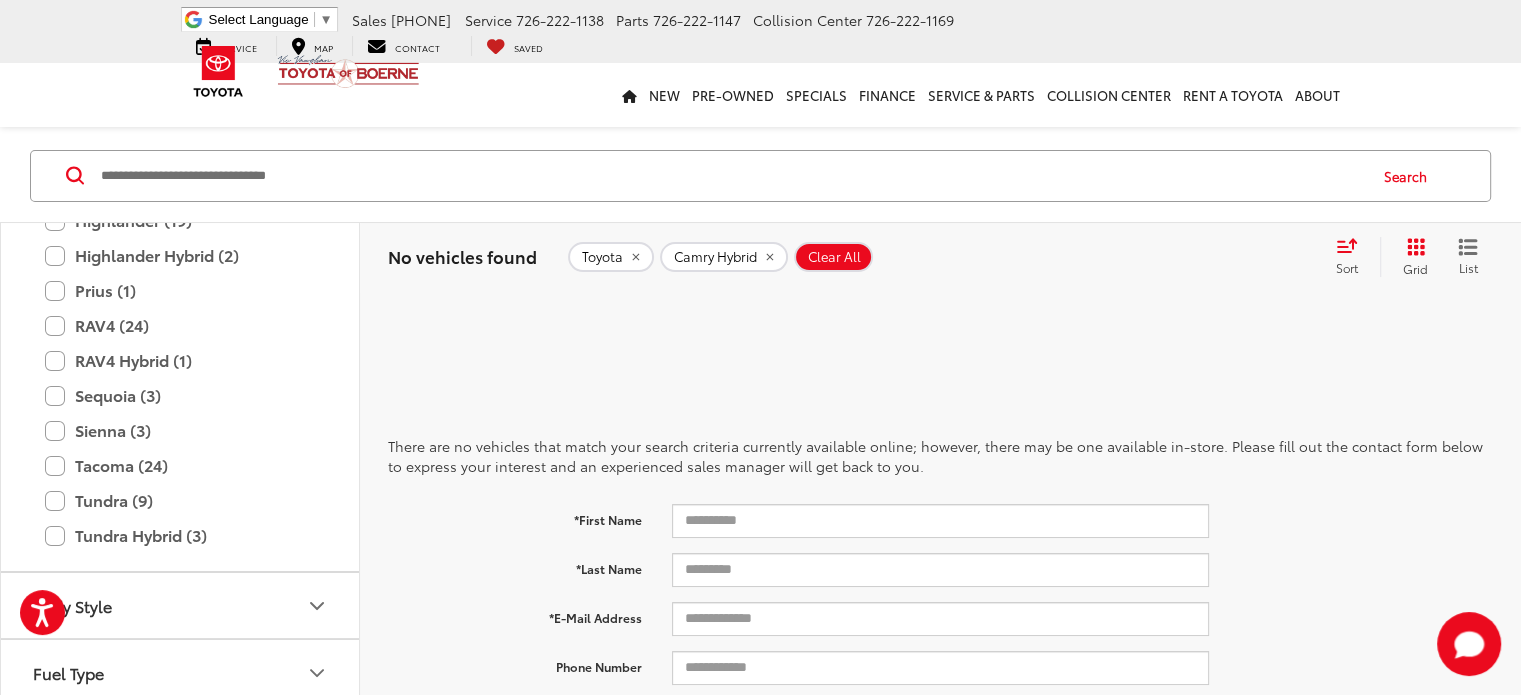 click on "Camry (37)" at bounding box center (180, -25) 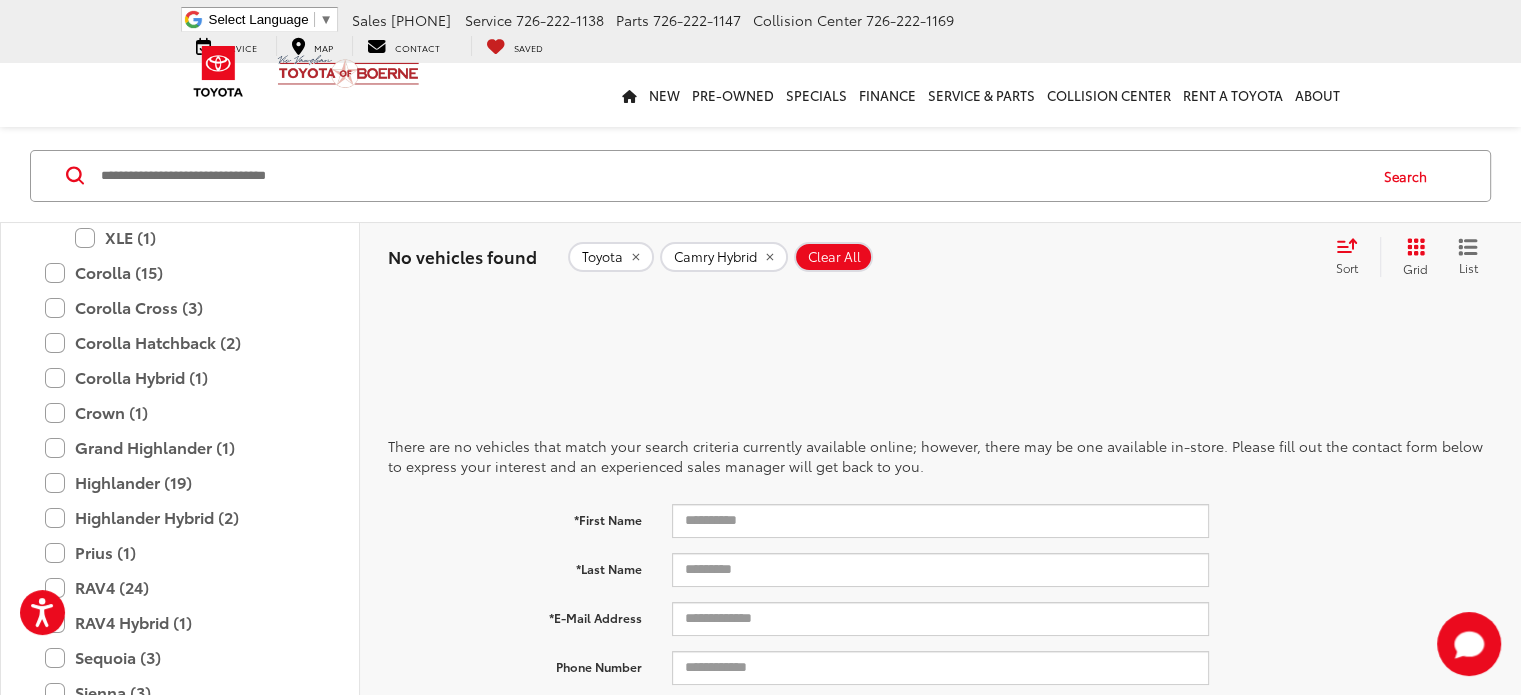 scroll, scrollTop: 1124, scrollLeft: 0, axis: vertical 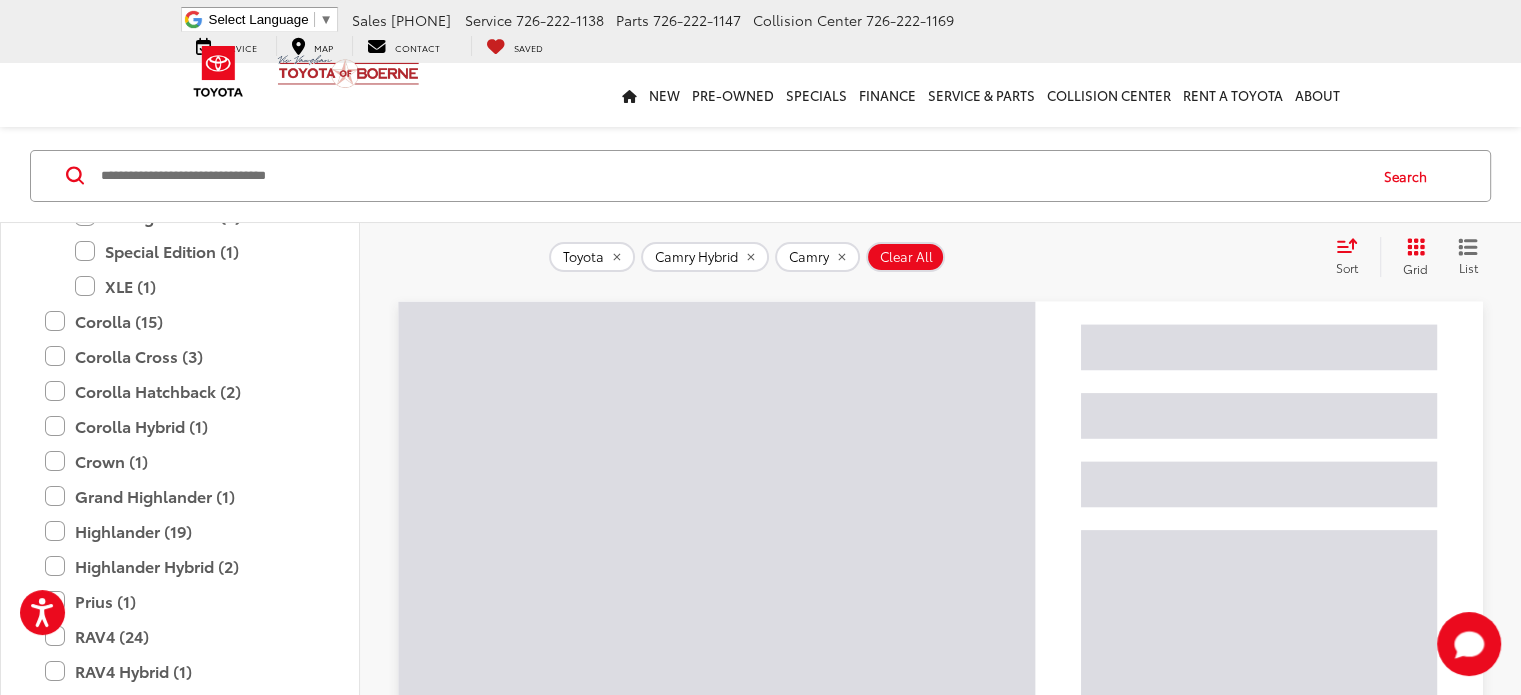 click on "SE (18)" at bounding box center (195, 111) 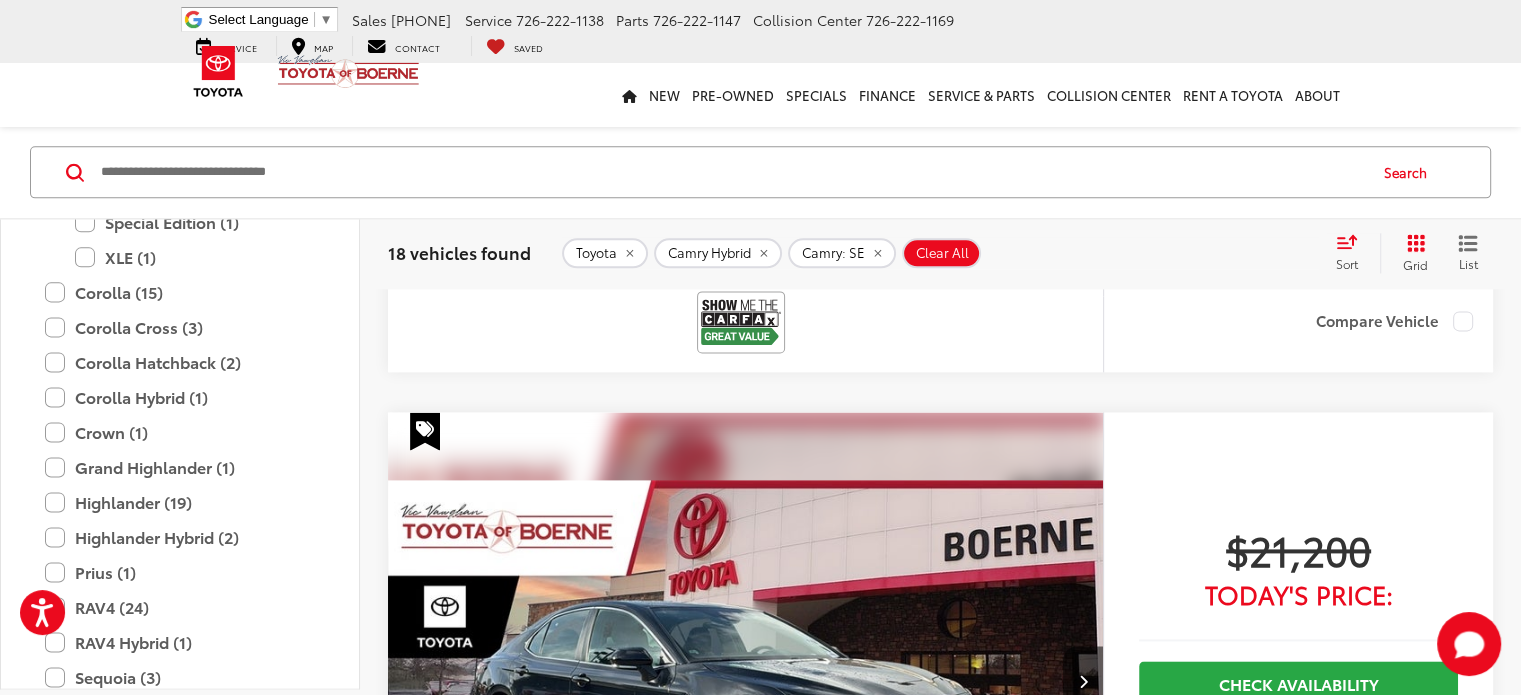 scroll, scrollTop: 2476, scrollLeft: 0, axis: vertical 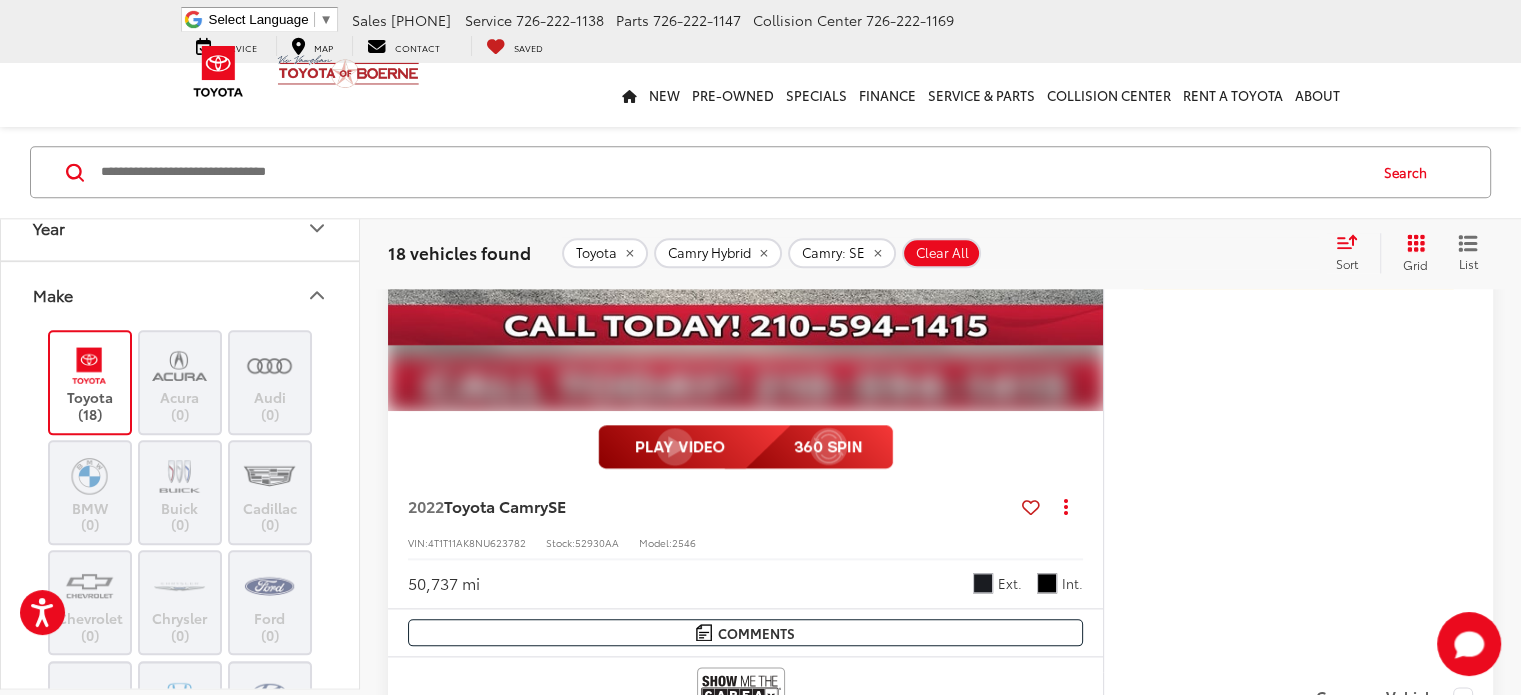 click on "Year" at bounding box center [181, 228] 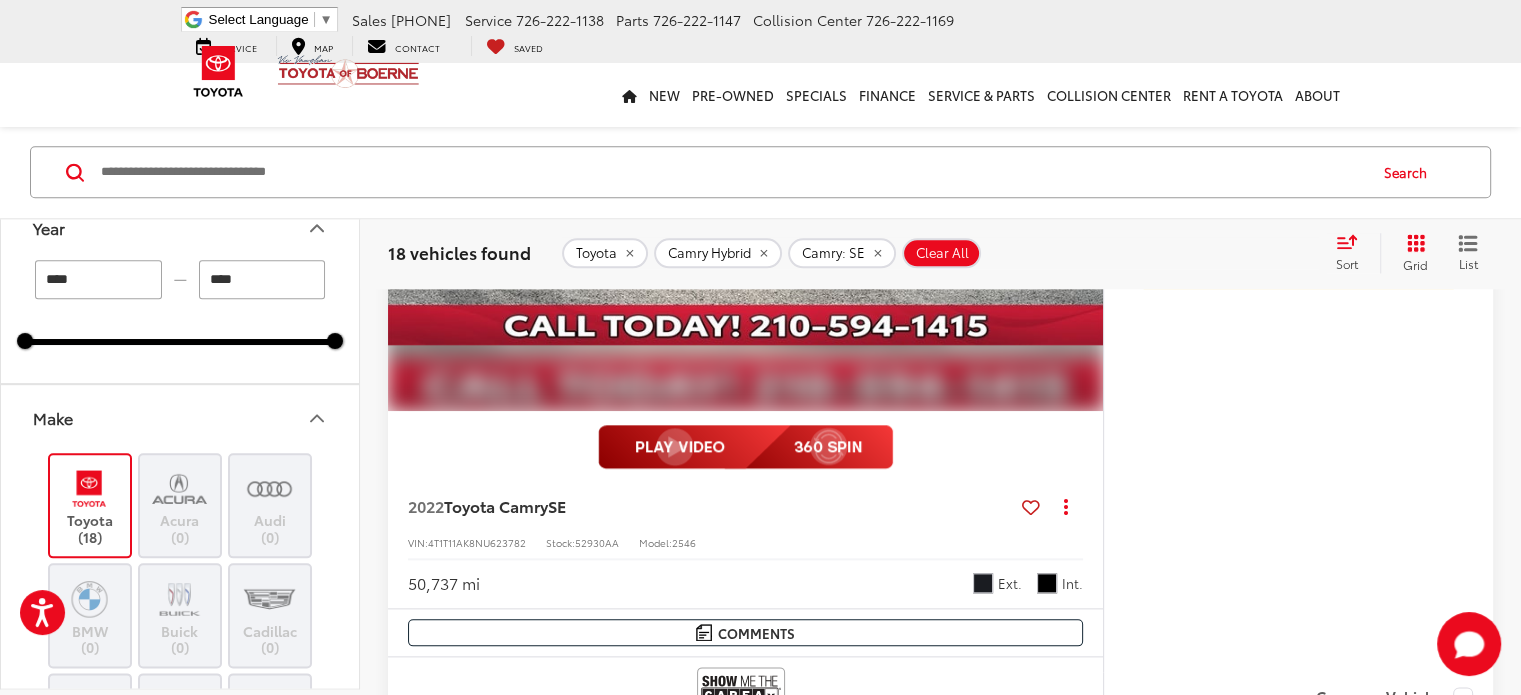 click on "****" at bounding box center (98, 280) 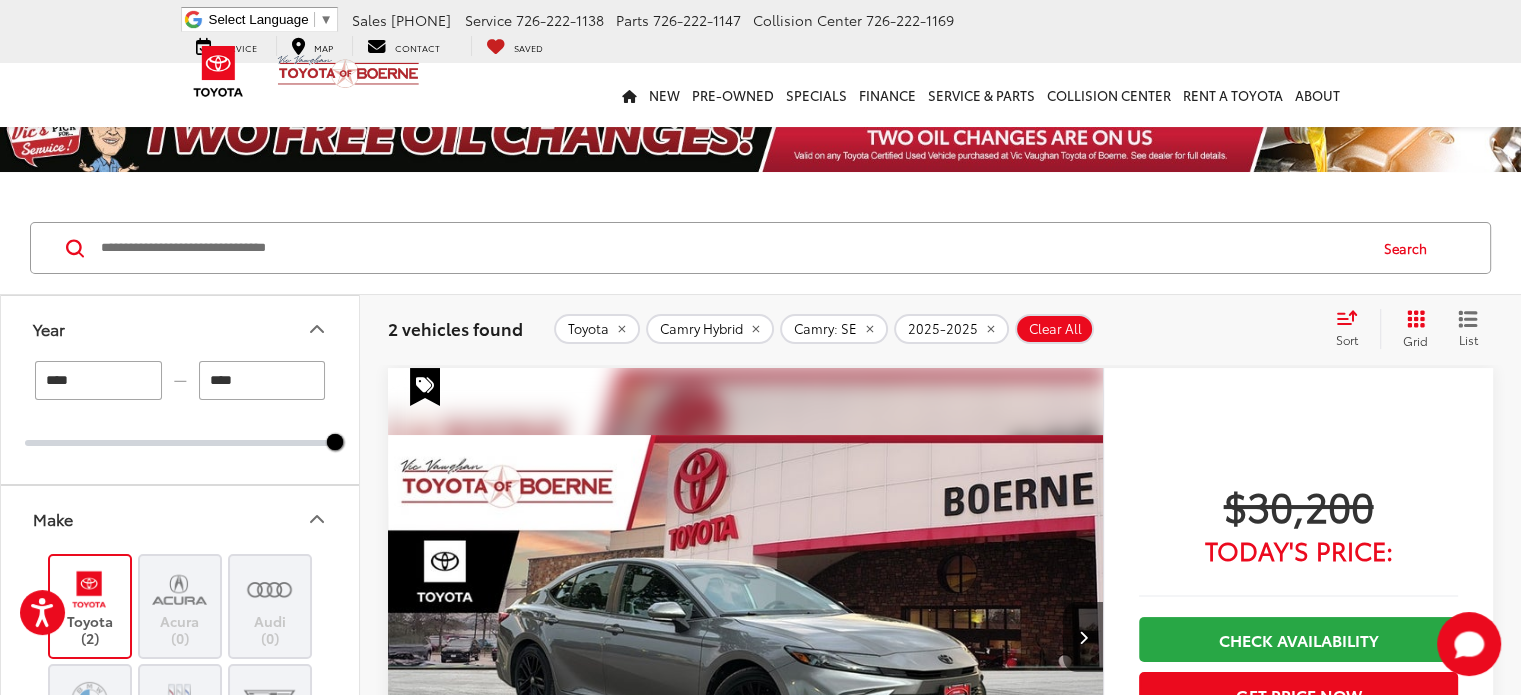 scroll, scrollTop: 0, scrollLeft: 0, axis: both 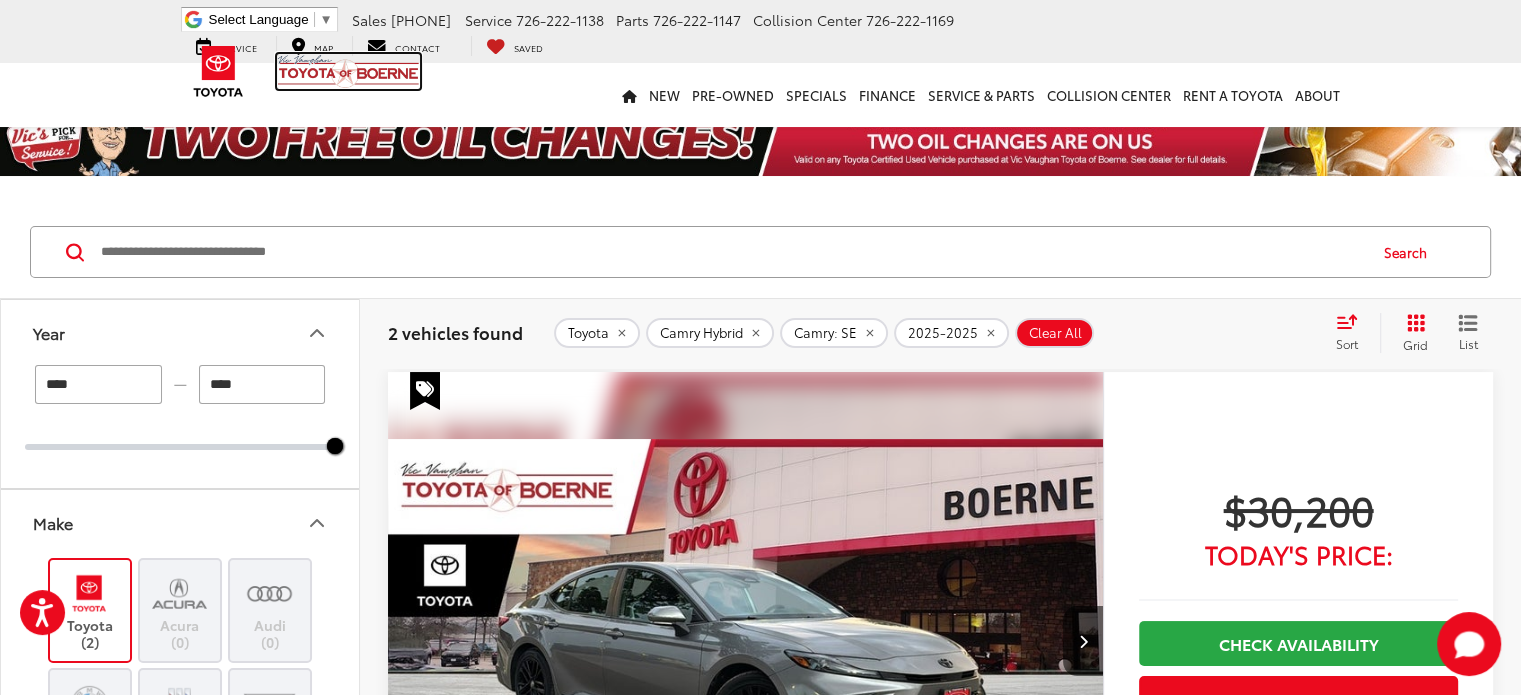 click at bounding box center [348, 71] 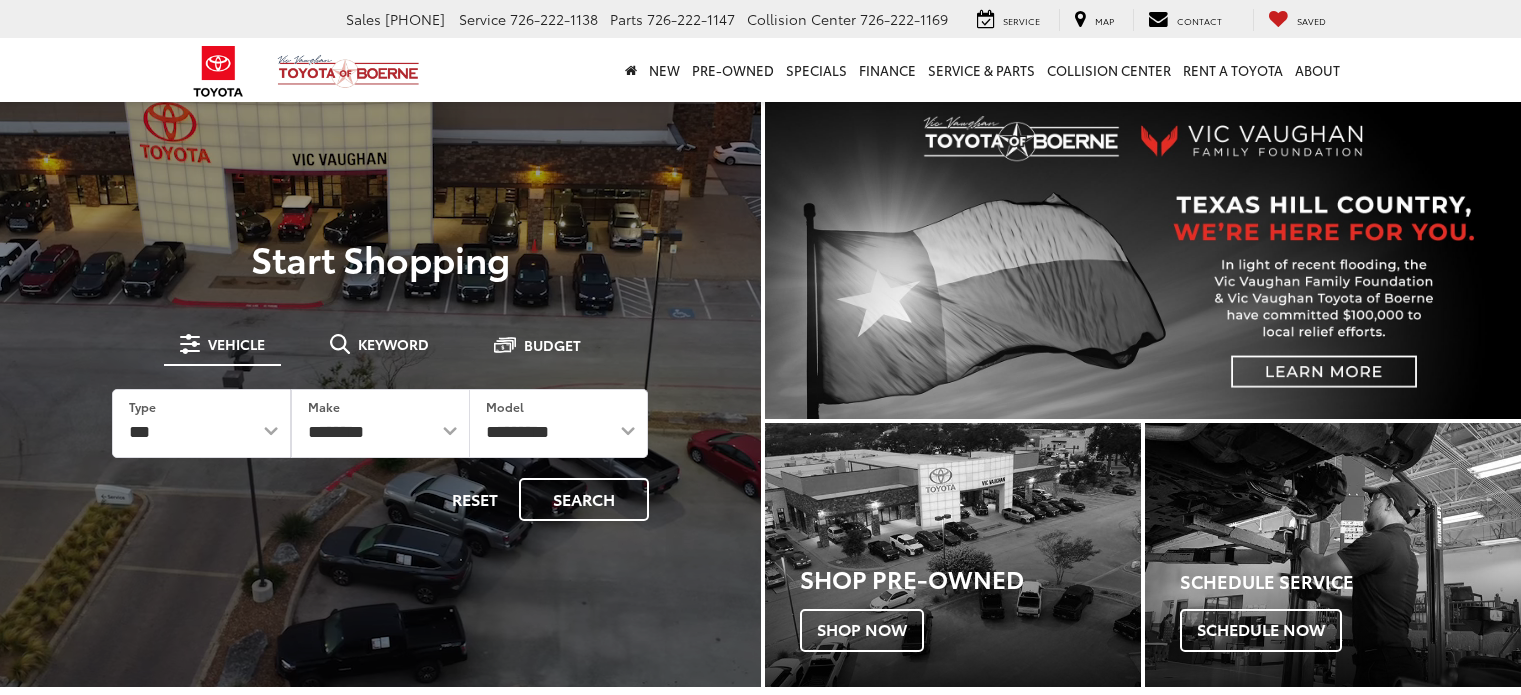 scroll, scrollTop: 0, scrollLeft: 0, axis: both 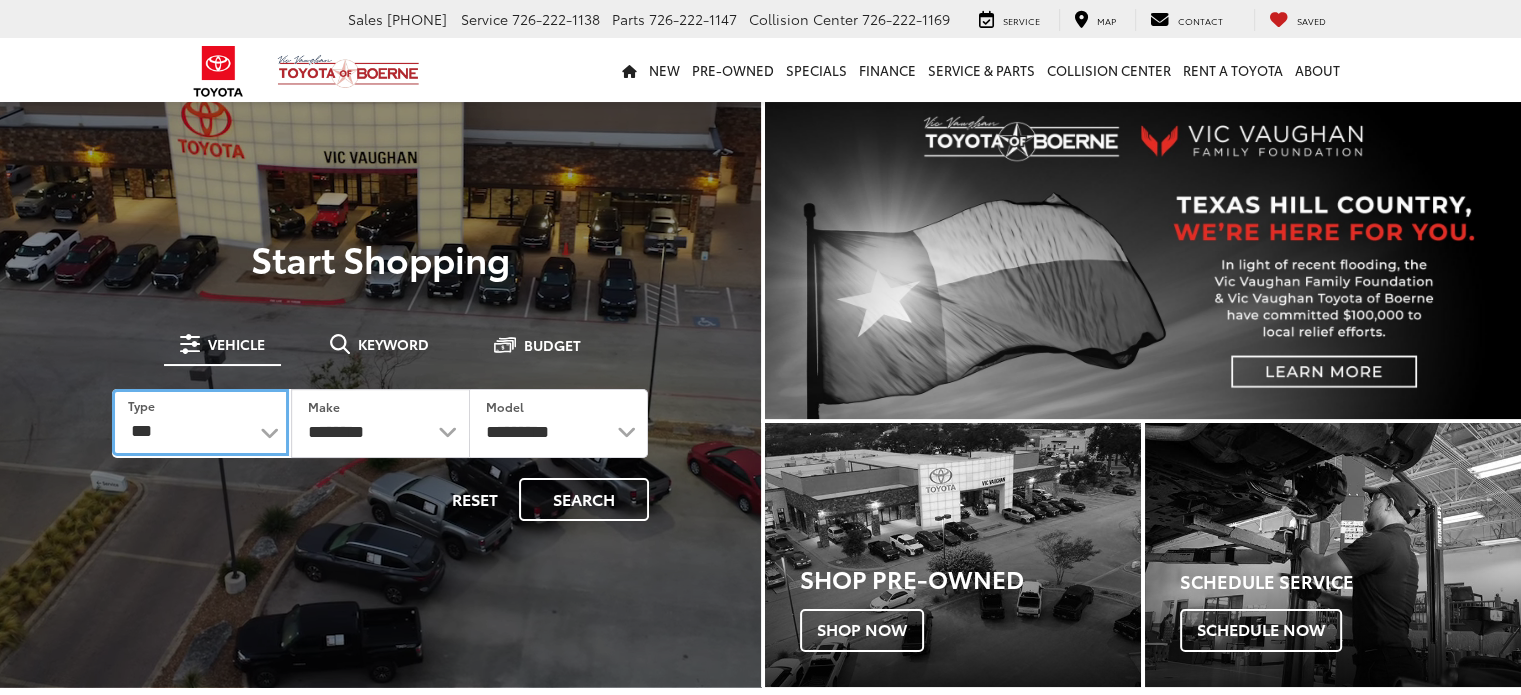 click on "***
***
****
*********" at bounding box center [200, 422] 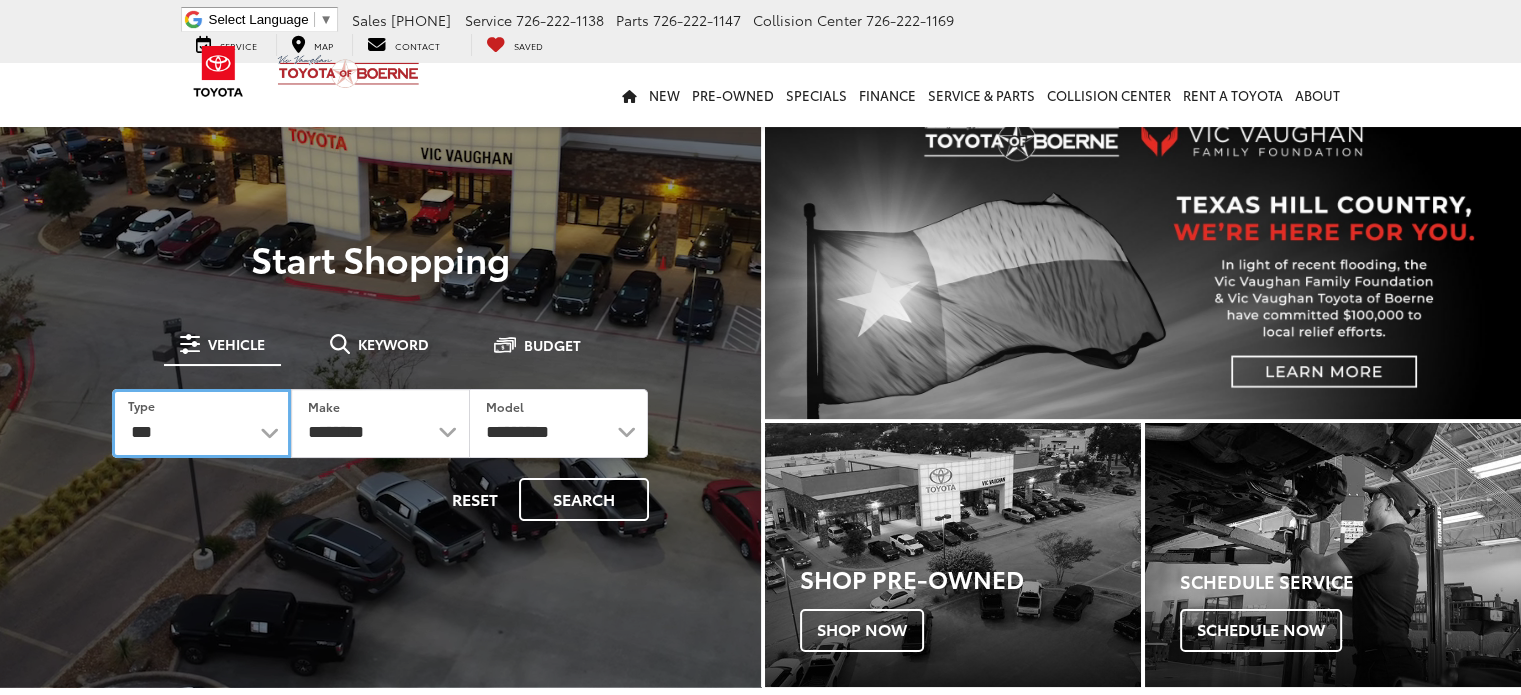 scroll, scrollTop: 0, scrollLeft: 0, axis: both 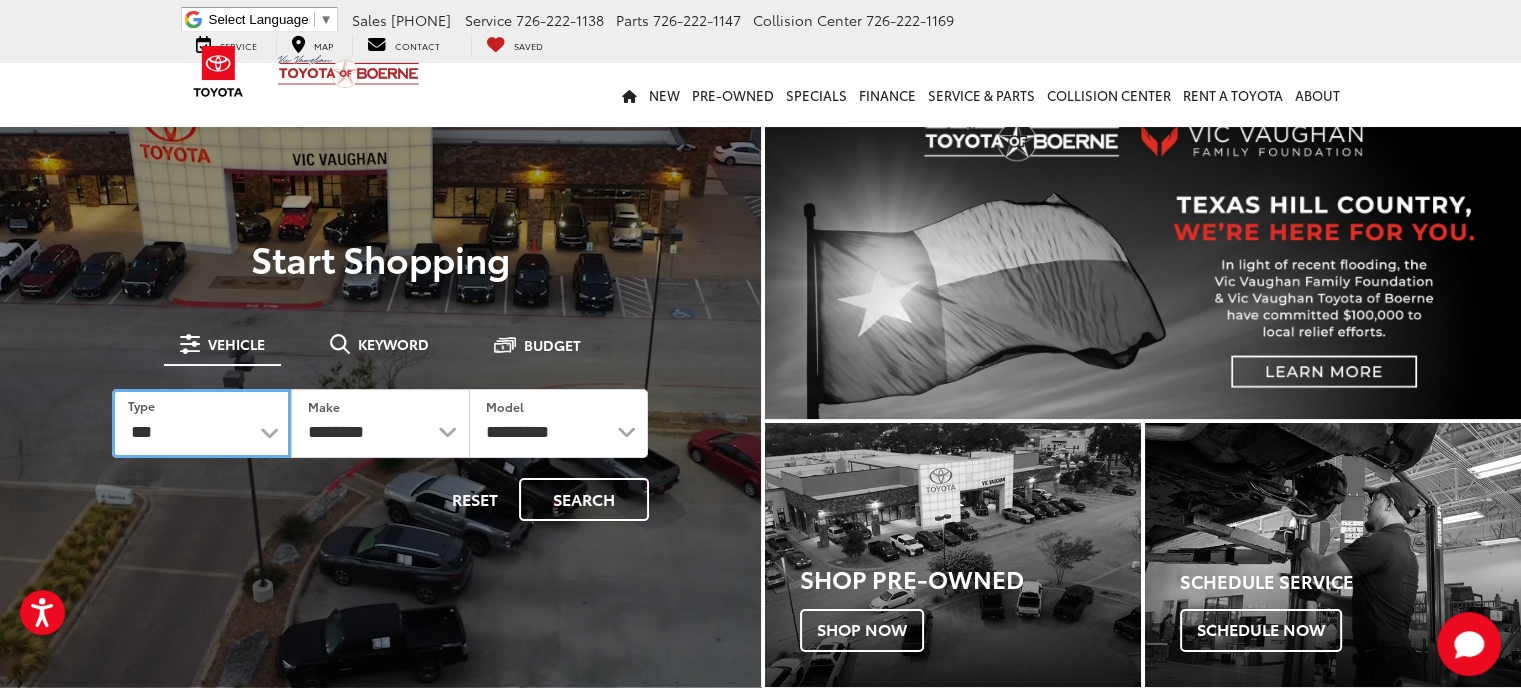 select on "******" 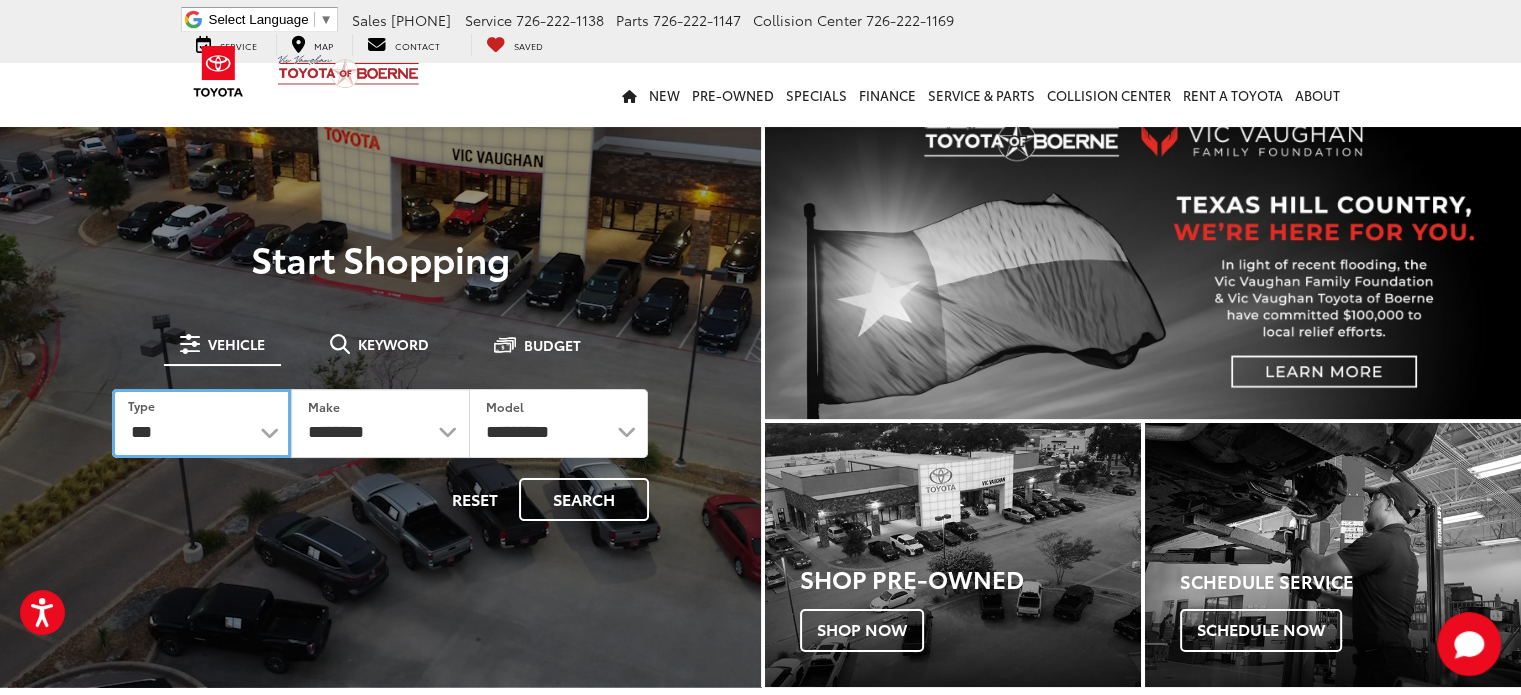 click on "***
***
****
*********" at bounding box center (201, 423) 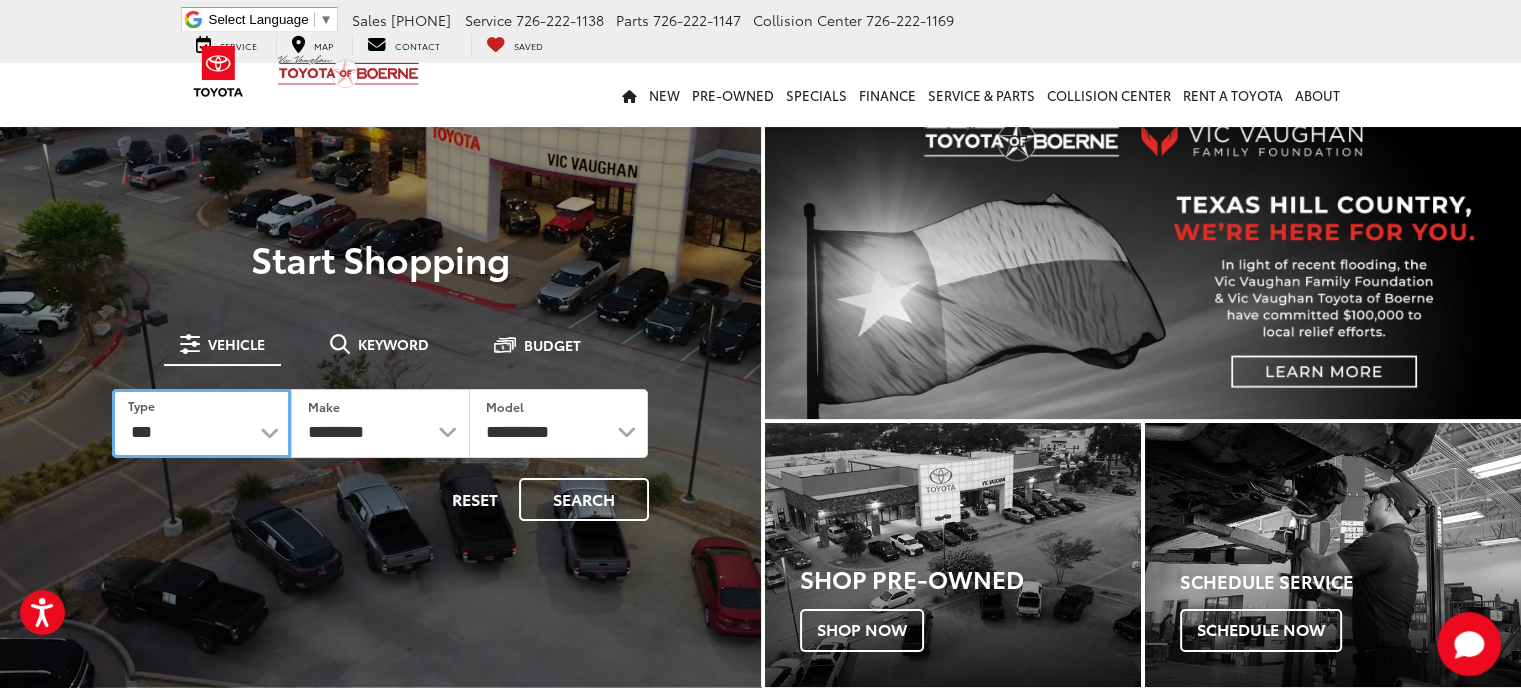 select on "******" 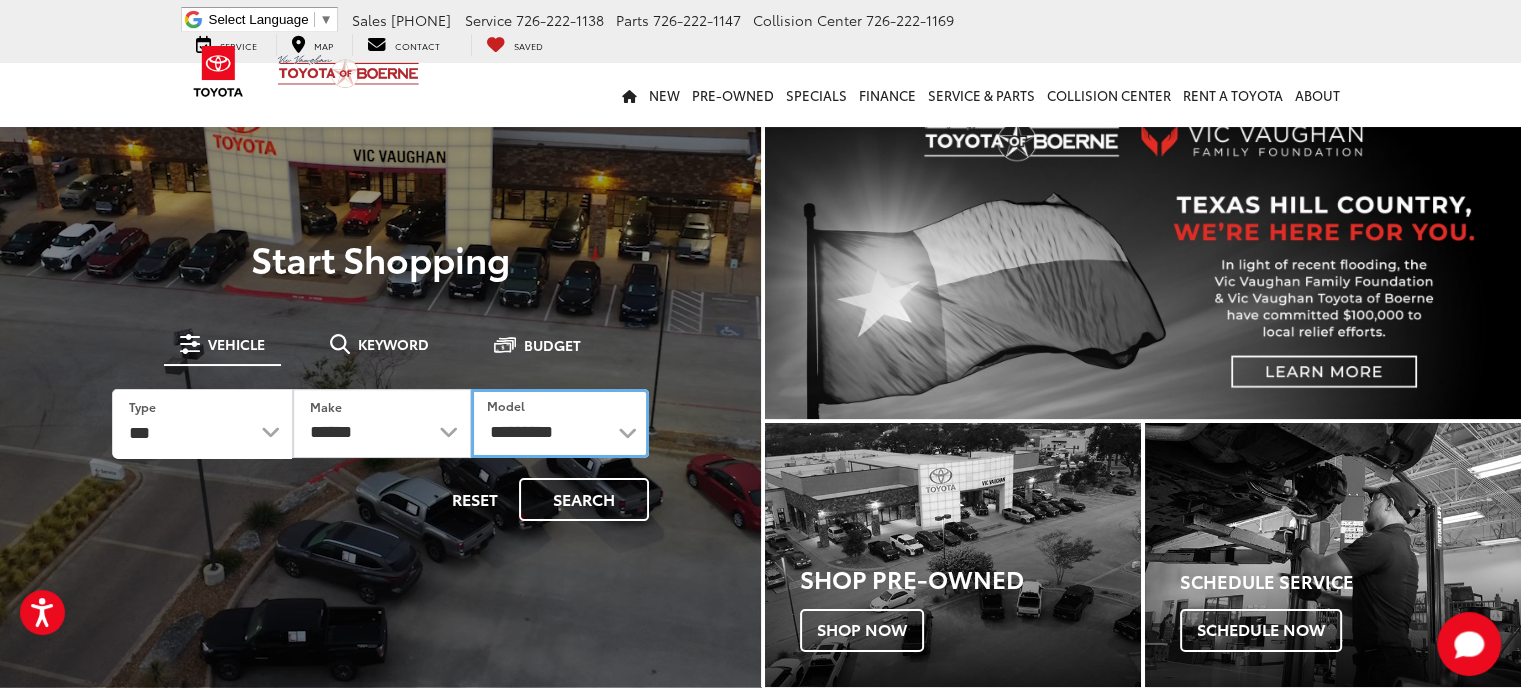click on "**********" at bounding box center [560, 423] 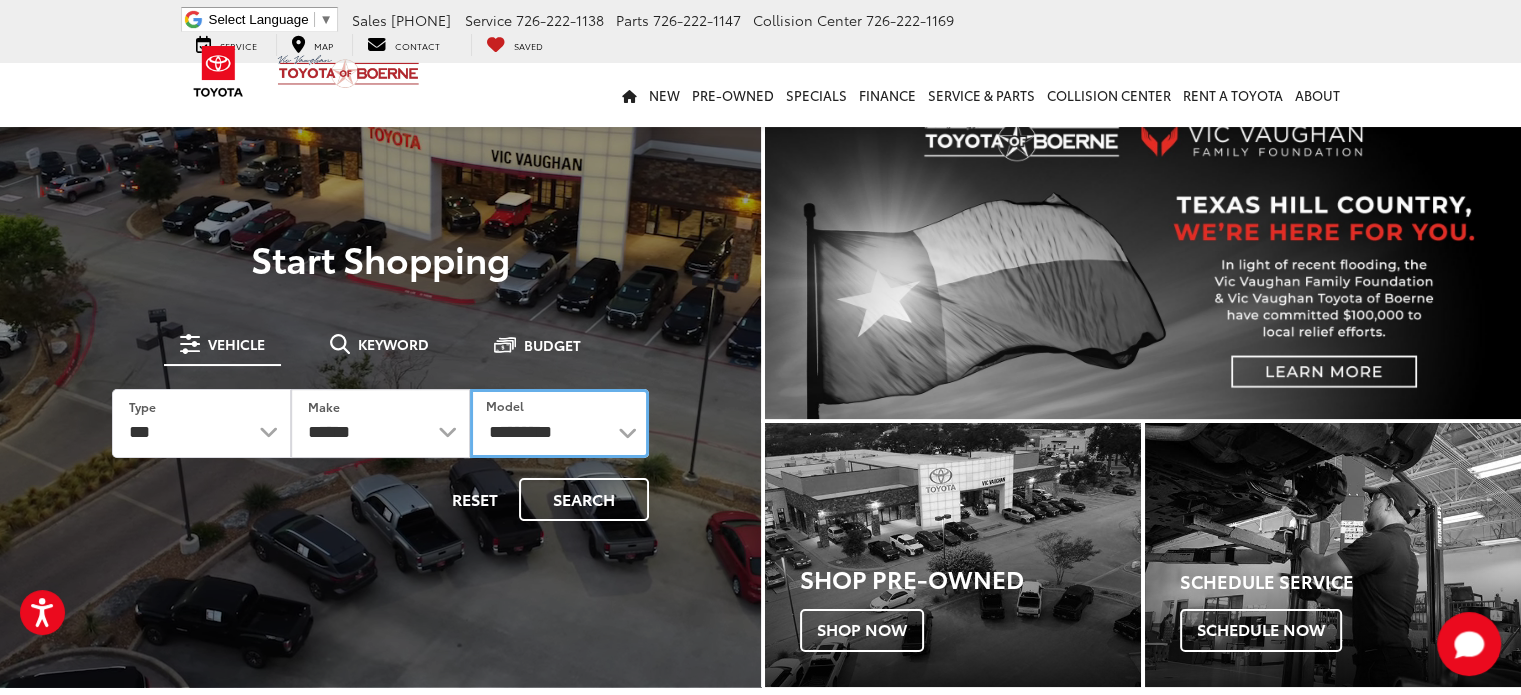 select on "*****" 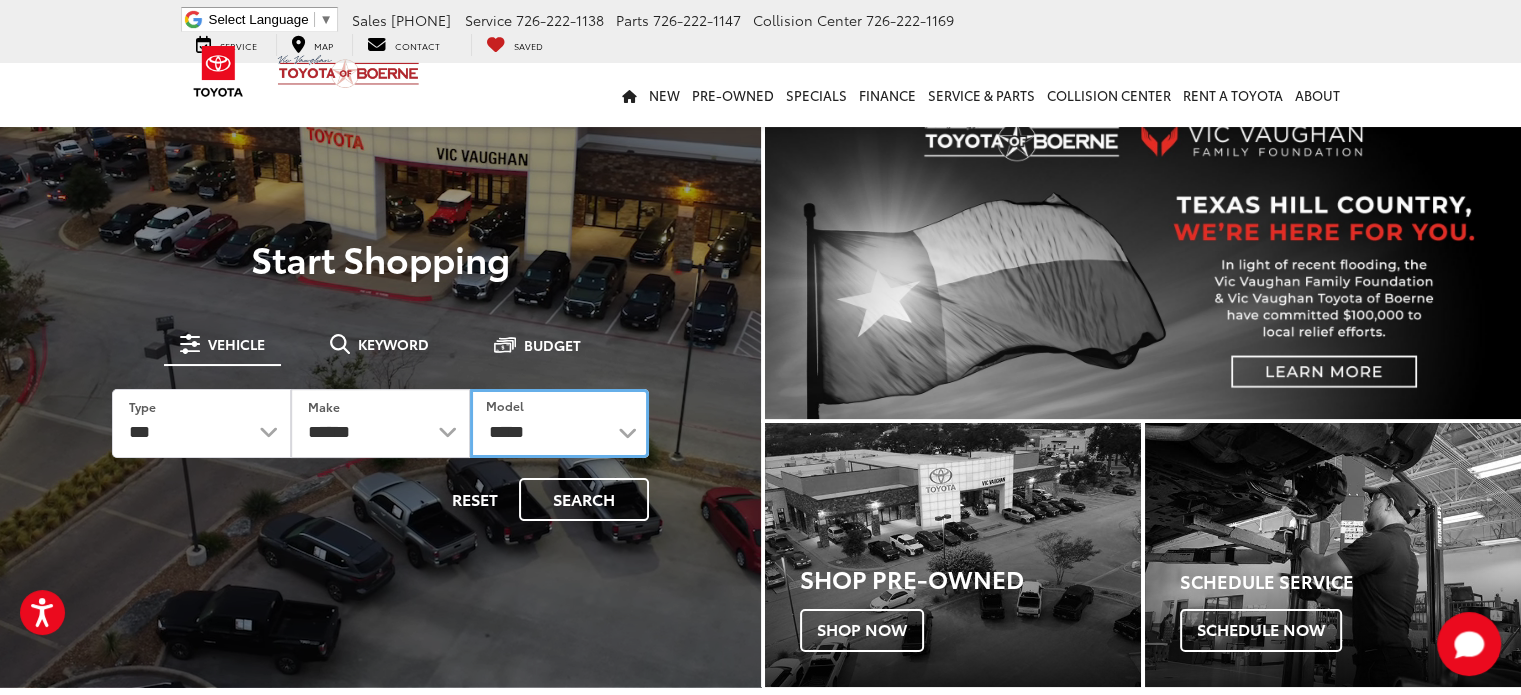 click on "**********" at bounding box center [559, 423] 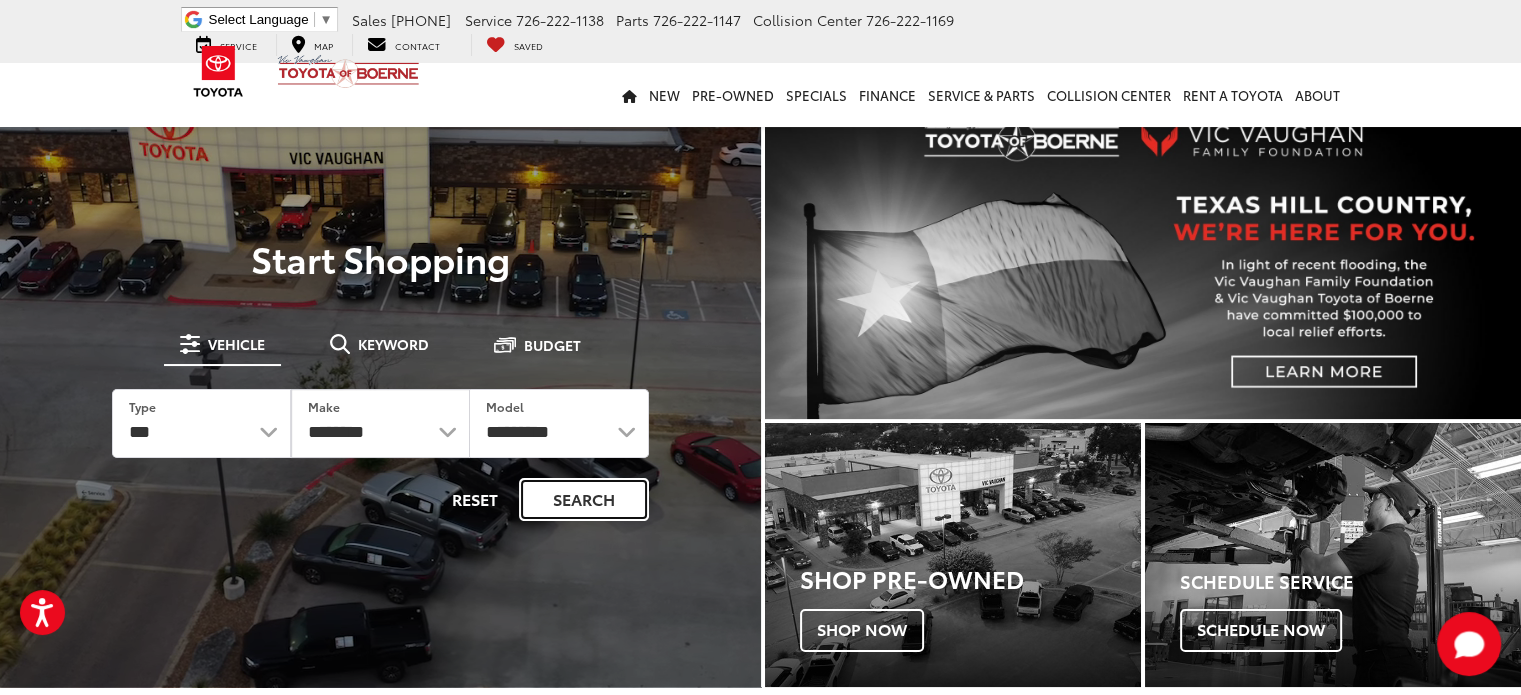 click on "Search" at bounding box center (584, 499) 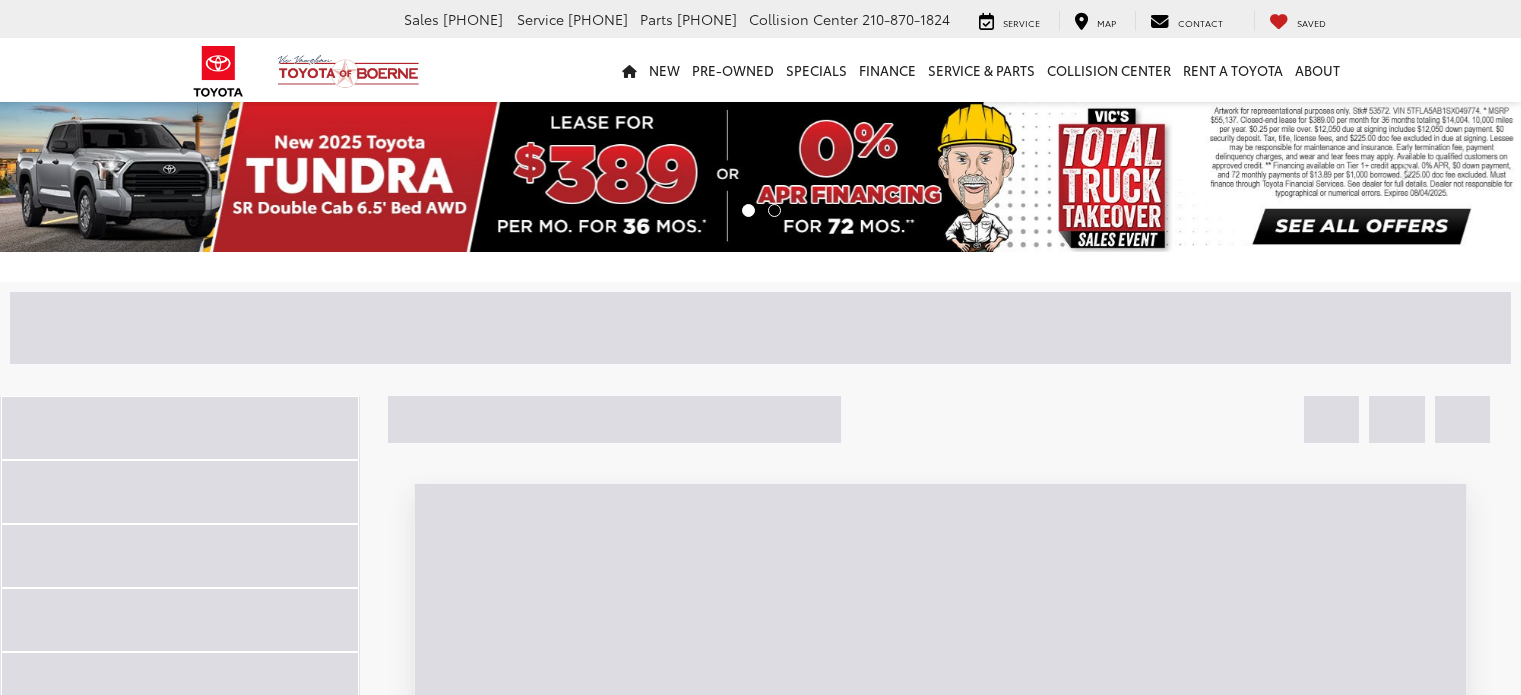 scroll, scrollTop: 0, scrollLeft: 0, axis: both 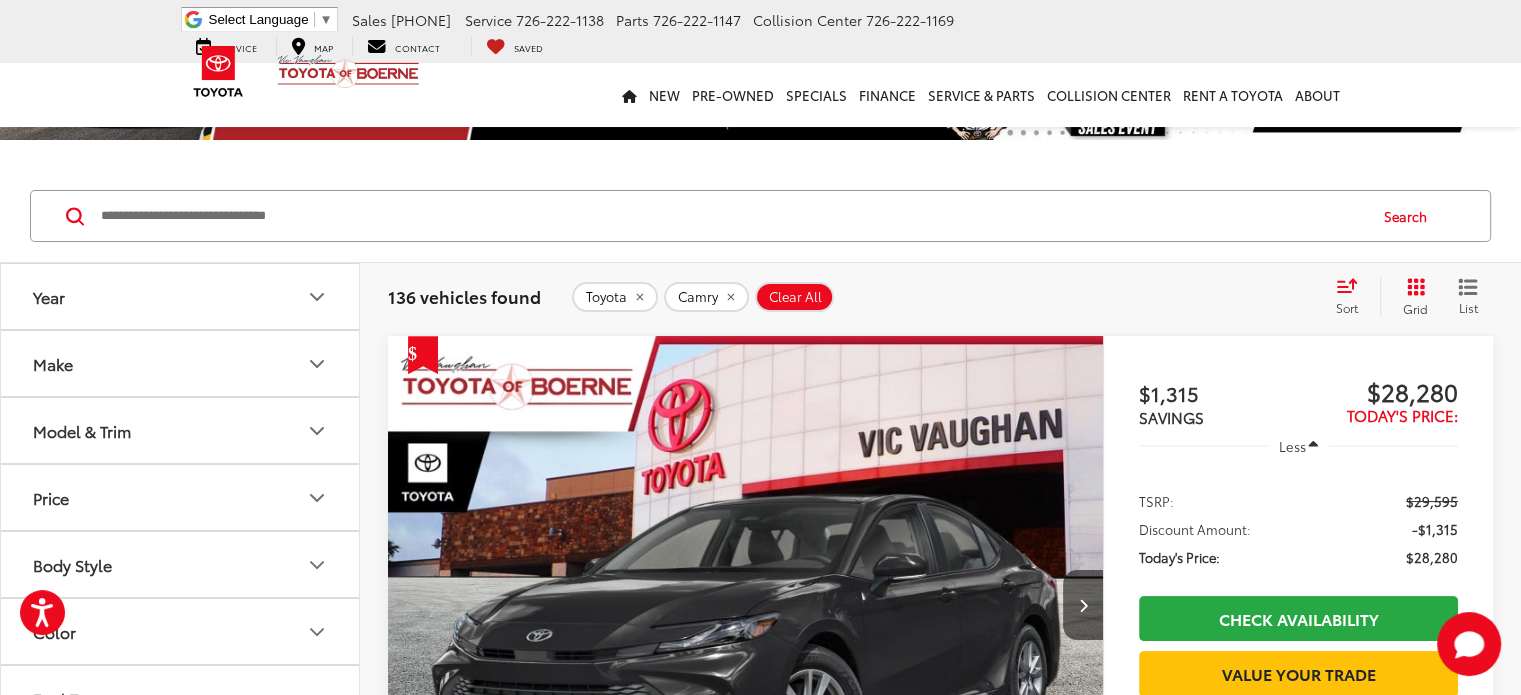 click 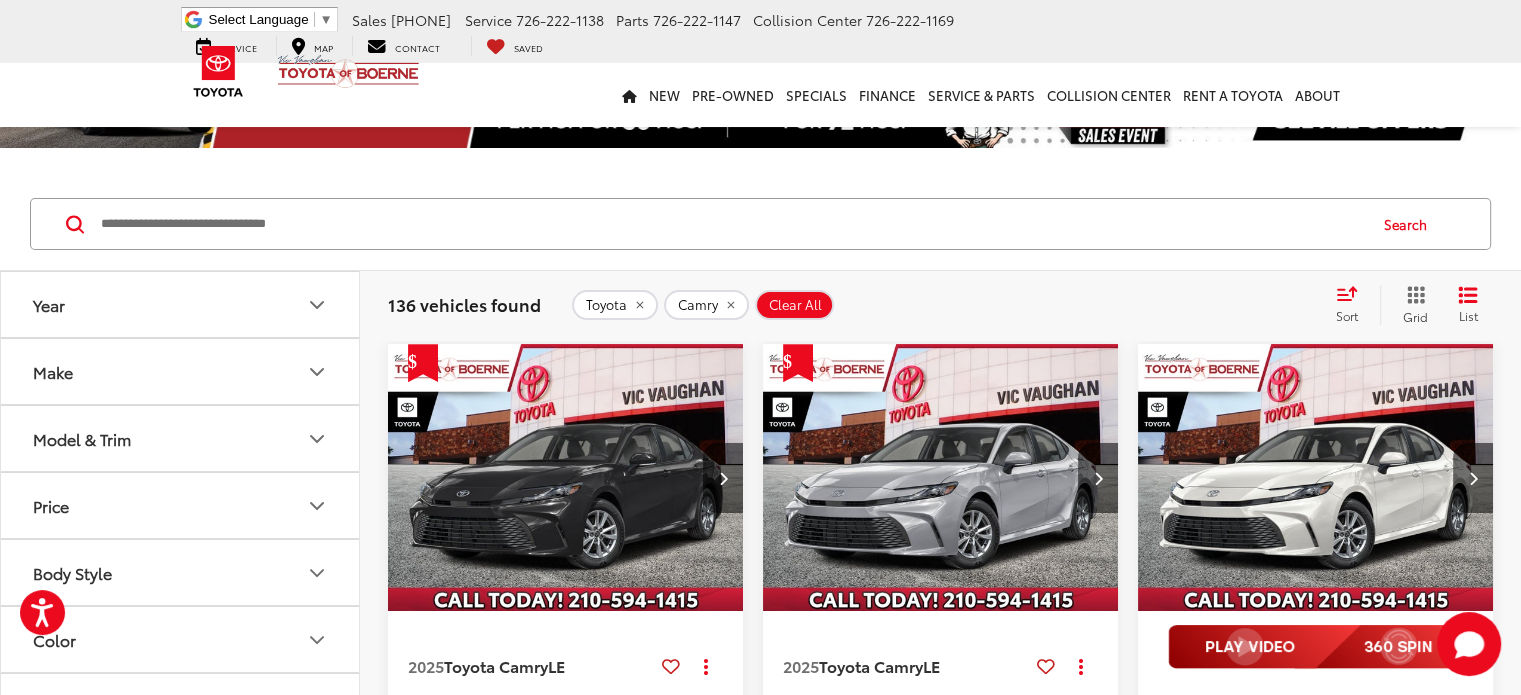 scroll, scrollTop: 104, scrollLeft: 0, axis: vertical 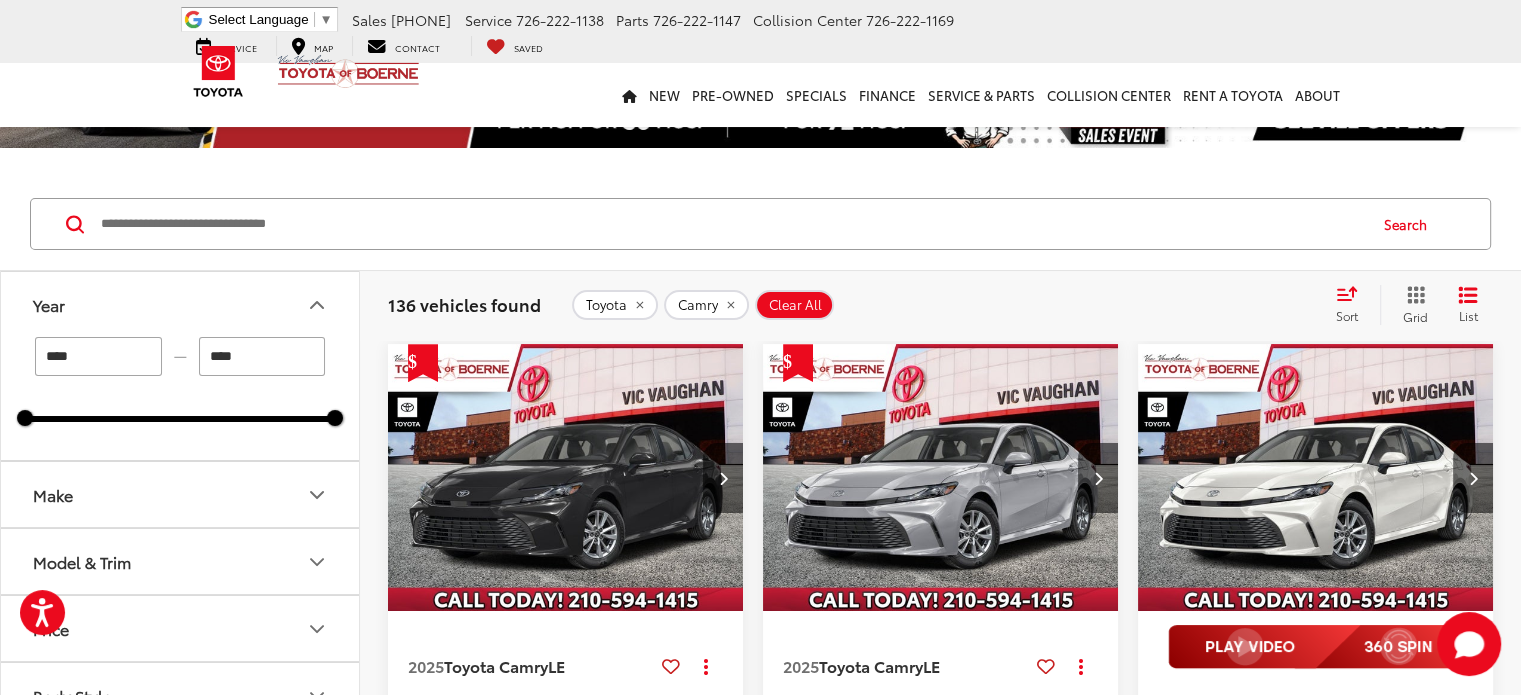 click 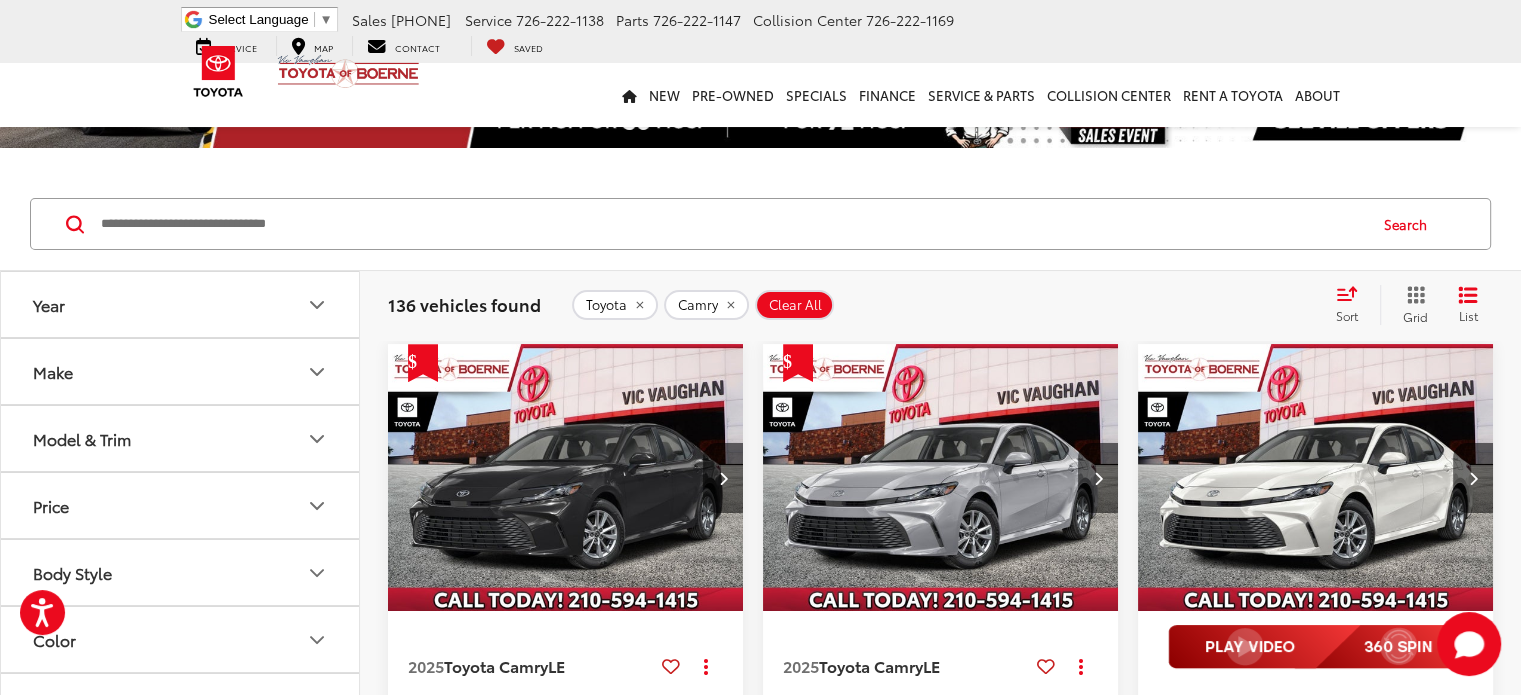 click on "Make" at bounding box center [181, 371] 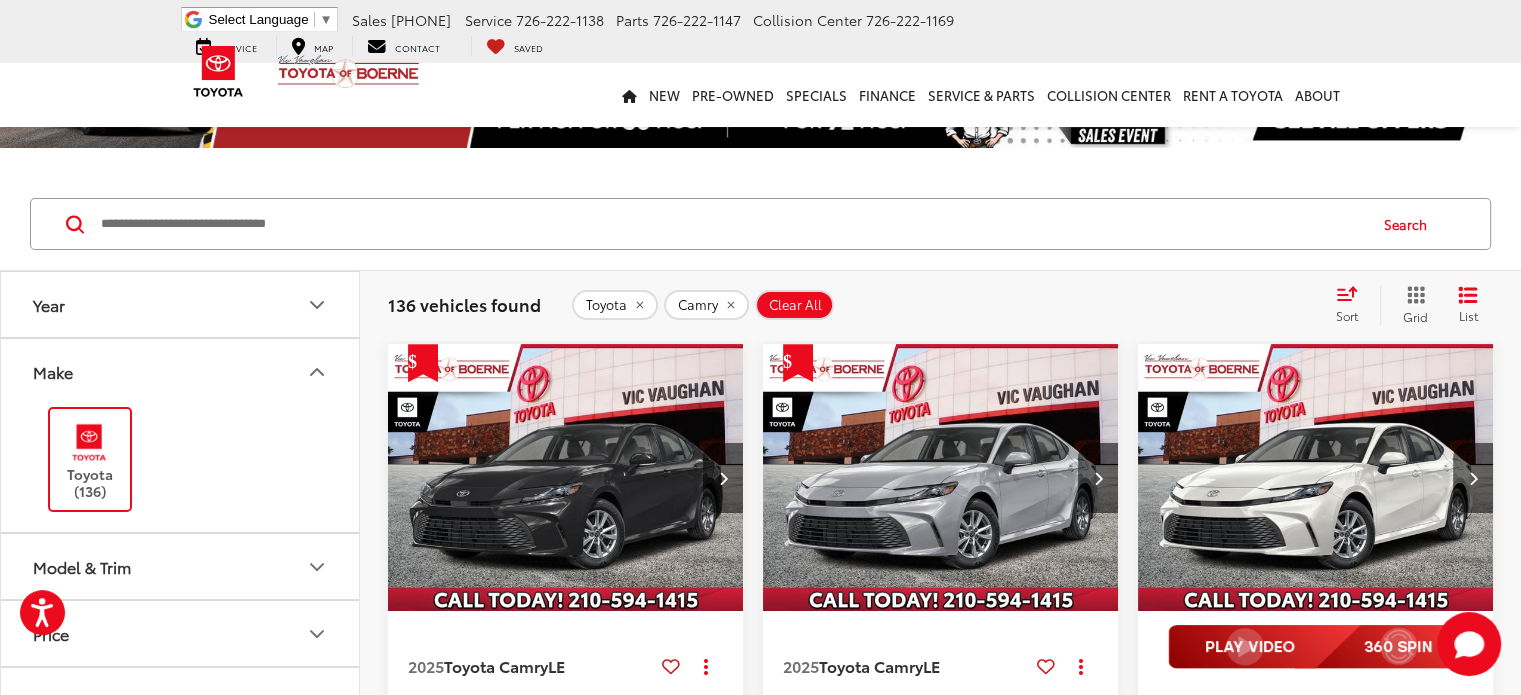 click on "Make" at bounding box center [181, 371] 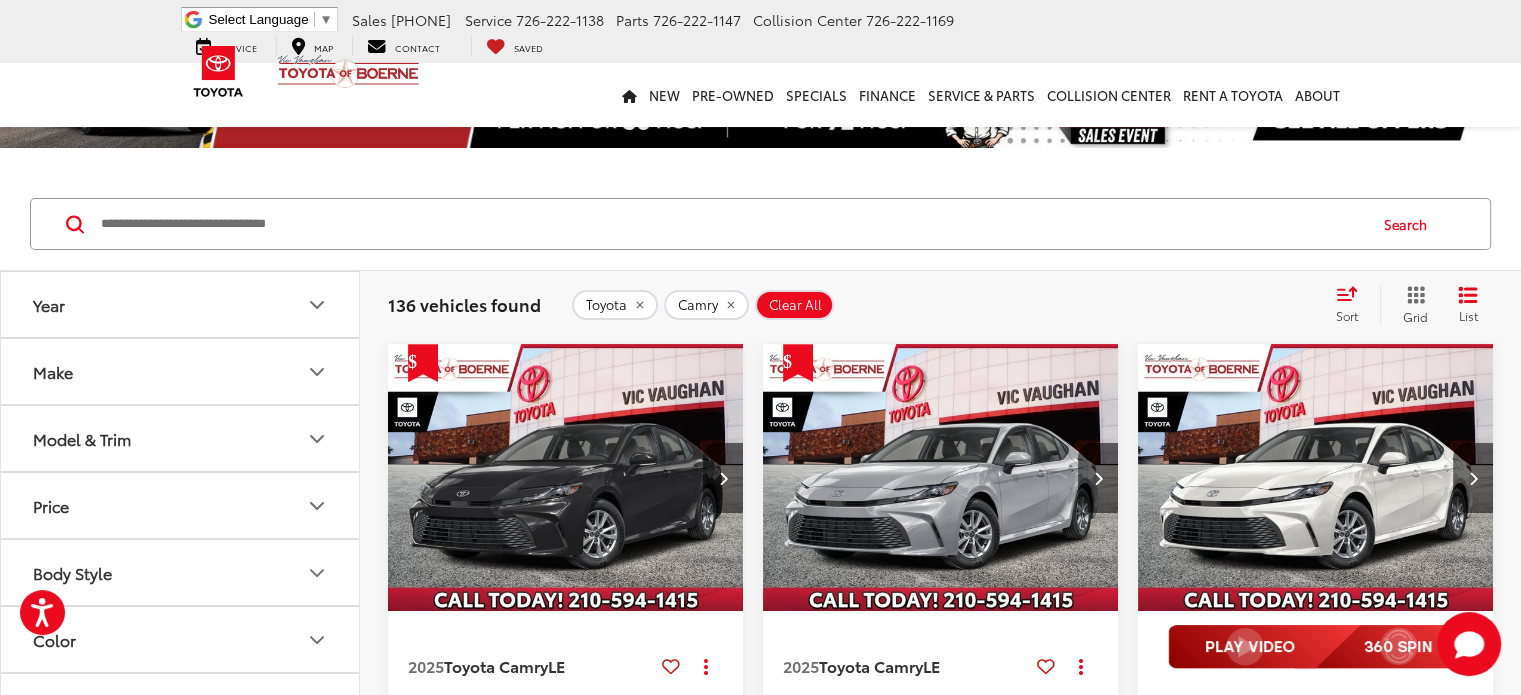 click on "Model & Trim" at bounding box center [181, 438] 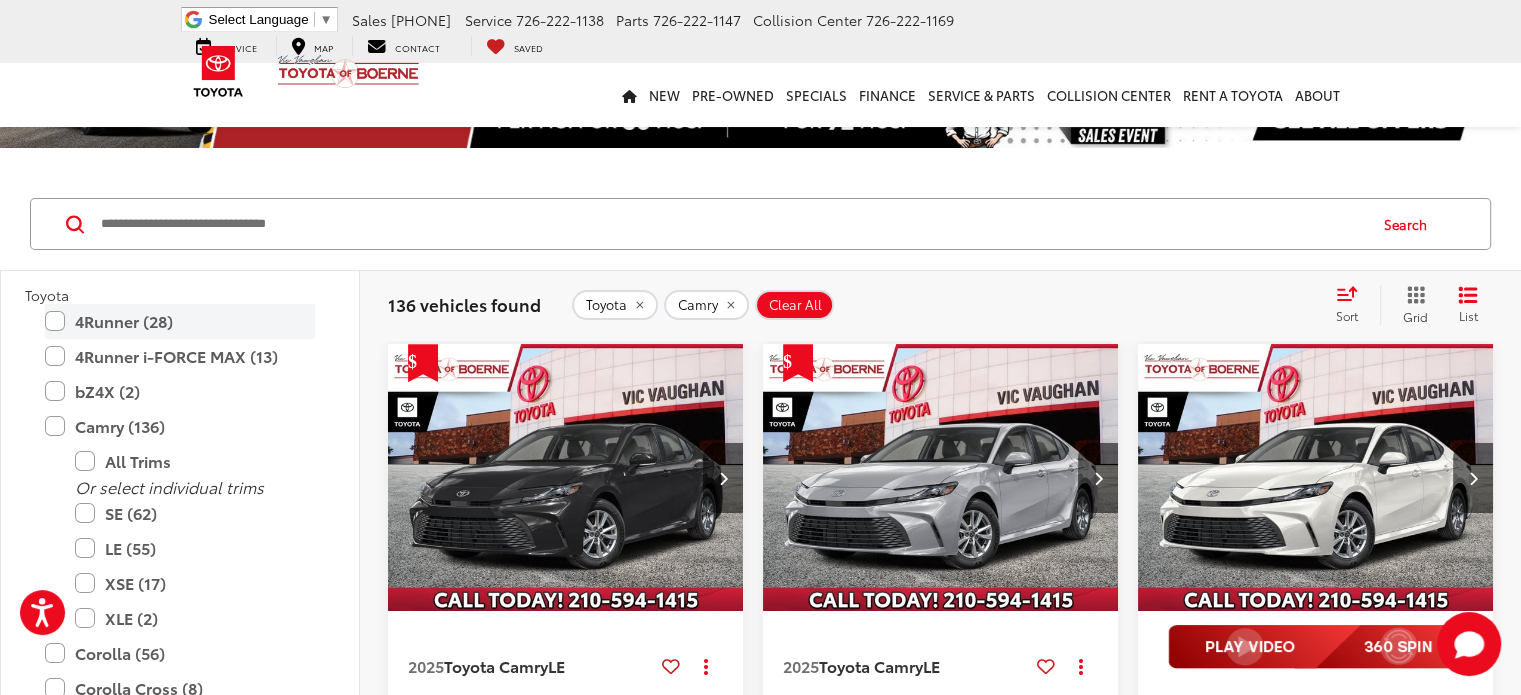 scroll, scrollTop: 190, scrollLeft: 0, axis: vertical 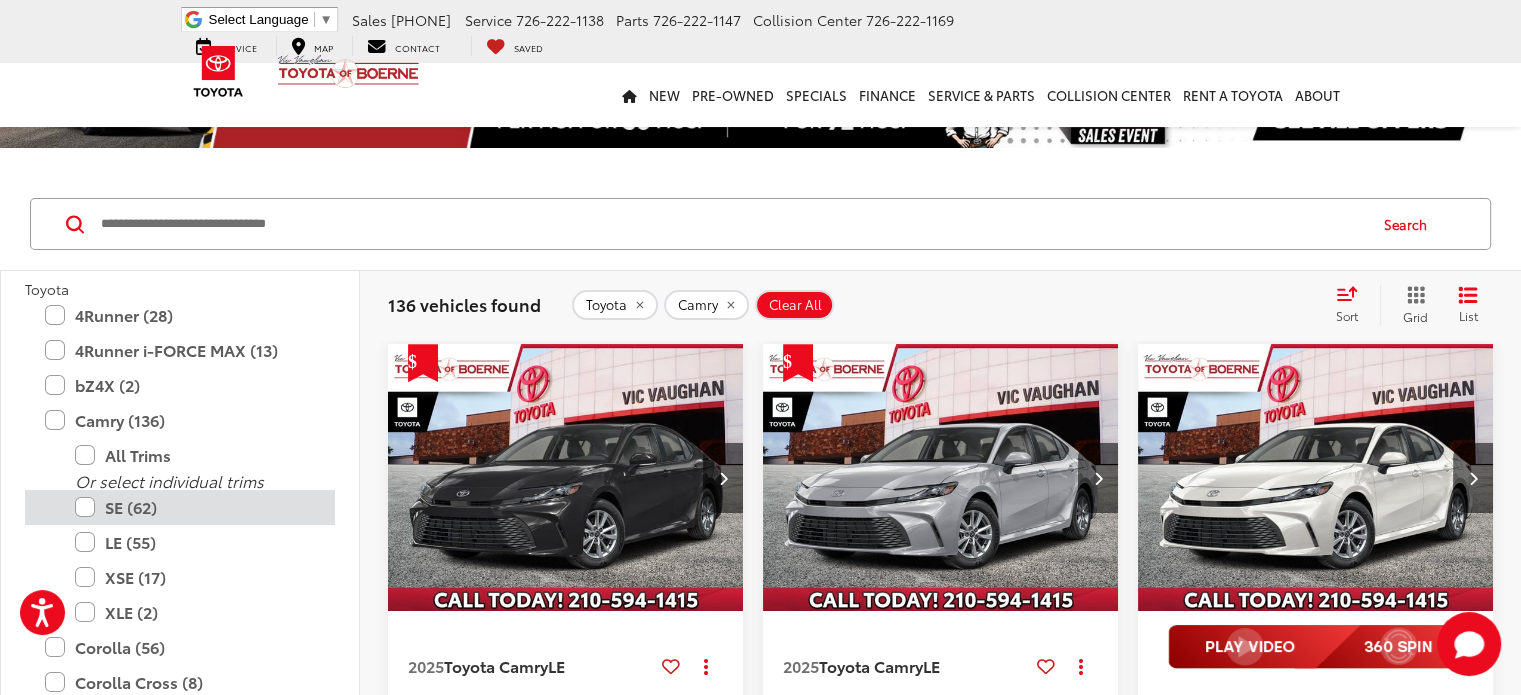 click on "SE (62)" at bounding box center [195, 507] 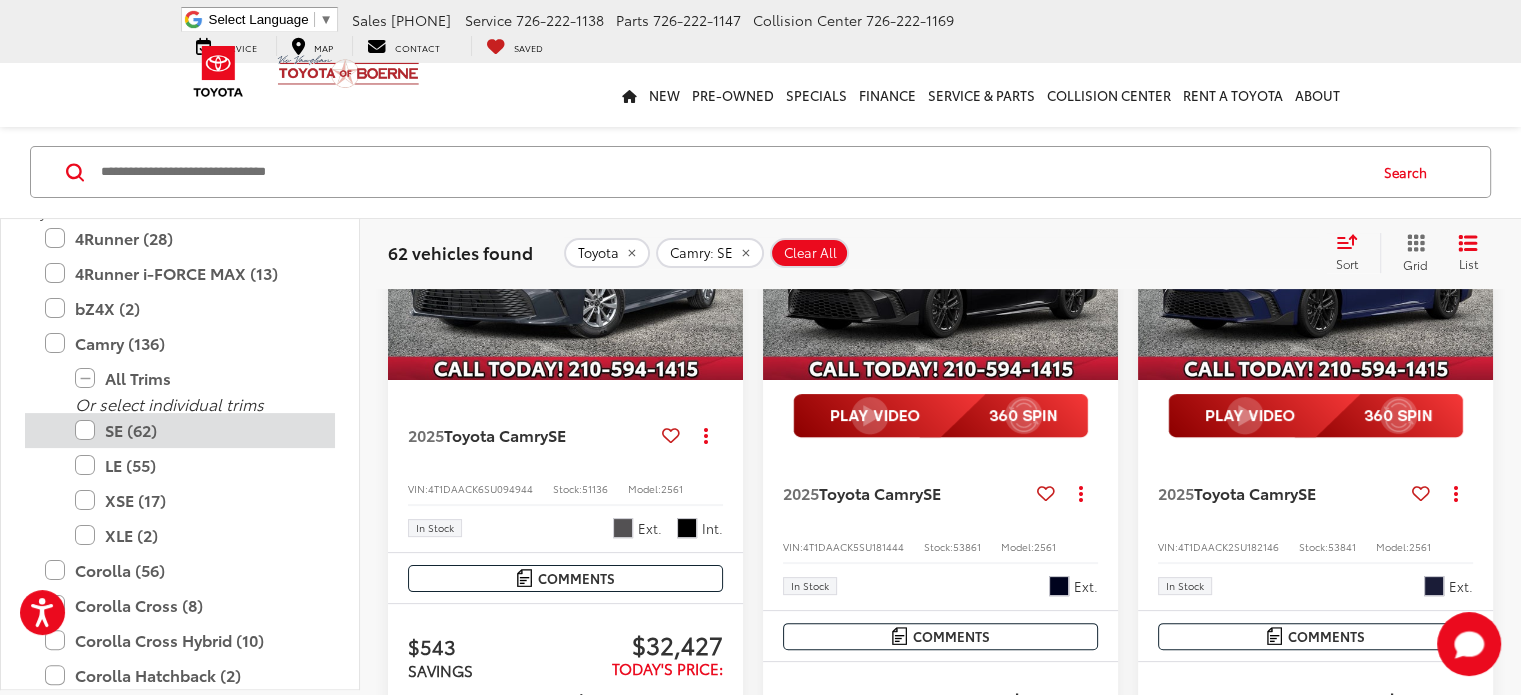 scroll, scrollTop: 336, scrollLeft: 0, axis: vertical 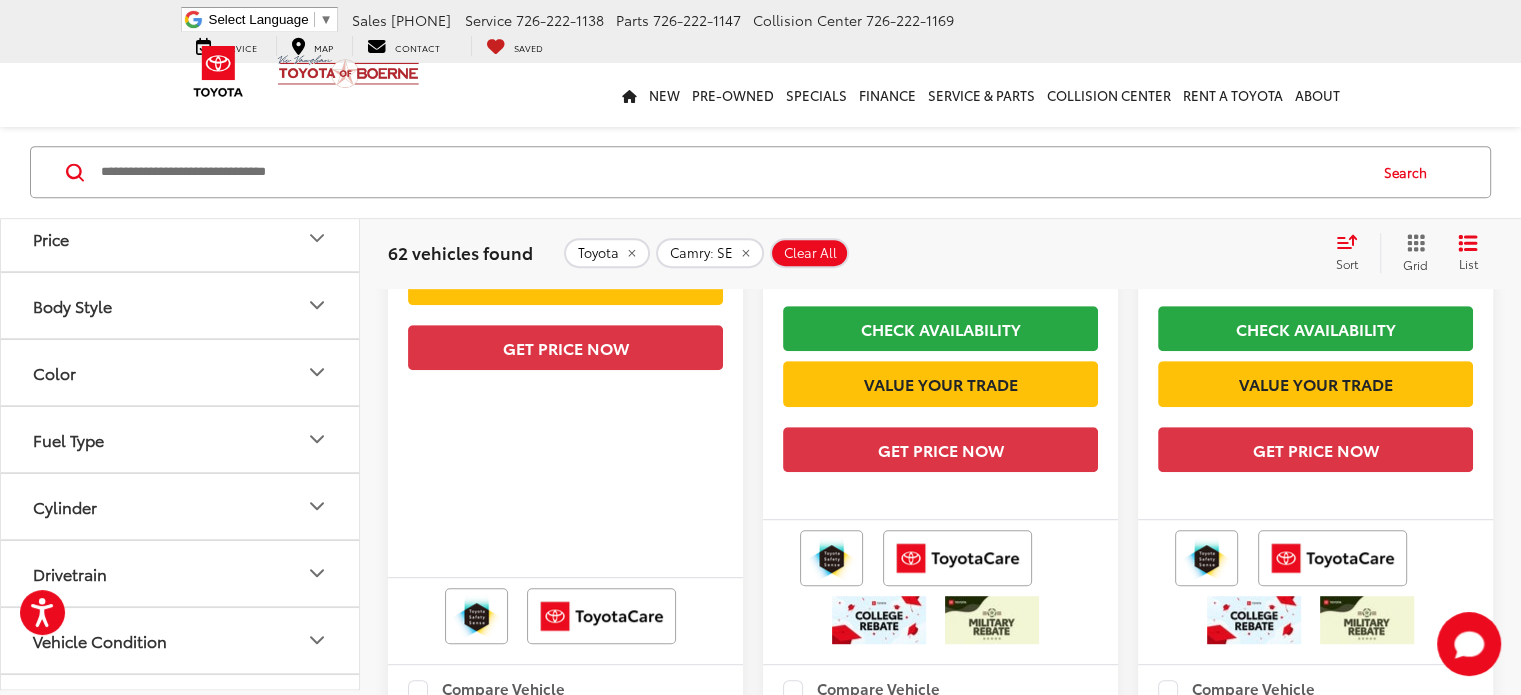 click on "Color" at bounding box center (181, 372) 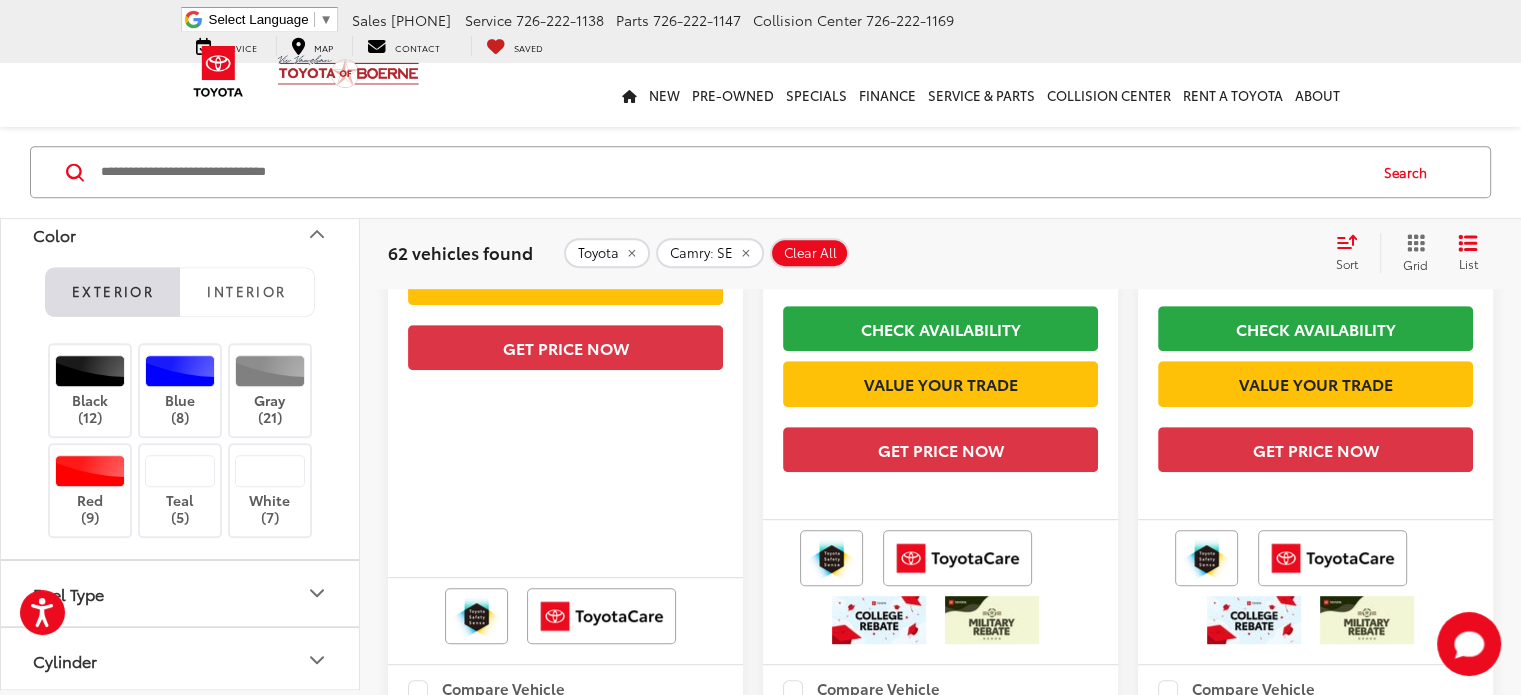 scroll, scrollTop: 1647, scrollLeft: 0, axis: vertical 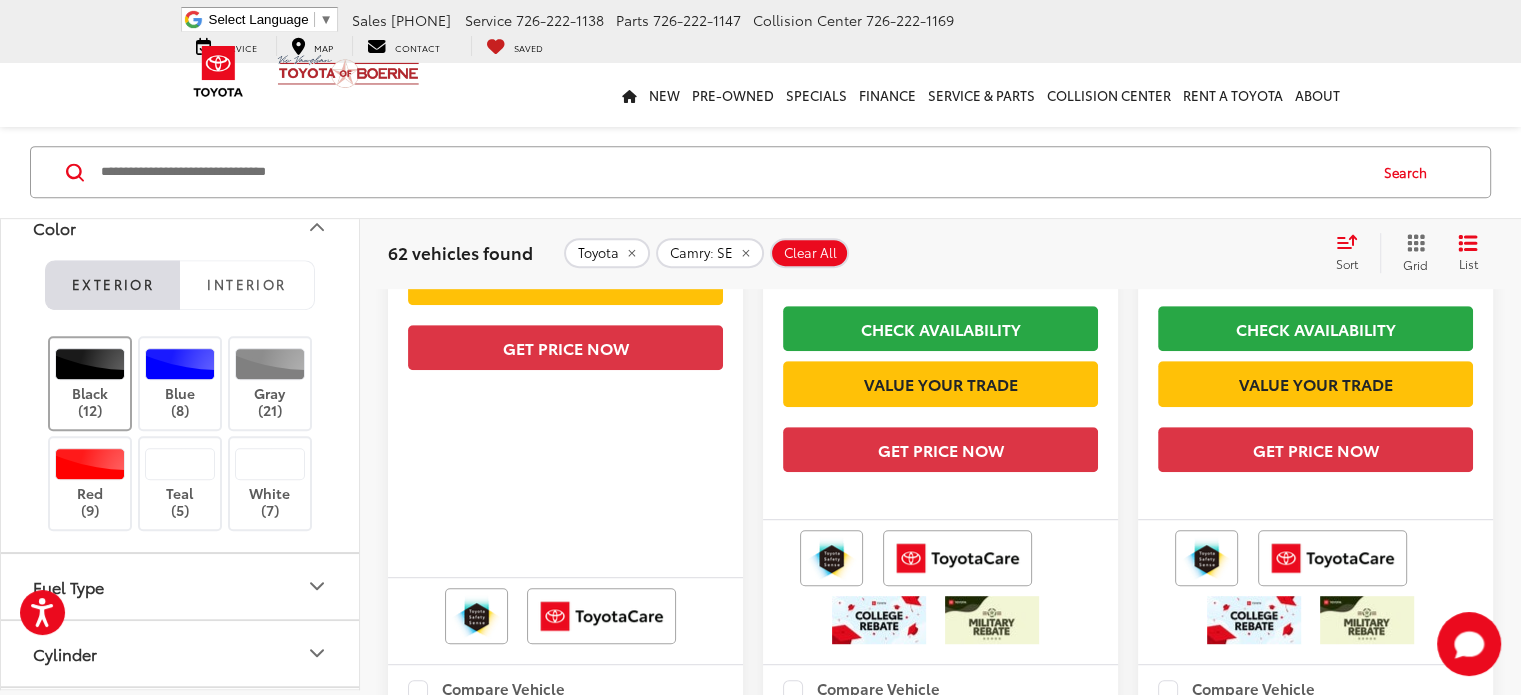 click at bounding box center [90, 365] 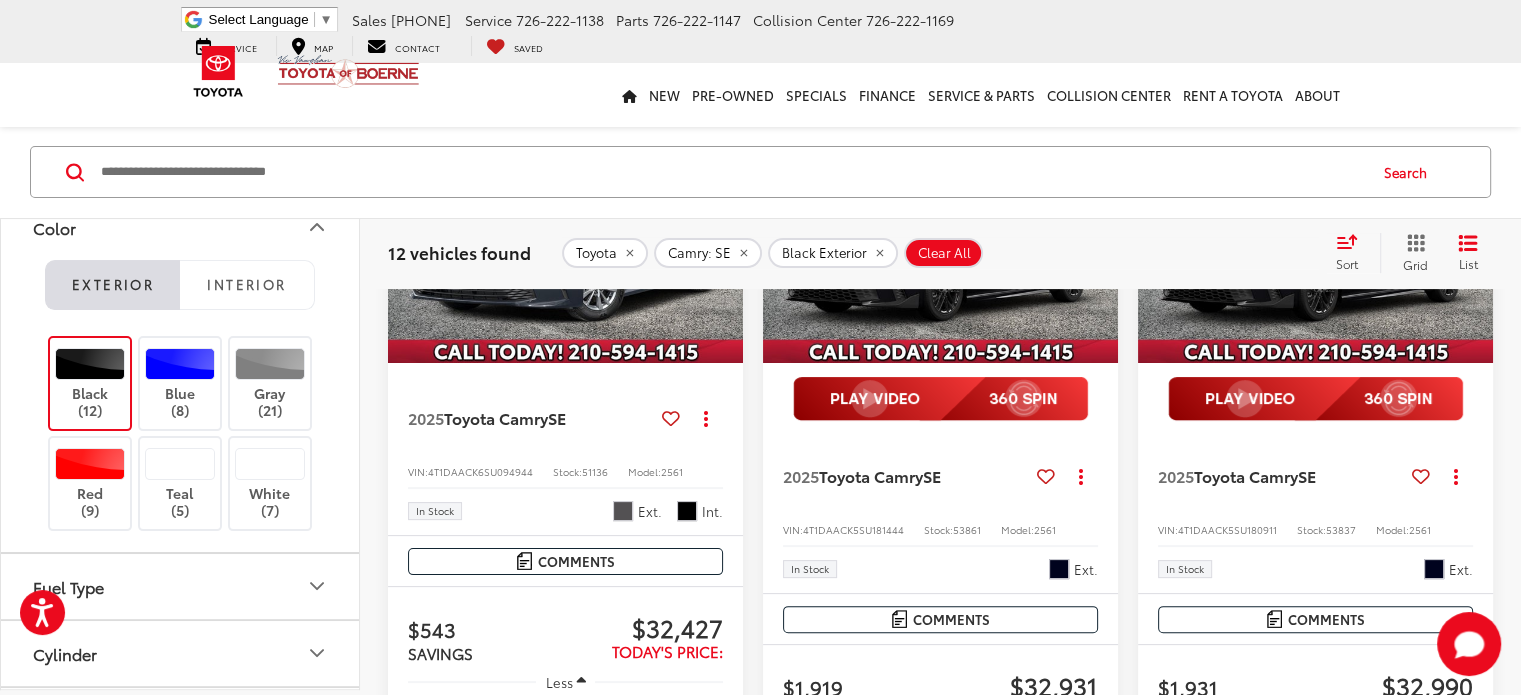 scroll, scrollTop: 352, scrollLeft: 0, axis: vertical 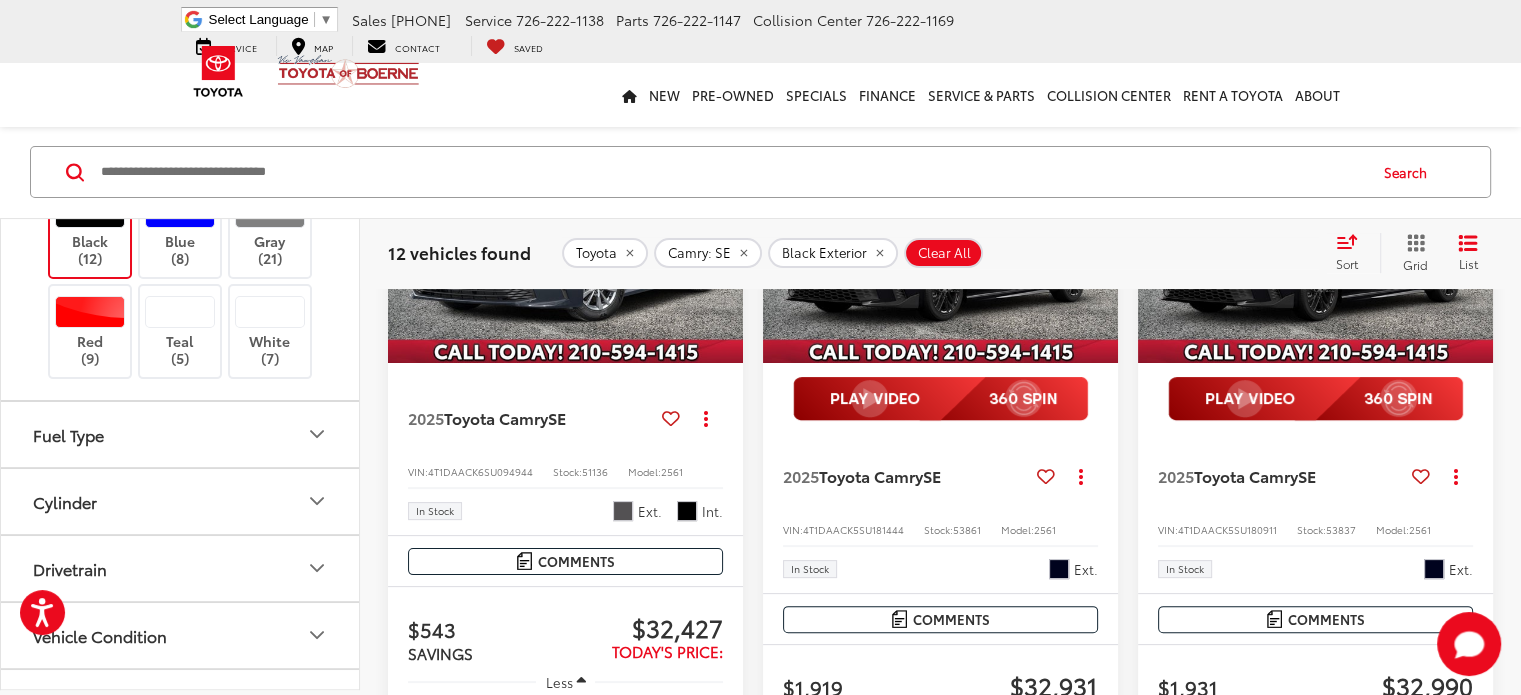 click on "Fuel Type" at bounding box center [181, 434] 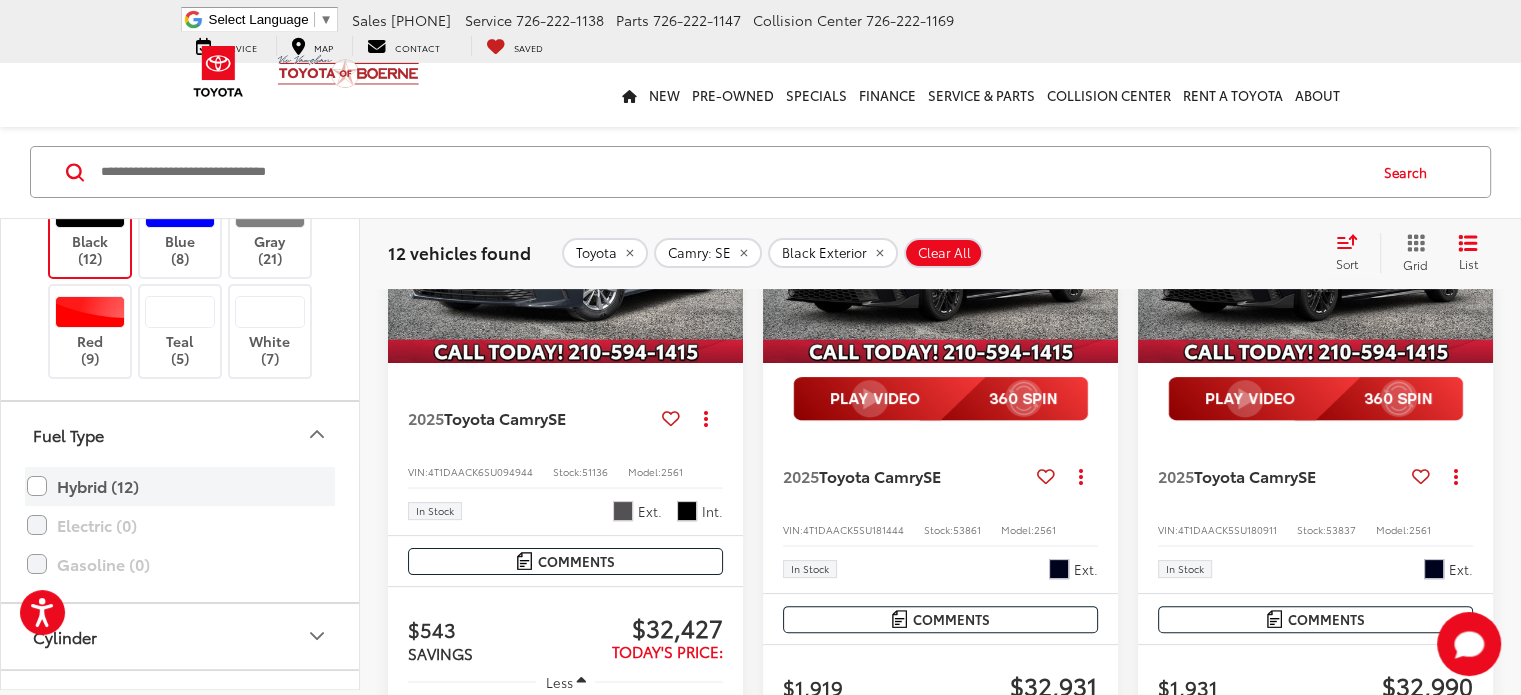 click on "Hybrid (12)" at bounding box center [180, 486] 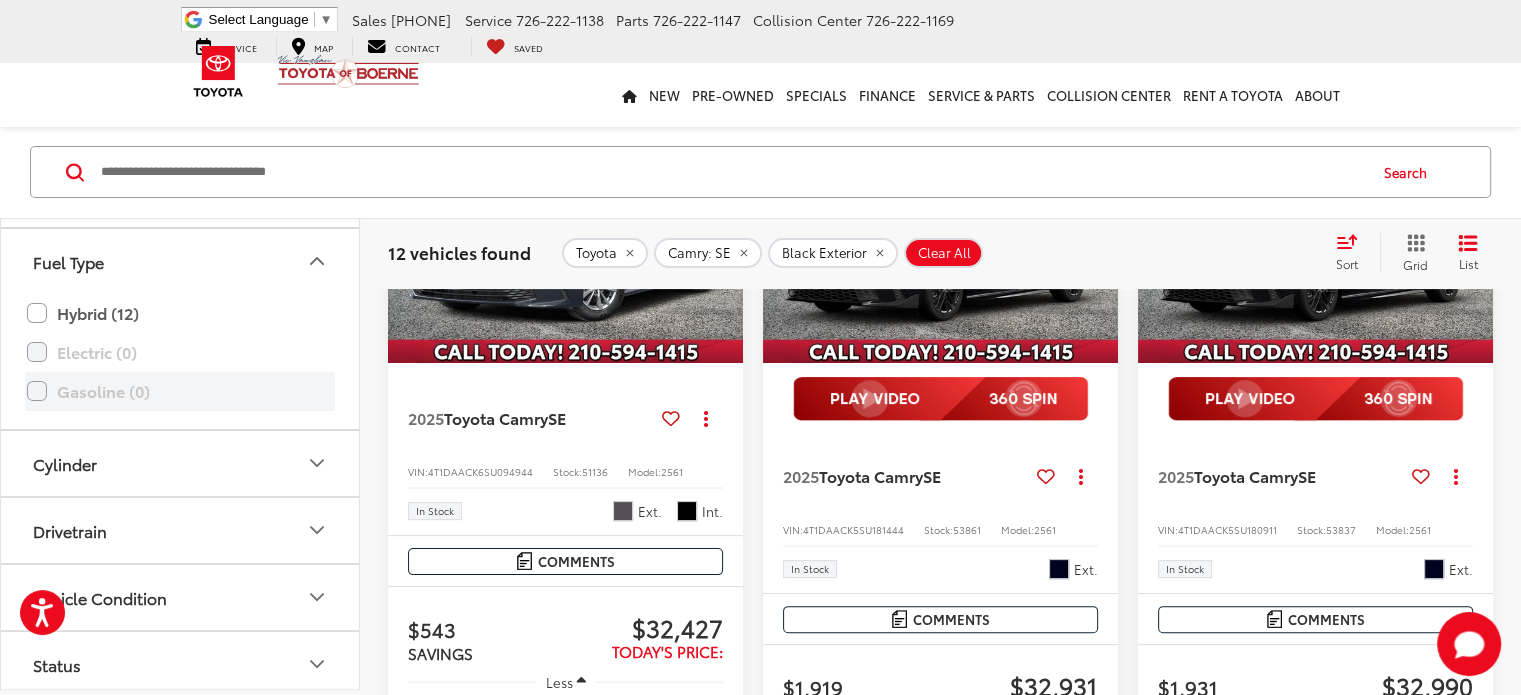 scroll, scrollTop: 1994, scrollLeft: 0, axis: vertical 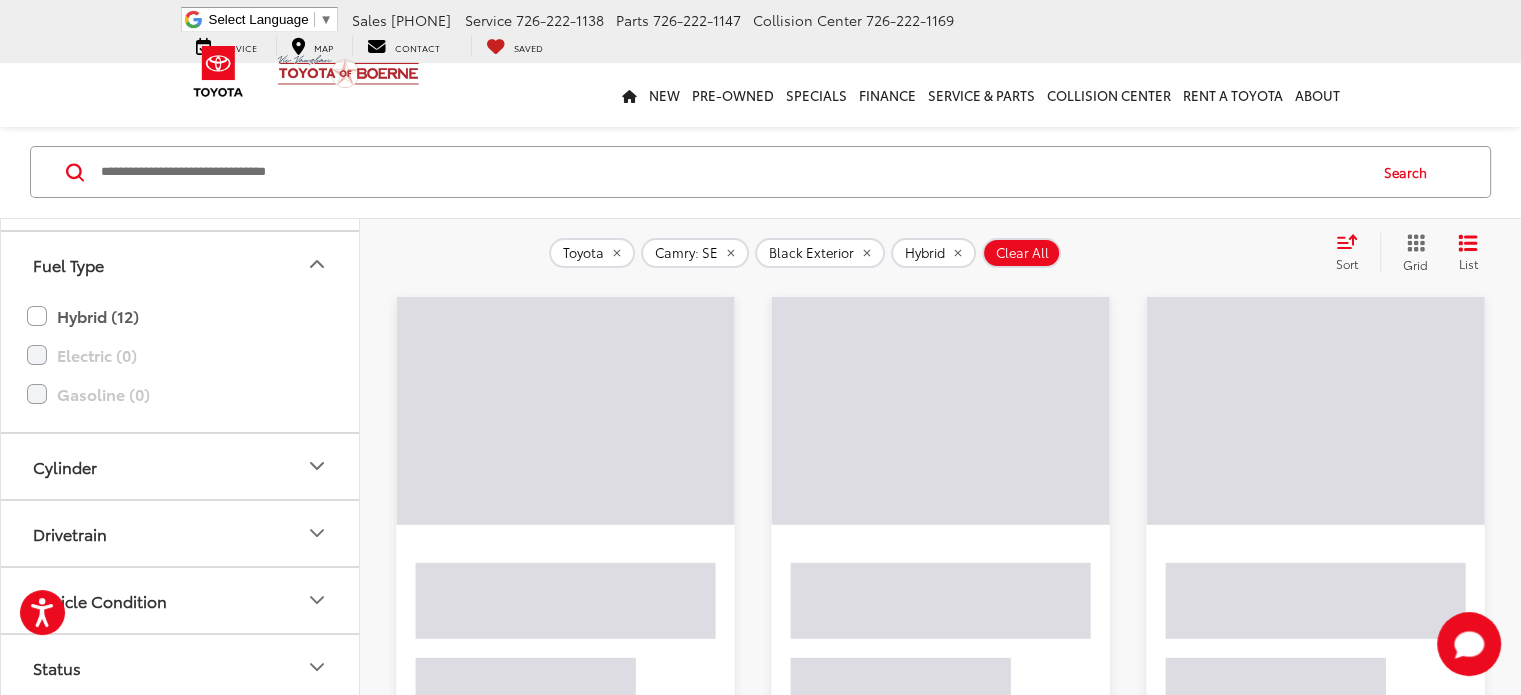 click on "Cylinder" at bounding box center [181, 466] 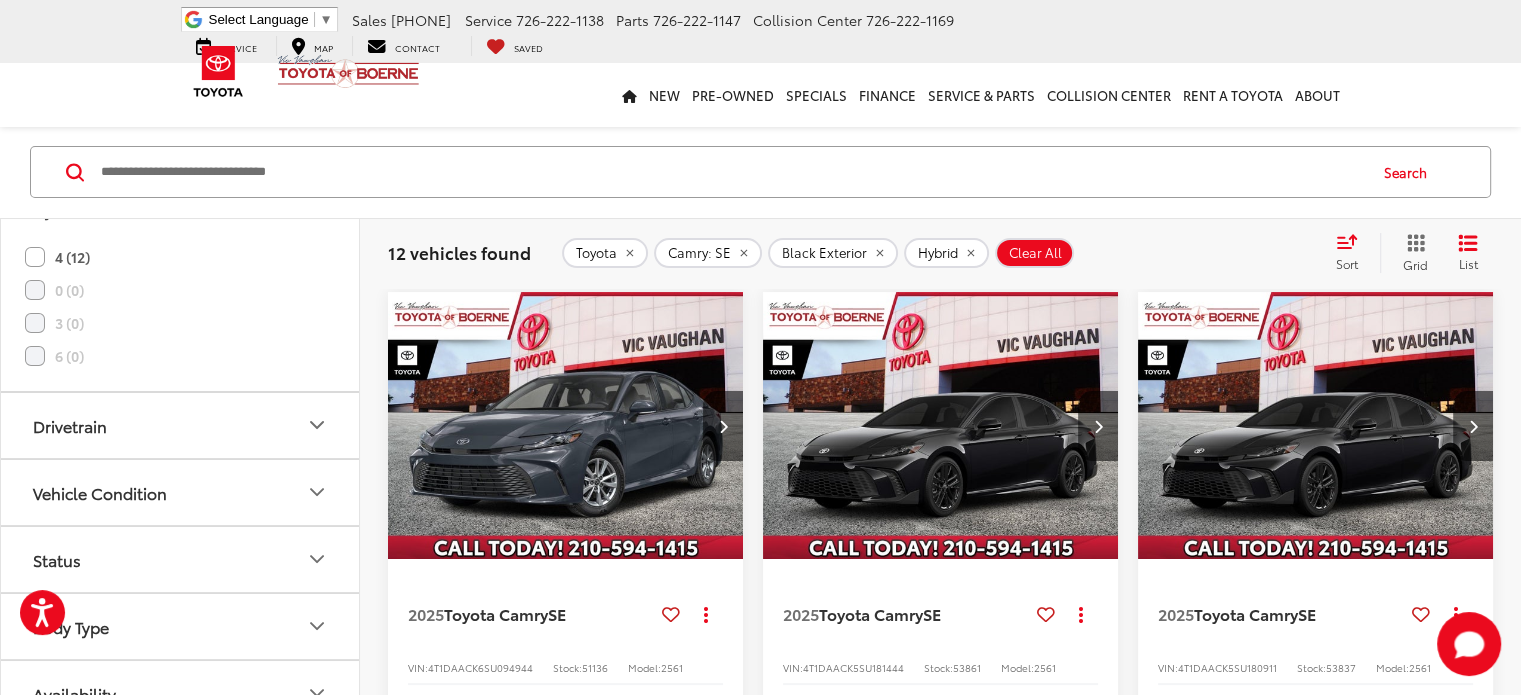 scroll, scrollTop: 2255, scrollLeft: 0, axis: vertical 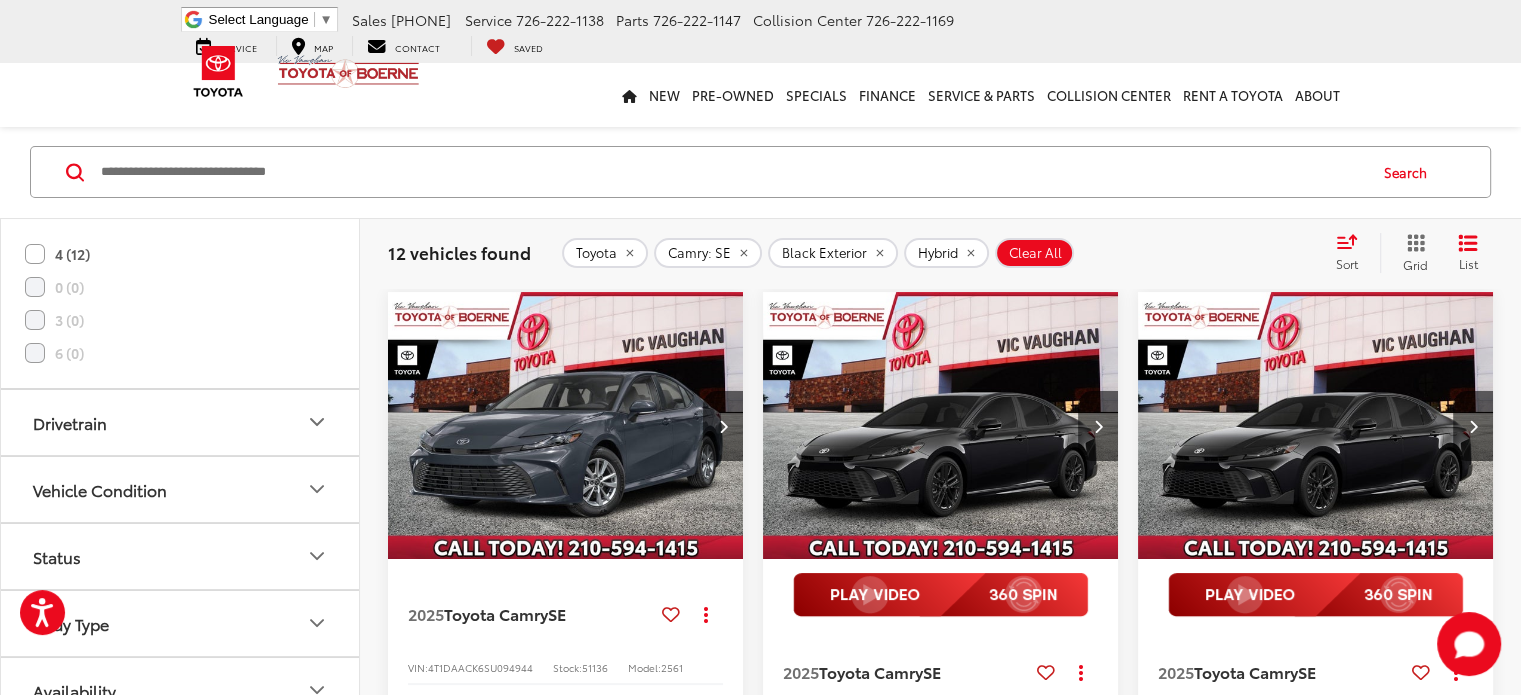 click on "Drivetrain" at bounding box center (181, 422) 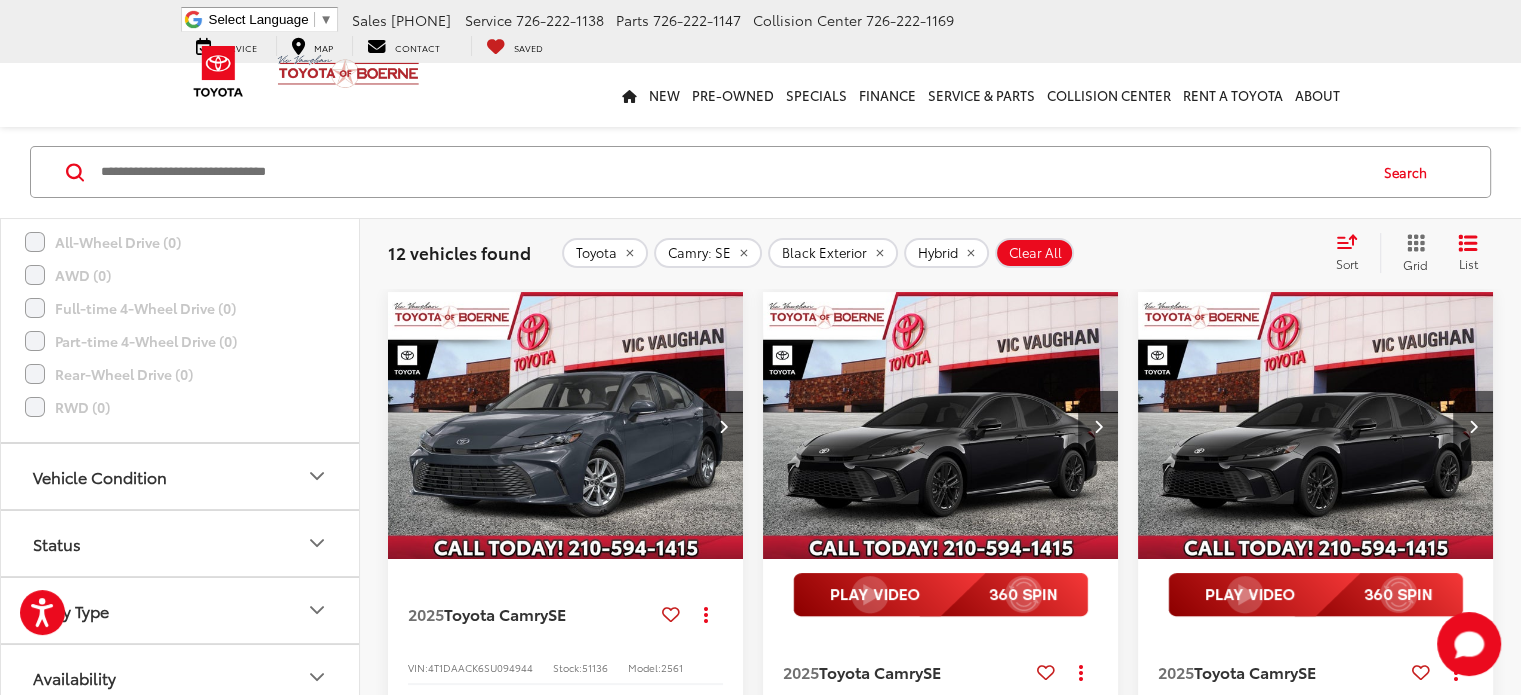 scroll, scrollTop: 2644, scrollLeft: 0, axis: vertical 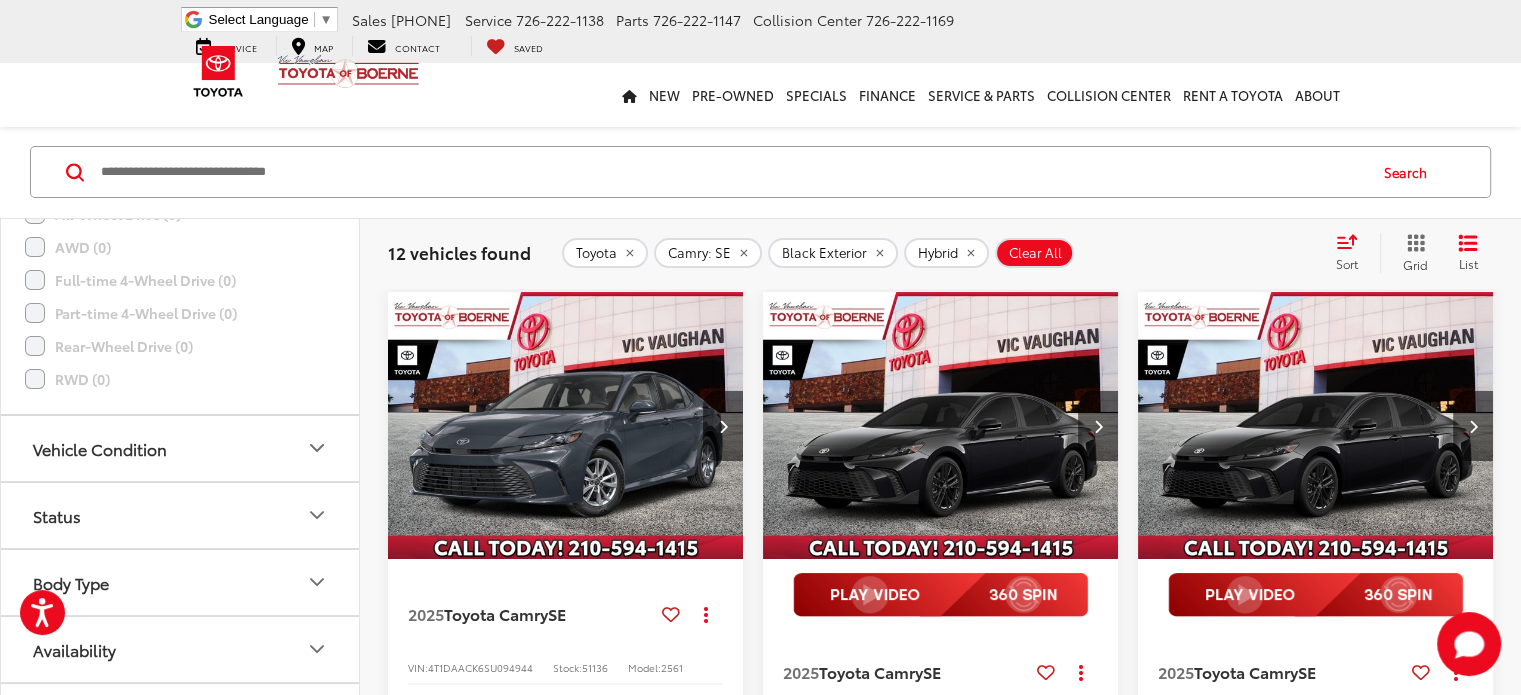 click on "Vehicle Condition" at bounding box center [100, 448] 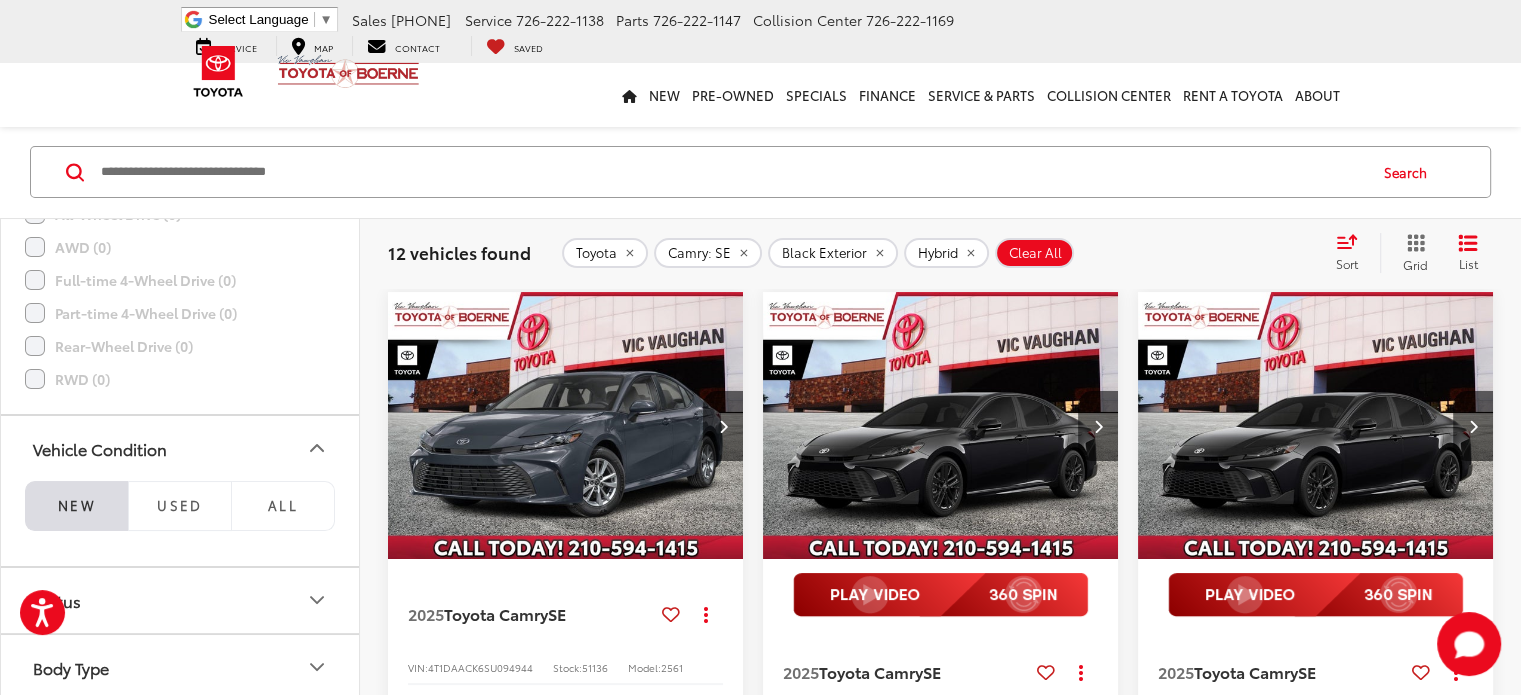 scroll, scrollTop: 2756, scrollLeft: 0, axis: vertical 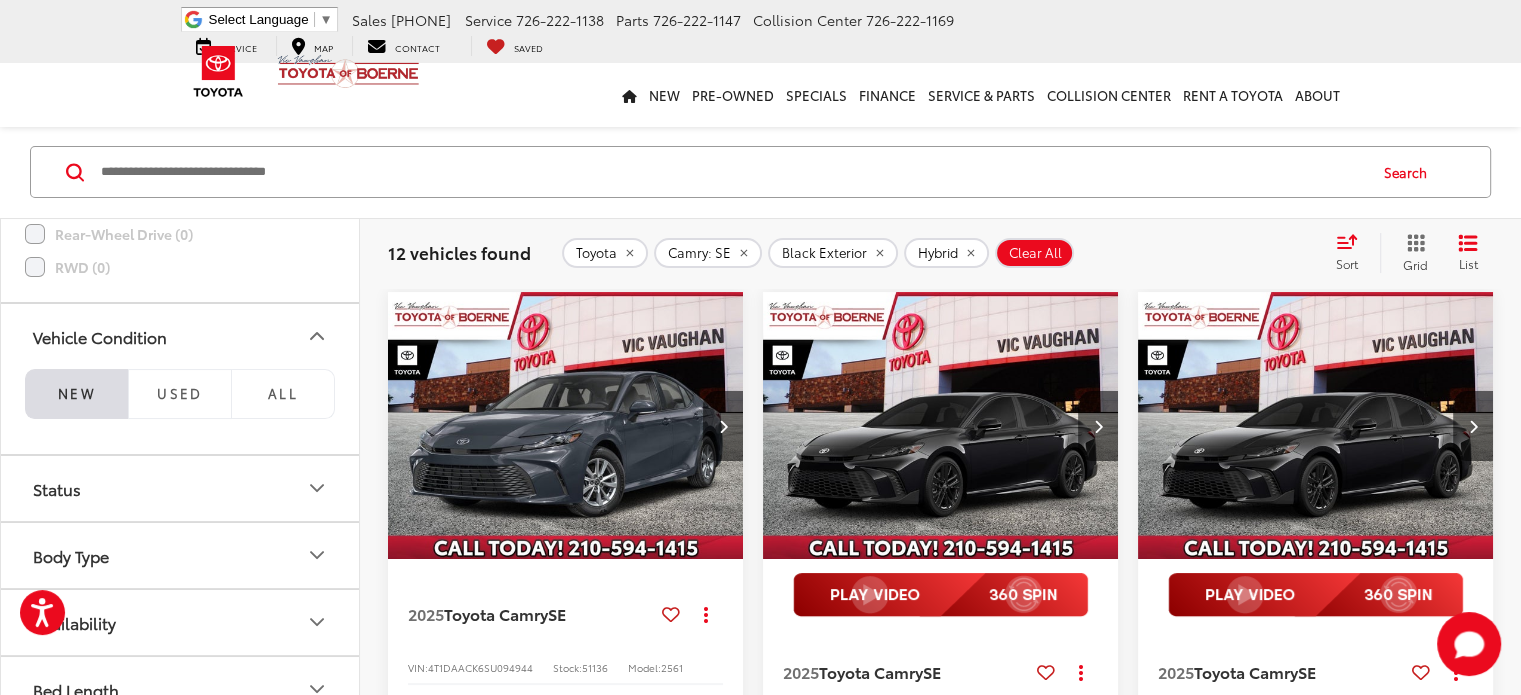 click on "Status" at bounding box center [181, 488] 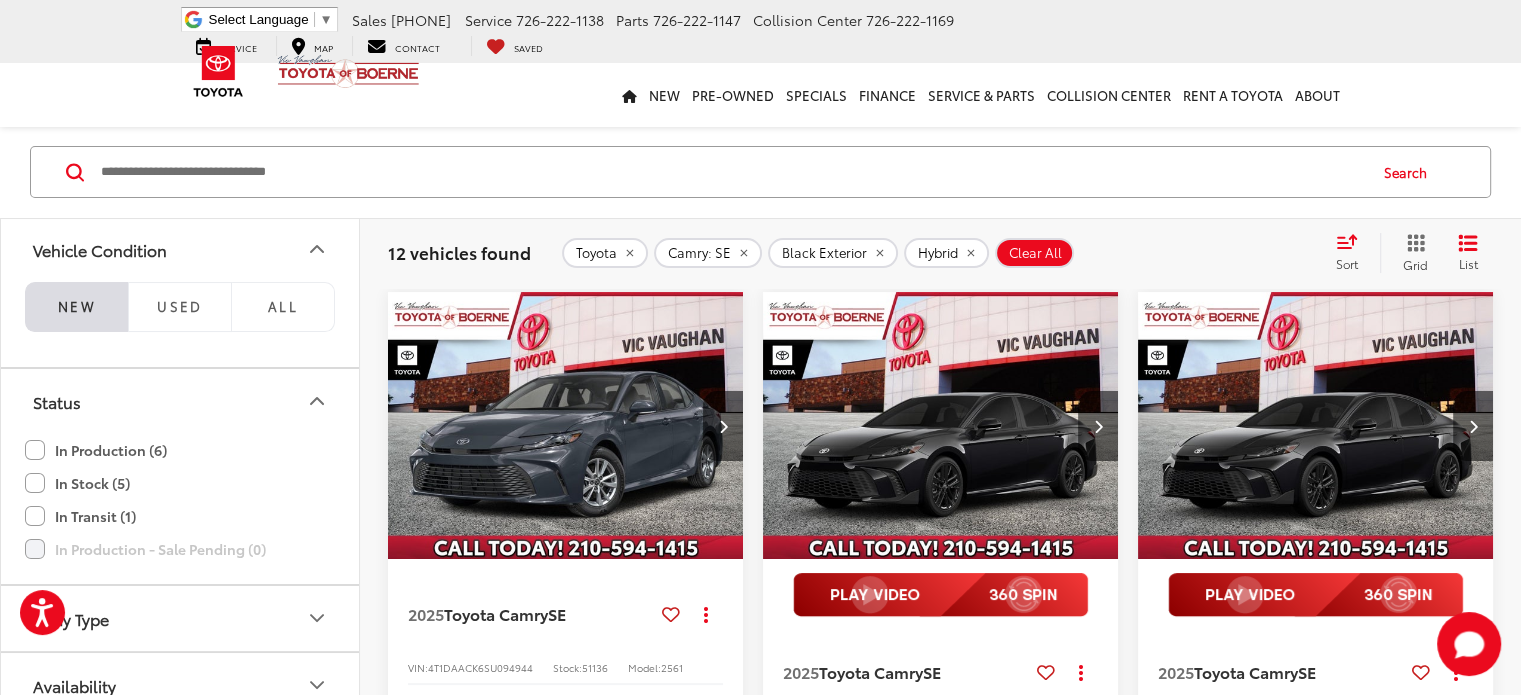 scroll, scrollTop: 2852, scrollLeft: 0, axis: vertical 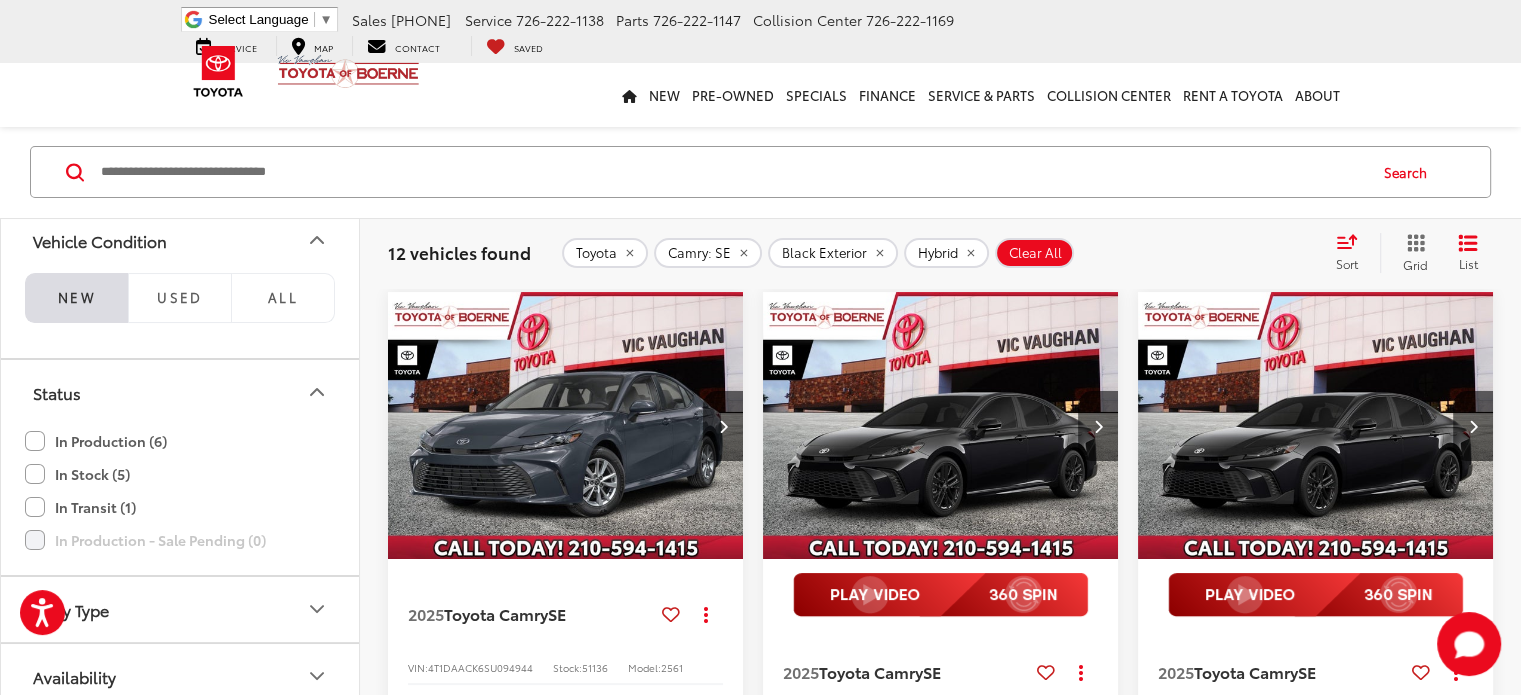 click on "In Stock (5)" 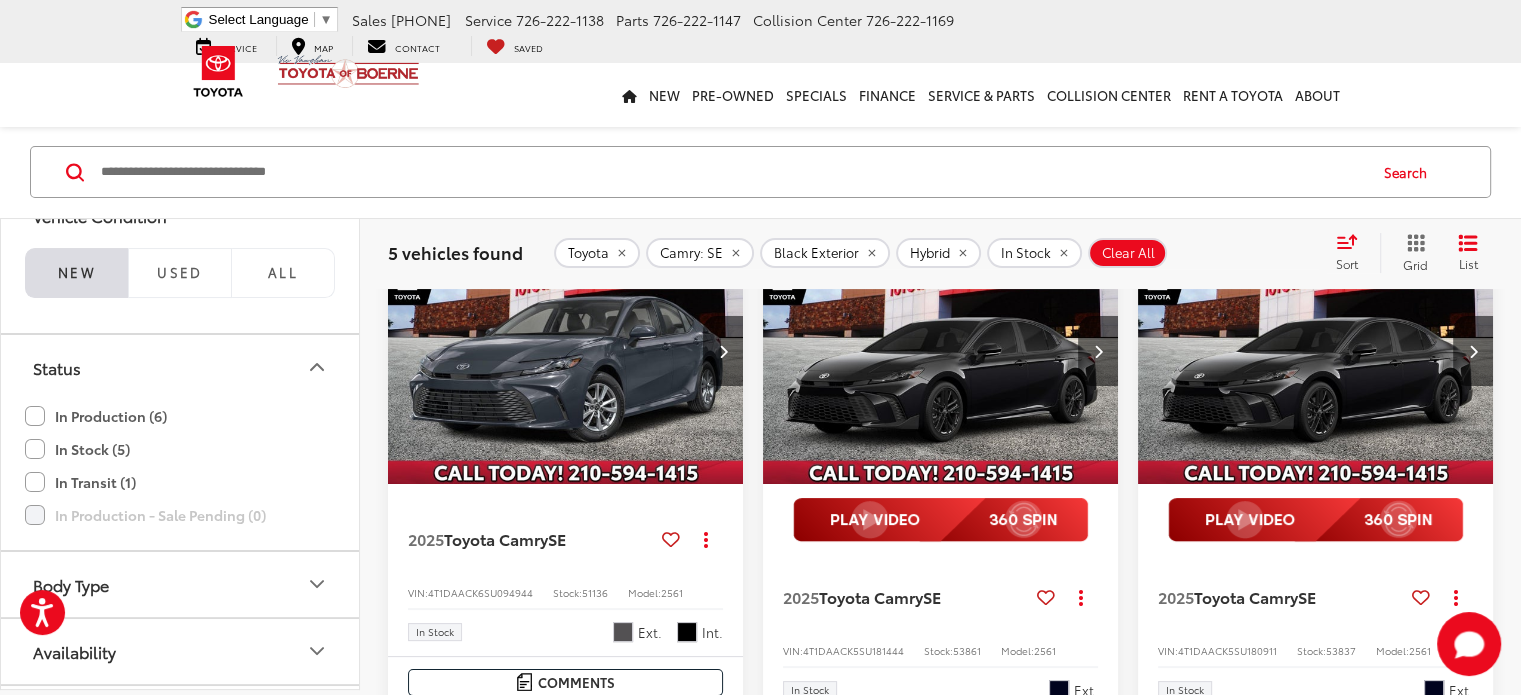 scroll, scrollTop: 230, scrollLeft: 0, axis: vertical 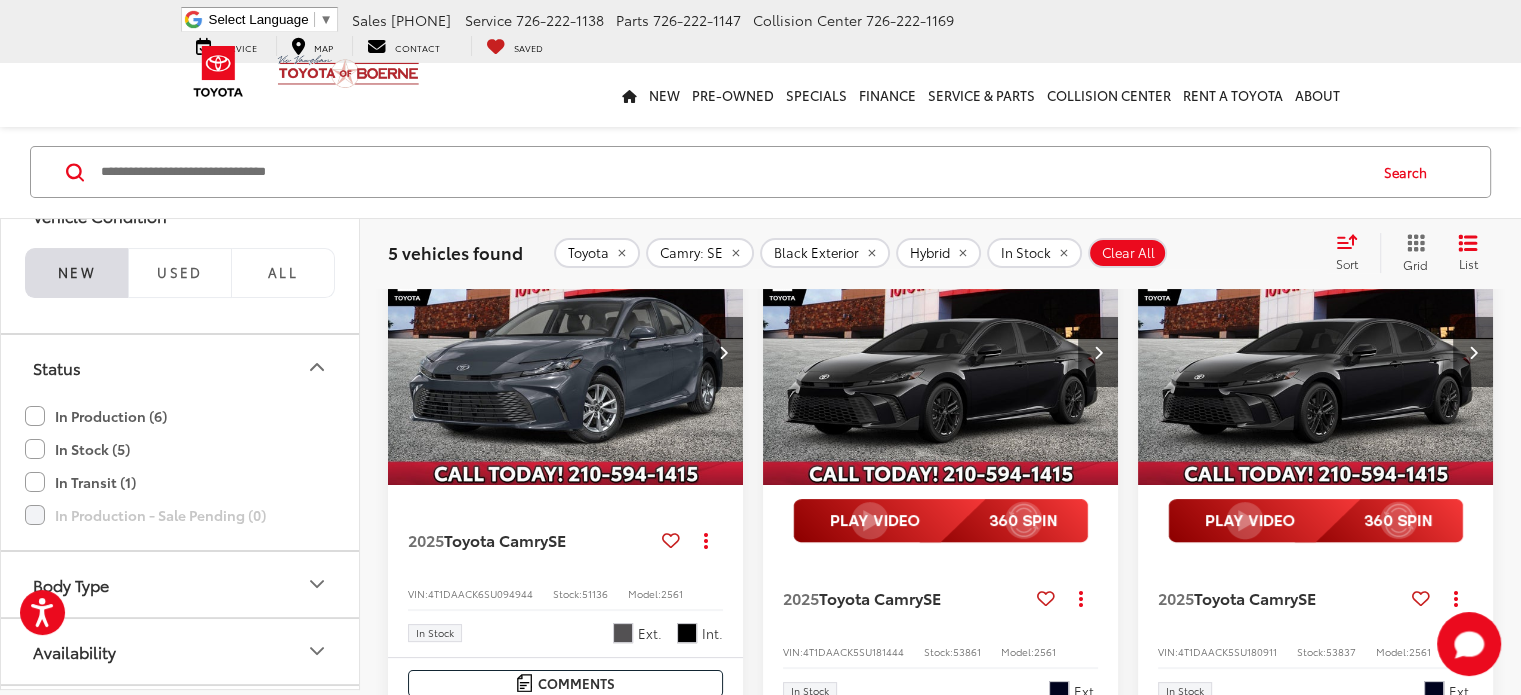 click at bounding box center [566, 352] 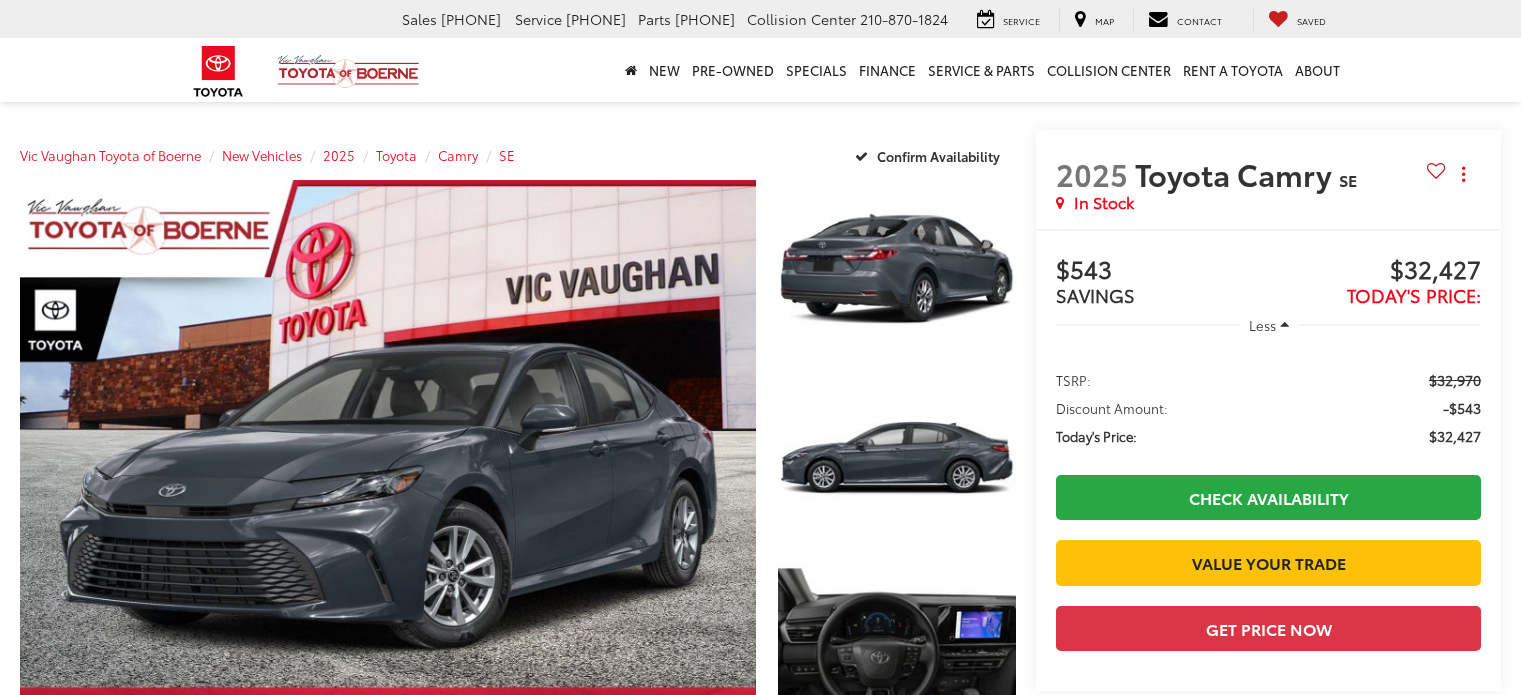 scroll, scrollTop: 0, scrollLeft: 0, axis: both 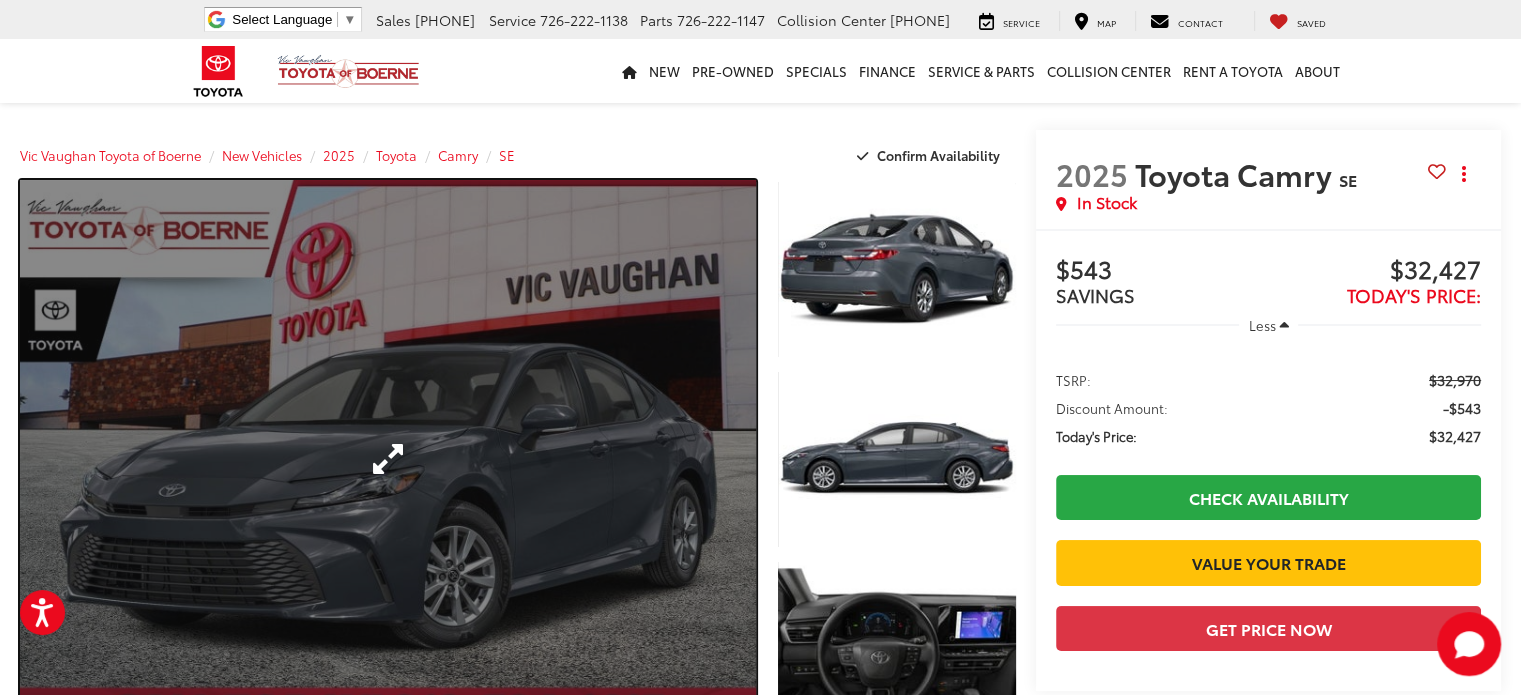 click at bounding box center [388, 459] 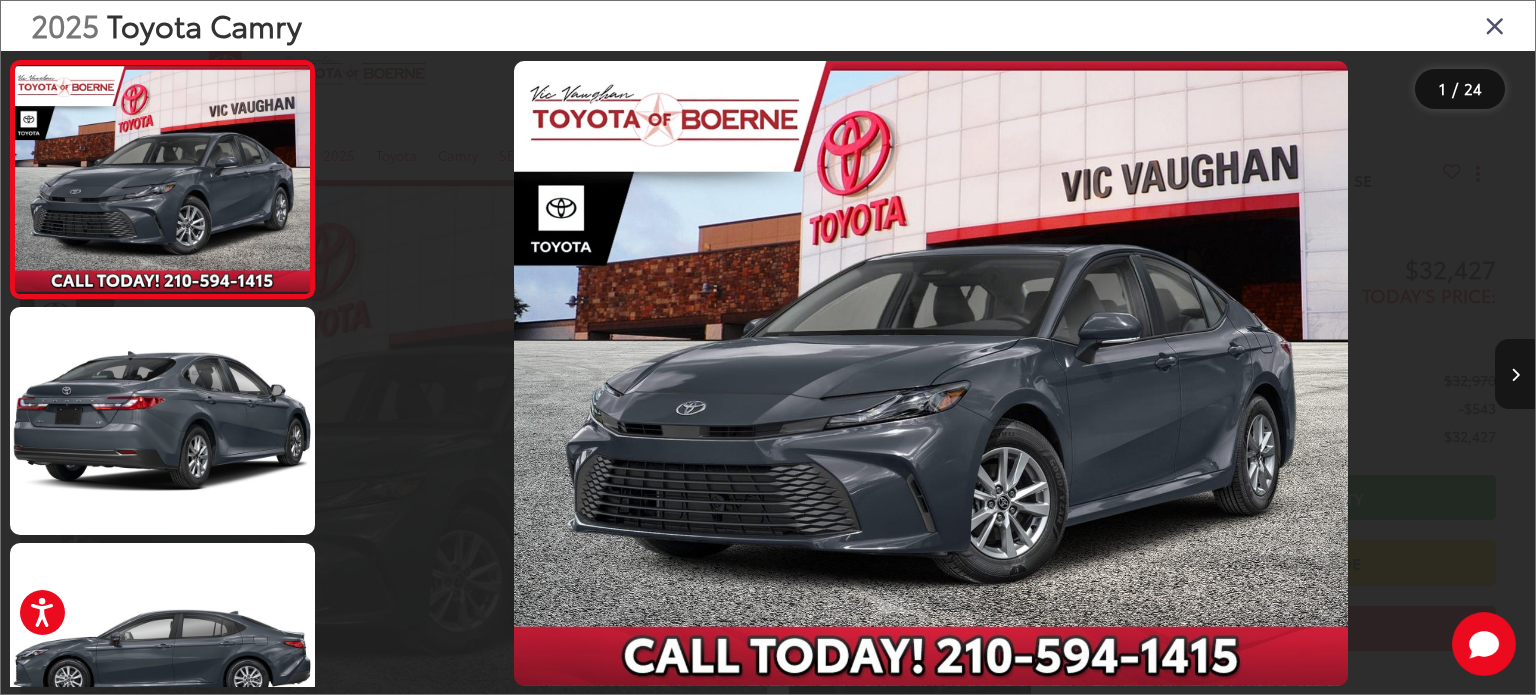 click at bounding box center (1515, 374) 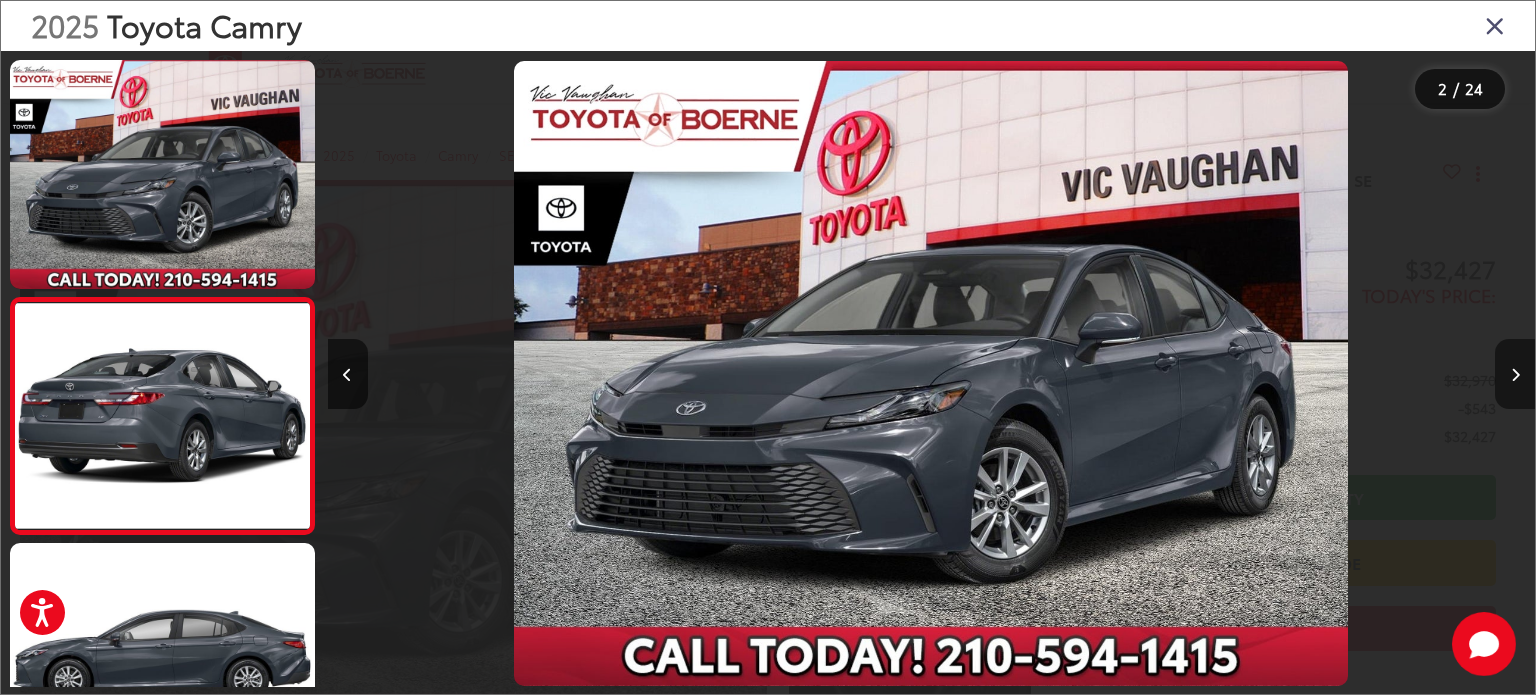 scroll, scrollTop: 0, scrollLeft: 104, axis: horizontal 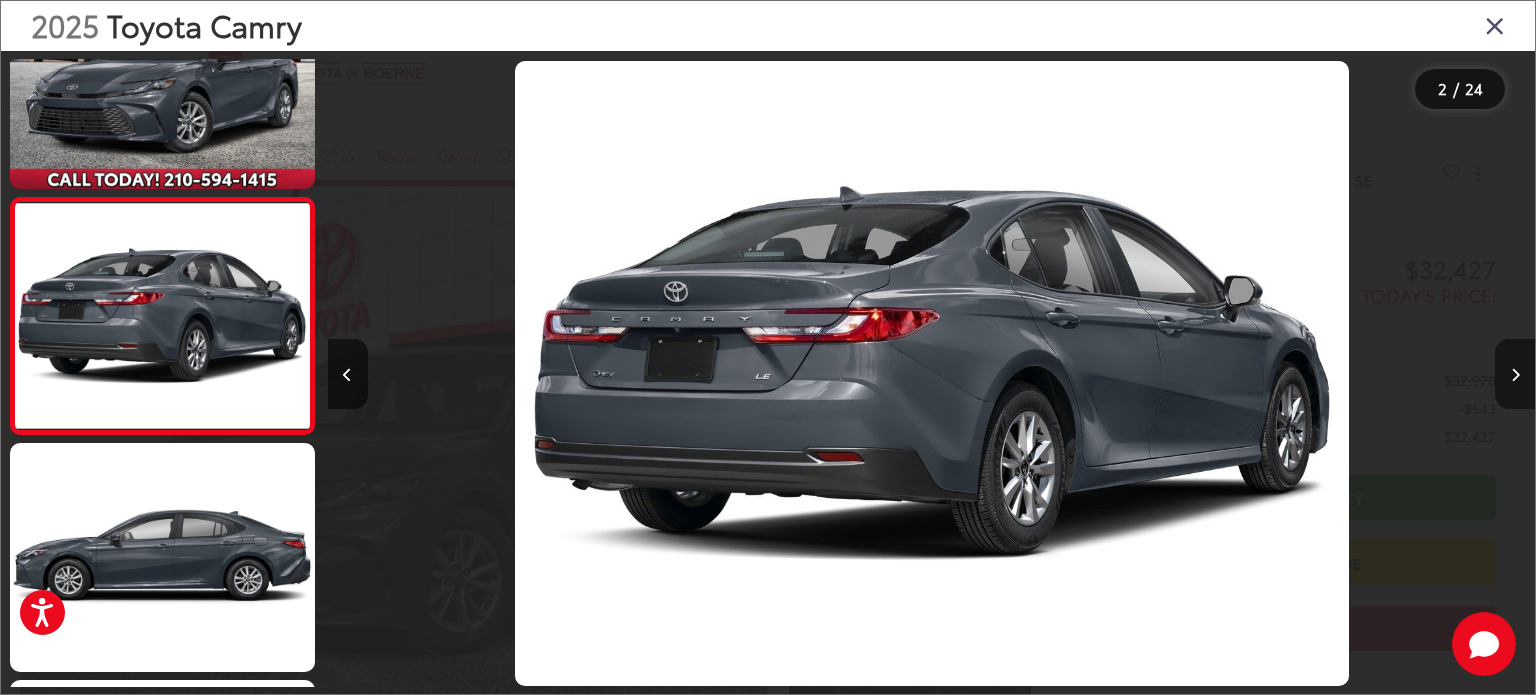 click at bounding box center [1515, 374] 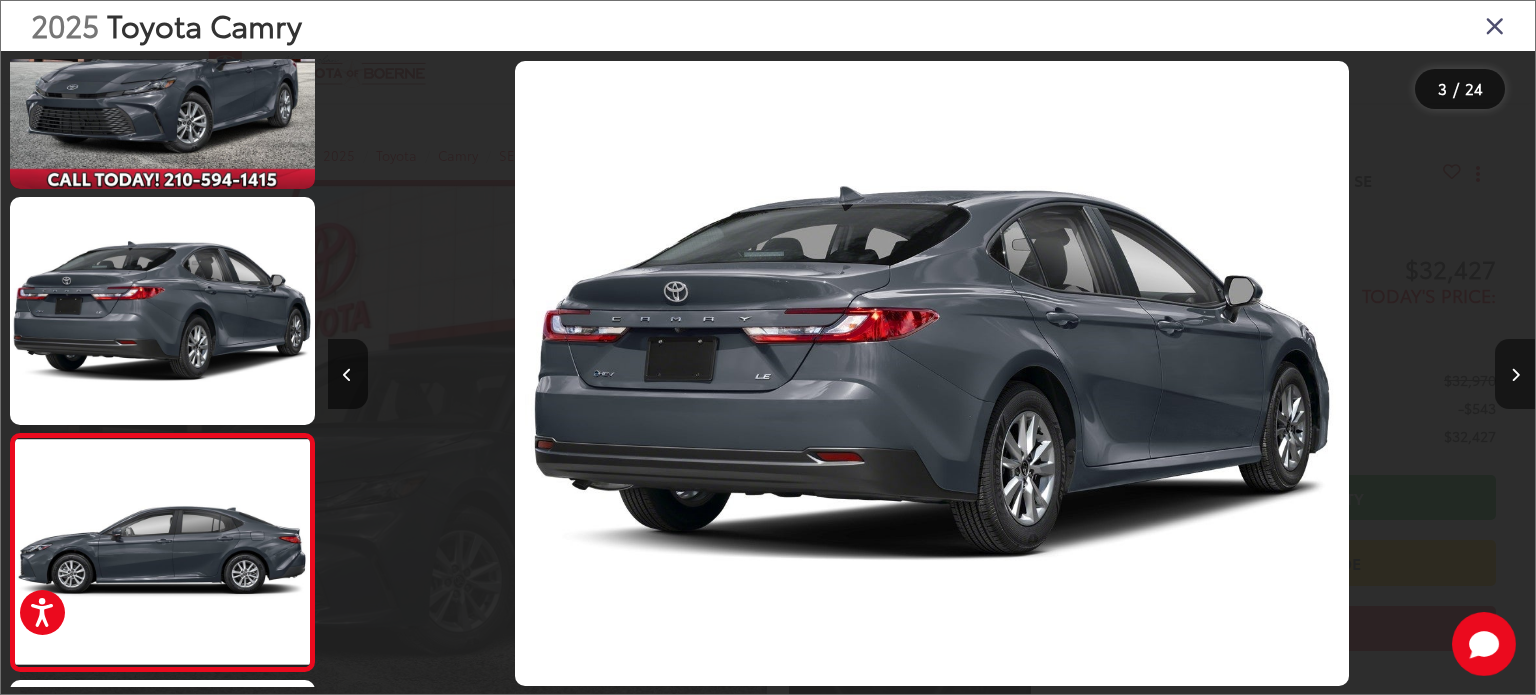 scroll, scrollTop: 0, scrollLeft: 1534, axis: horizontal 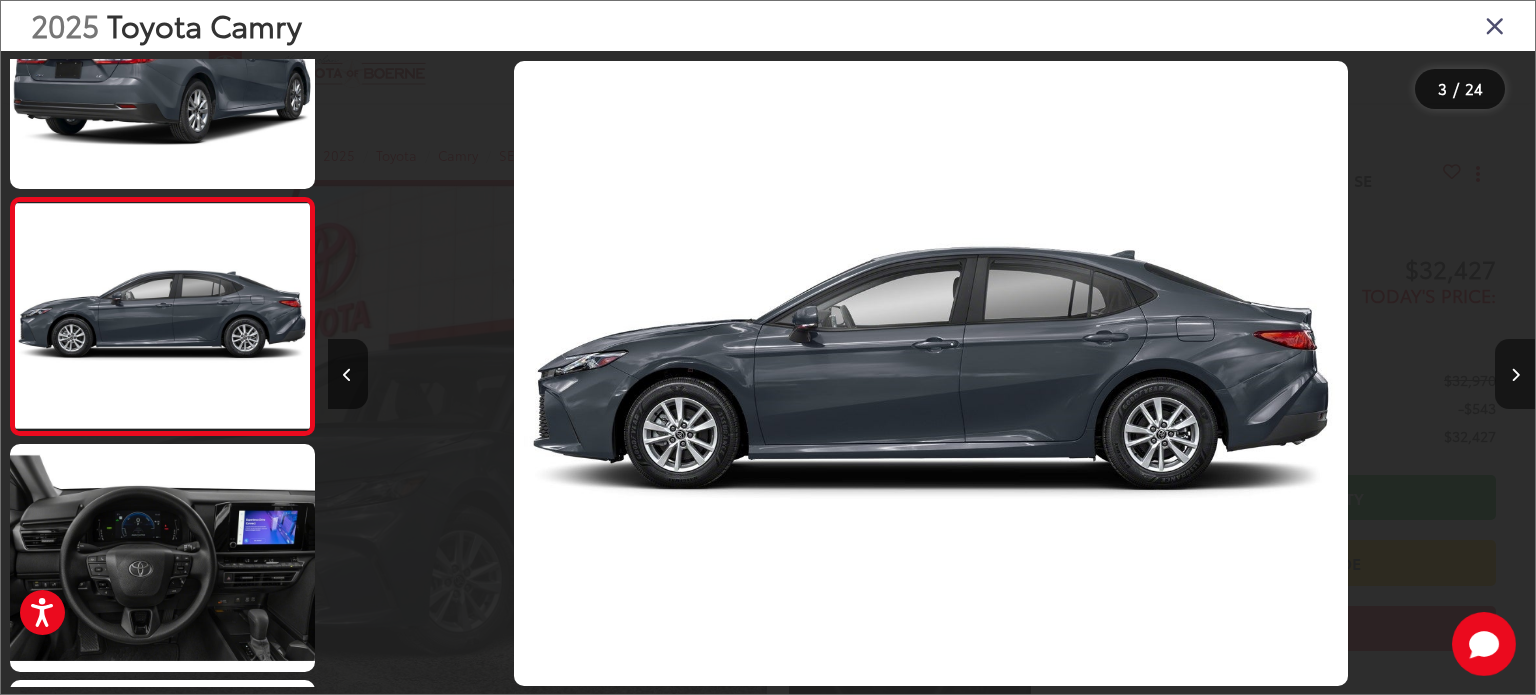 click at bounding box center (1515, 374) 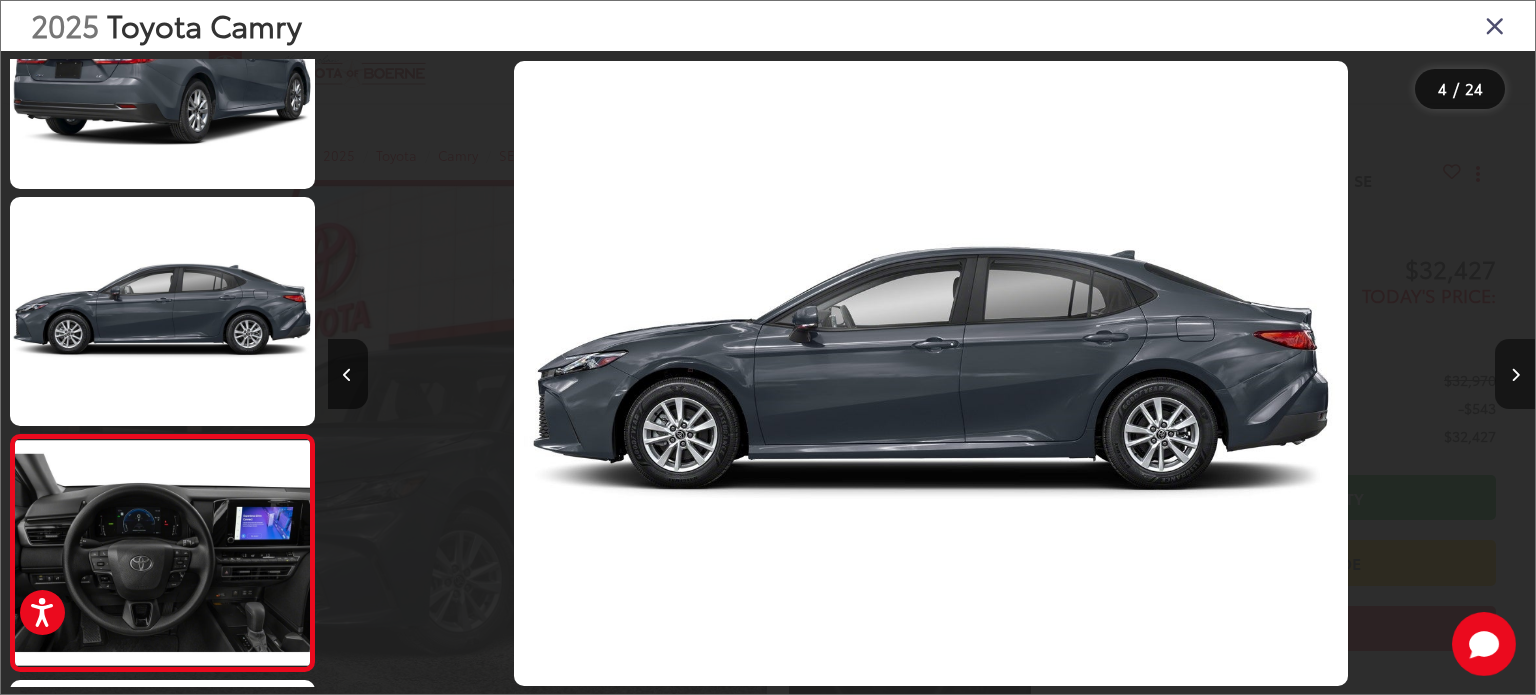 scroll, scrollTop: 0, scrollLeft: 2656, axis: horizontal 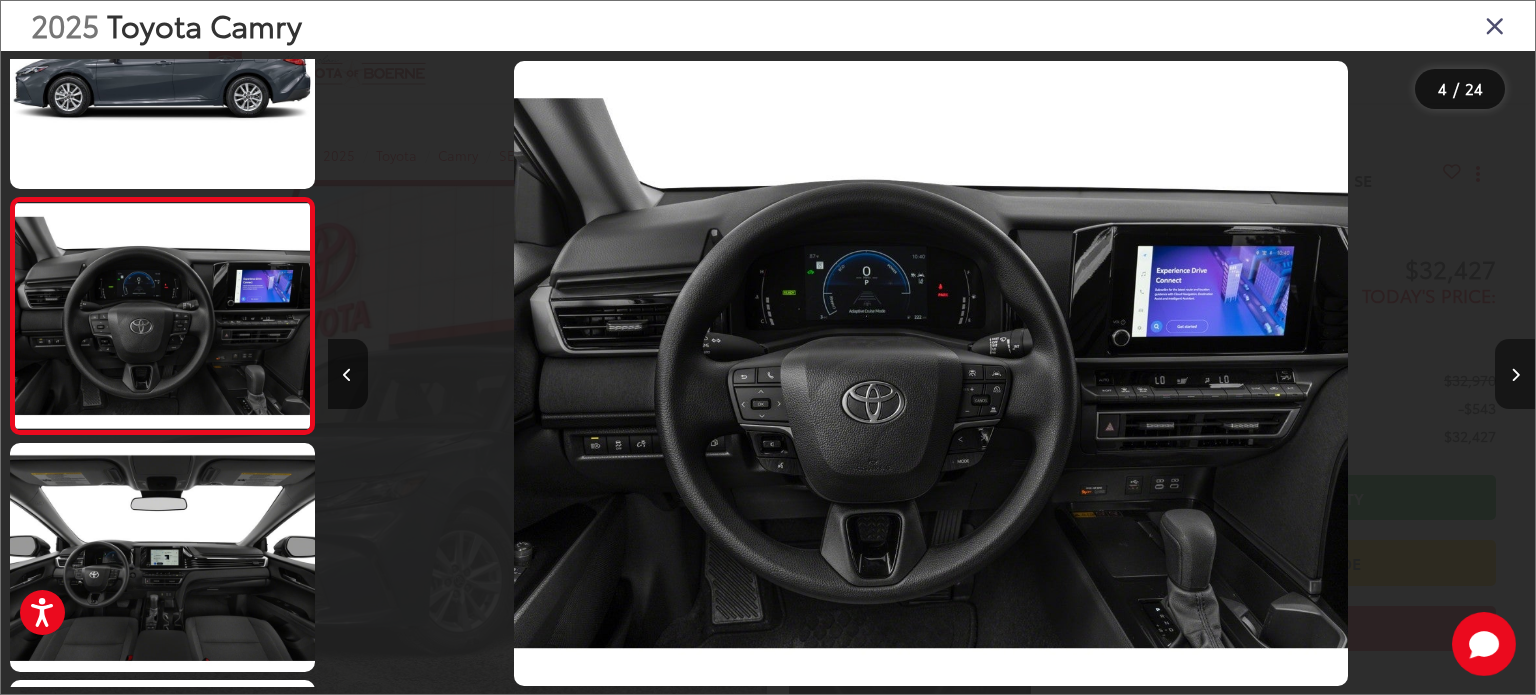 click at bounding box center [1515, 374] 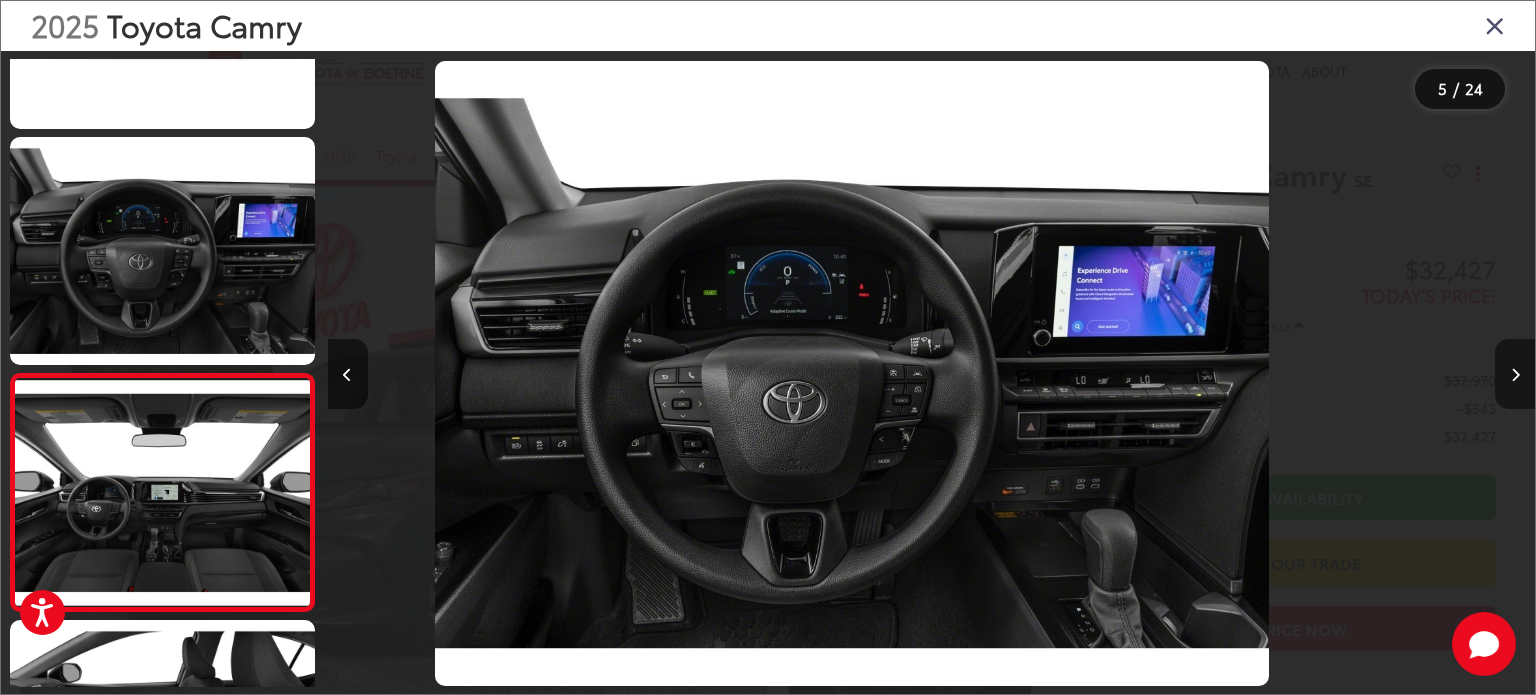 scroll, scrollTop: 746, scrollLeft: 0, axis: vertical 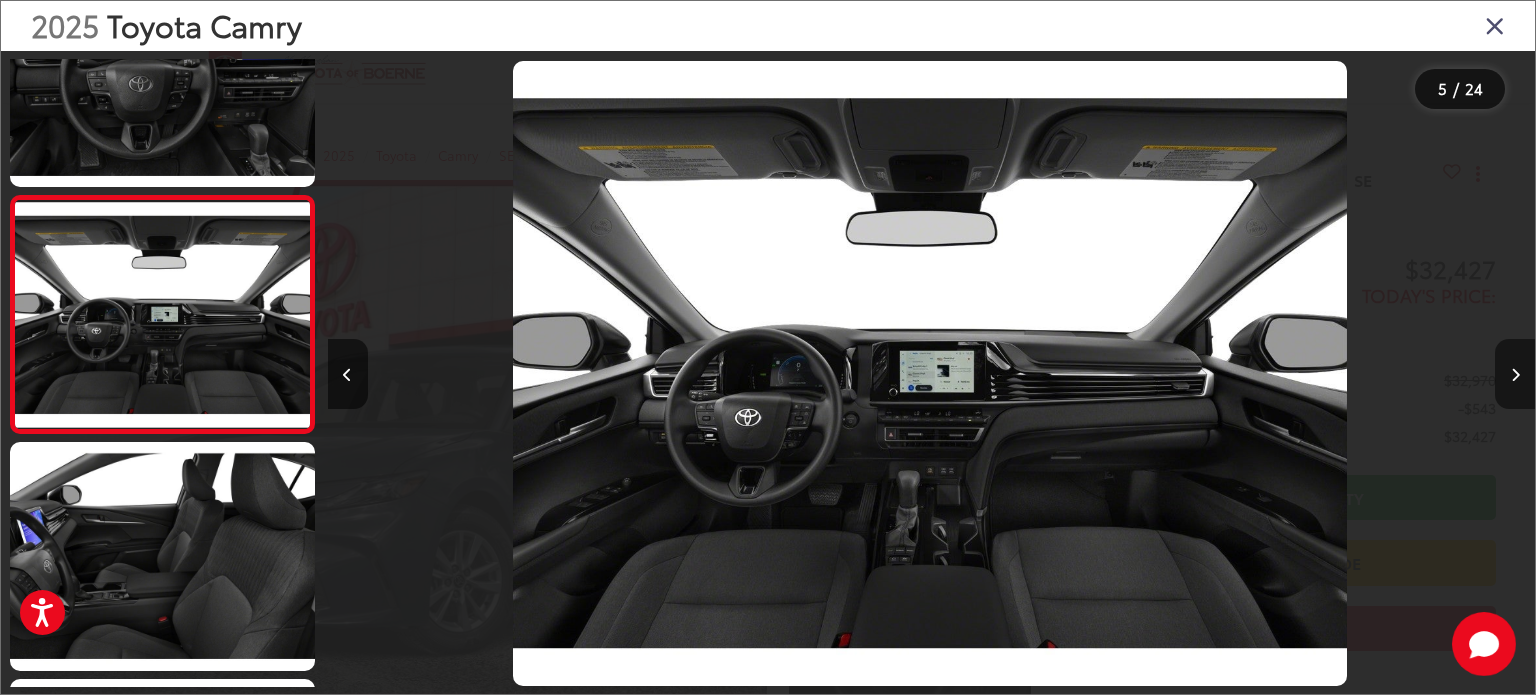 click at bounding box center [1515, 374] 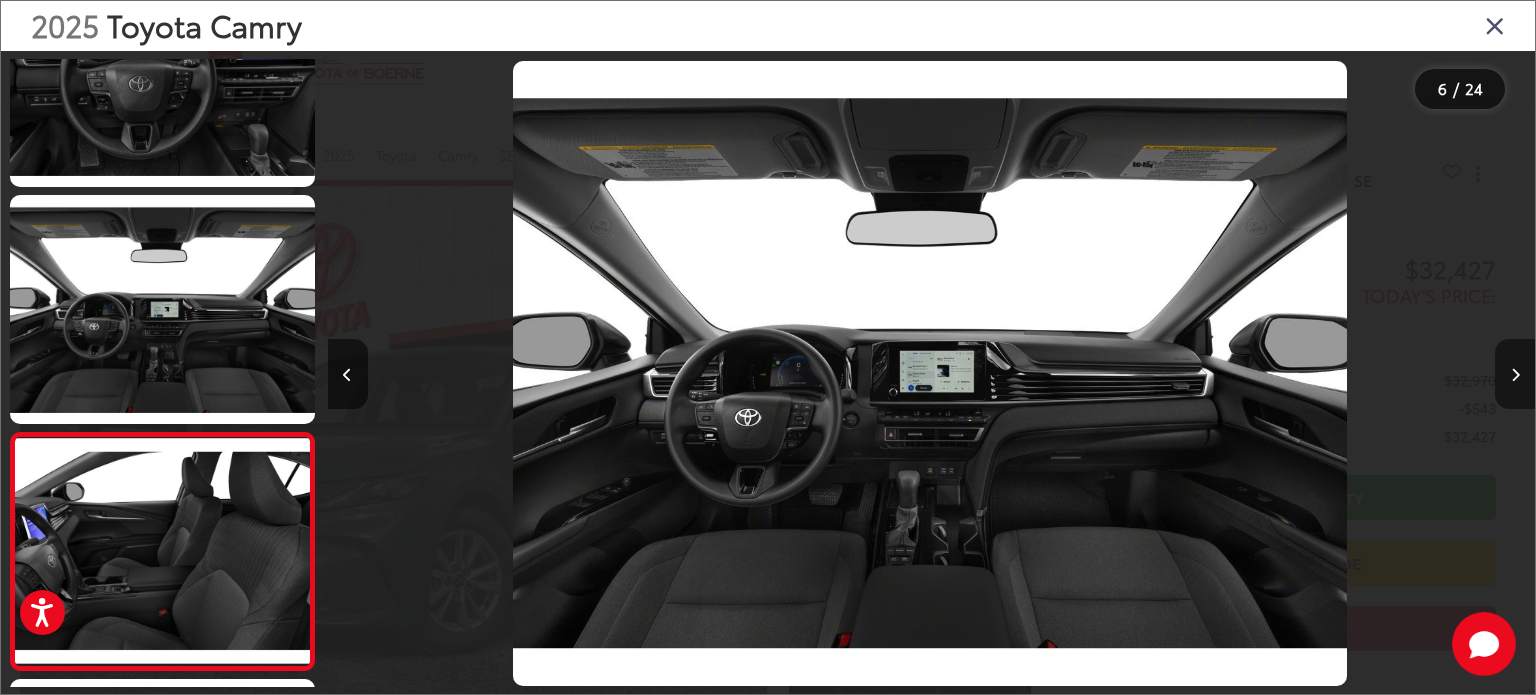 scroll, scrollTop: 0, scrollLeft: 5070, axis: horizontal 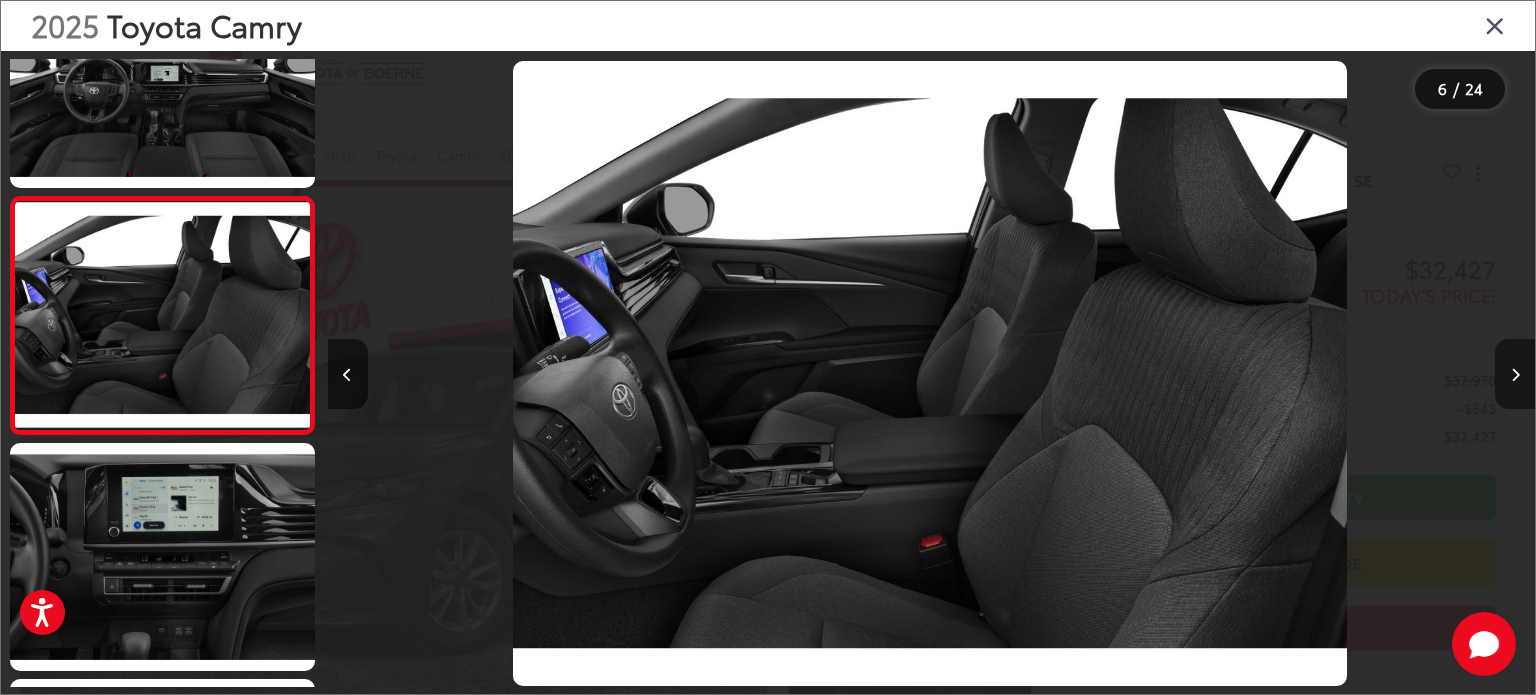 click at bounding box center [1515, 374] 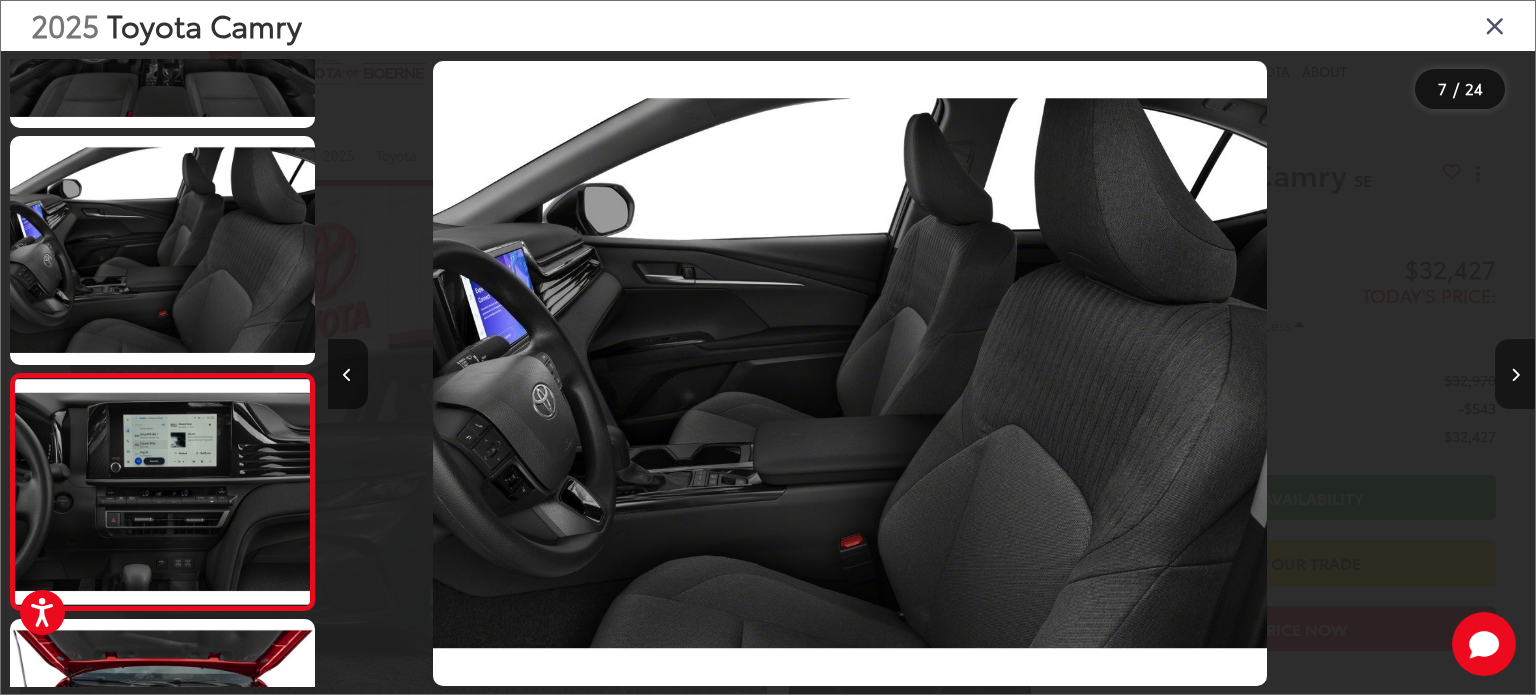 scroll, scrollTop: 1239, scrollLeft: 0, axis: vertical 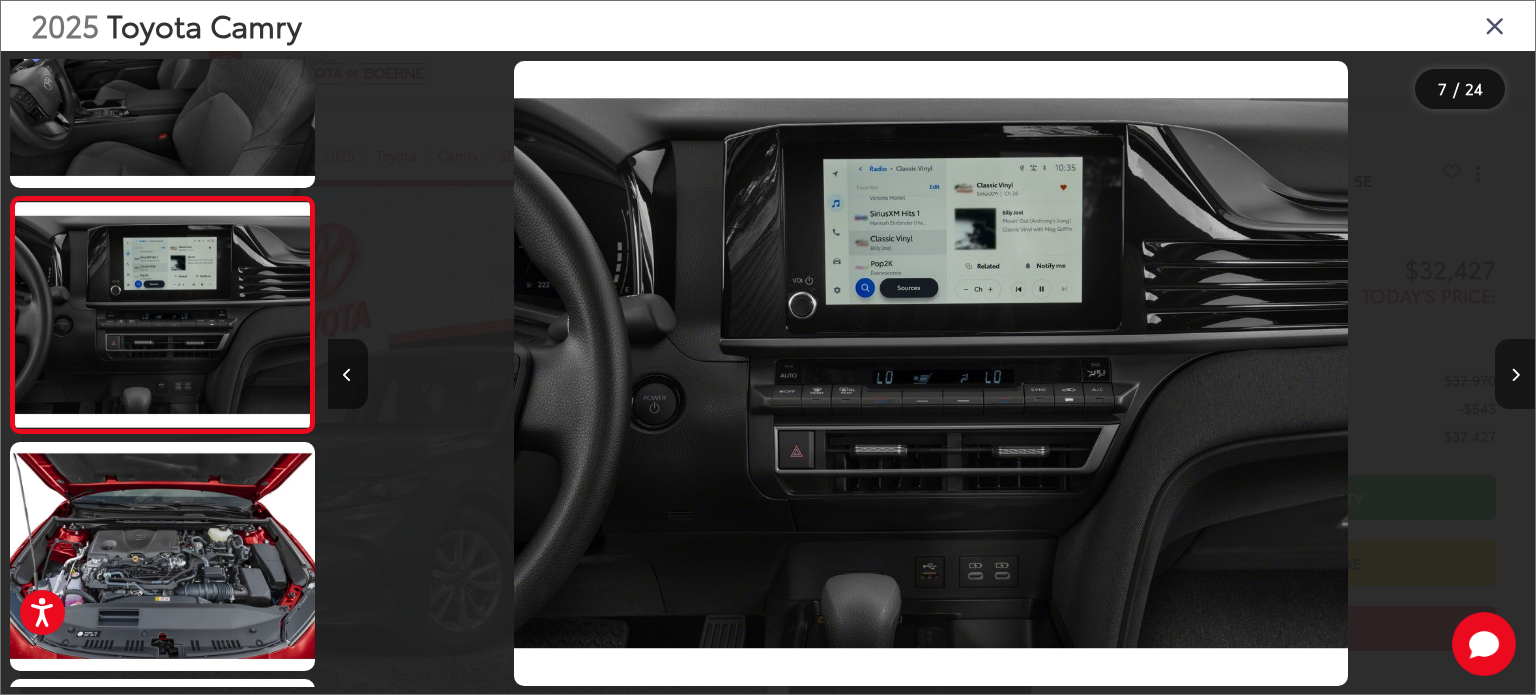click at bounding box center [1515, 374] 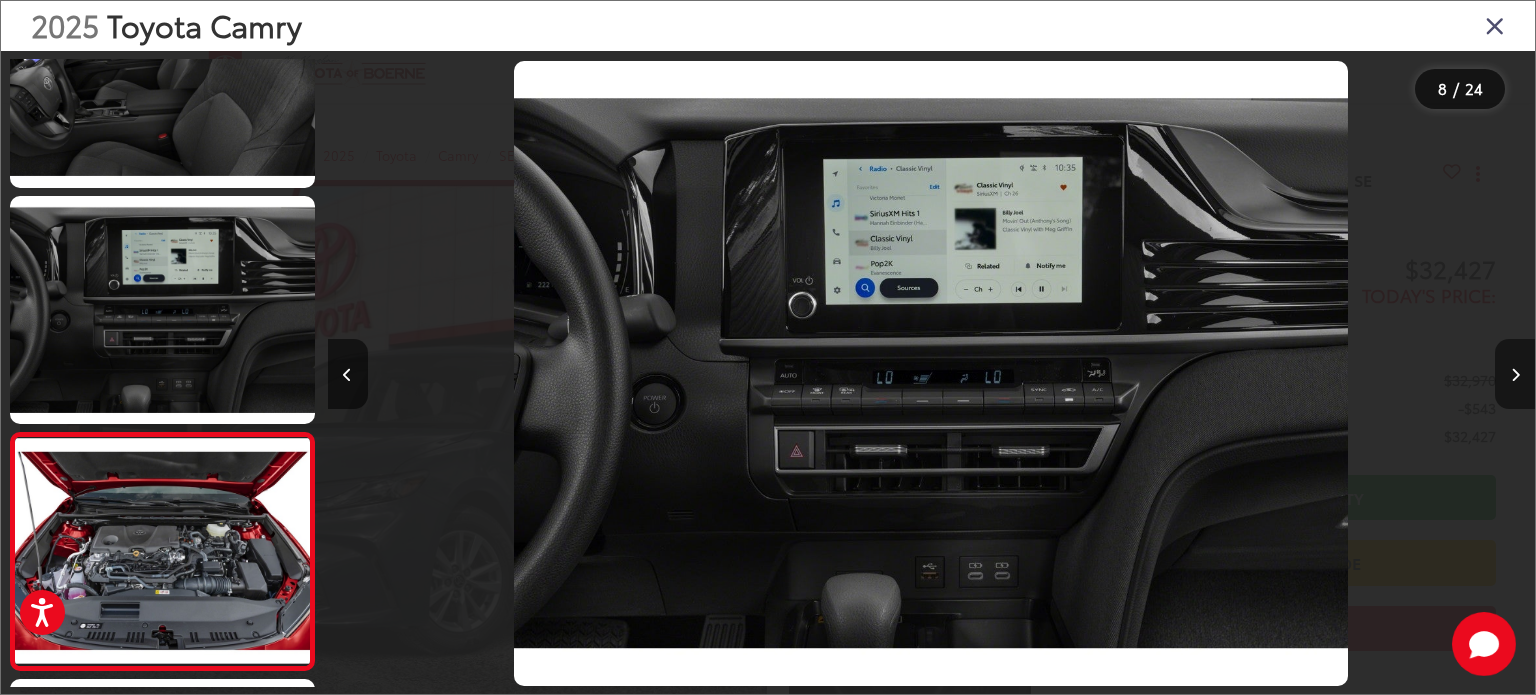 scroll, scrollTop: 0, scrollLeft: 7619, axis: horizontal 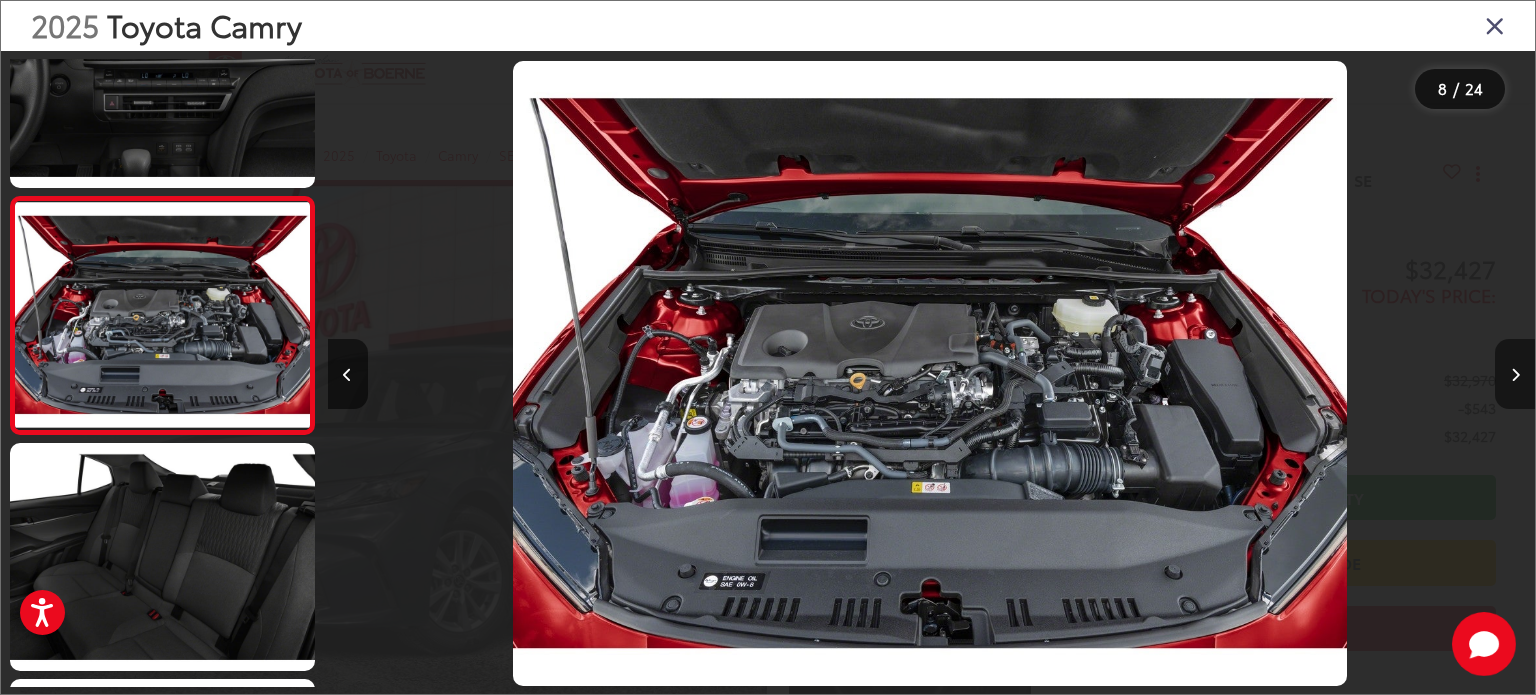 click at bounding box center [1515, 374] 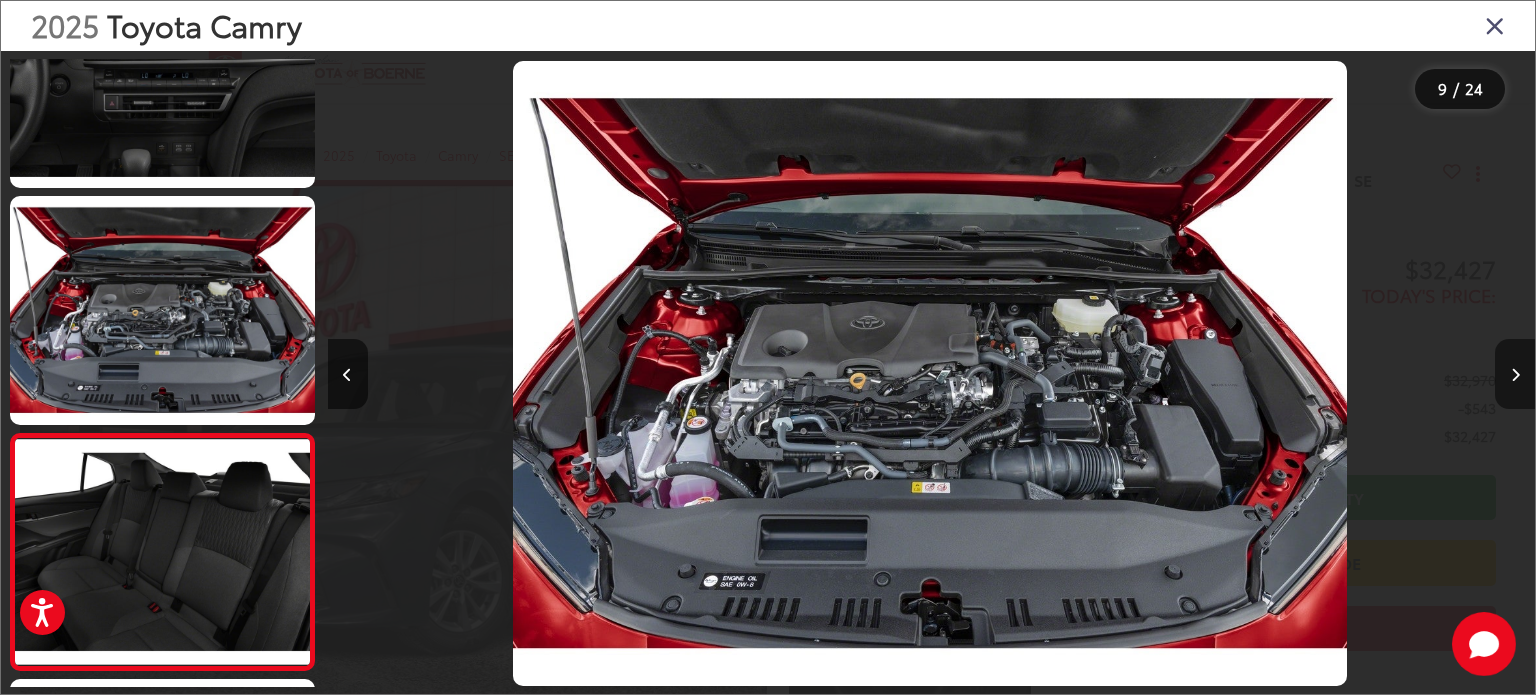 scroll, scrollTop: 0, scrollLeft: 8692, axis: horizontal 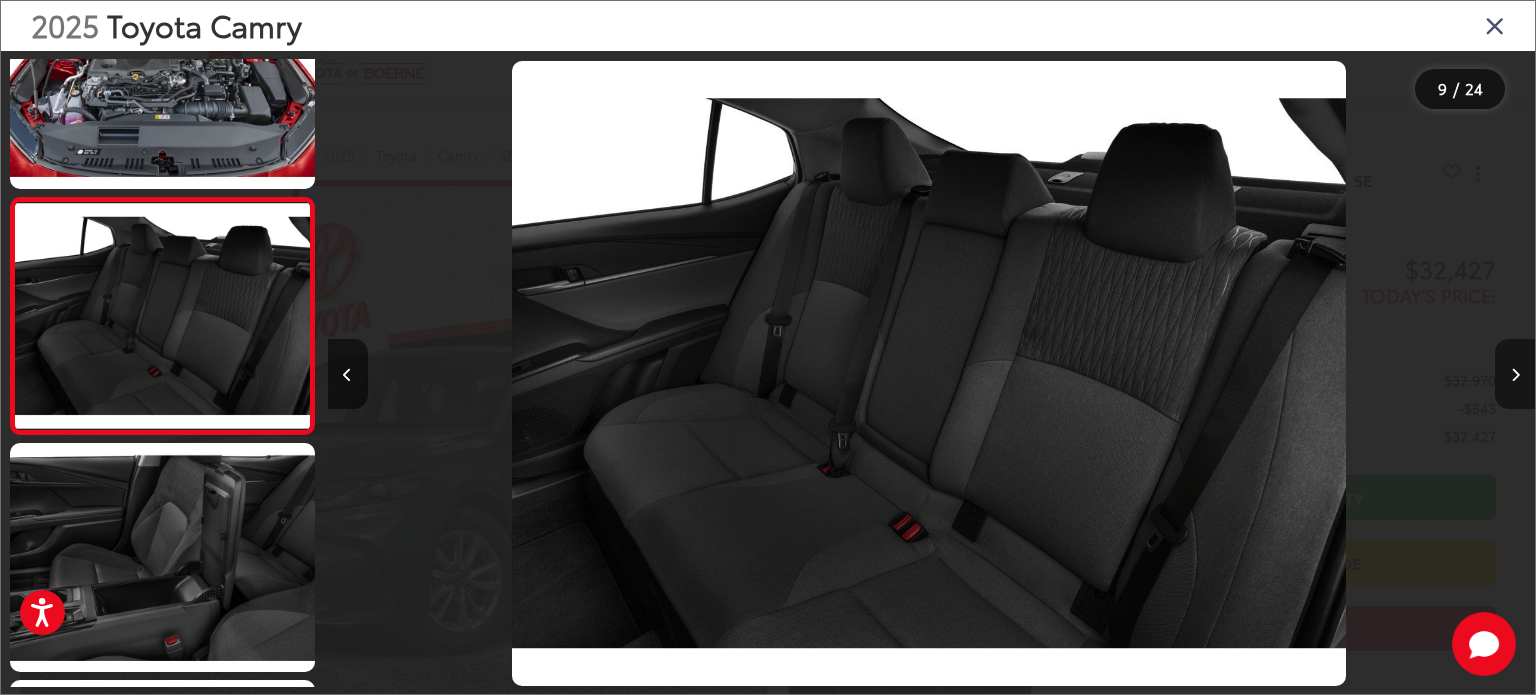 click at bounding box center [1515, 374] 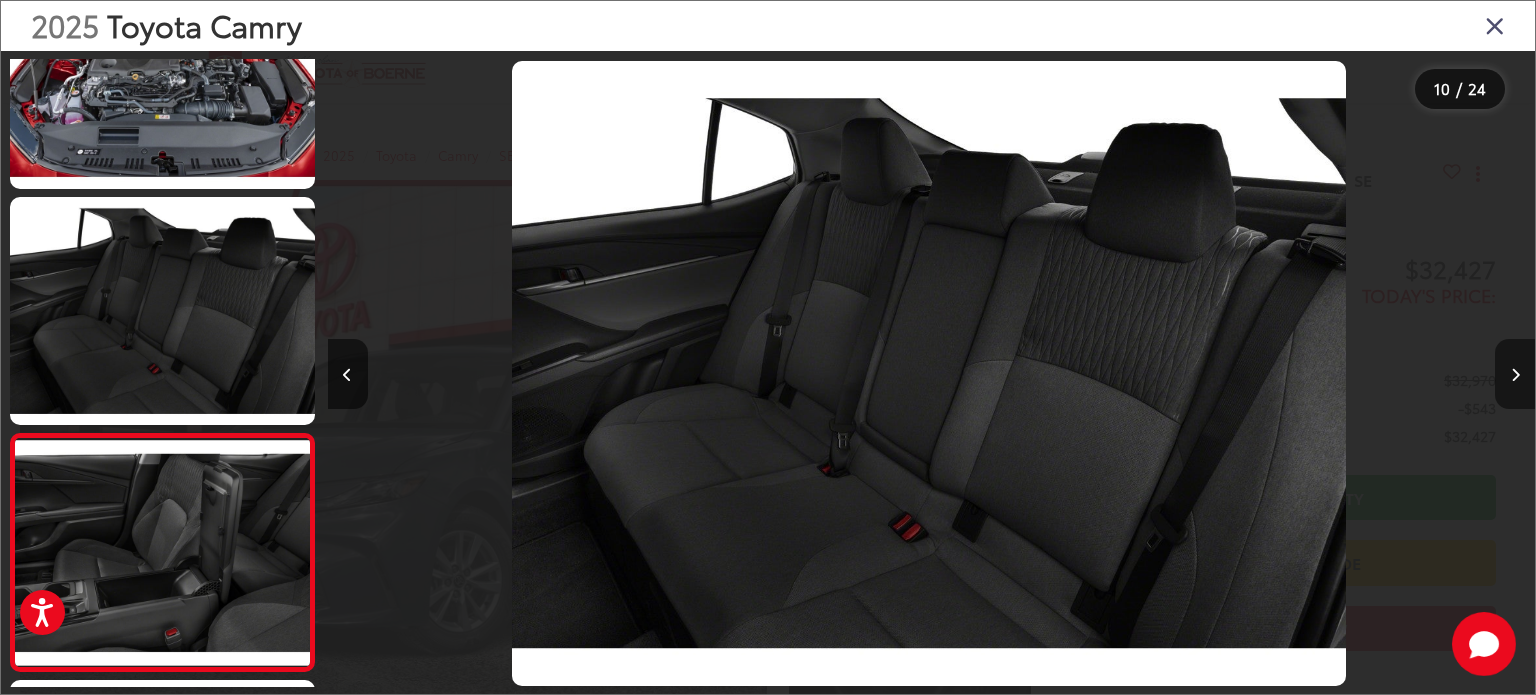 scroll 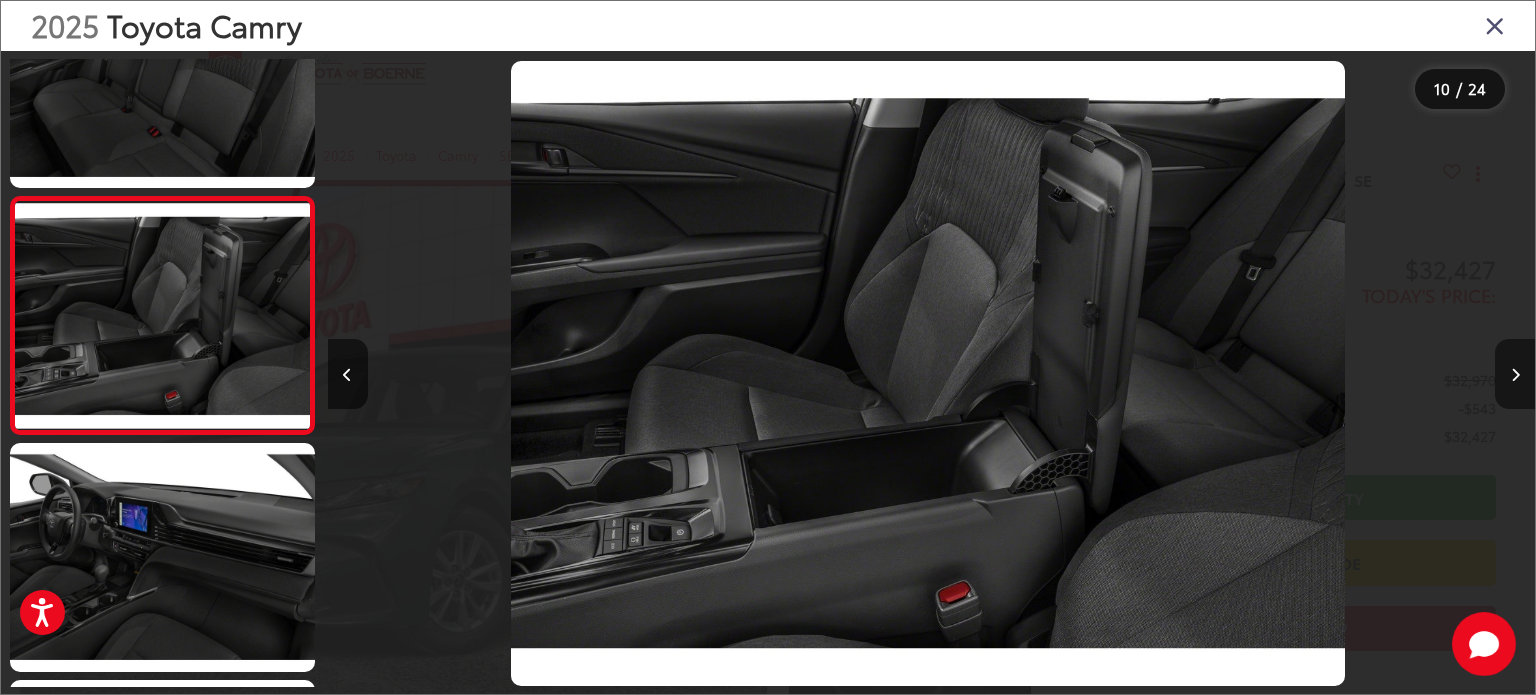 click at bounding box center [1515, 374] 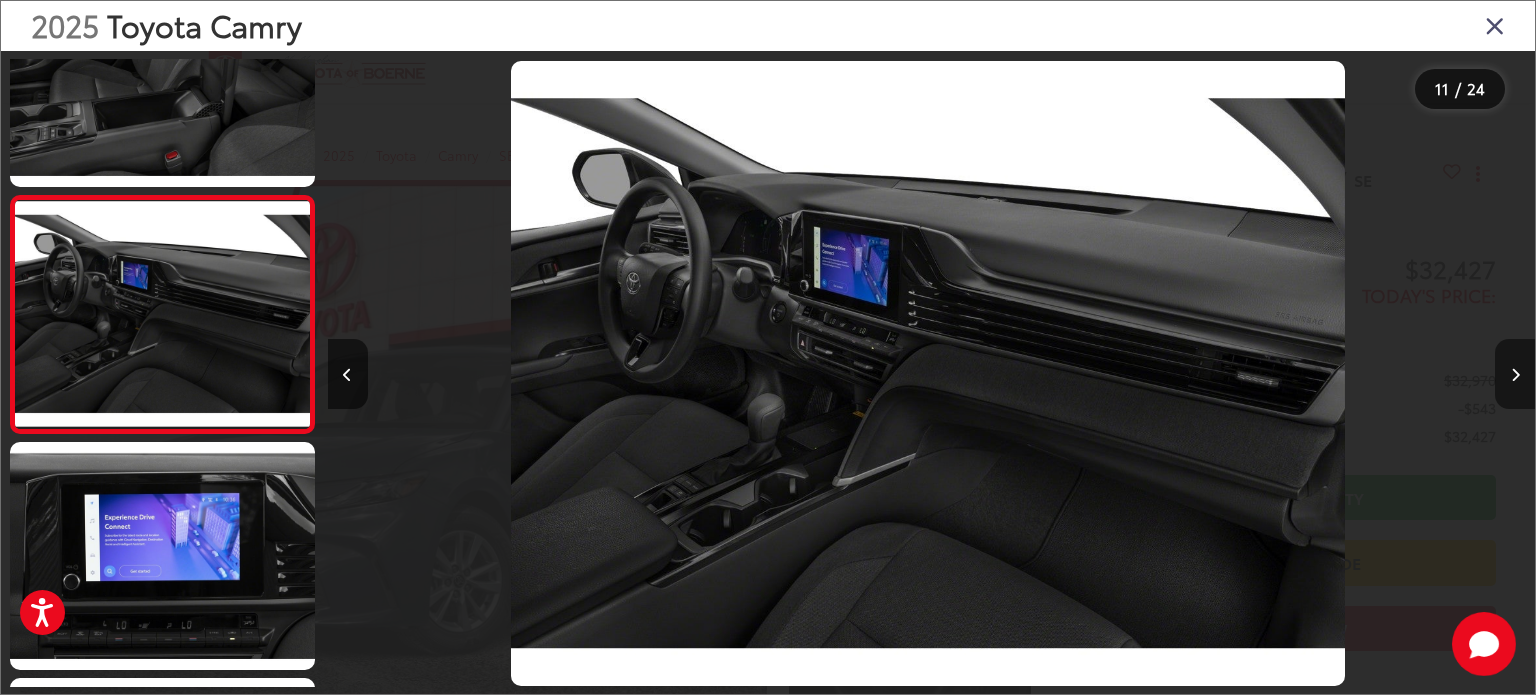 click at bounding box center (1515, 374) 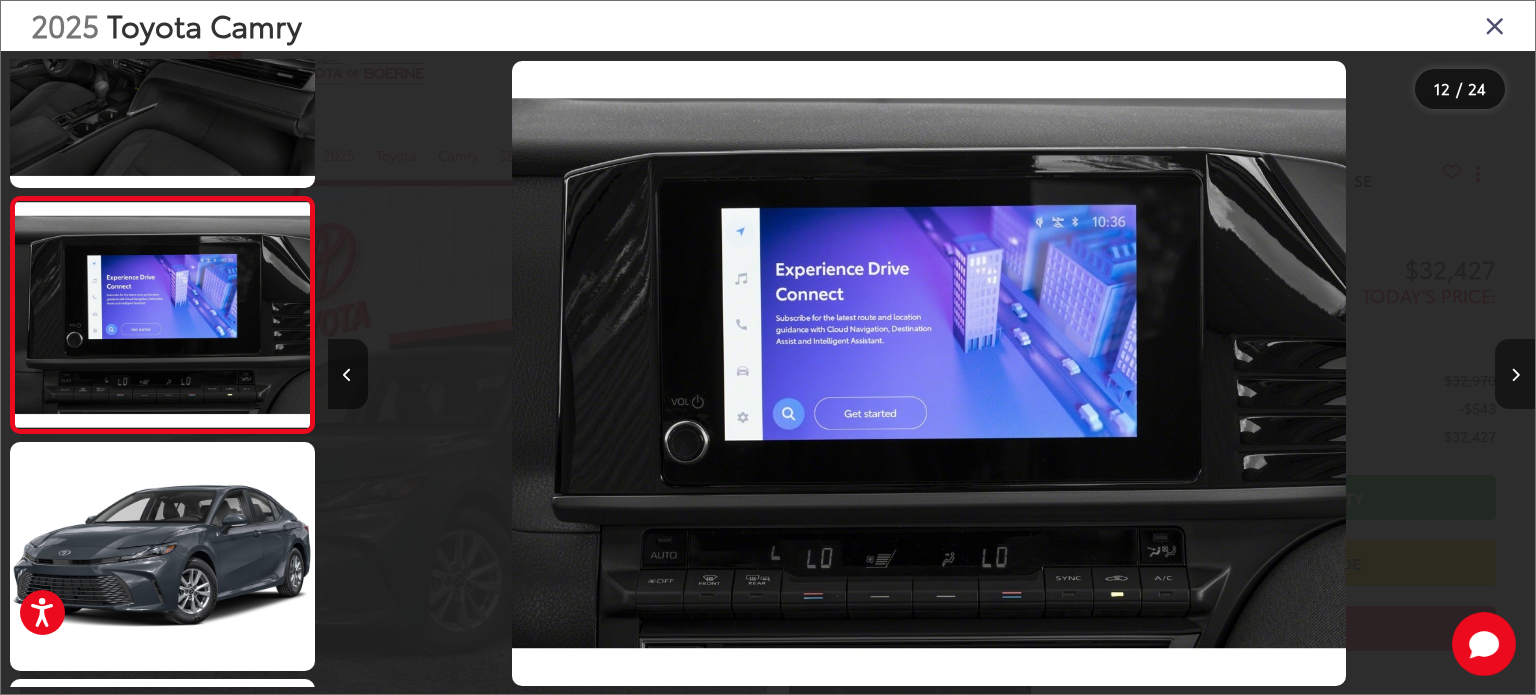 click at bounding box center (1515, 374) 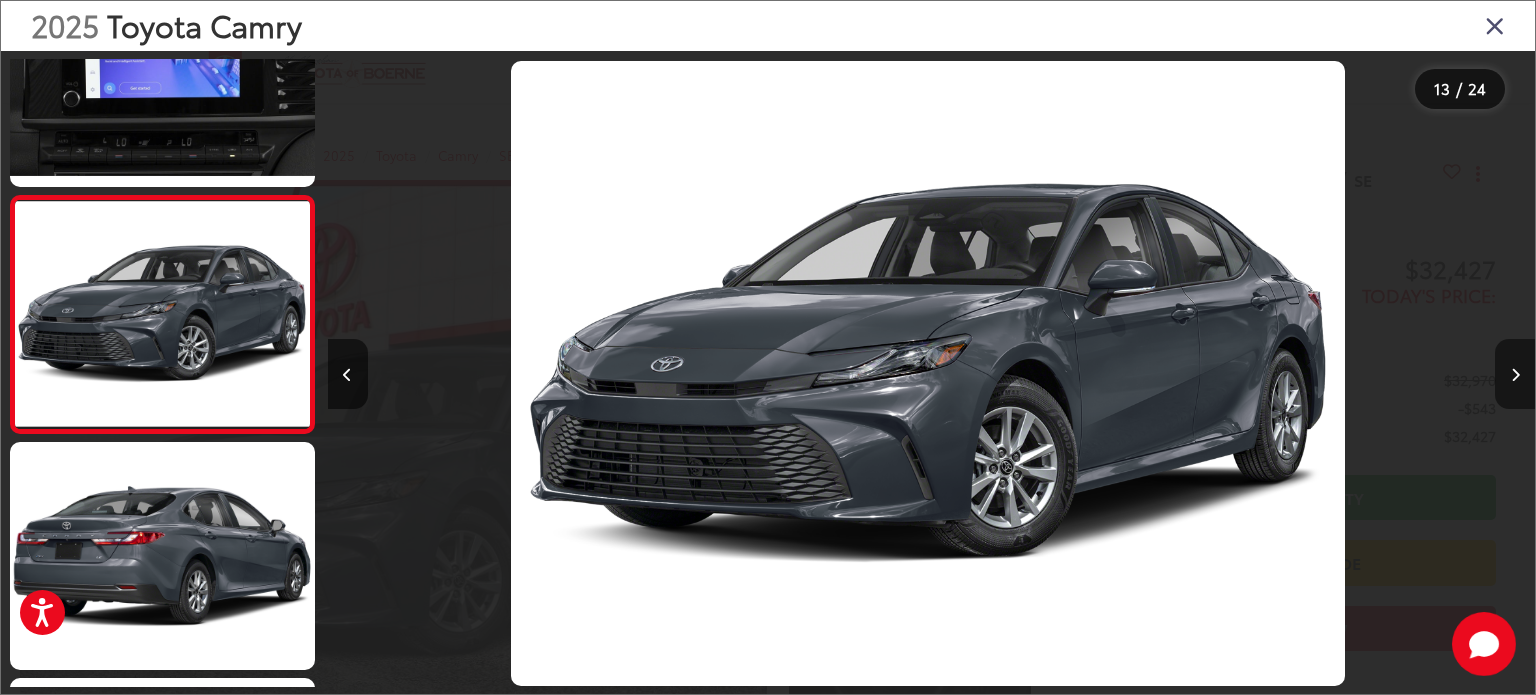 click at bounding box center (1515, 374) 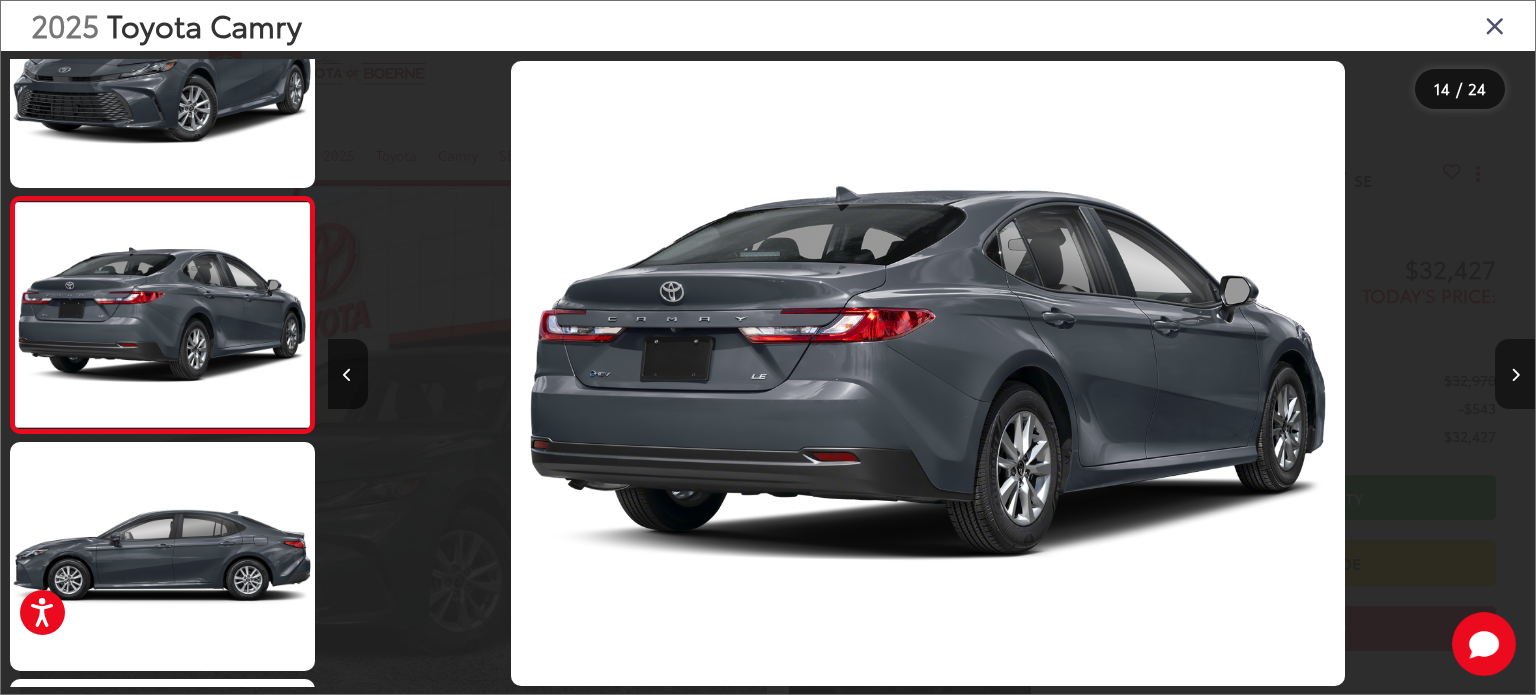 click at bounding box center (1515, 374) 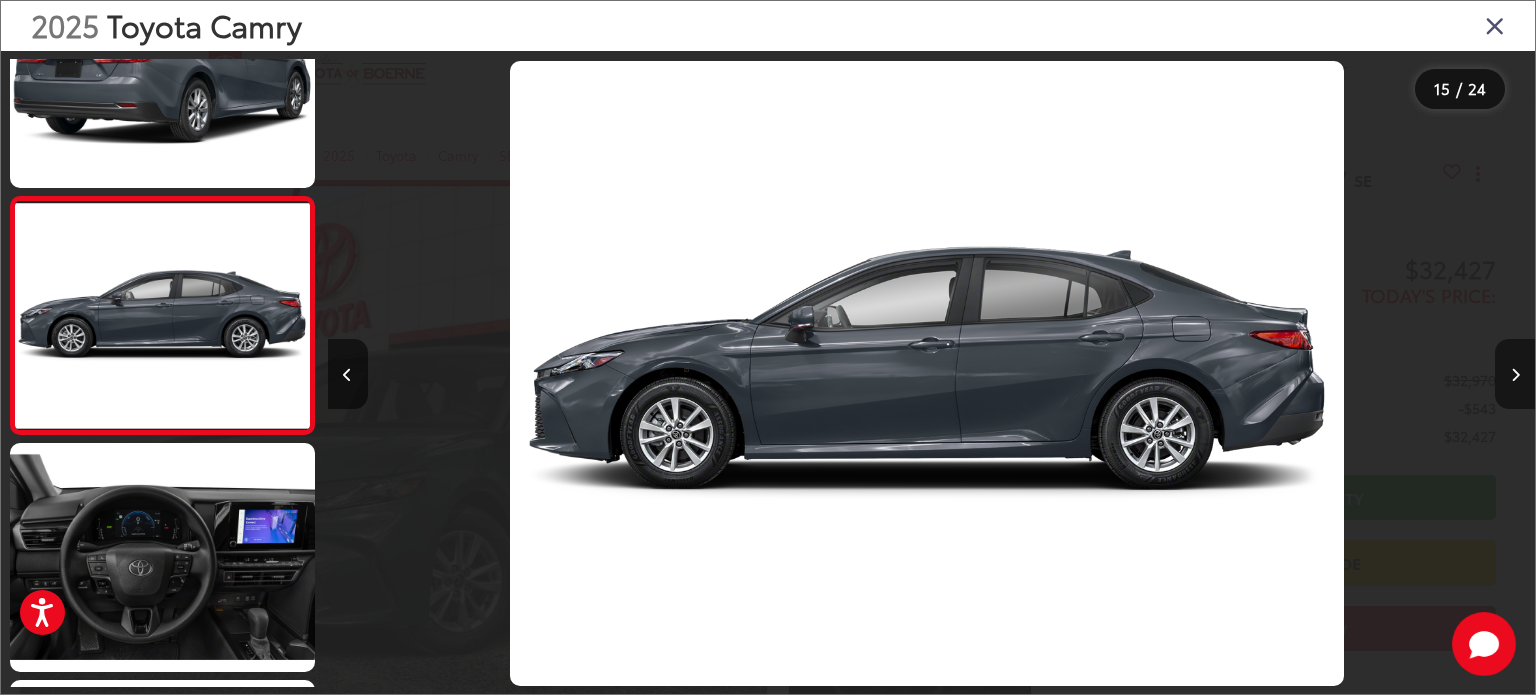 click at bounding box center (1515, 374) 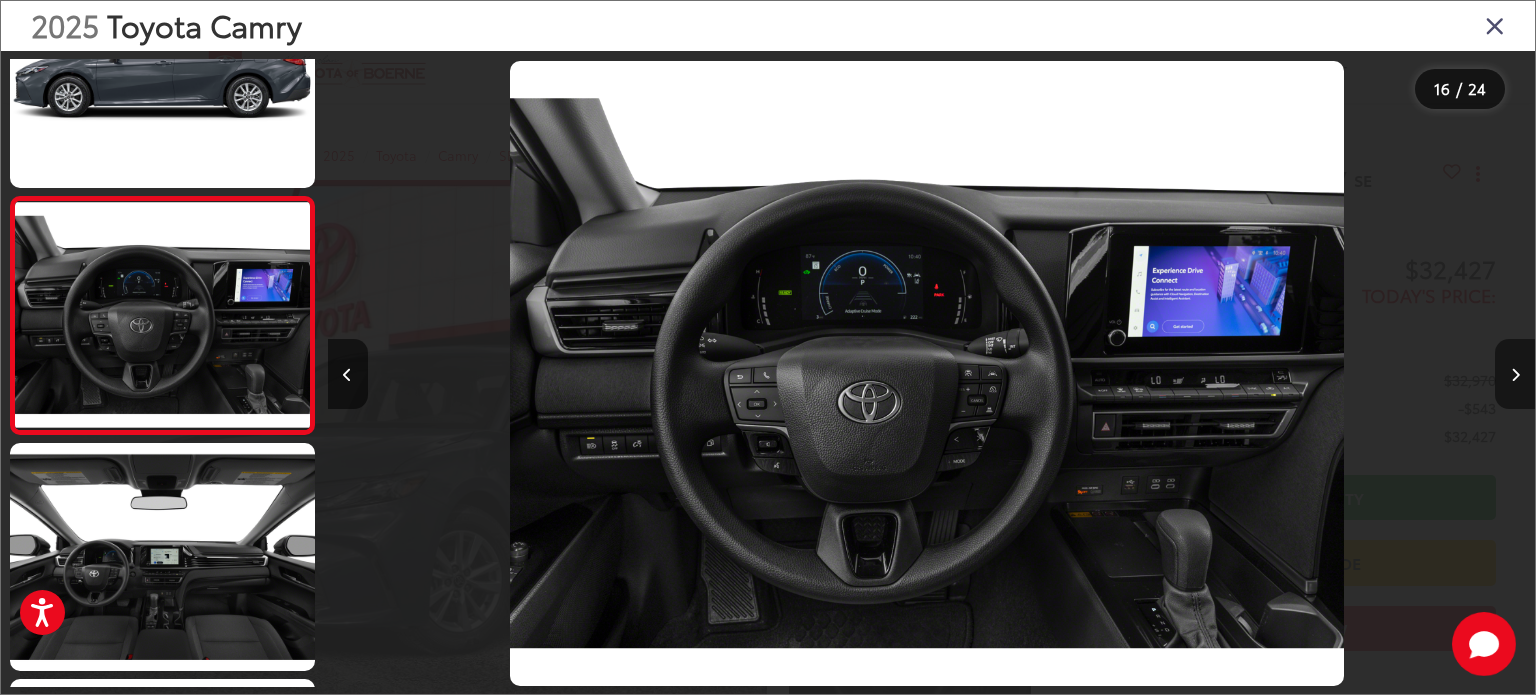 click at bounding box center (1515, 374) 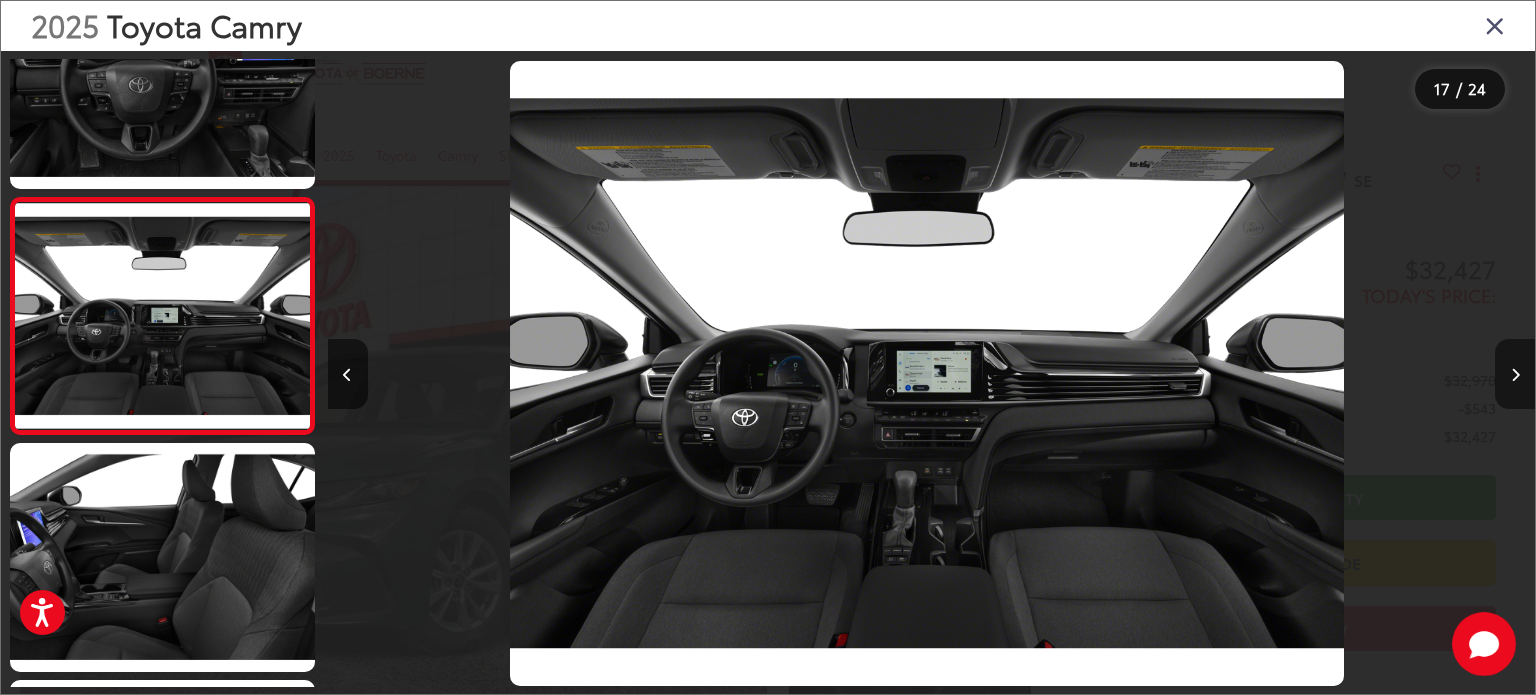 click at bounding box center [1515, 374] 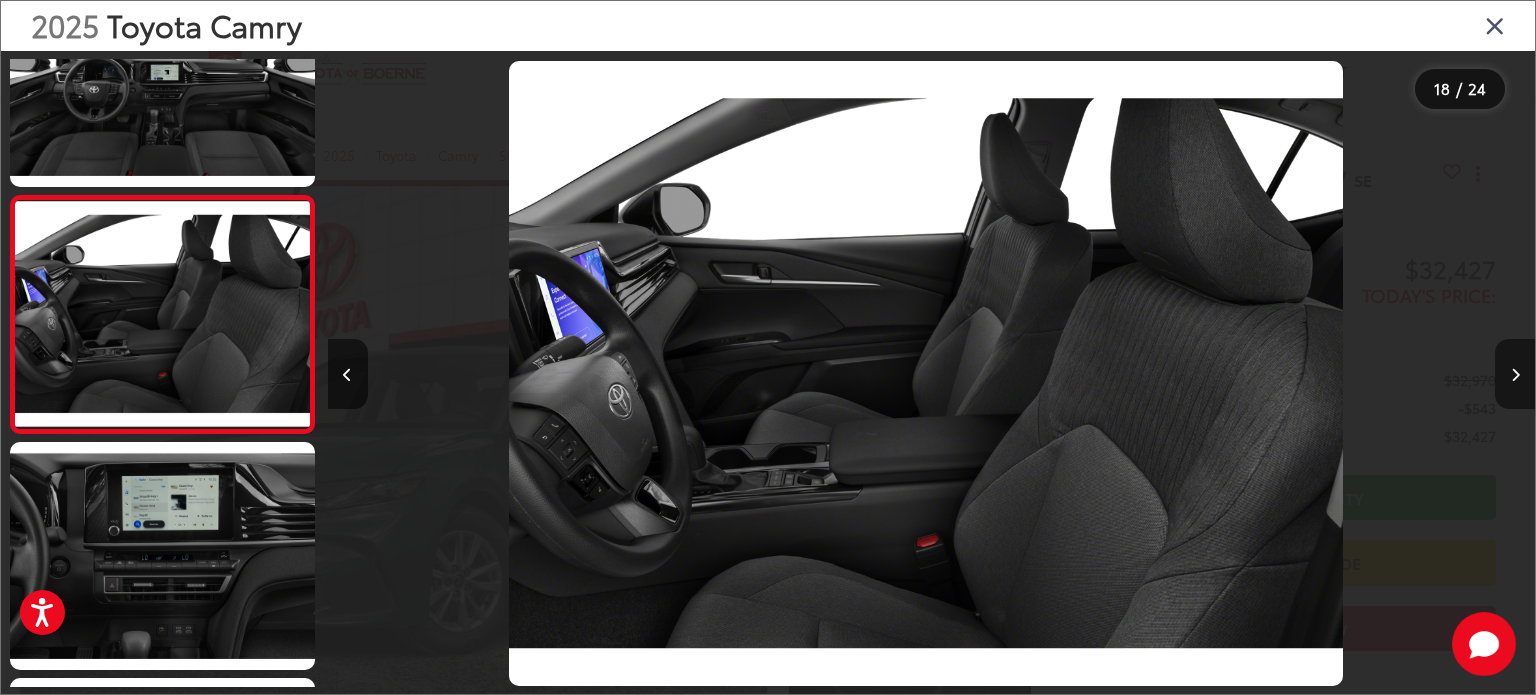click at bounding box center (1515, 374) 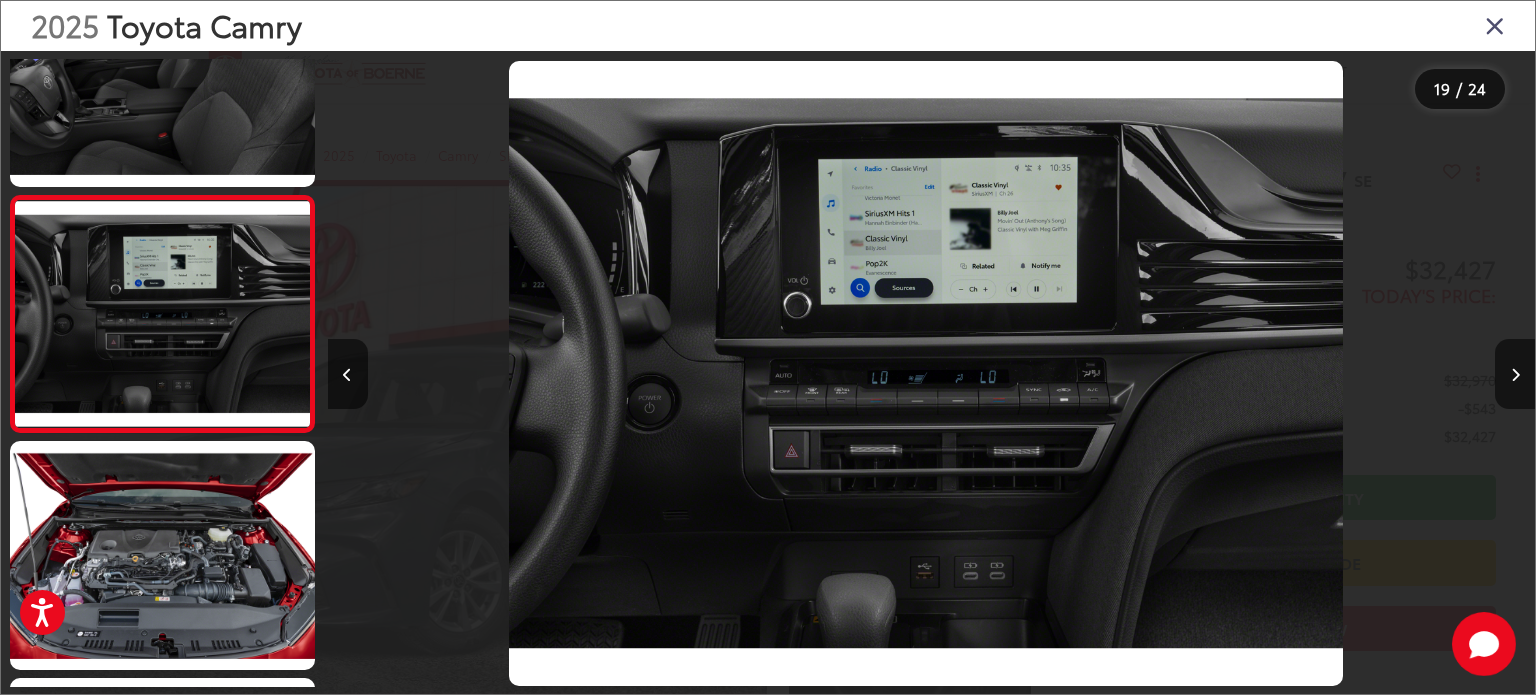 click at bounding box center [1495, 25] 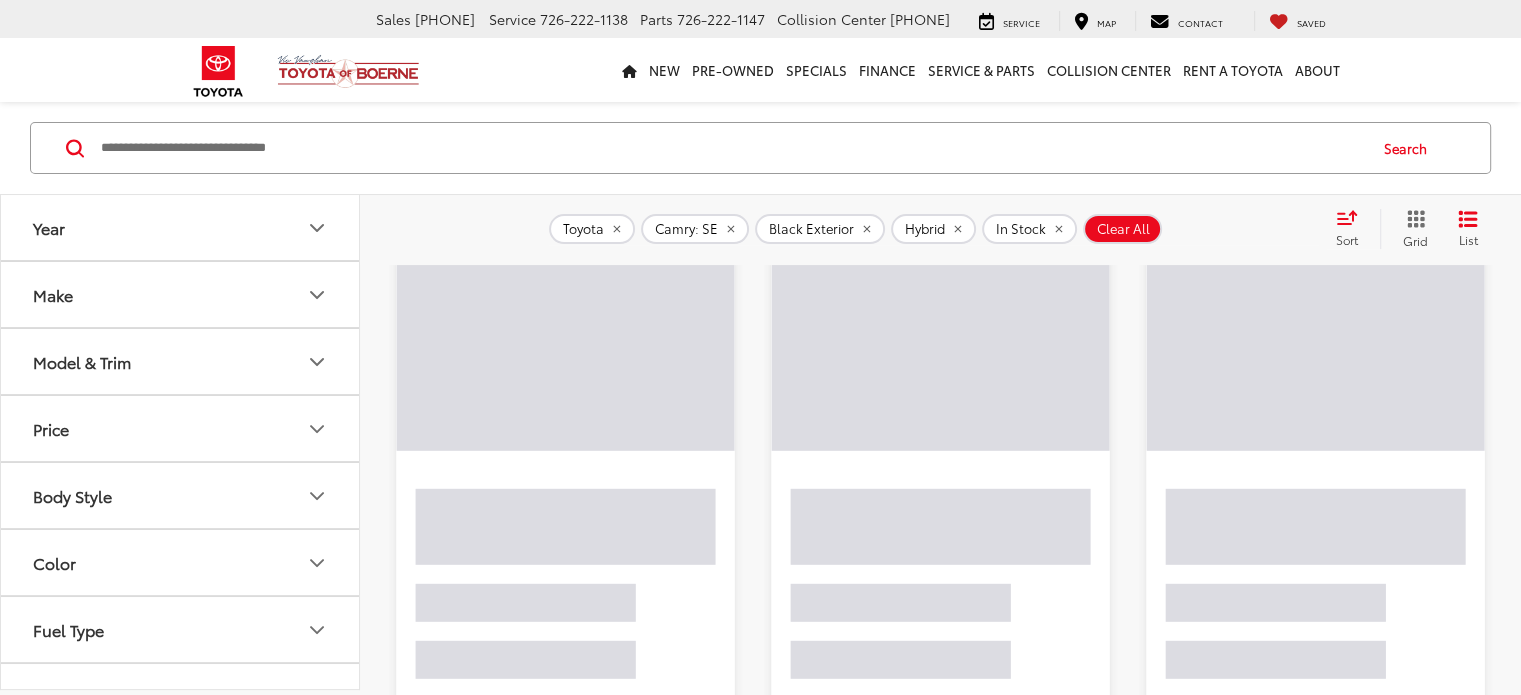 scroll, scrollTop: 230, scrollLeft: 0, axis: vertical 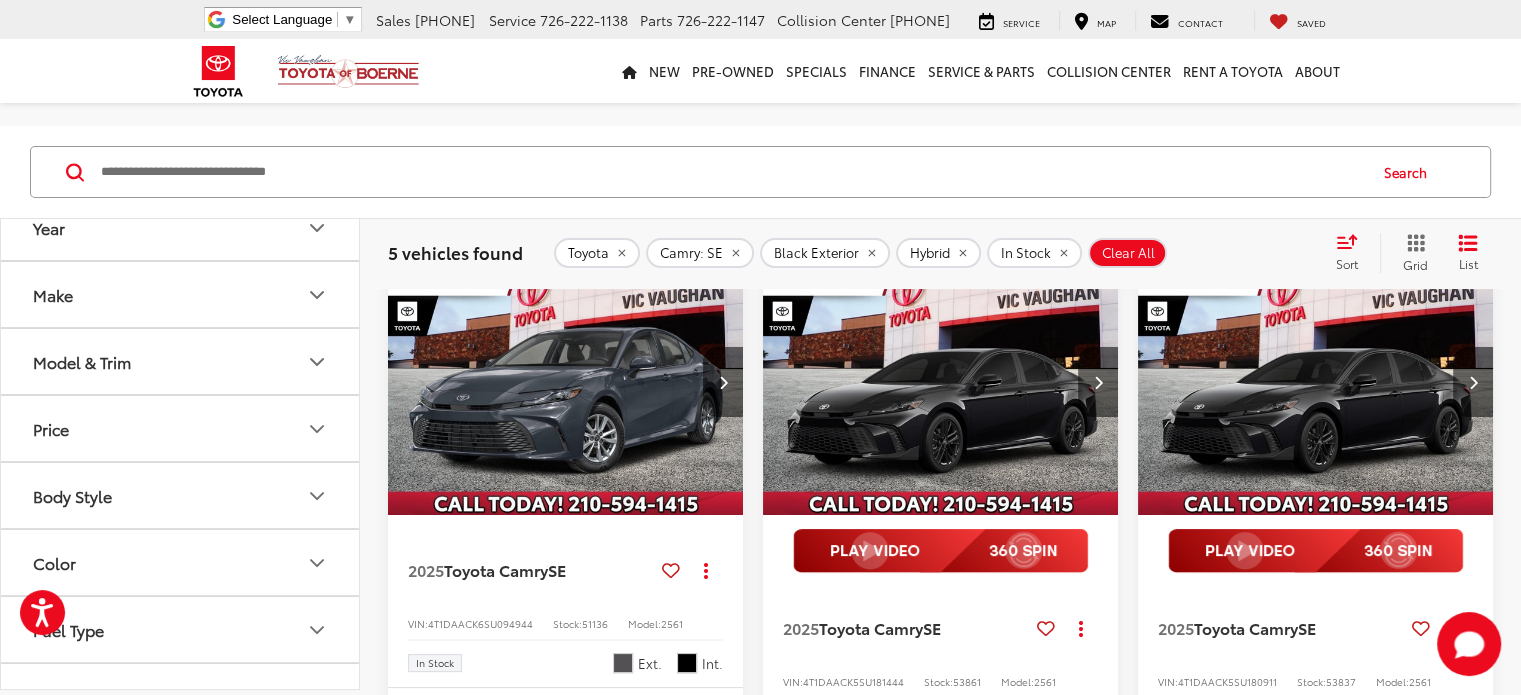 click at bounding box center [941, 382] 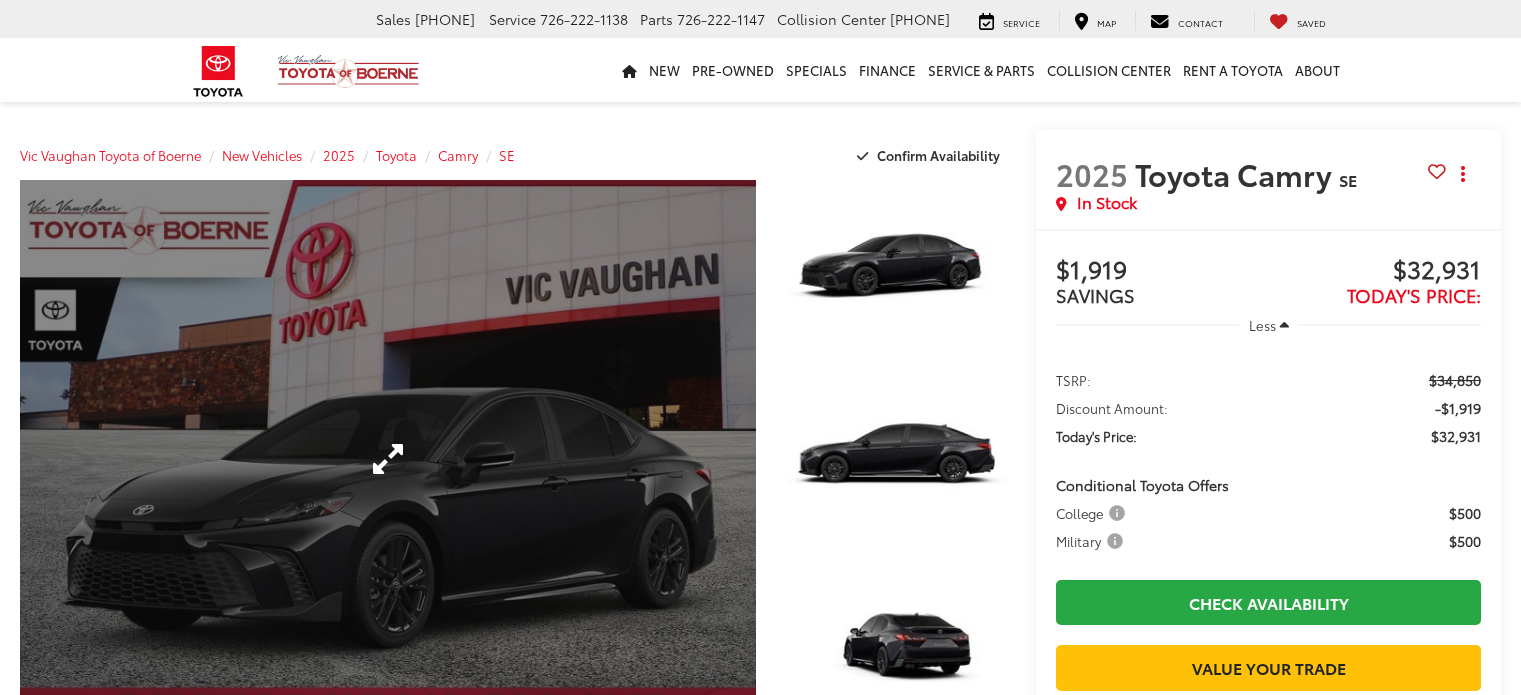 scroll, scrollTop: 0, scrollLeft: 0, axis: both 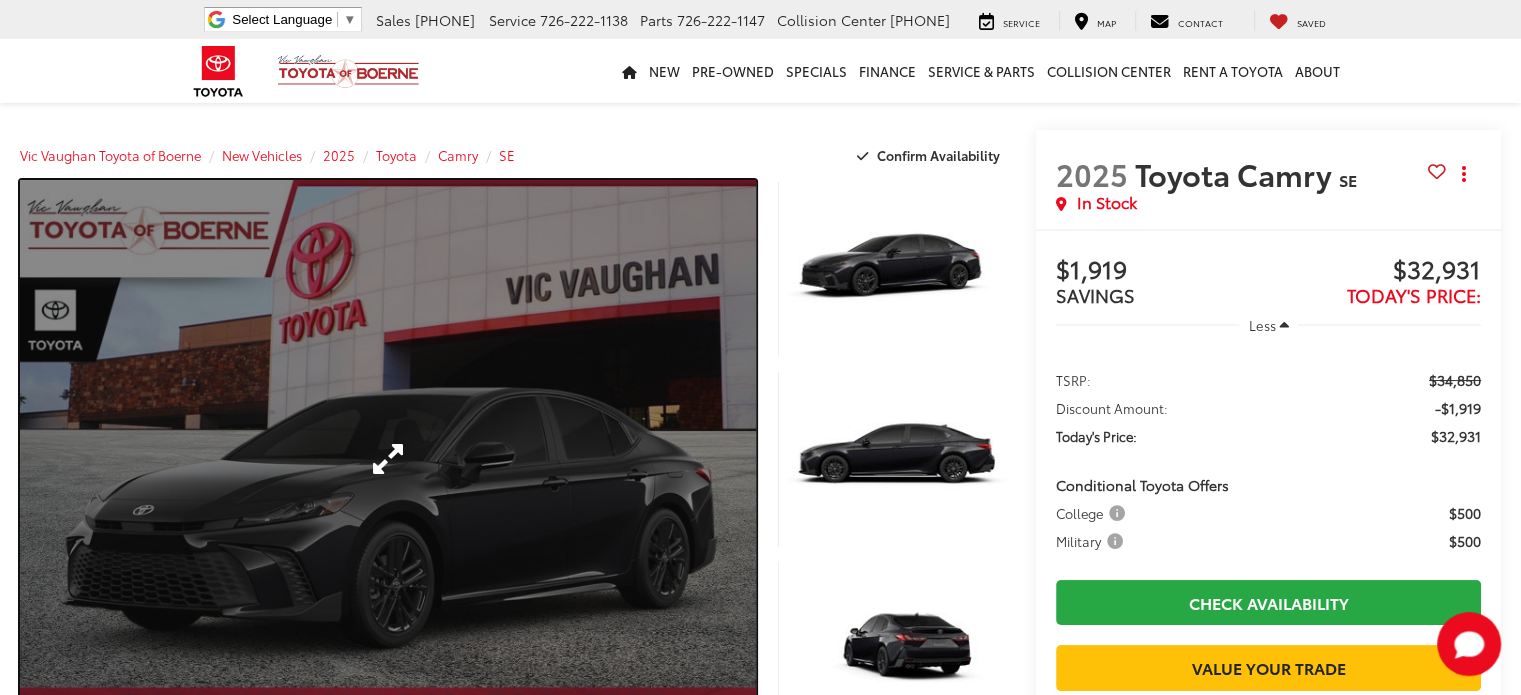 click at bounding box center (388, 459) 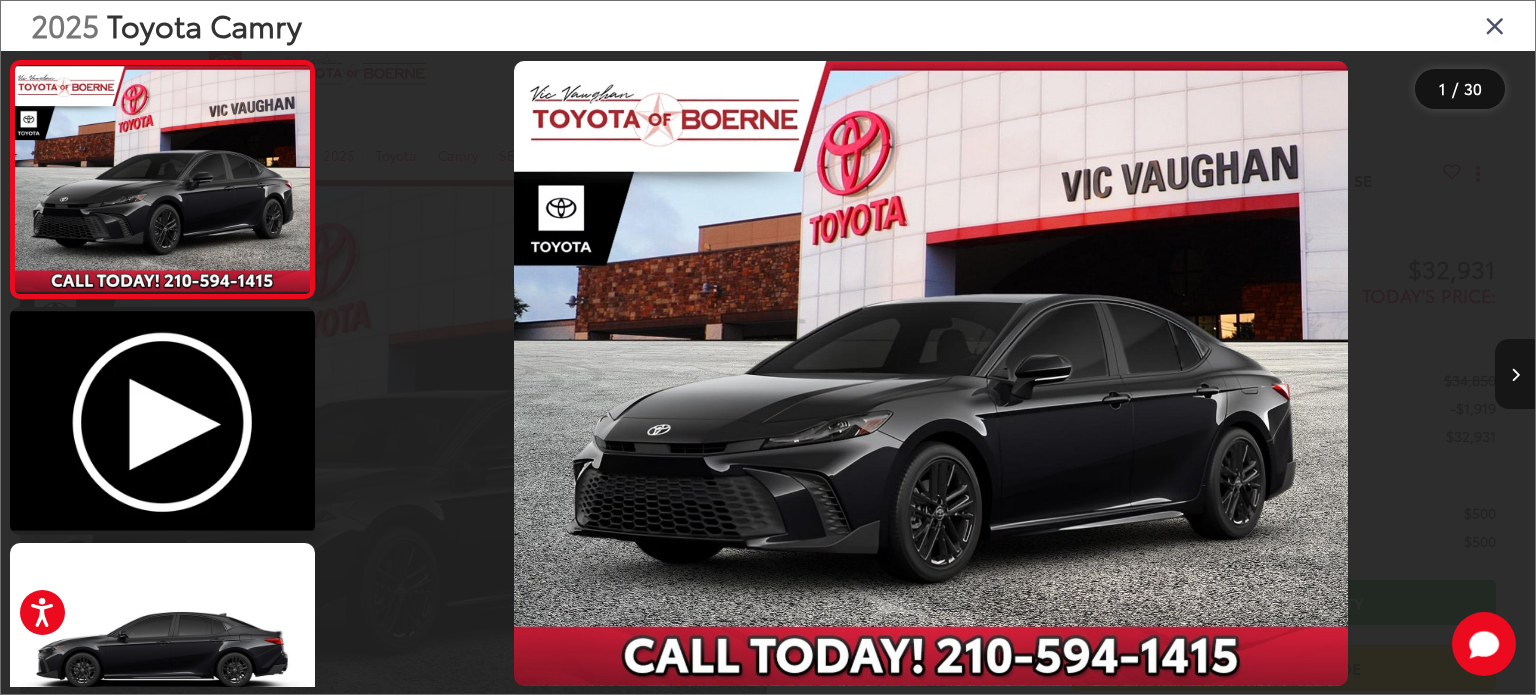 click at bounding box center [1515, 375] 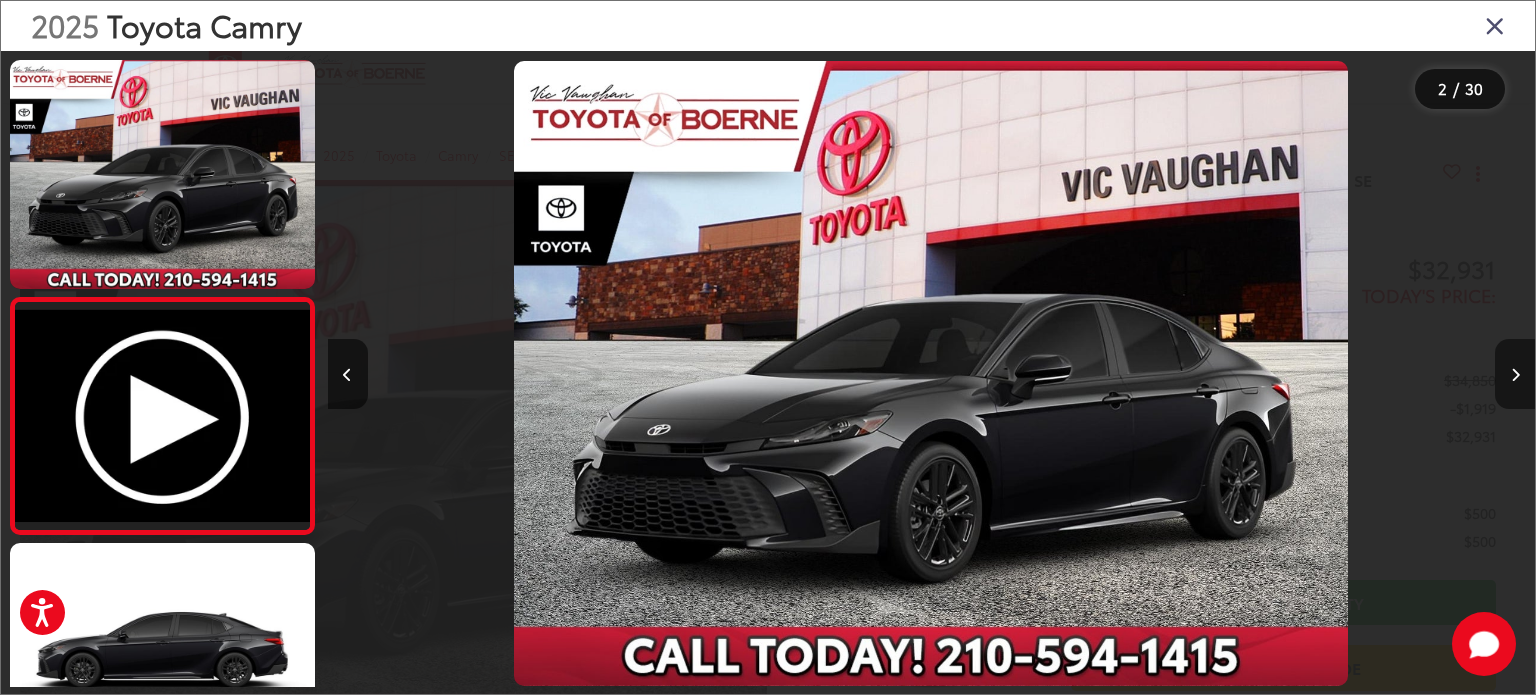 scroll, scrollTop: 0, scrollLeft: 1207, axis: horizontal 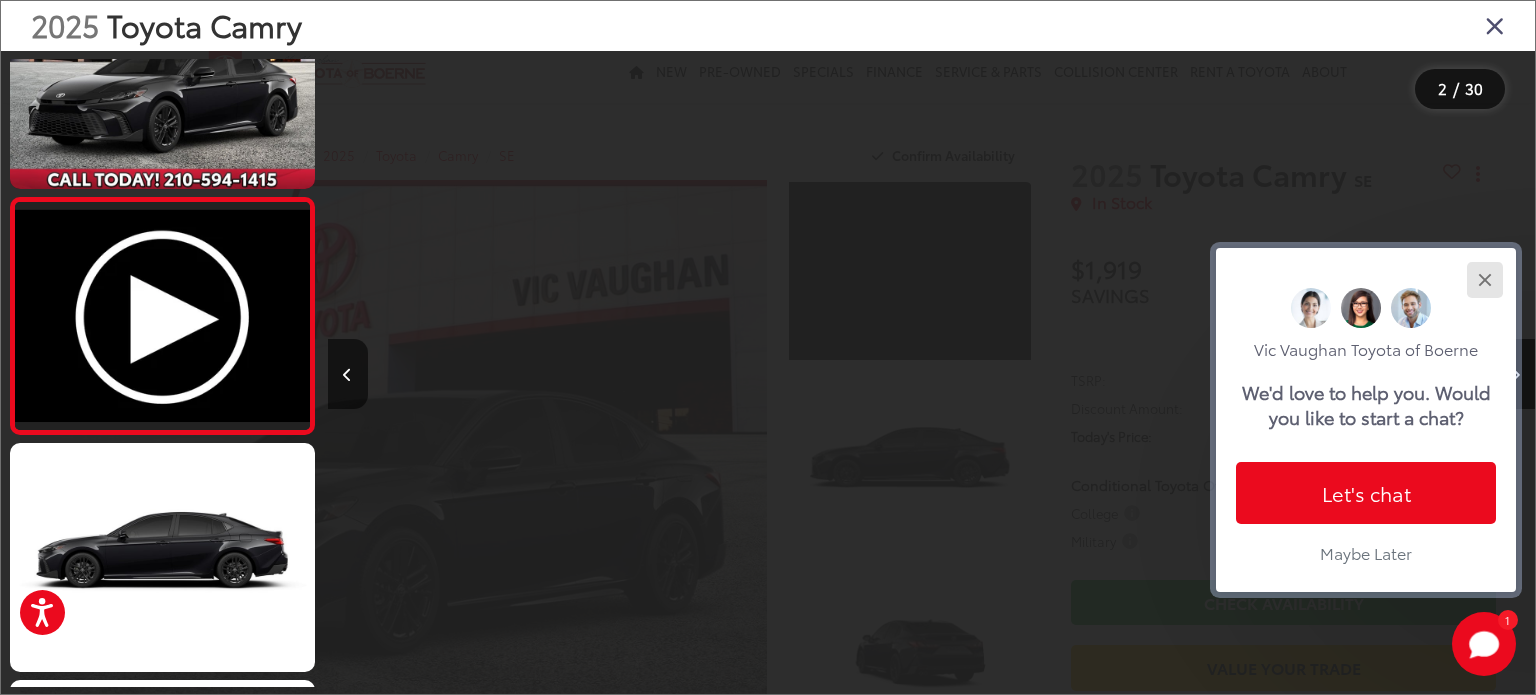 click at bounding box center (1484, 279) 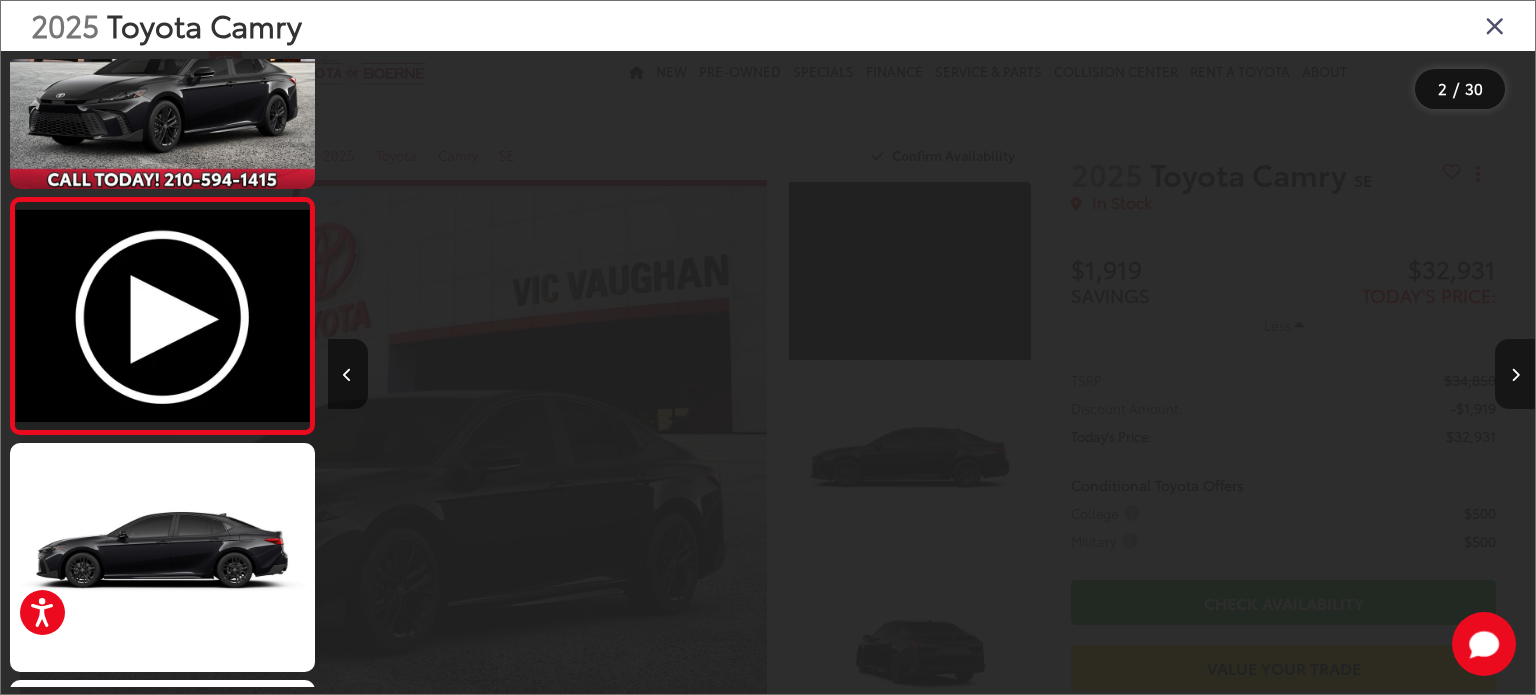 click at bounding box center [1515, 374] 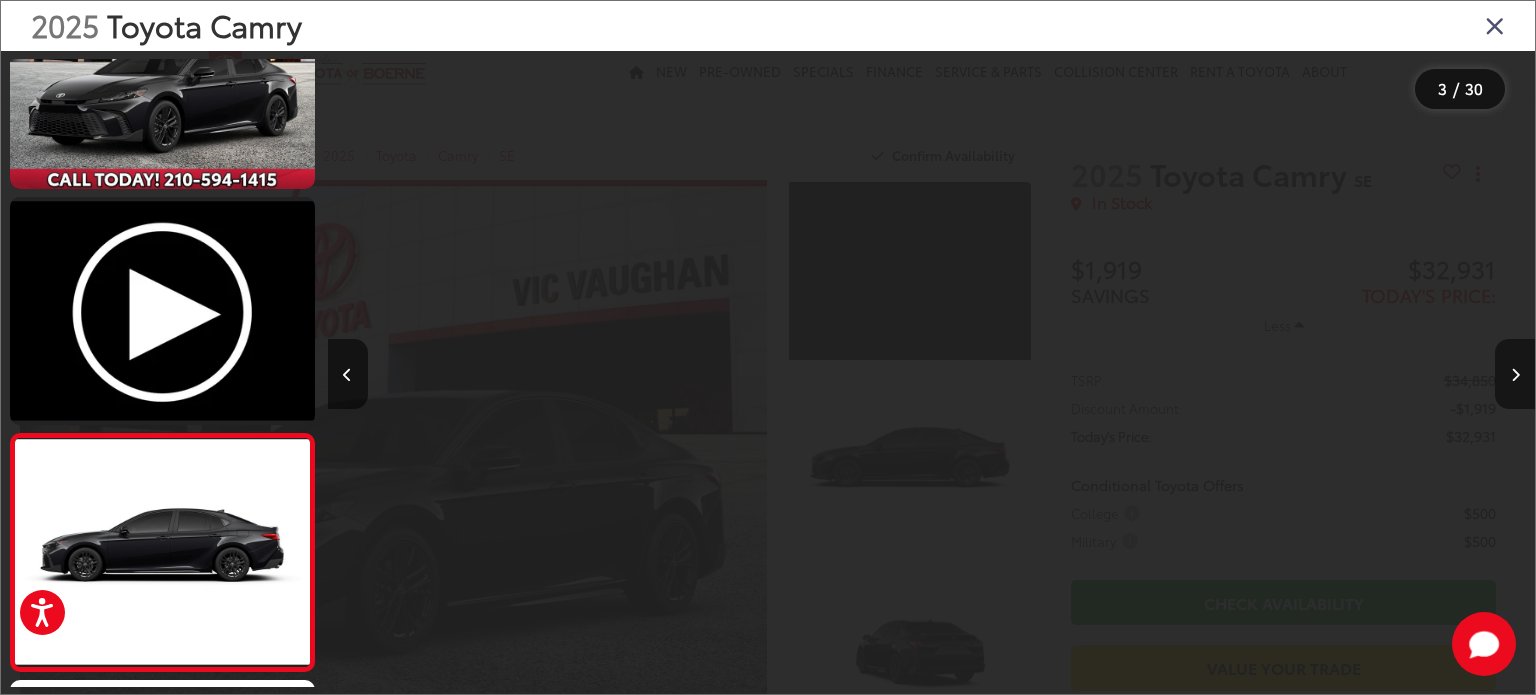 scroll, scrollTop: 0, scrollLeft: 1581, axis: horizontal 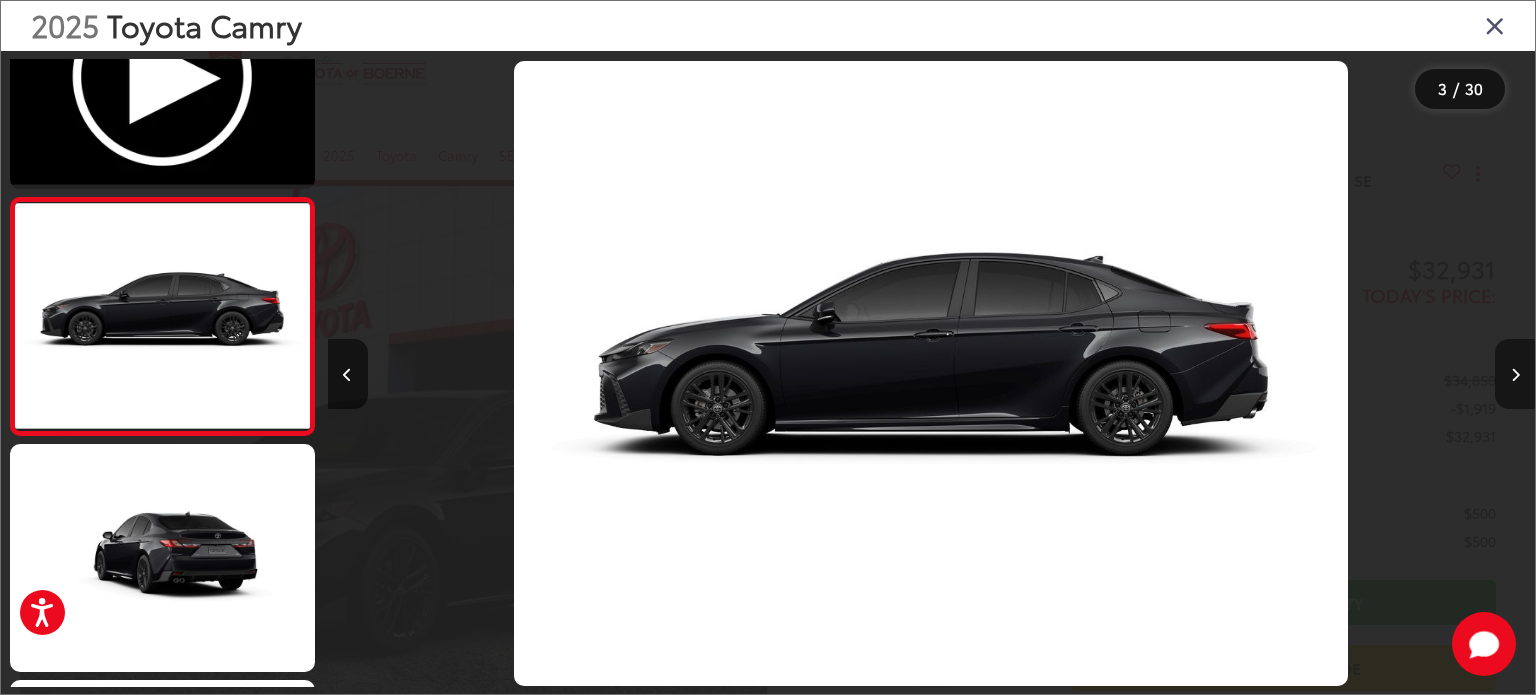 click at bounding box center (1515, 374) 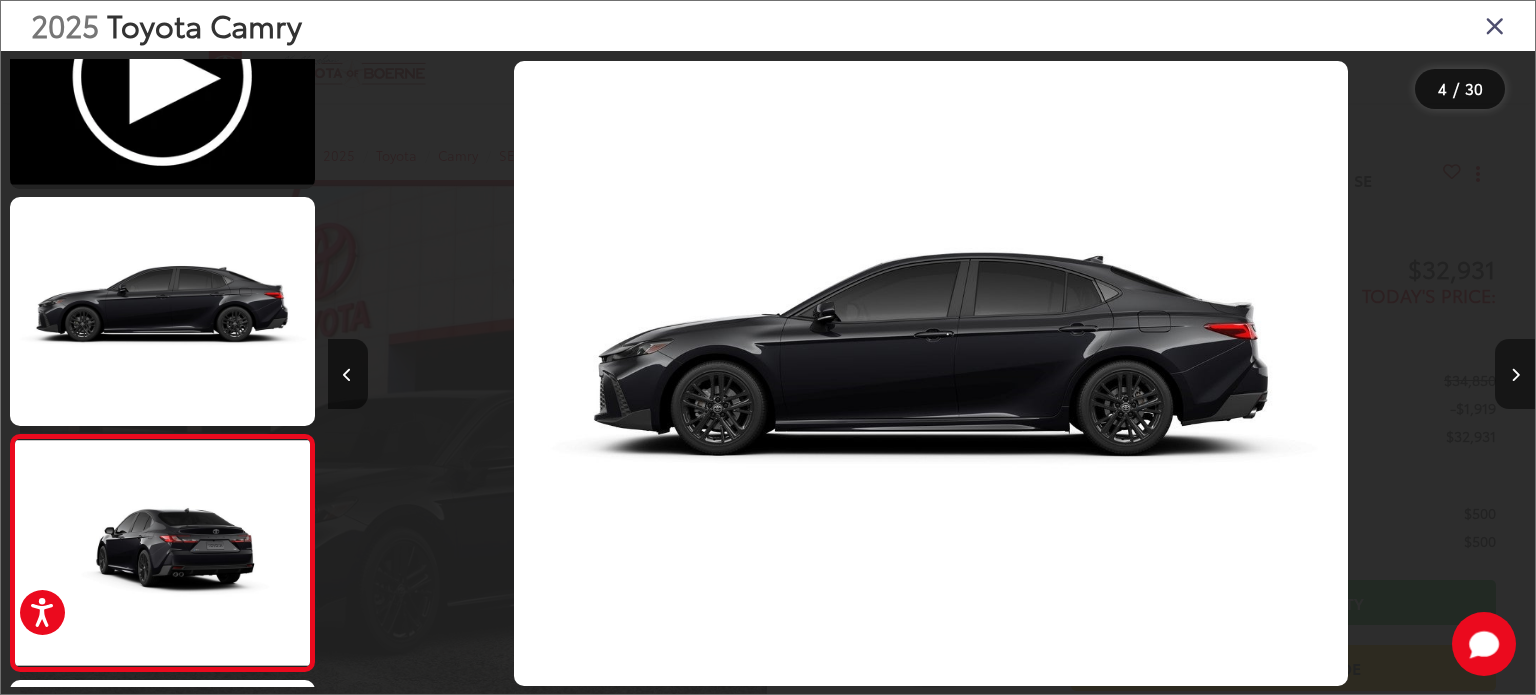 scroll, scrollTop: 0, scrollLeft: 2696, axis: horizontal 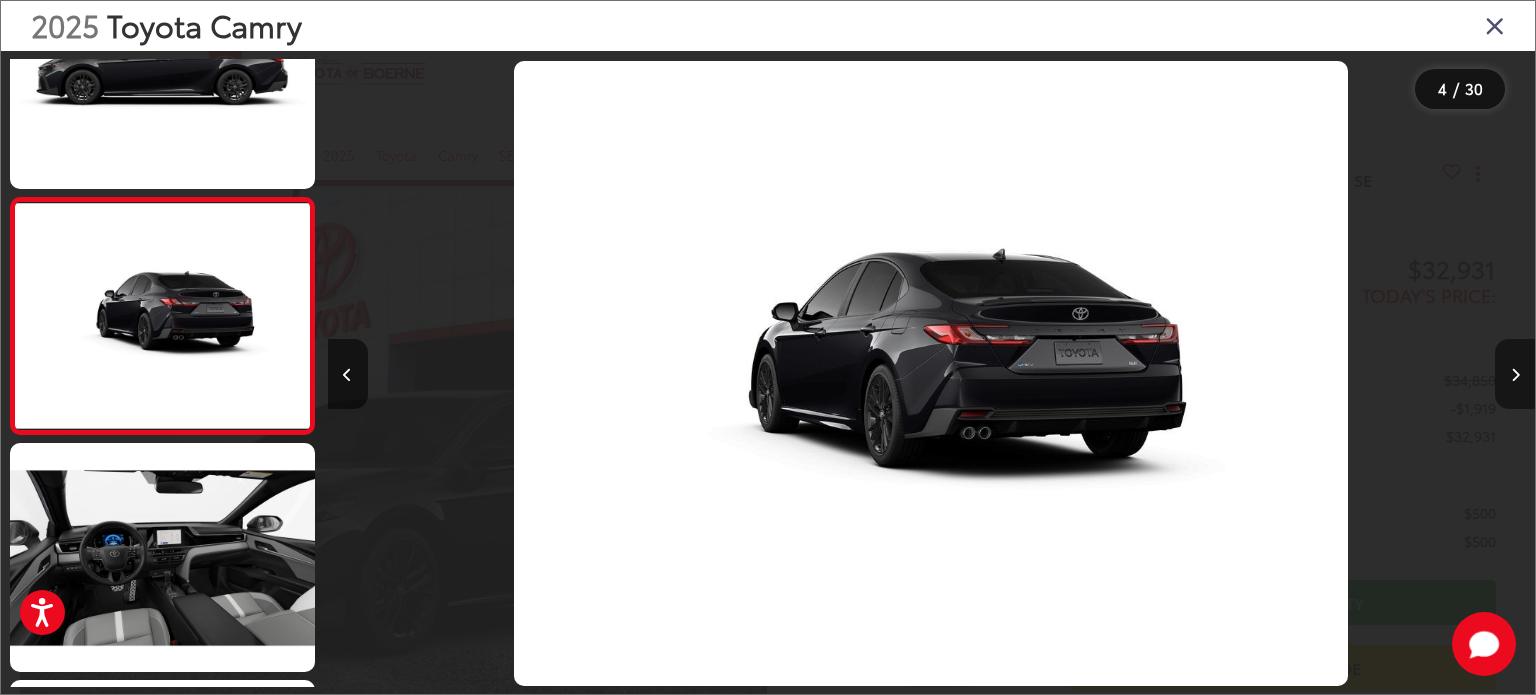click at bounding box center (1515, 374) 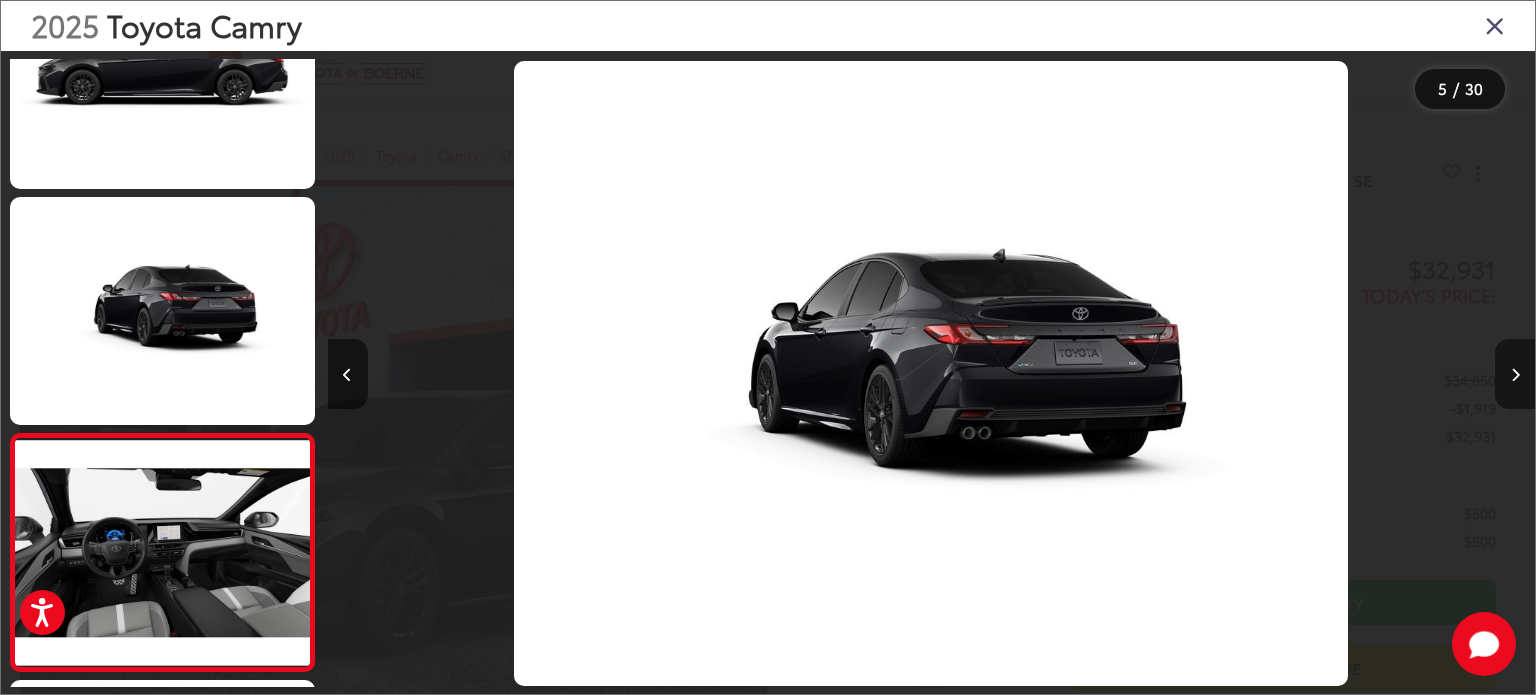 scroll, scrollTop: 0, scrollLeft: 3949, axis: horizontal 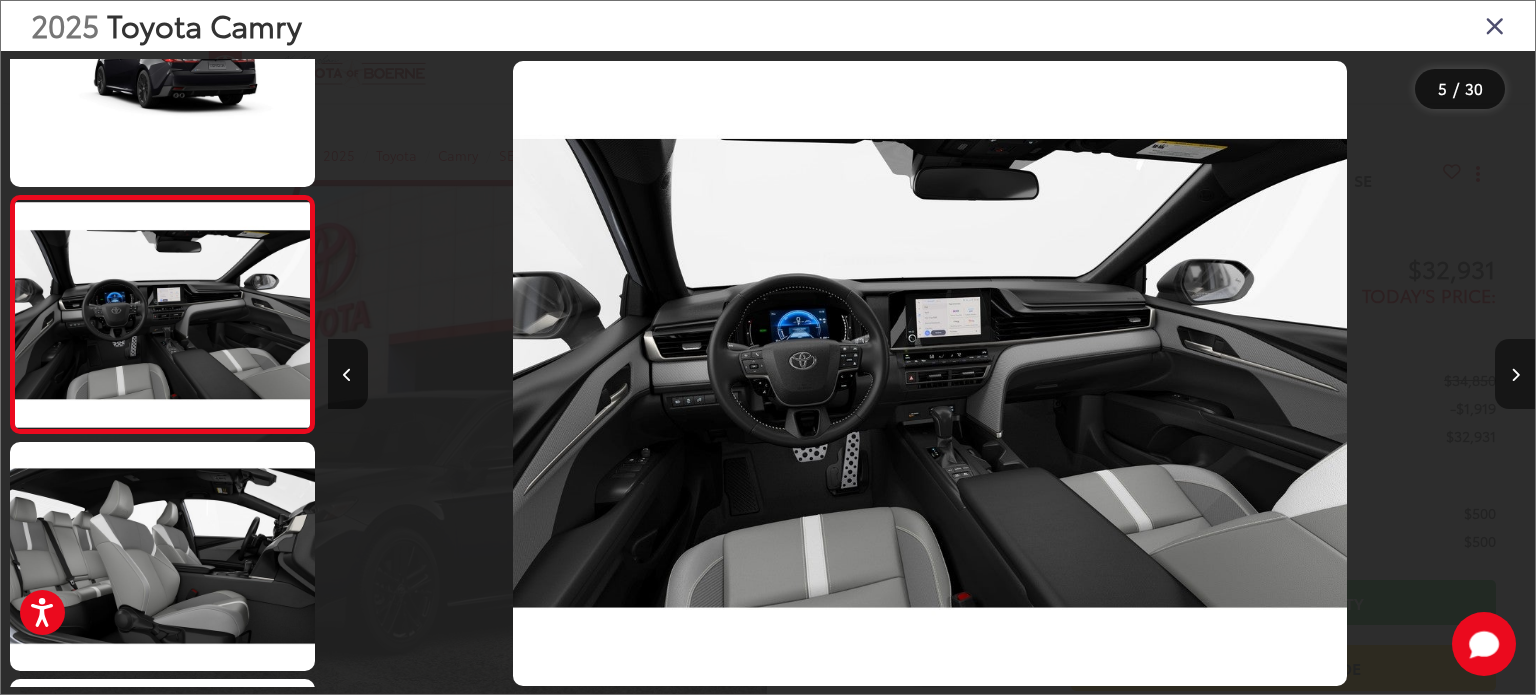 click at bounding box center [1515, 374] 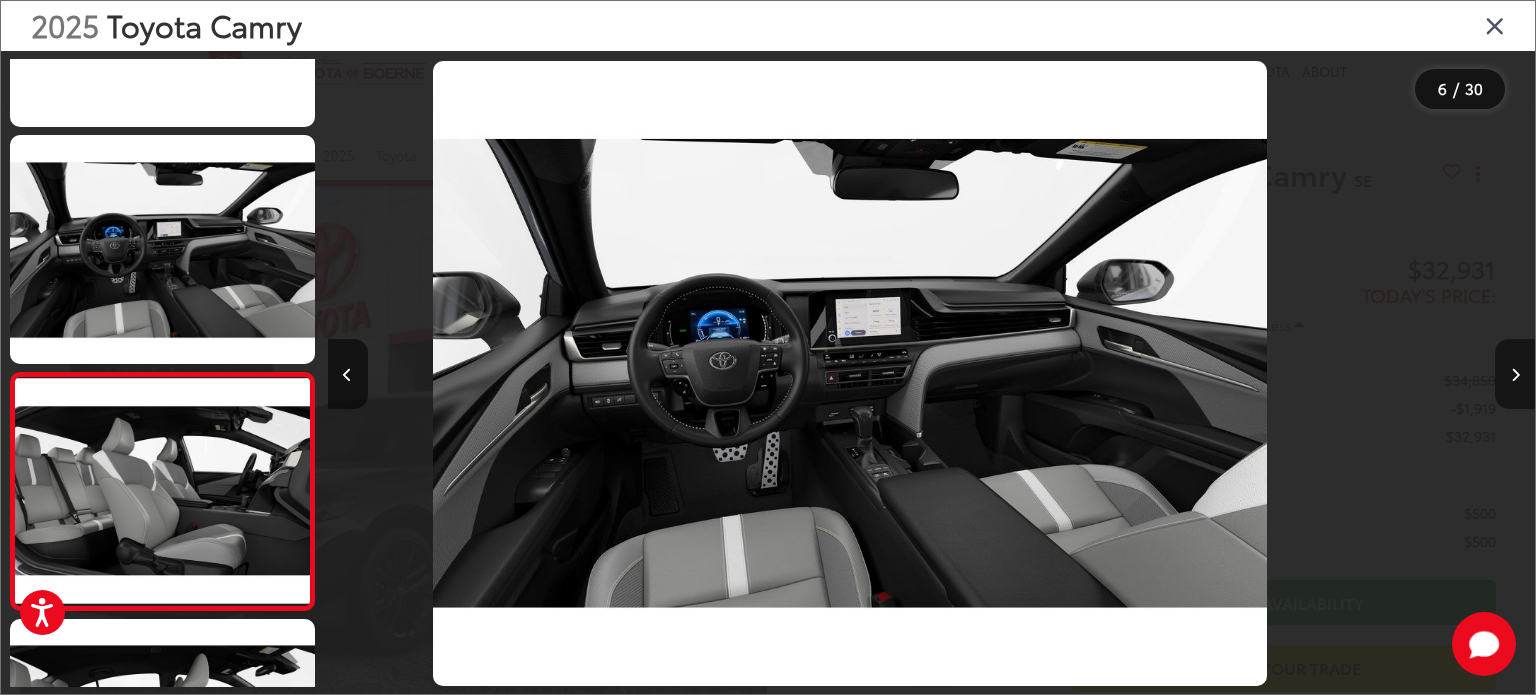 scroll, scrollTop: 1018, scrollLeft: 0, axis: vertical 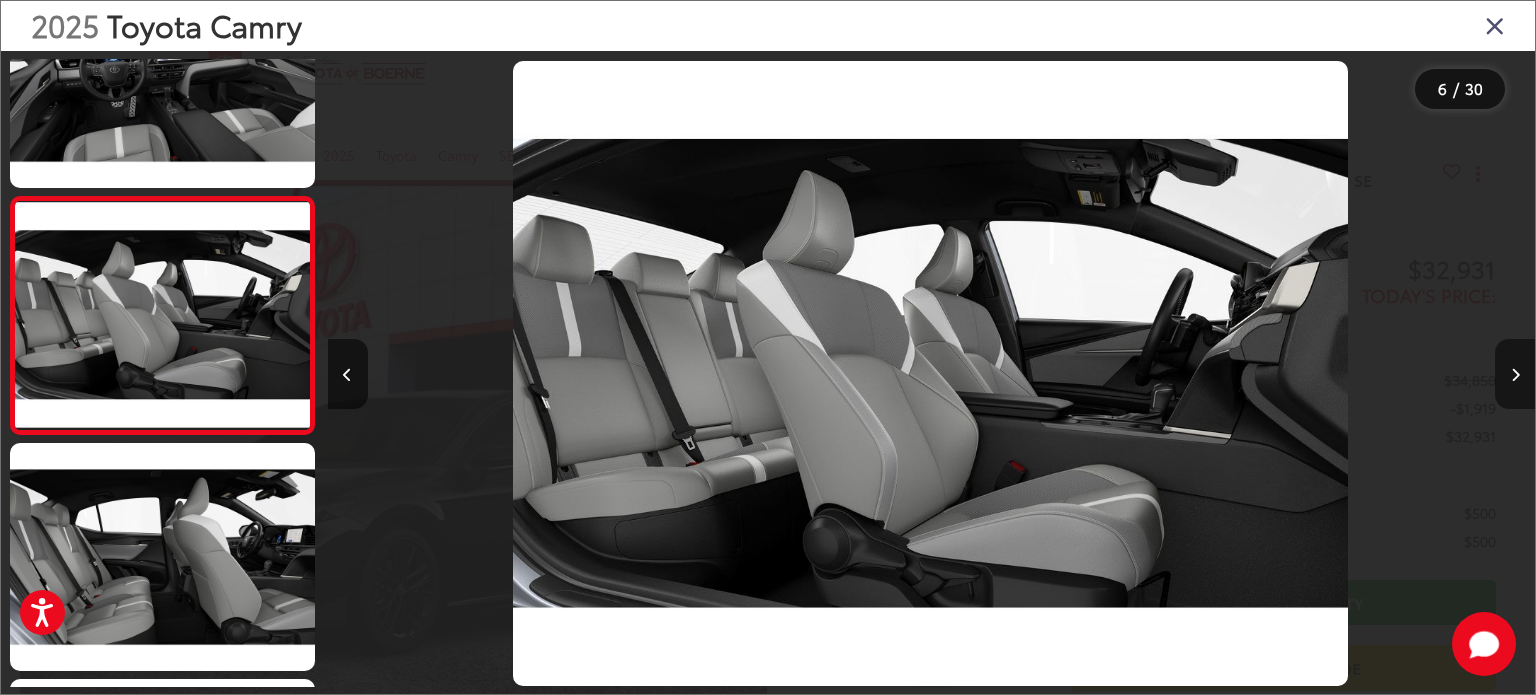 click at bounding box center (1515, 374) 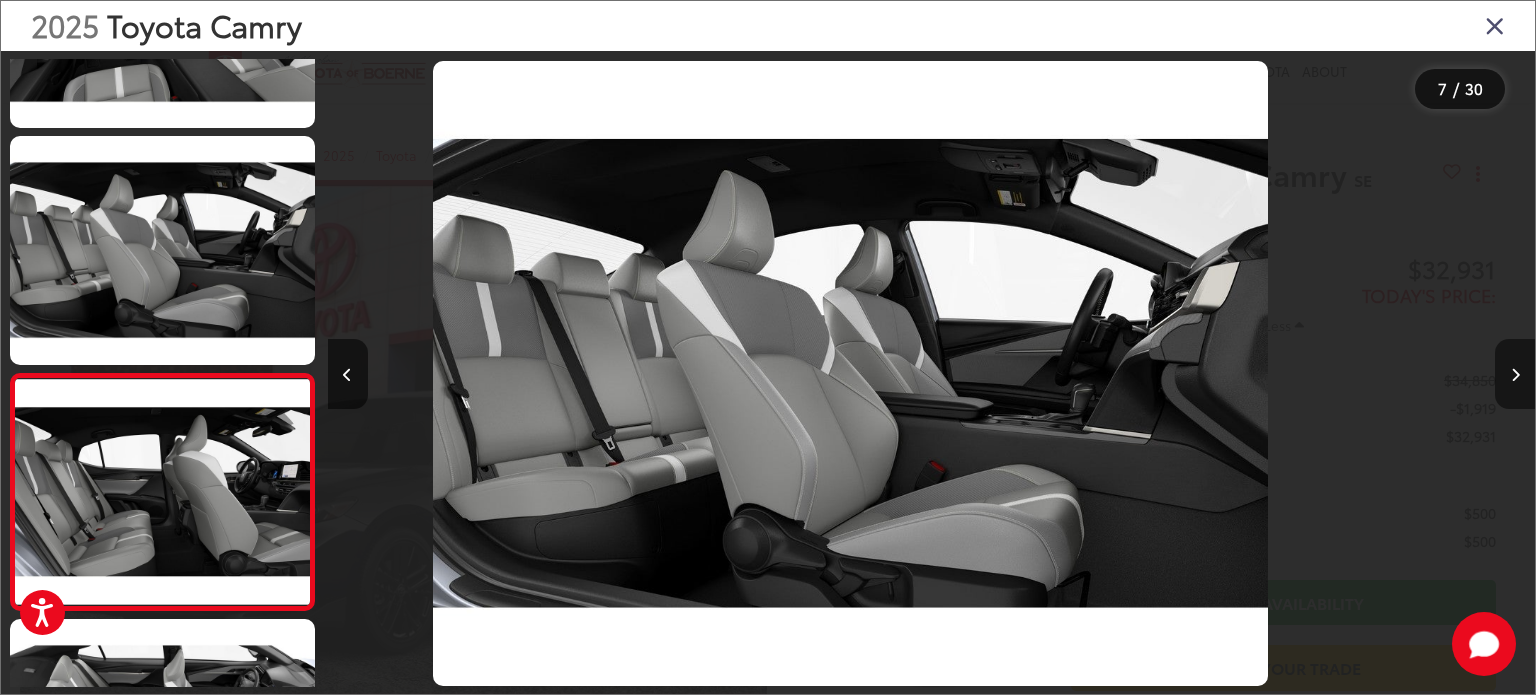 scroll, scrollTop: 1239, scrollLeft: 0, axis: vertical 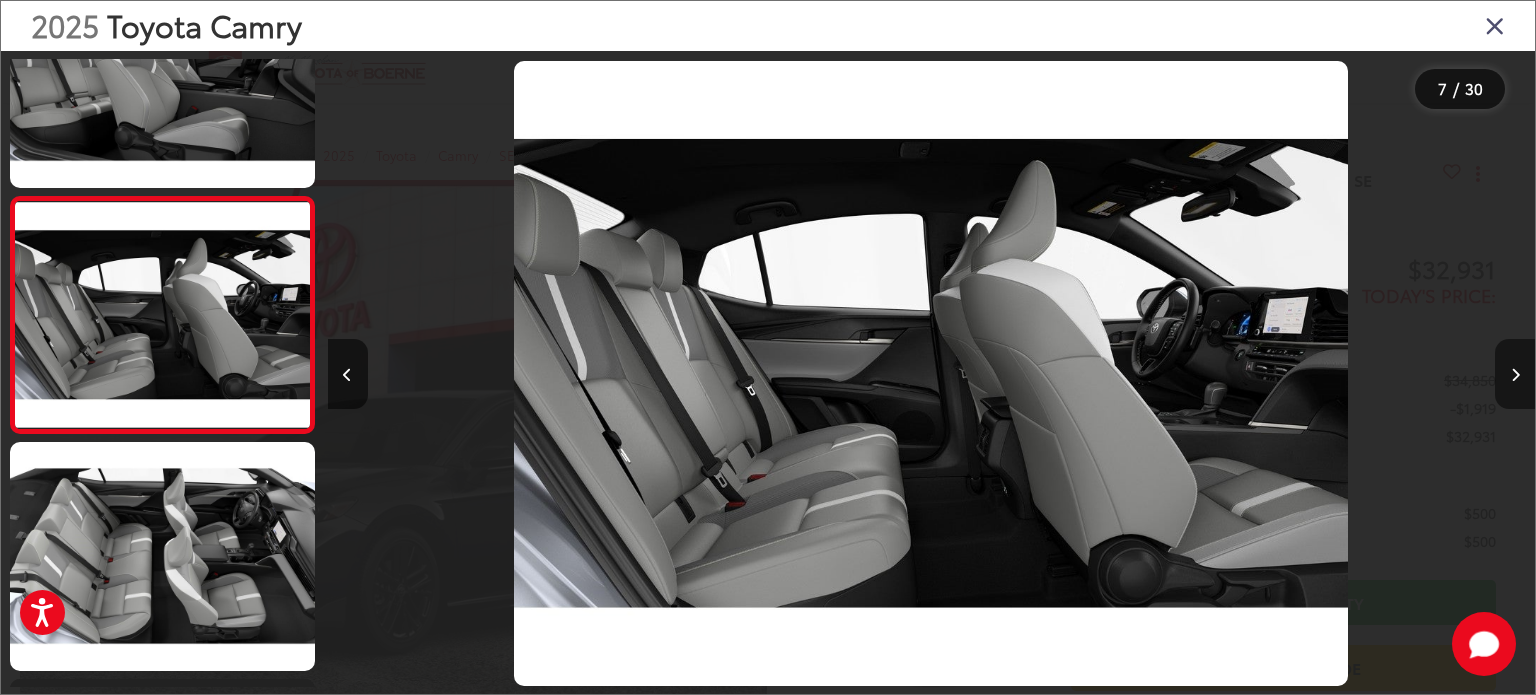 click at bounding box center (1515, 374) 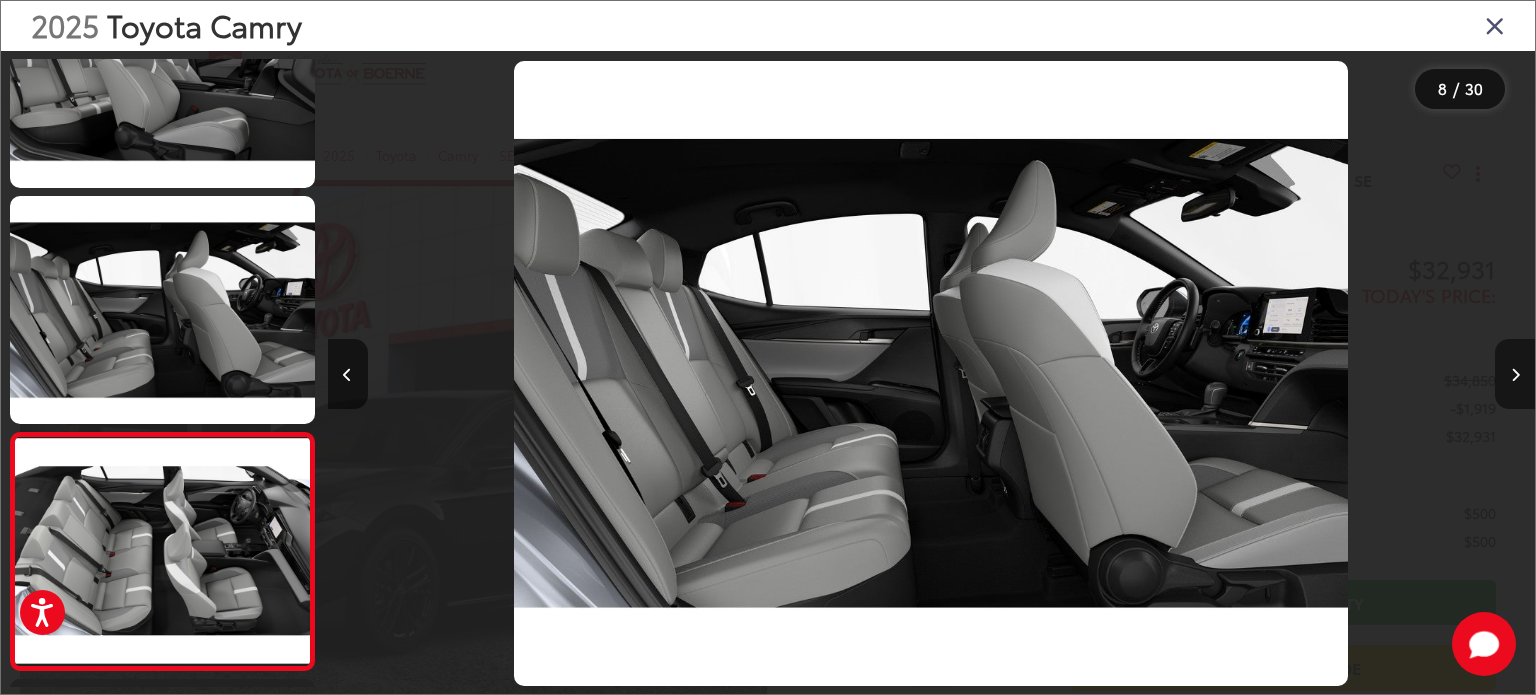 scroll, scrollTop: 0, scrollLeft: 7619, axis: horizontal 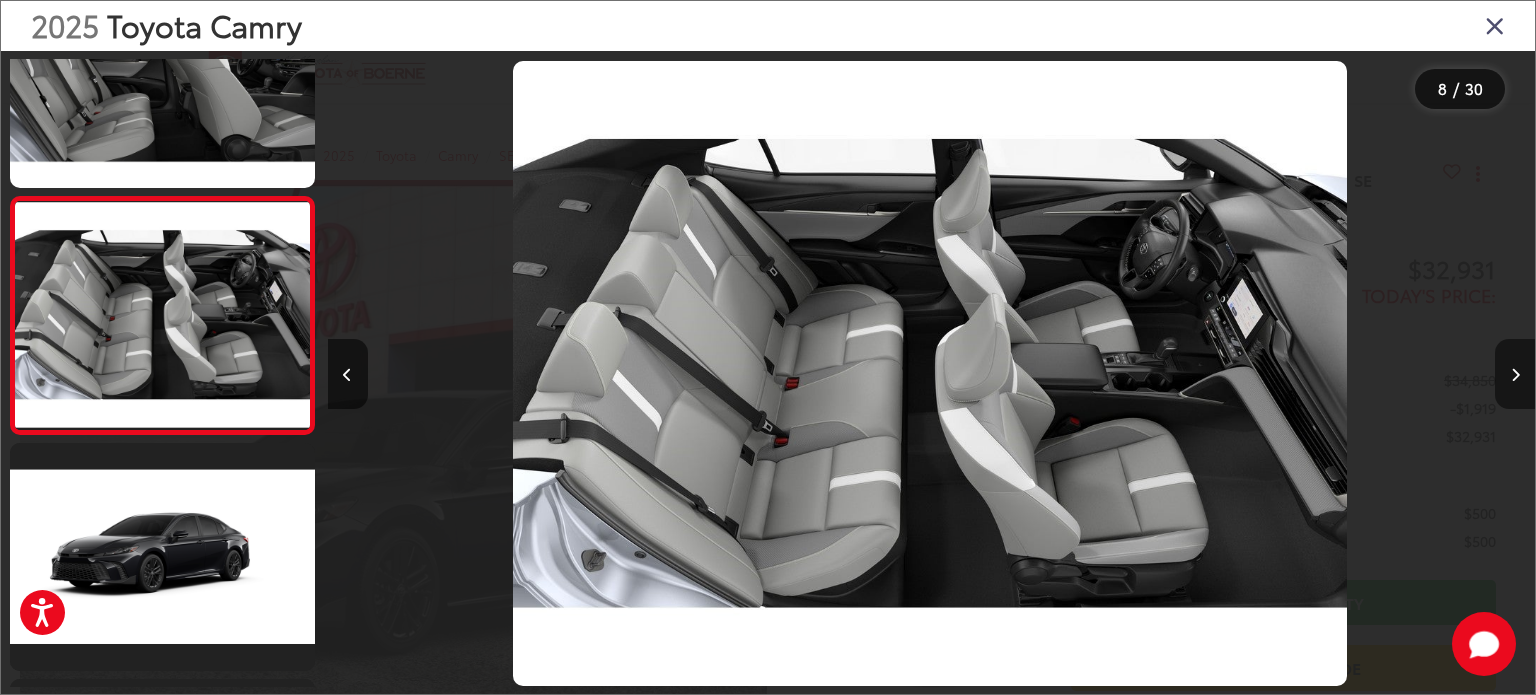 click at bounding box center (1515, 374) 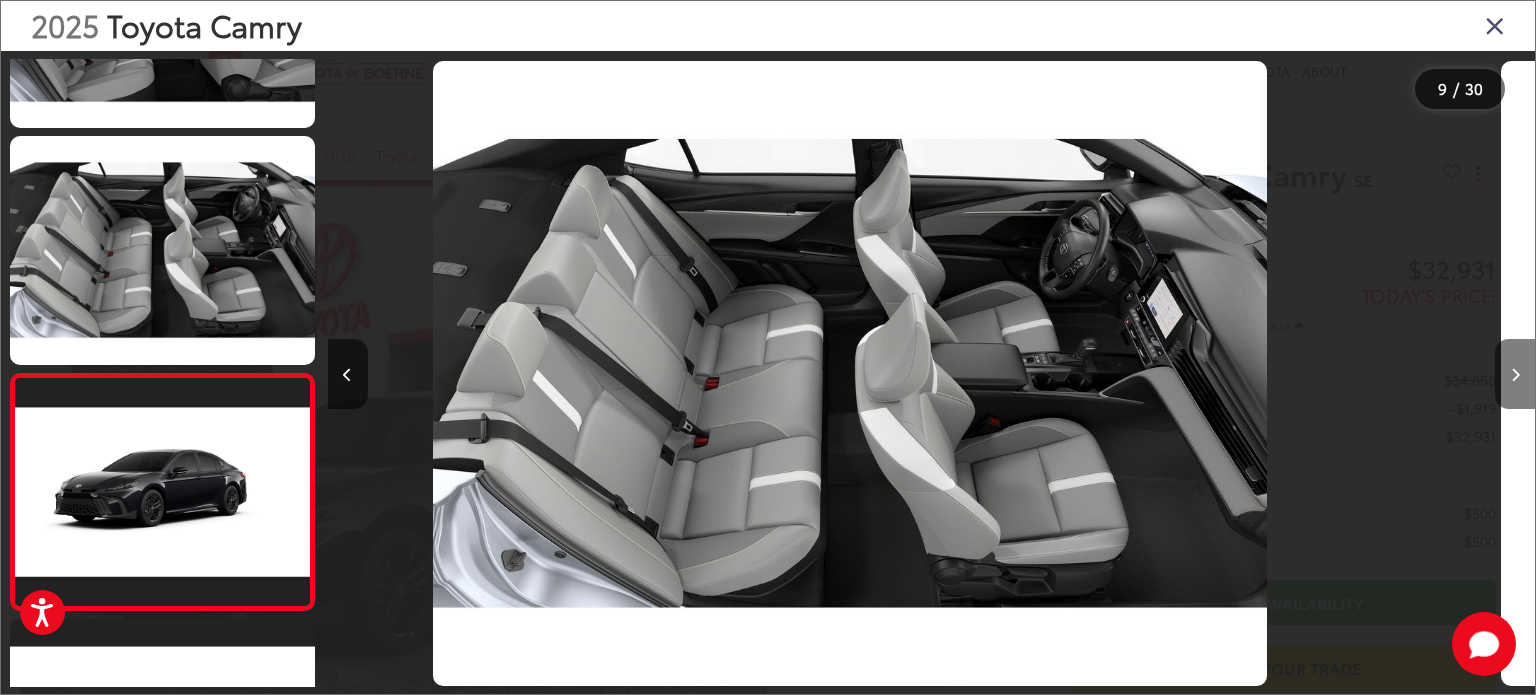 scroll, scrollTop: 1712, scrollLeft: 0, axis: vertical 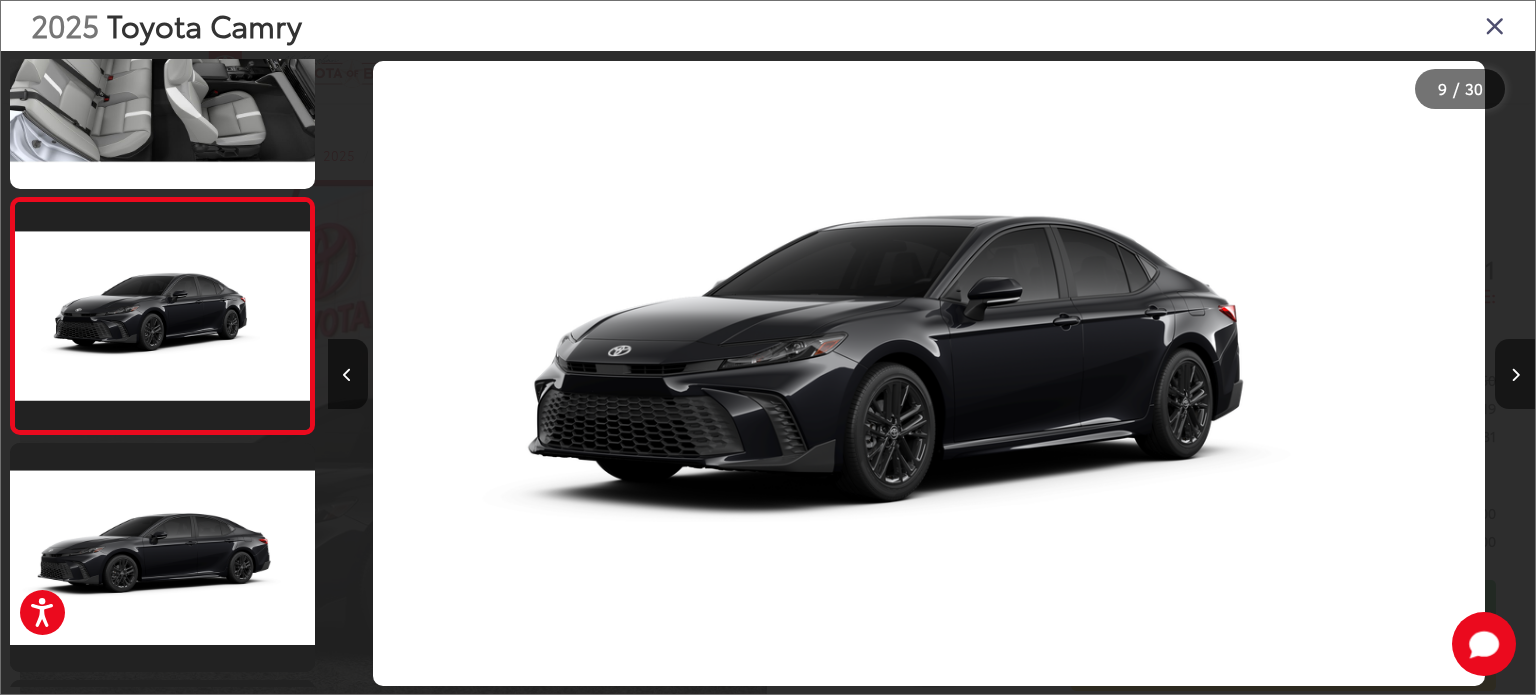 click at bounding box center [1515, 374] 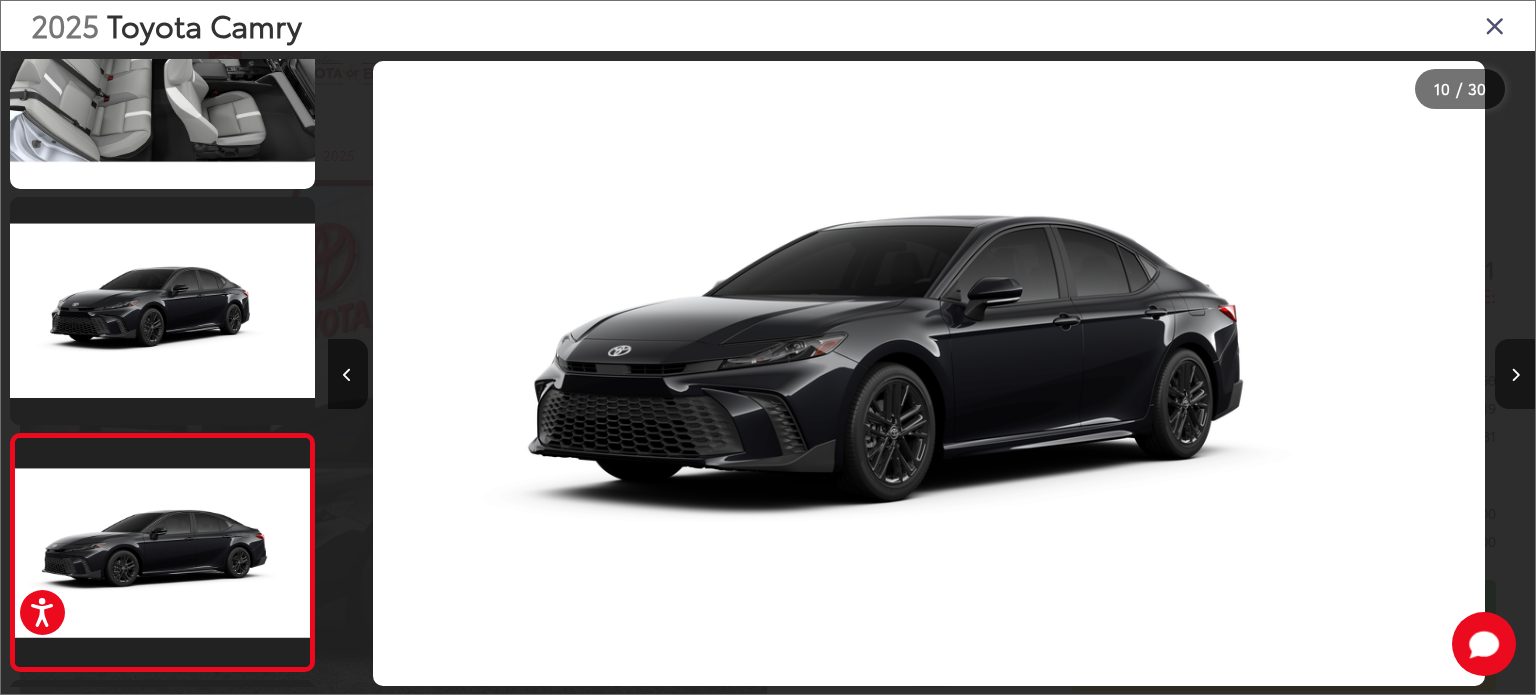 scroll, scrollTop: 0, scrollLeft: 9900, axis: horizontal 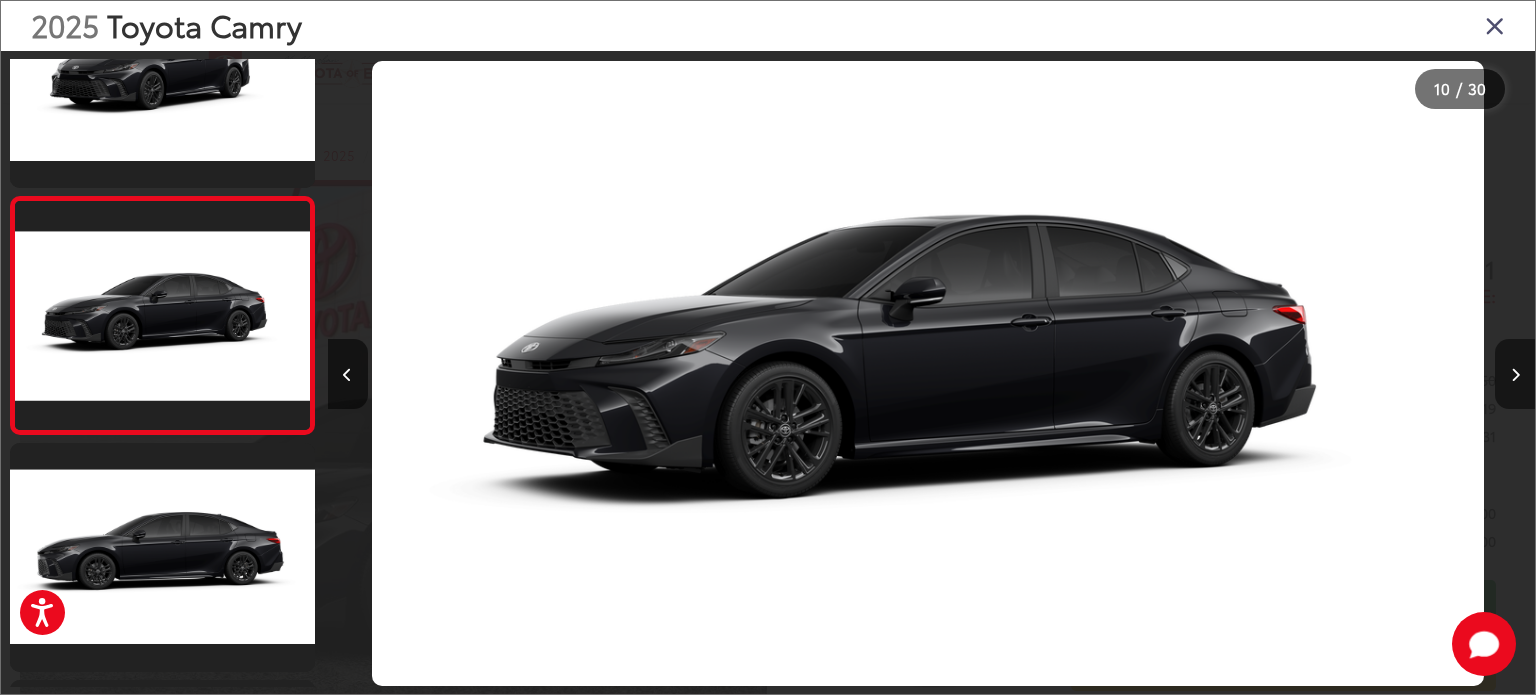 click at bounding box center (1515, 374) 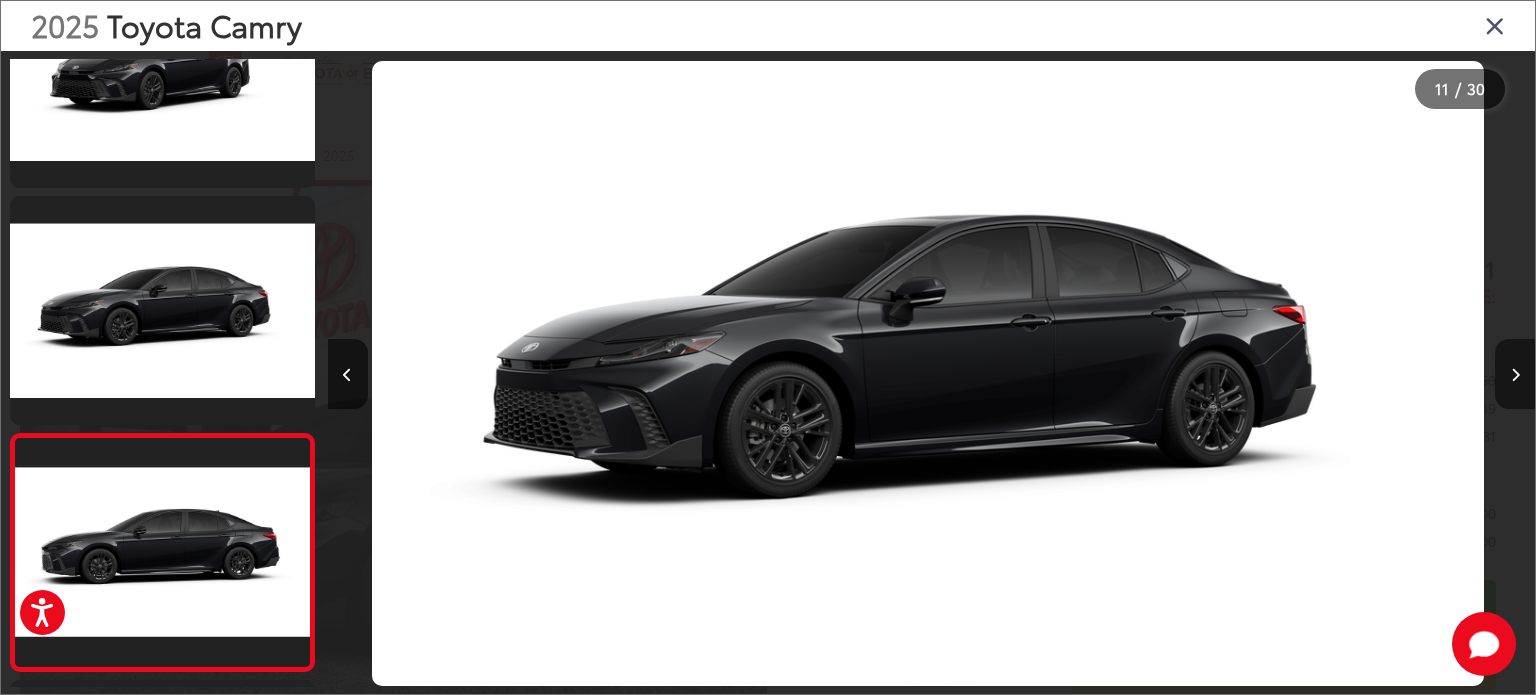 scroll, scrollTop: 0, scrollLeft: 10948, axis: horizontal 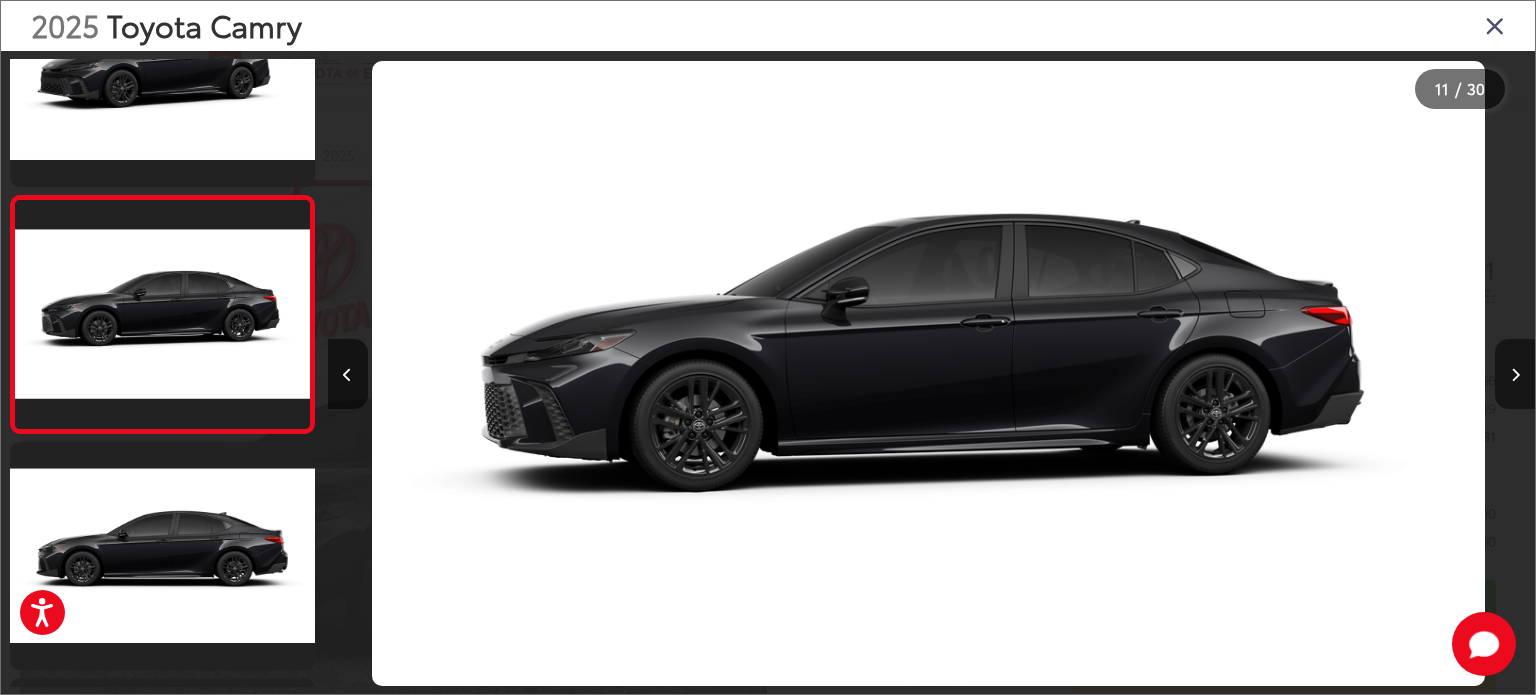 click at bounding box center [1515, 374] 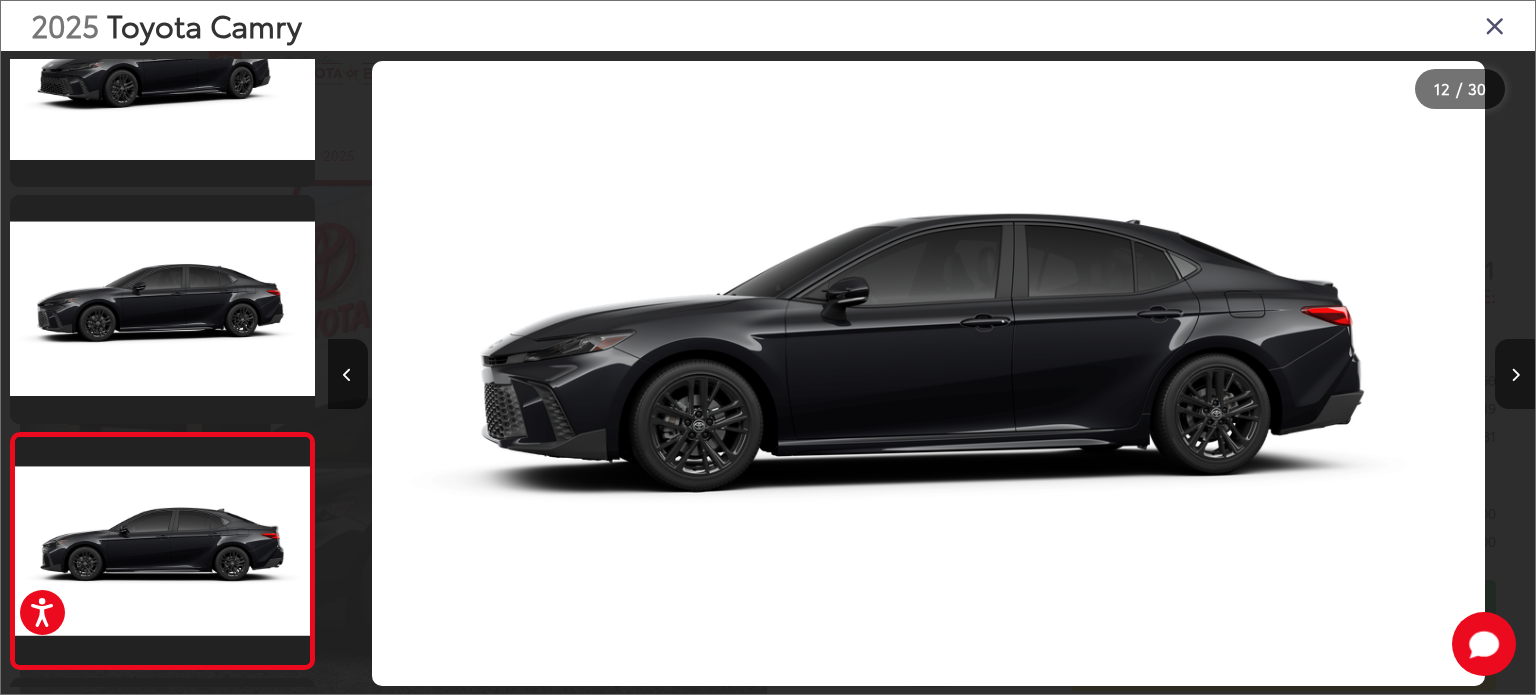 scroll, scrollTop: 0, scrollLeft: 12402, axis: horizontal 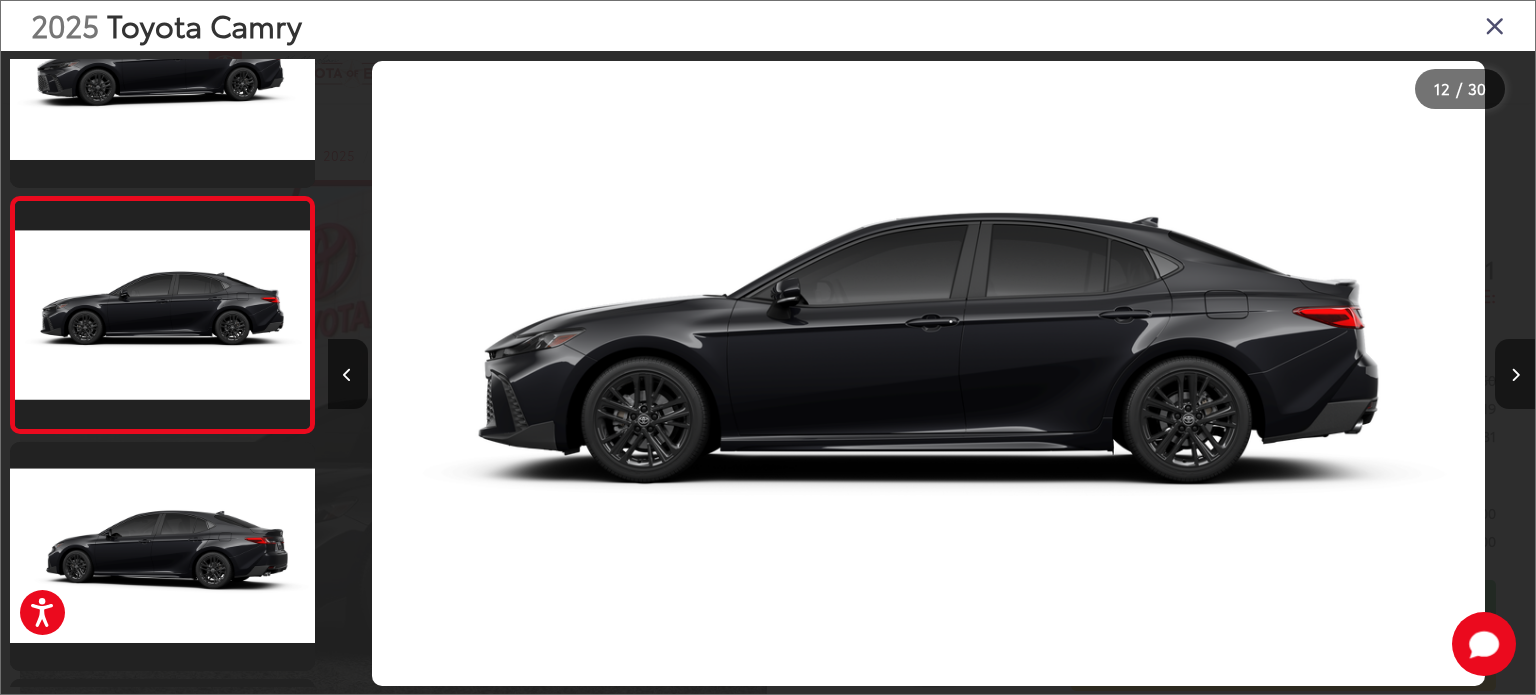 click at bounding box center (1515, 374) 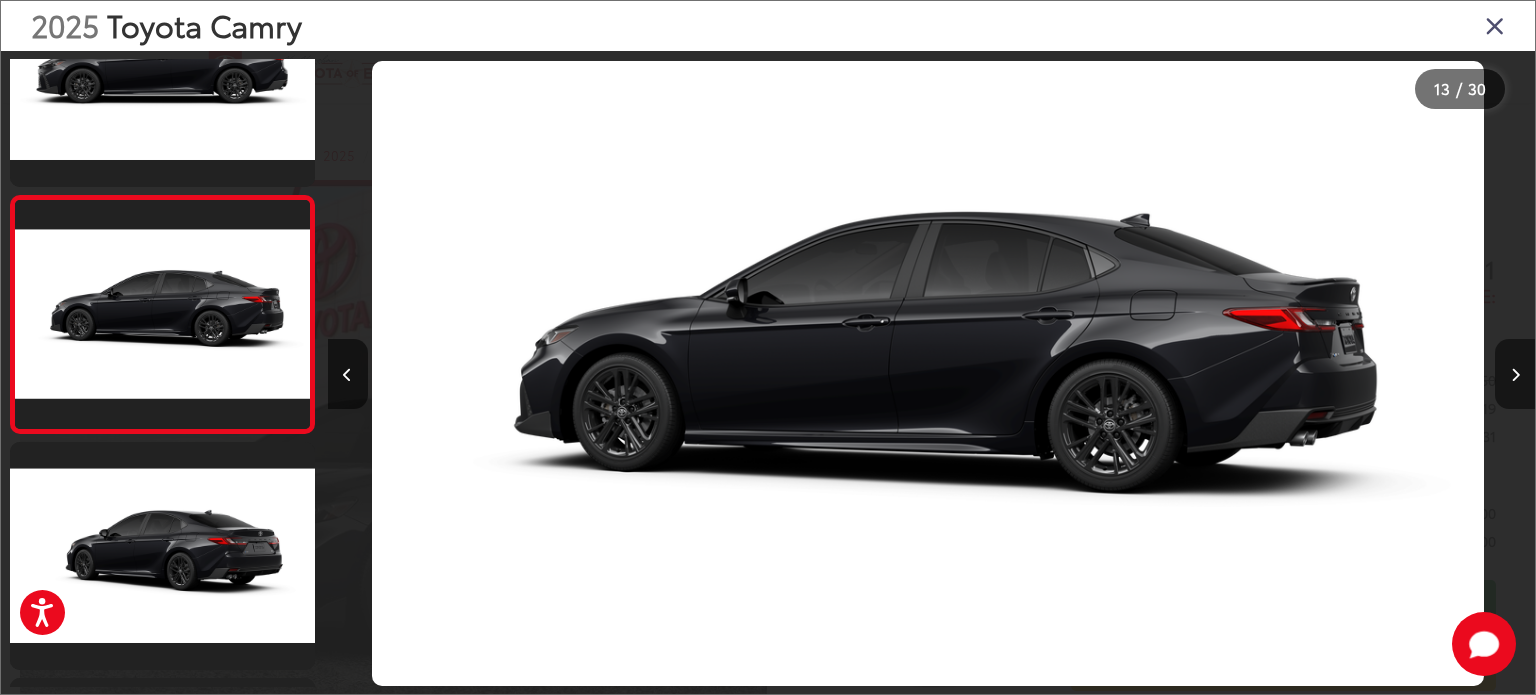 click at bounding box center (1515, 374) 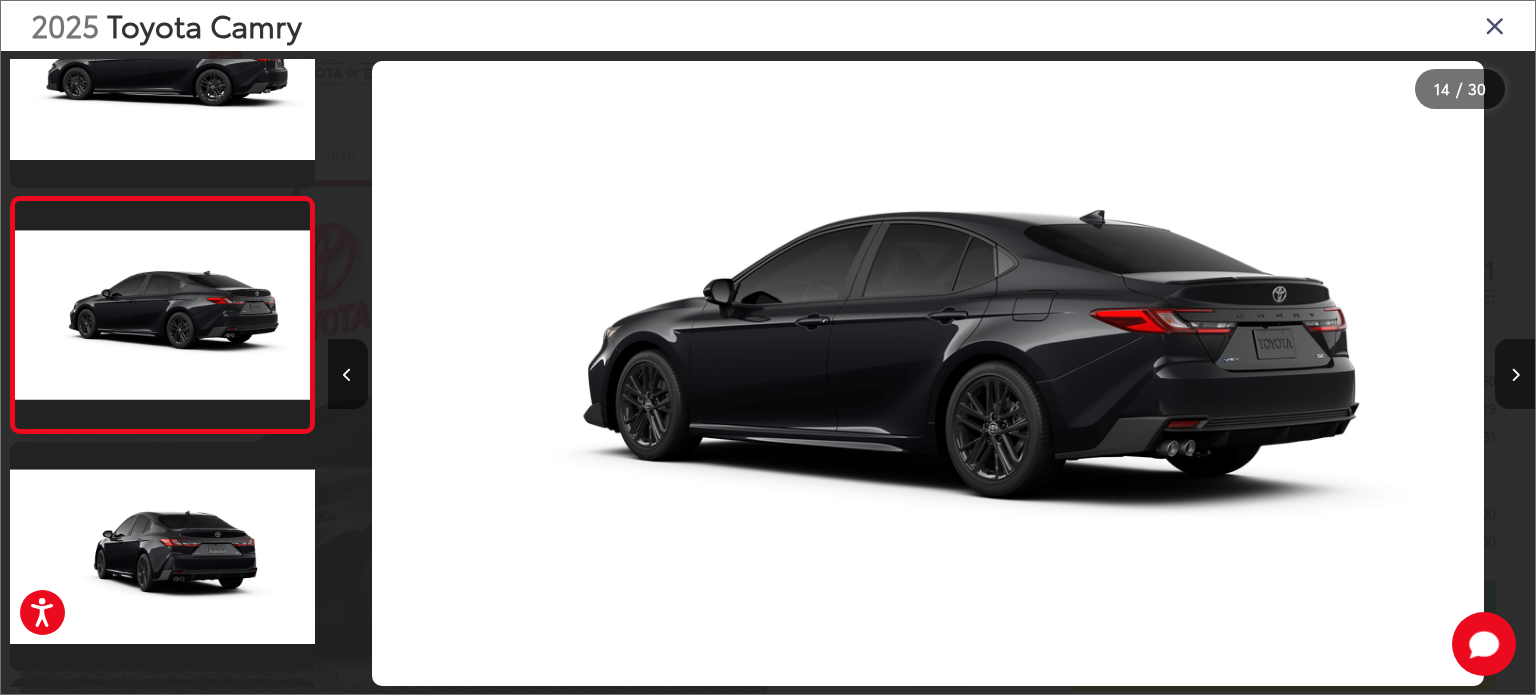 click at bounding box center [1515, 374] 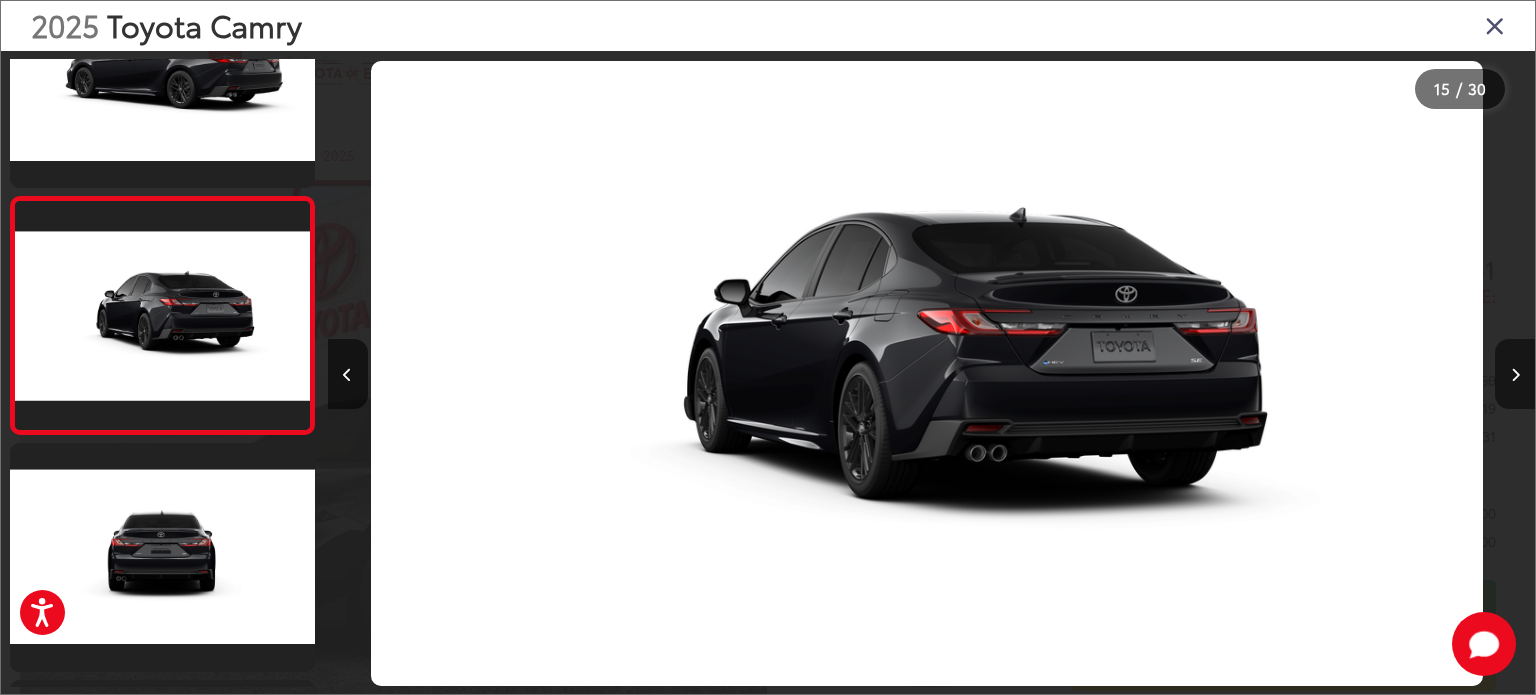 click at bounding box center [1515, 374] 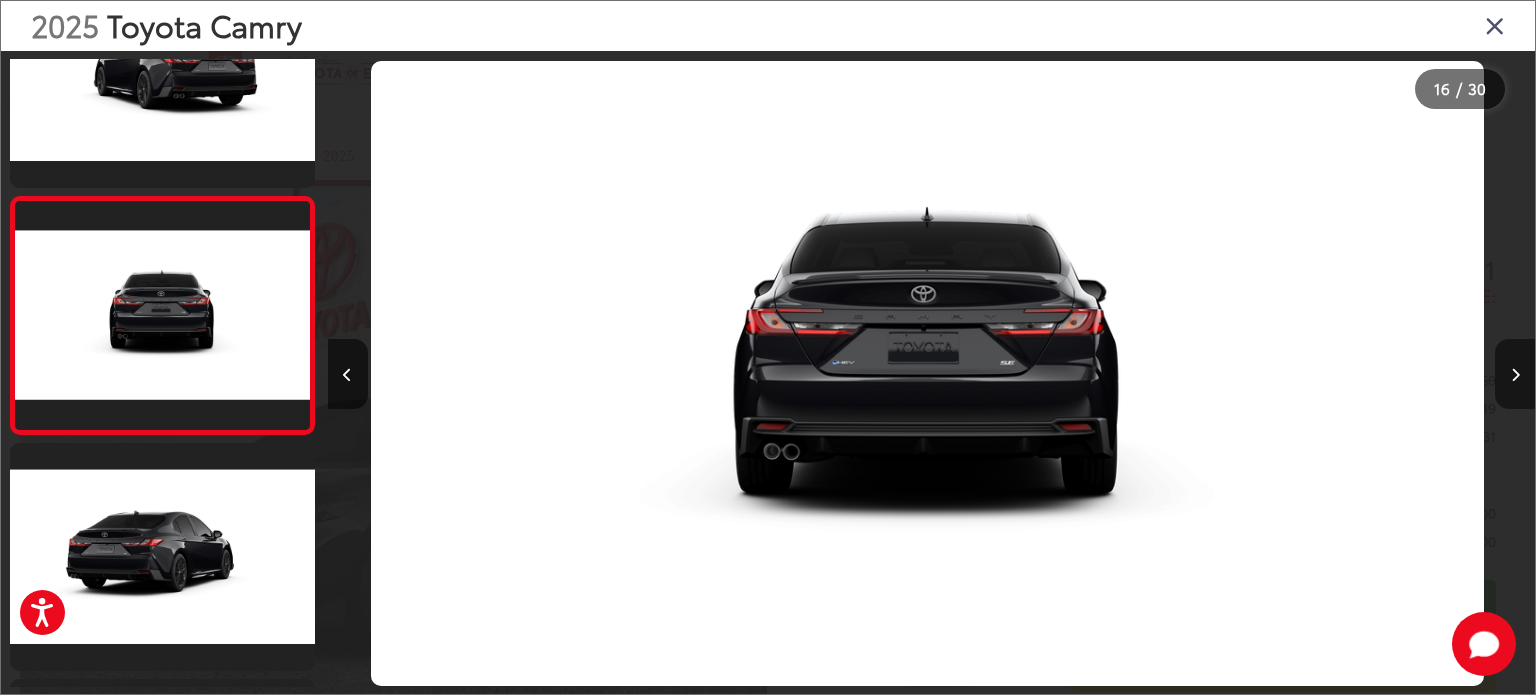click at bounding box center [1515, 374] 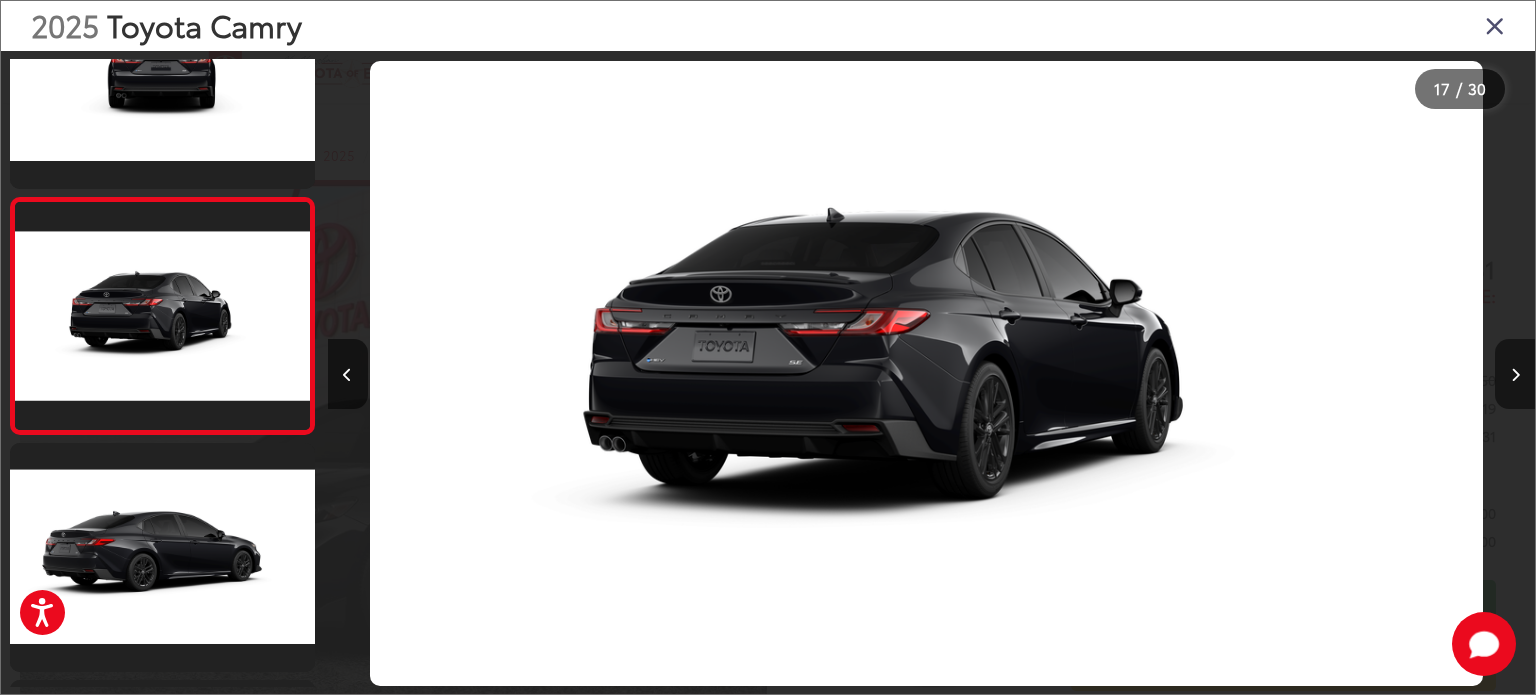 click at bounding box center (1515, 374) 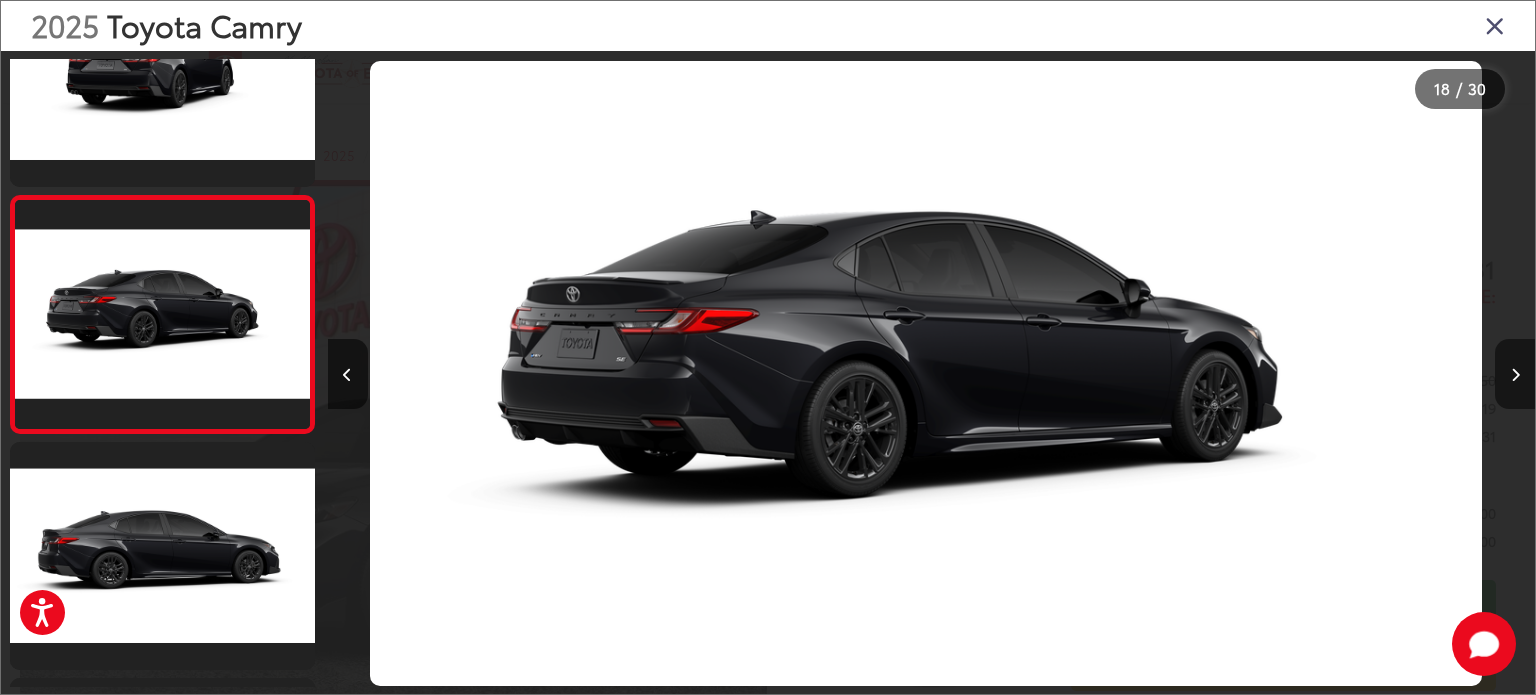 click at bounding box center (1515, 374) 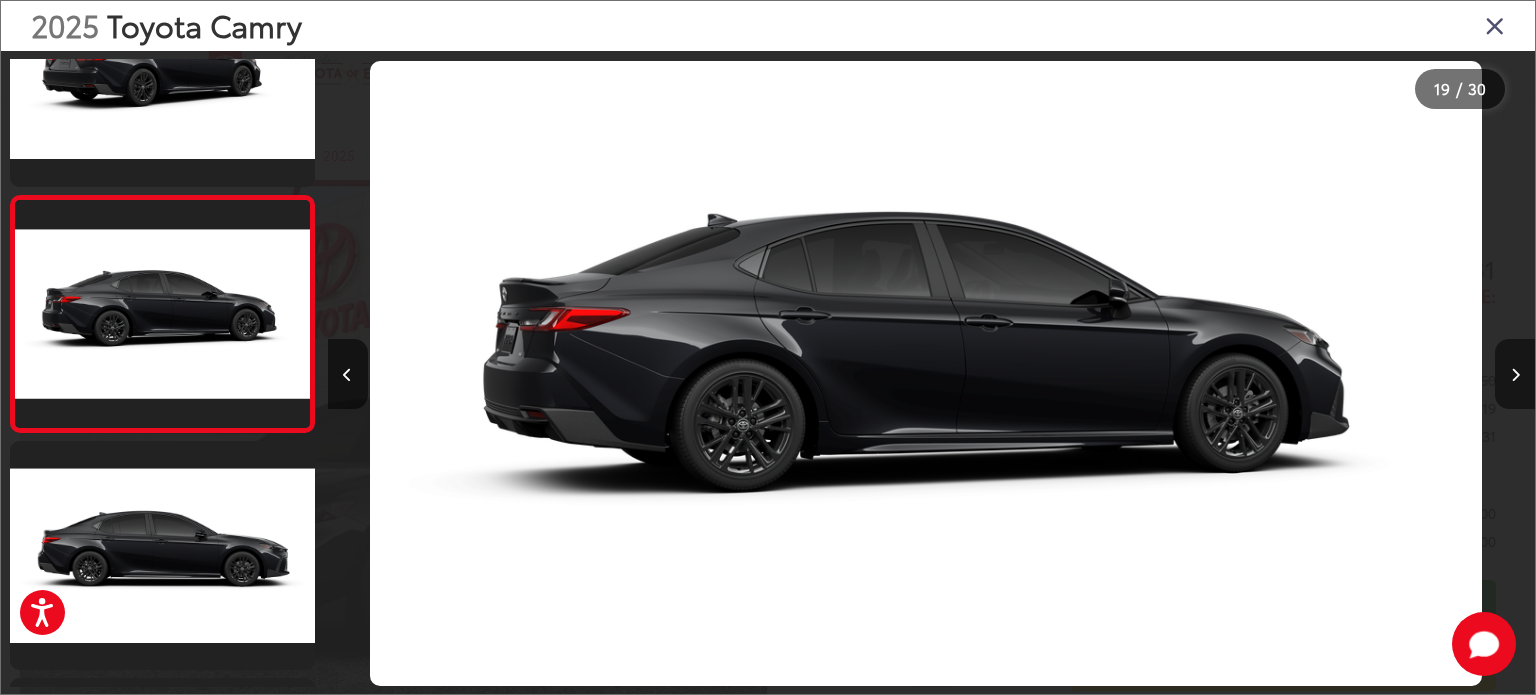 click at bounding box center [1515, 374] 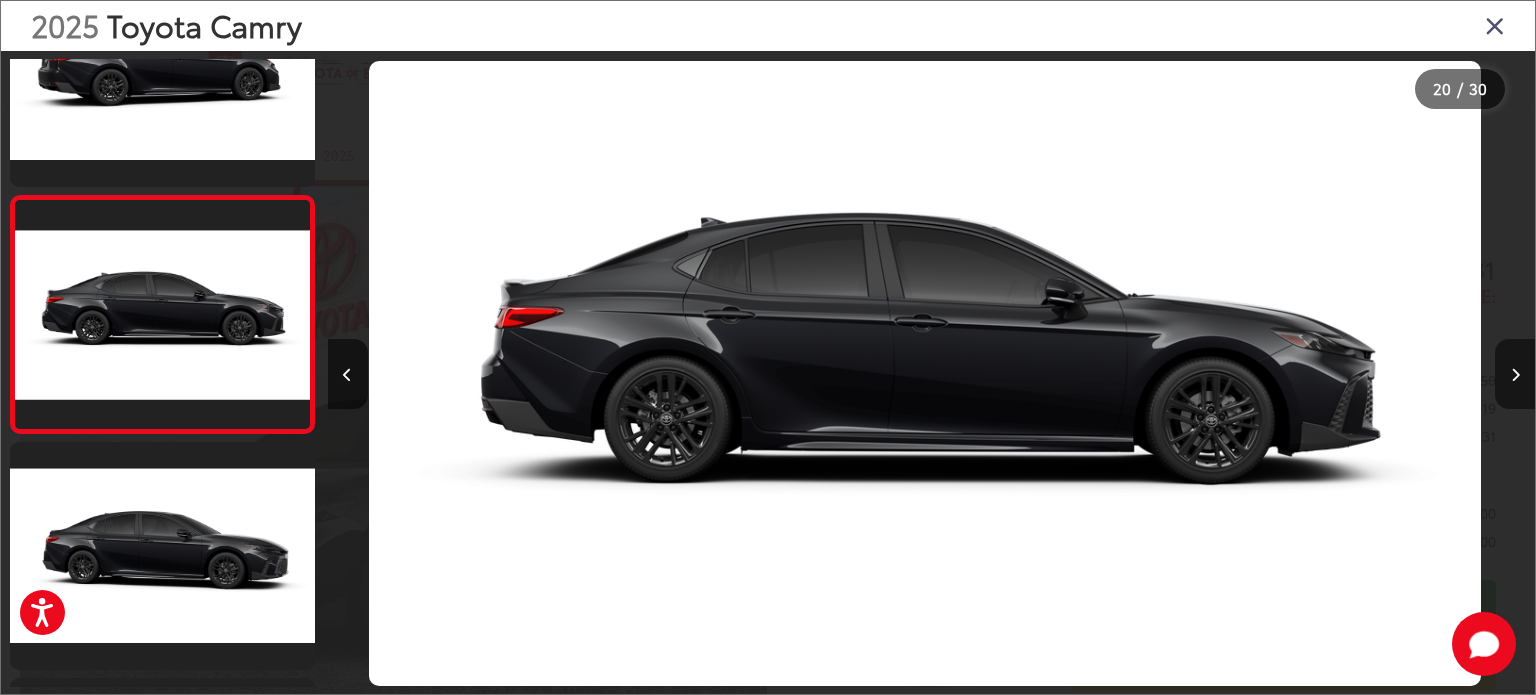 click at bounding box center [1515, 374] 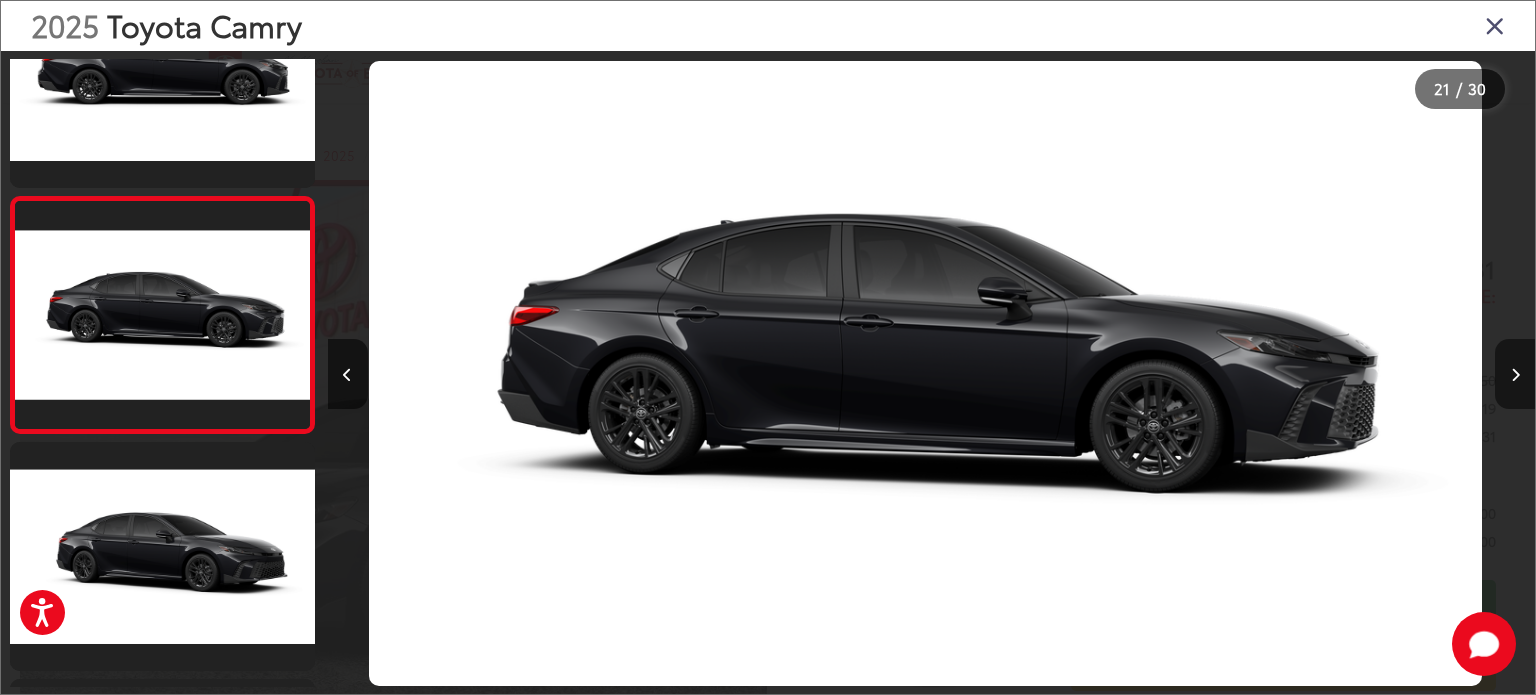 click at bounding box center [1515, 374] 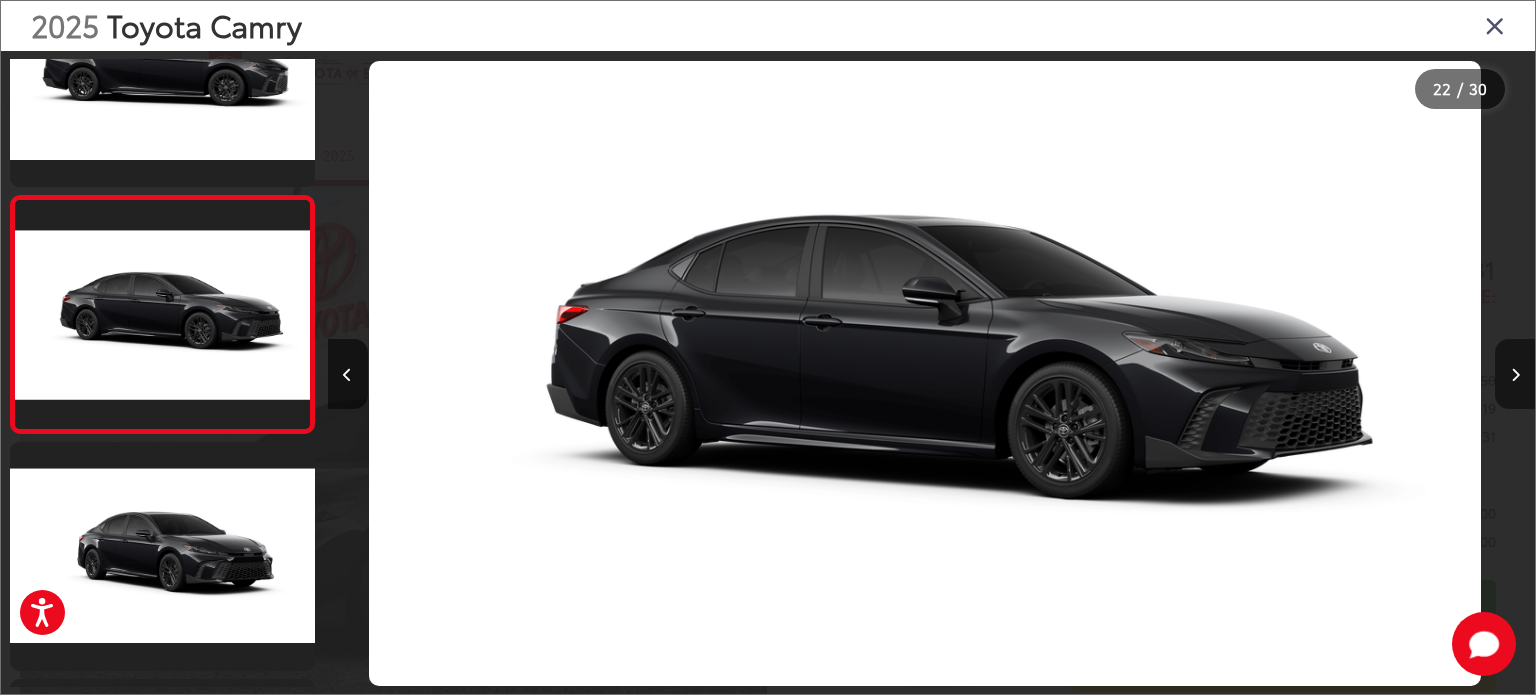 click at bounding box center (1515, 374) 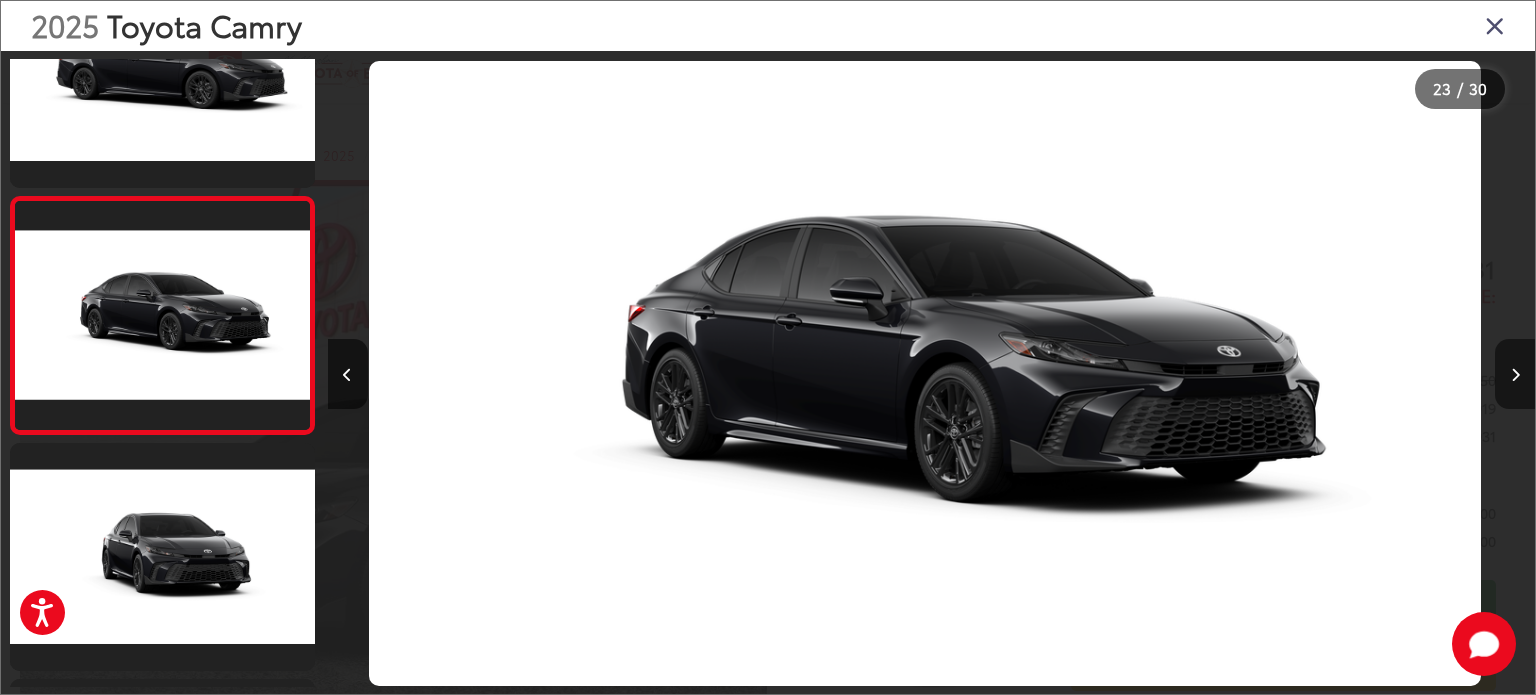 click at bounding box center (1515, 374) 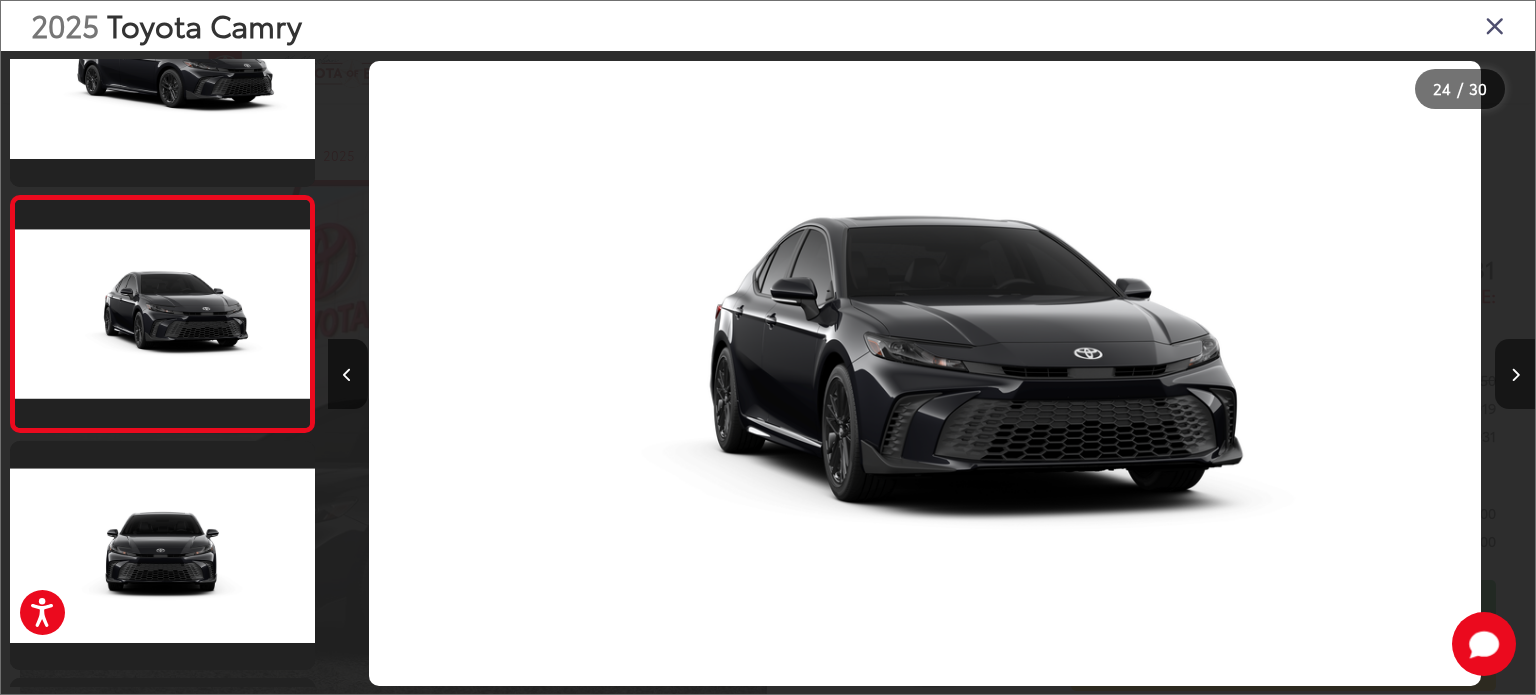 click at bounding box center (1515, 374) 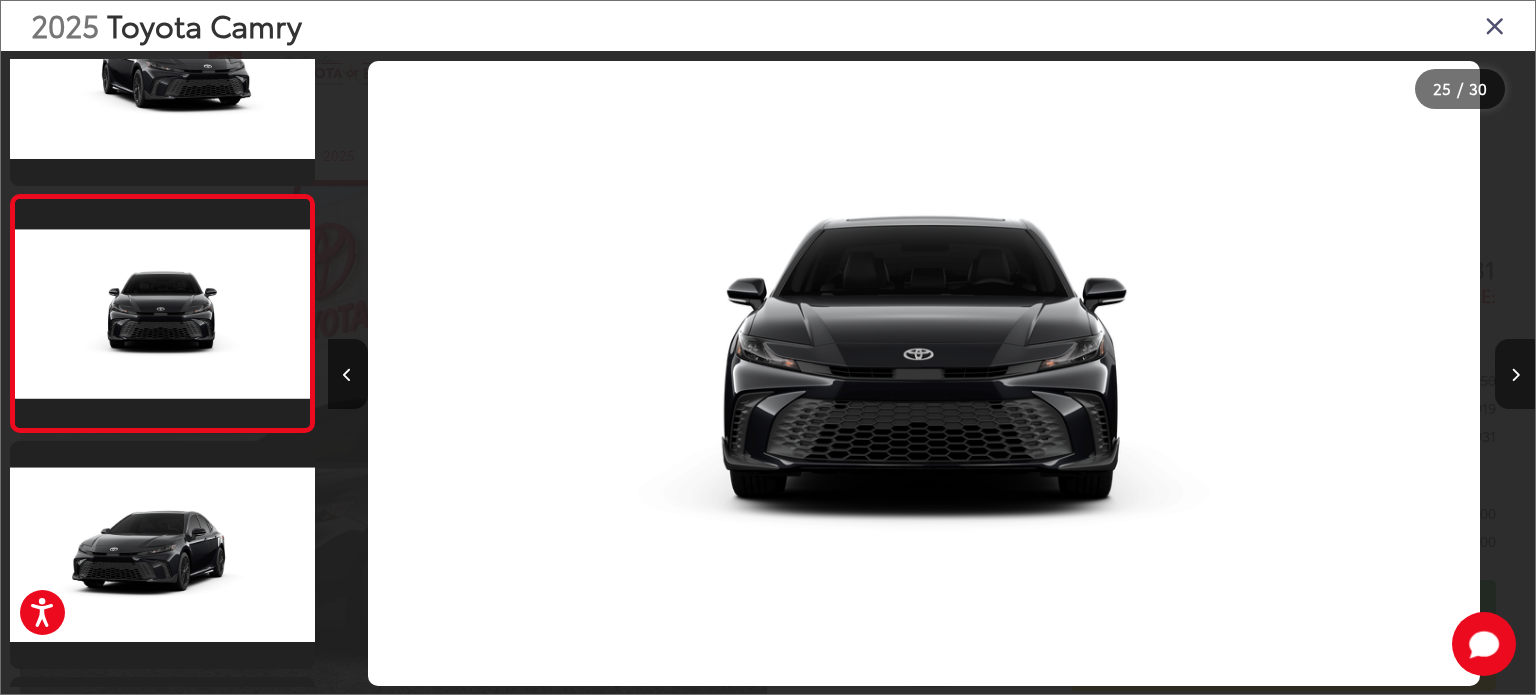 click at bounding box center [1515, 374] 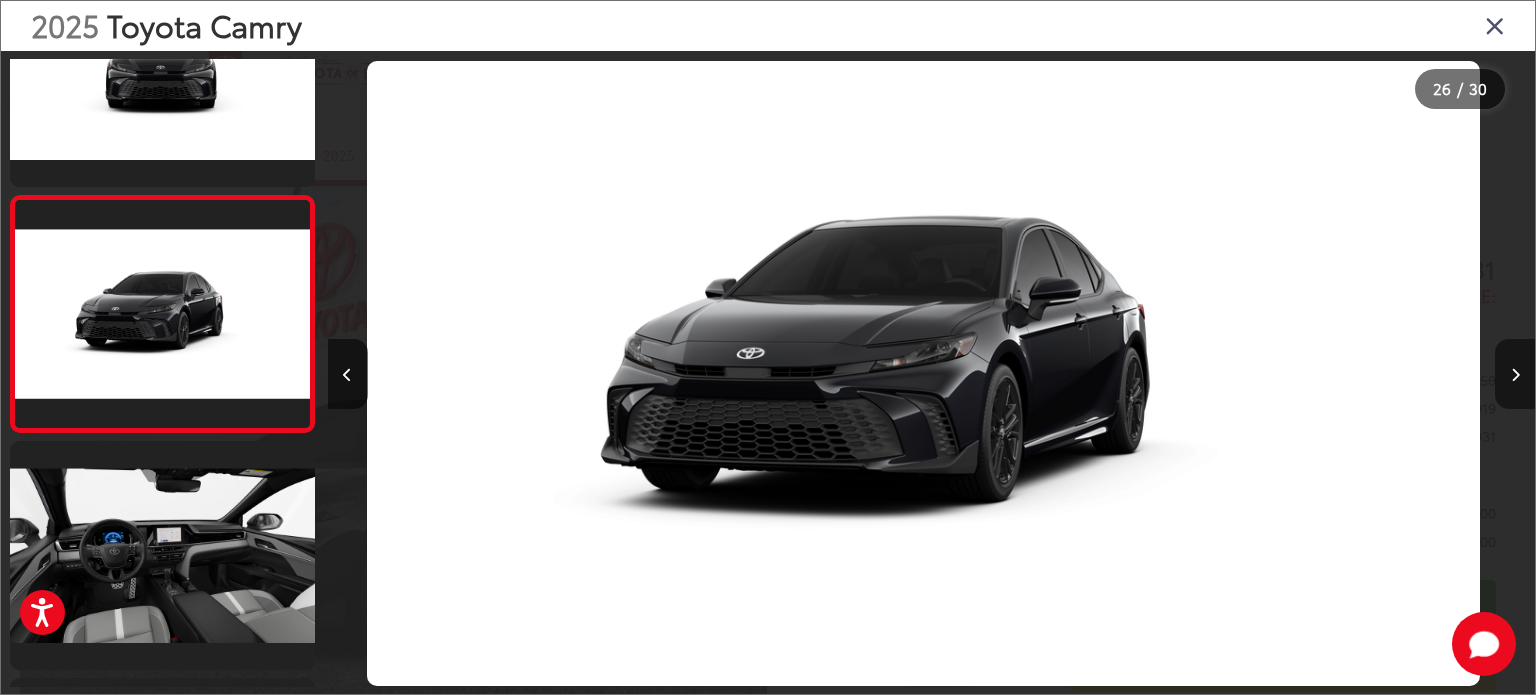 click at bounding box center [1515, 374] 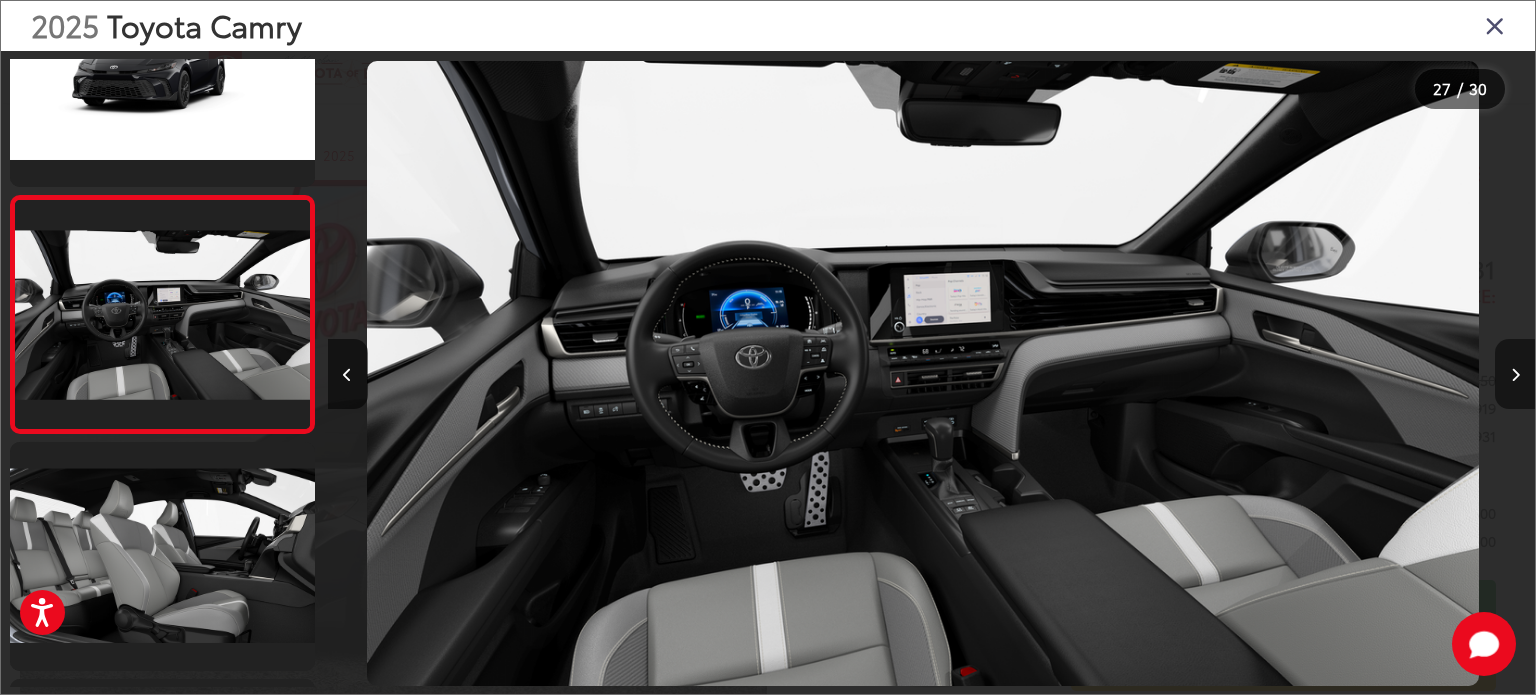 click at bounding box center [1515, 374] 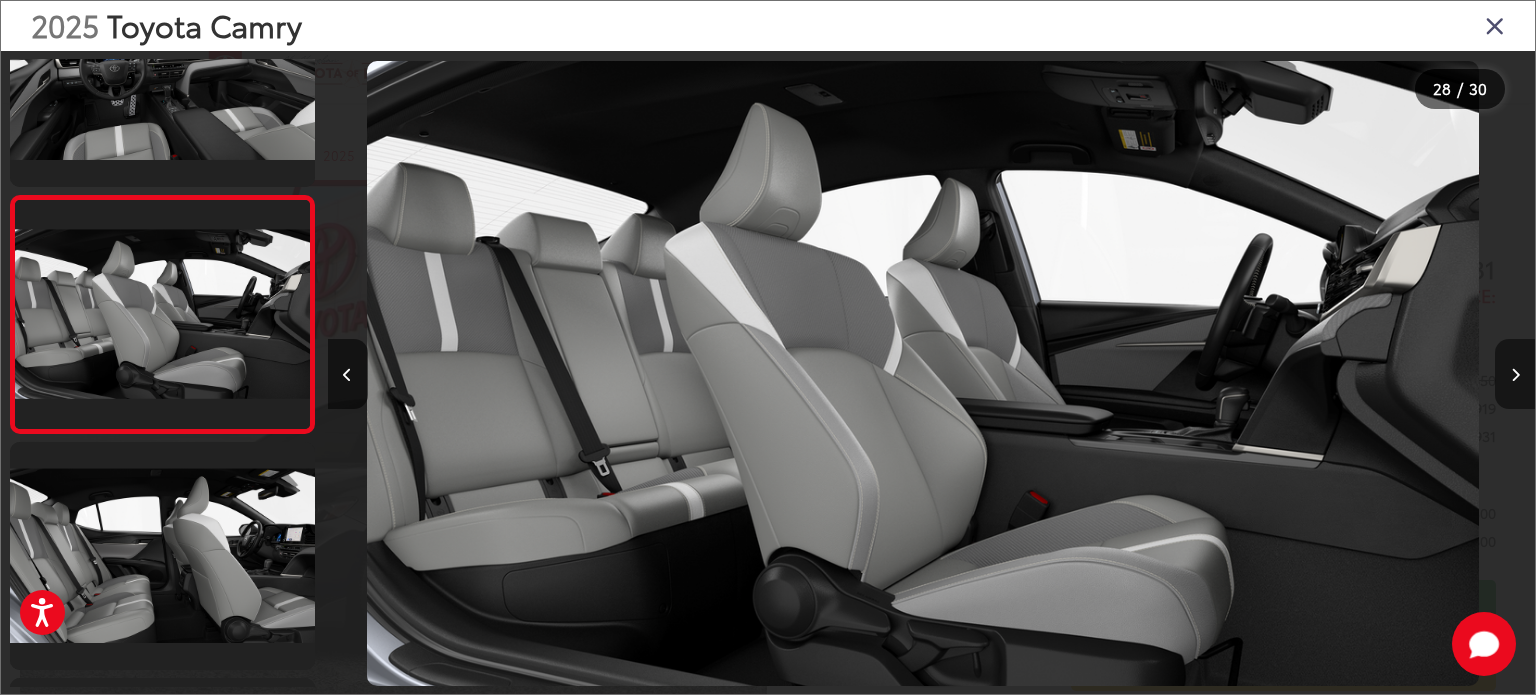 click at bounding box center (1515, 374) 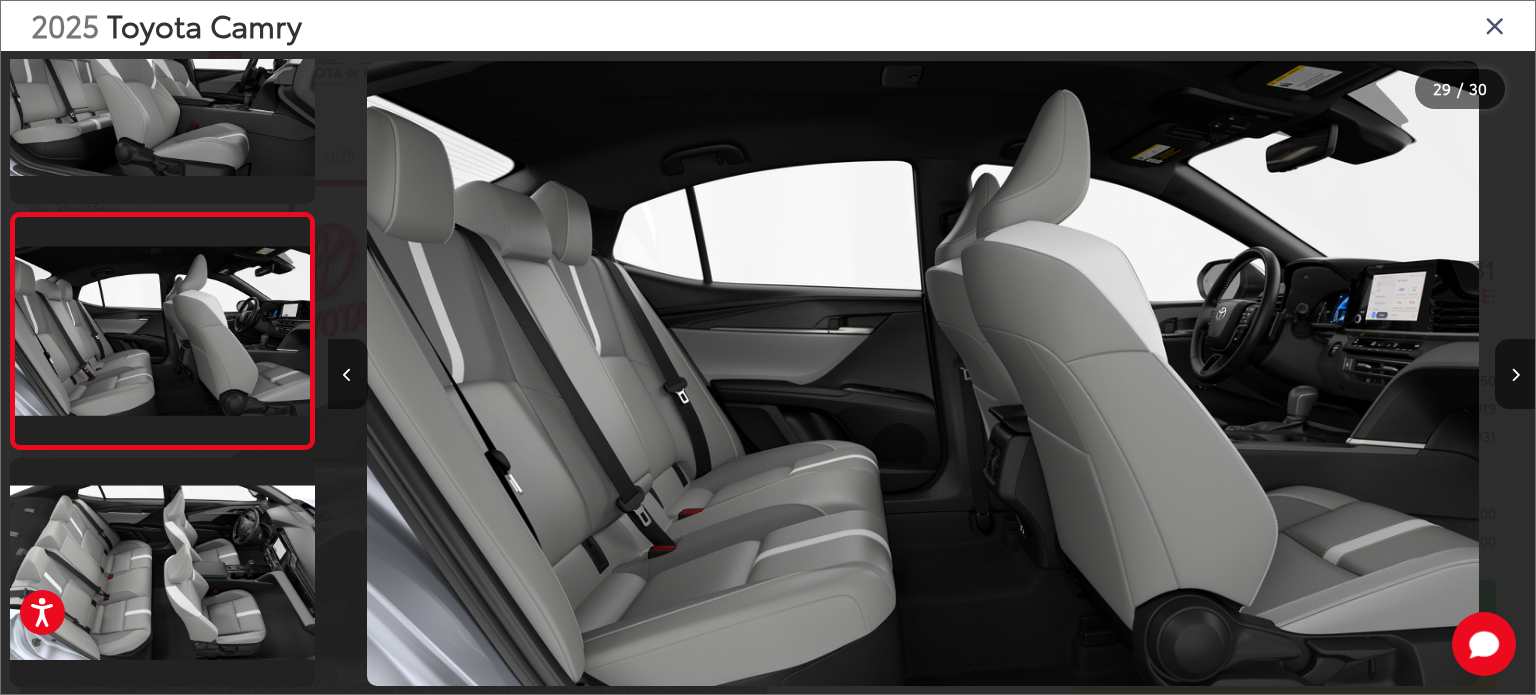 click at bounding box center [347, 375] 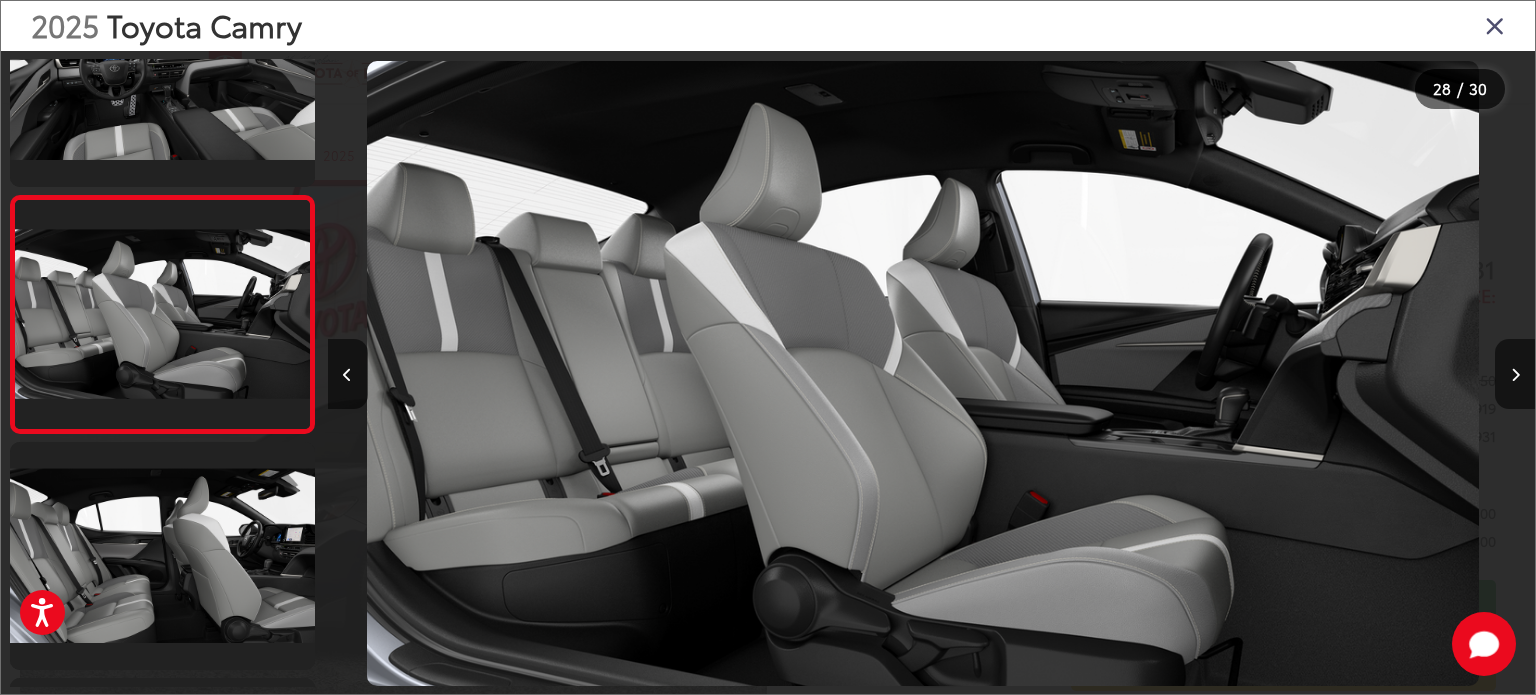 click at bounding box center (1495, 25) 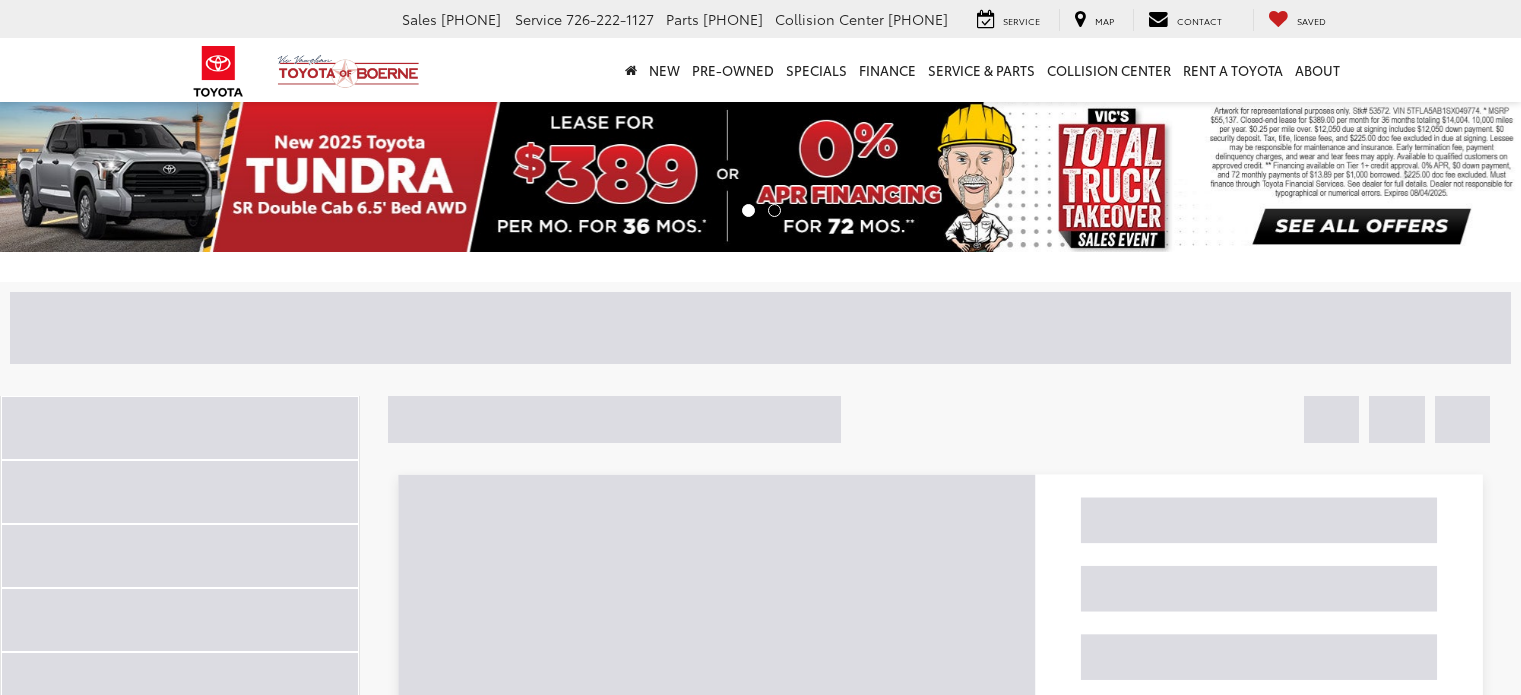 scroll, scrollTop: 200, scrollLeft: 0, axis: vertical 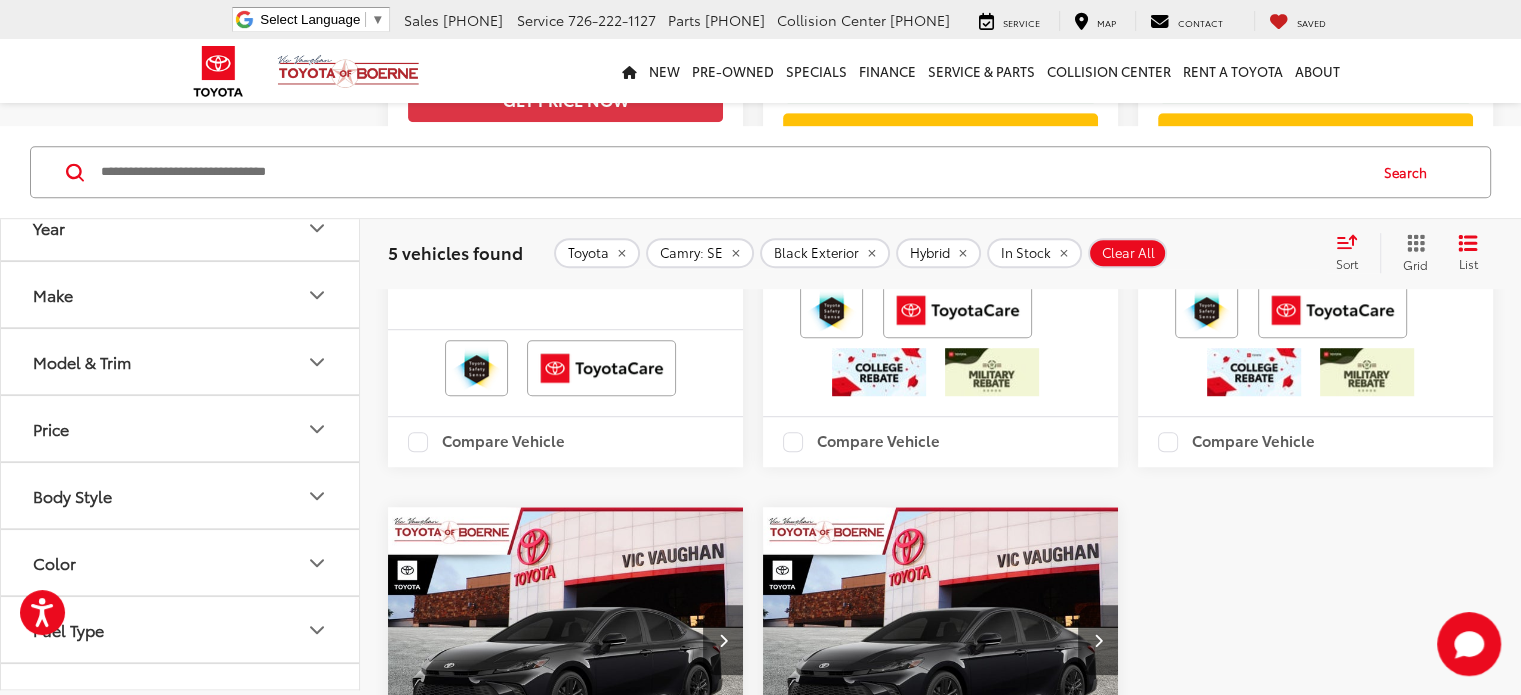 click on "Compare Vehicle" at bounding box center (486, 442) 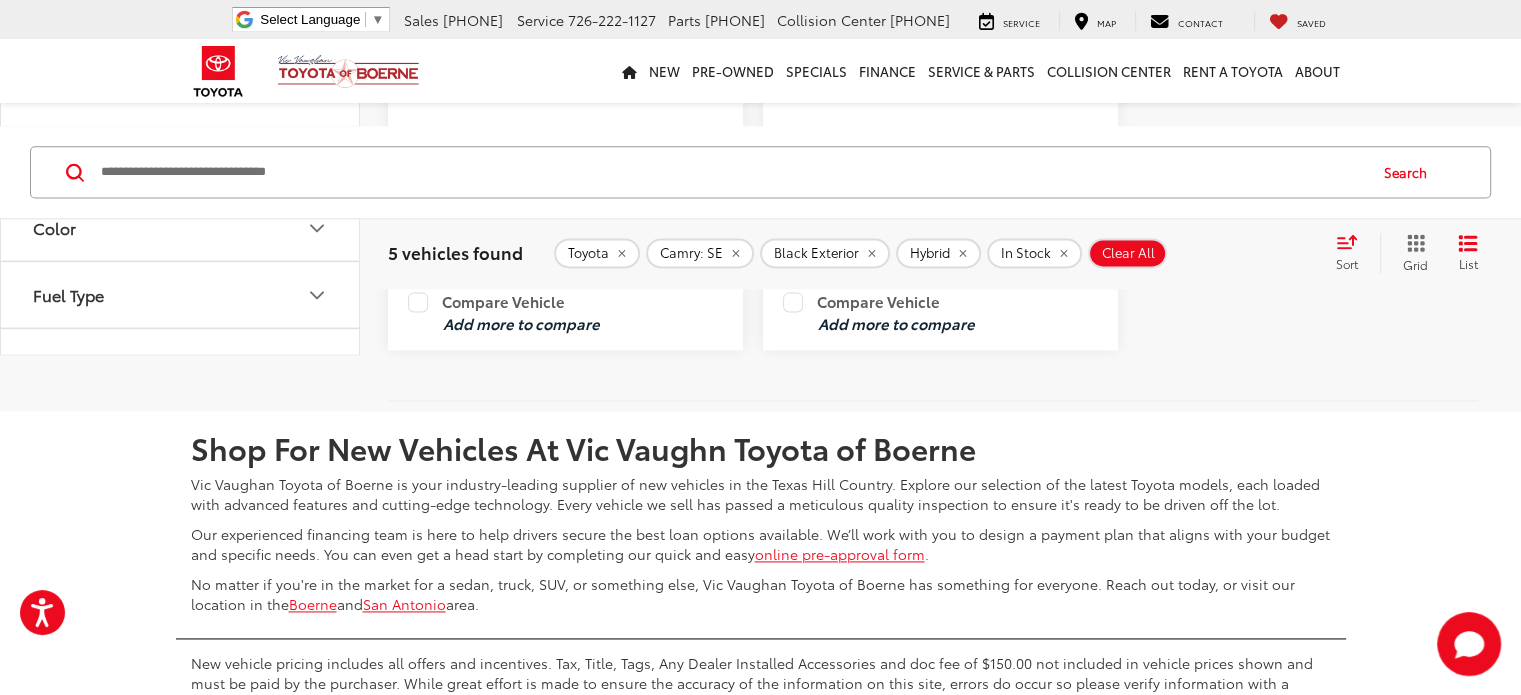 scroll, scrollTop: 2676, scrollLeft: 0, axis: vertical 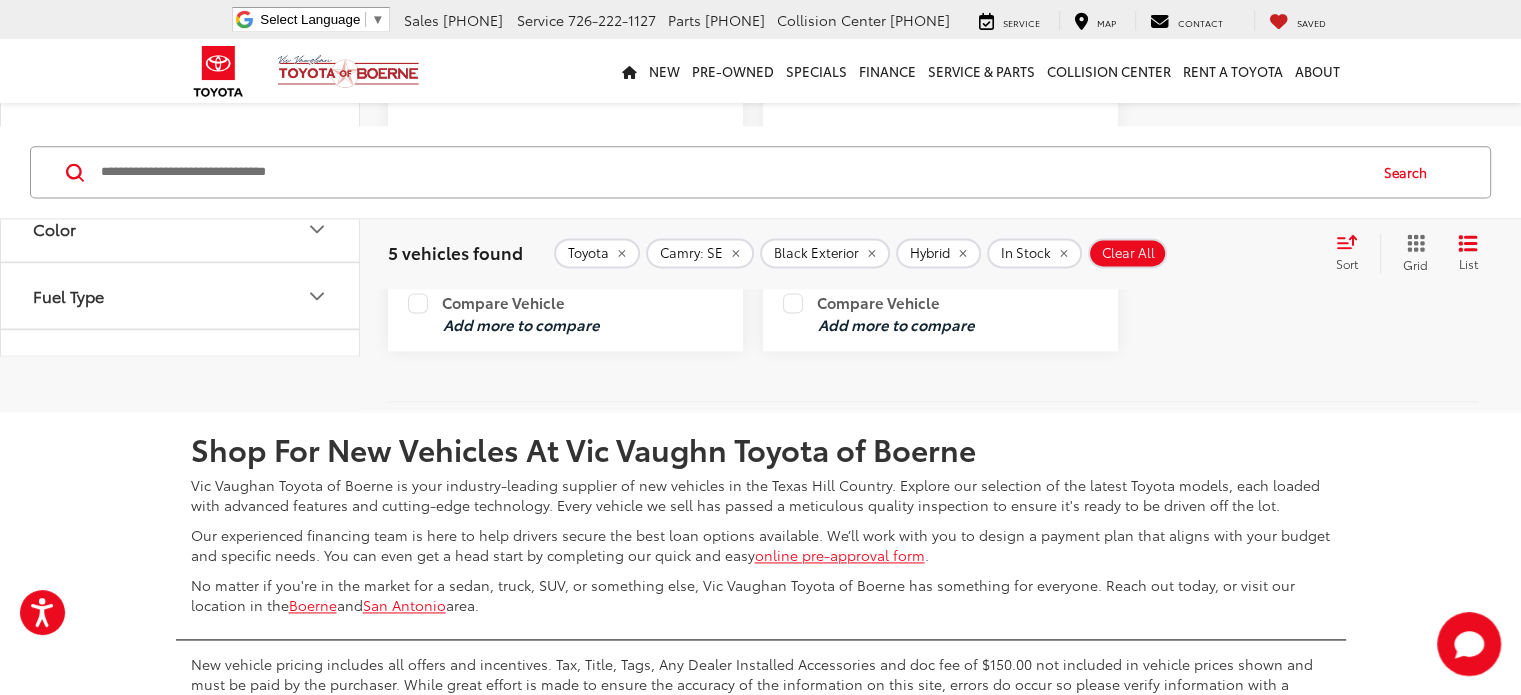 click on "Compare Vehicle" at bounding box center (861, 303) 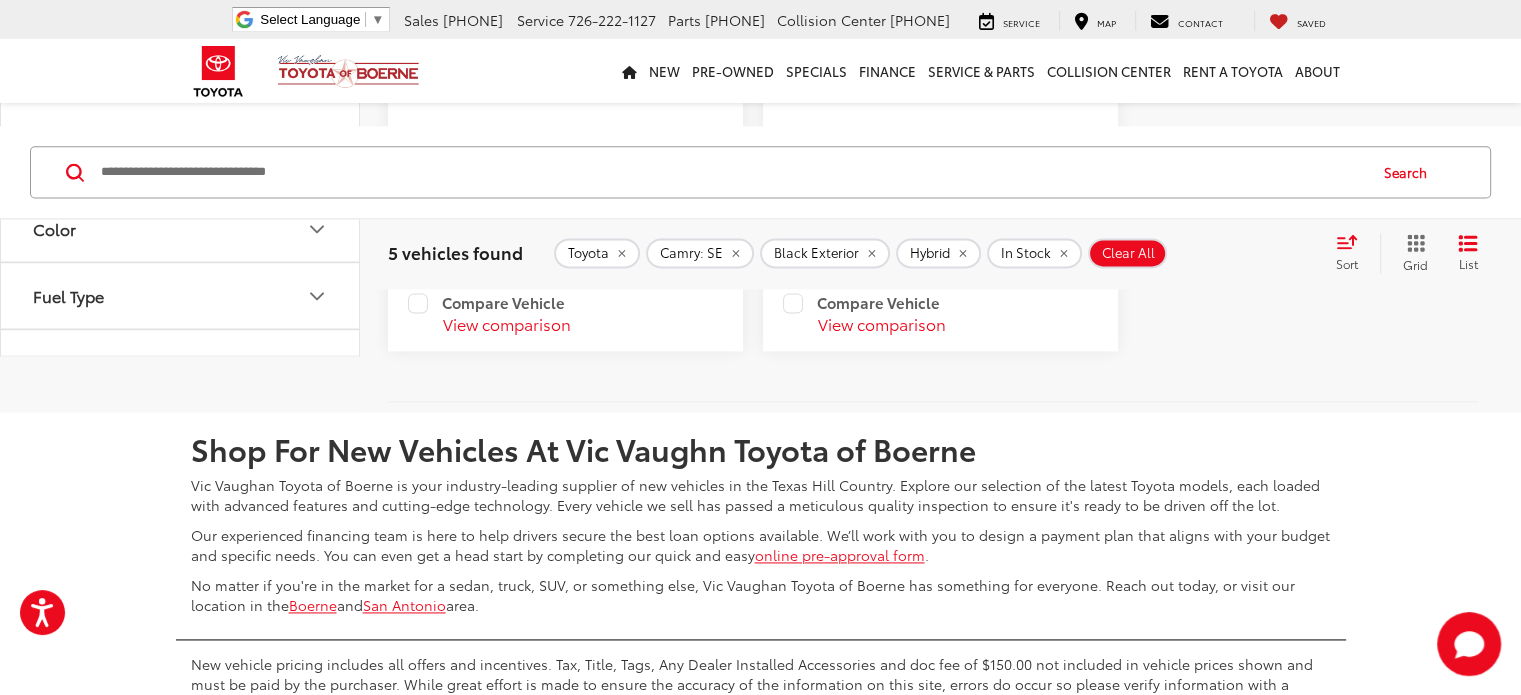 click on "View comparison" at bounding box center [882, 324] 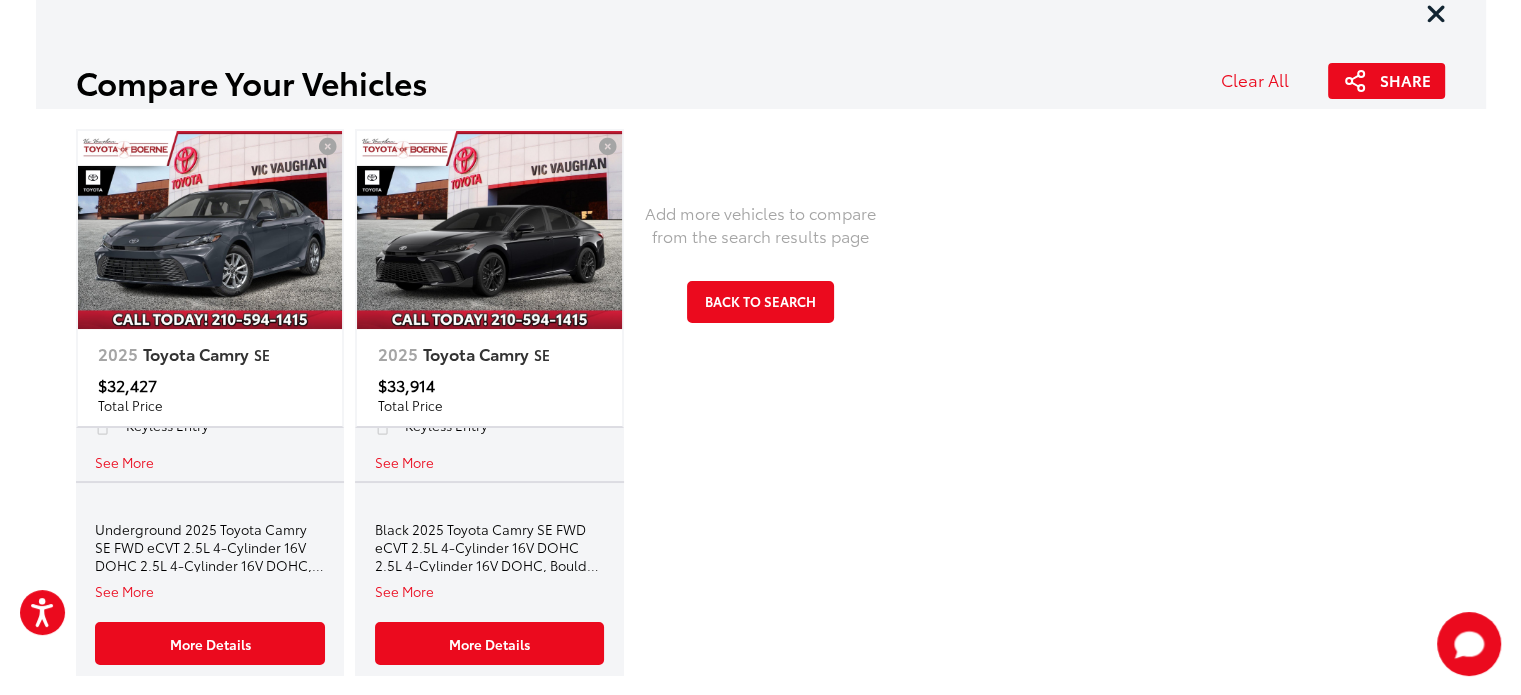 scroll, scrollTop: 368, scrollLeft: 0, axis: vertical 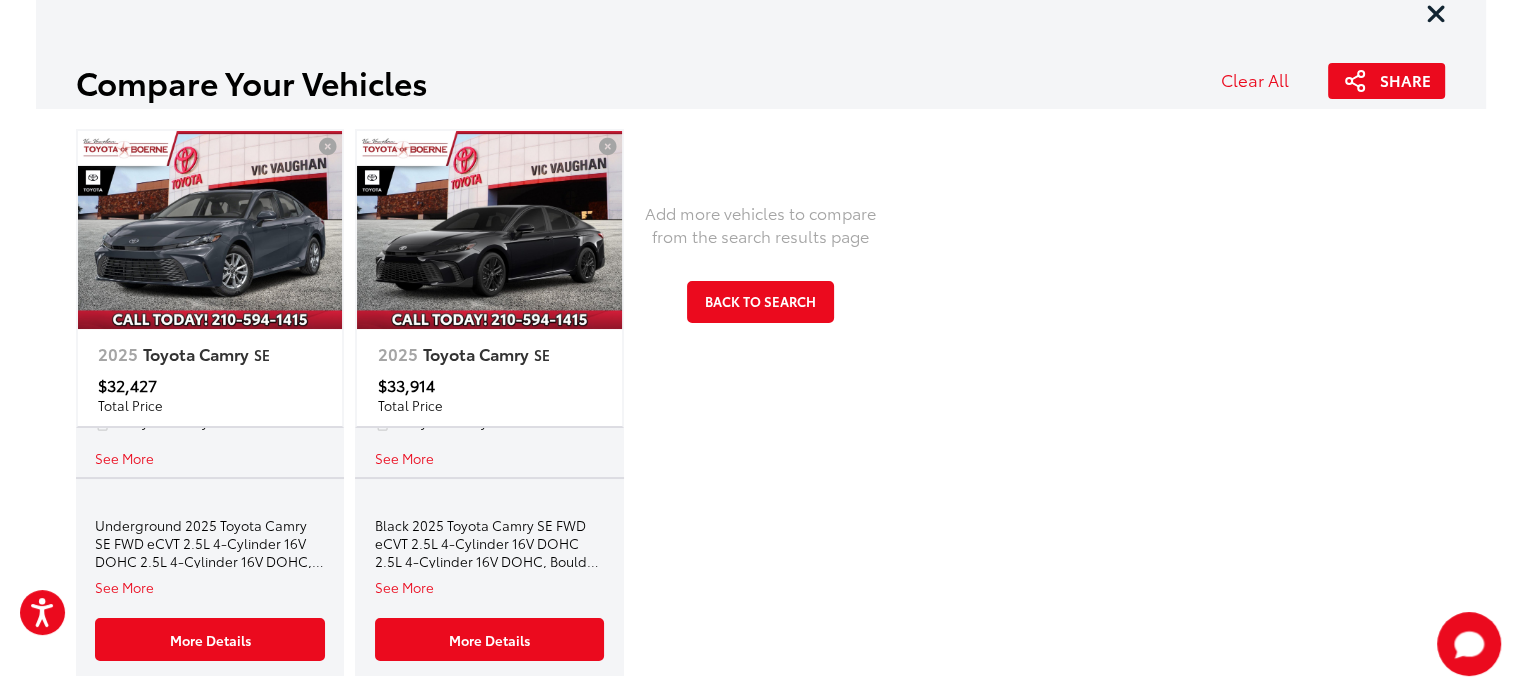 click on "See More" at bounding box center (124, 586) 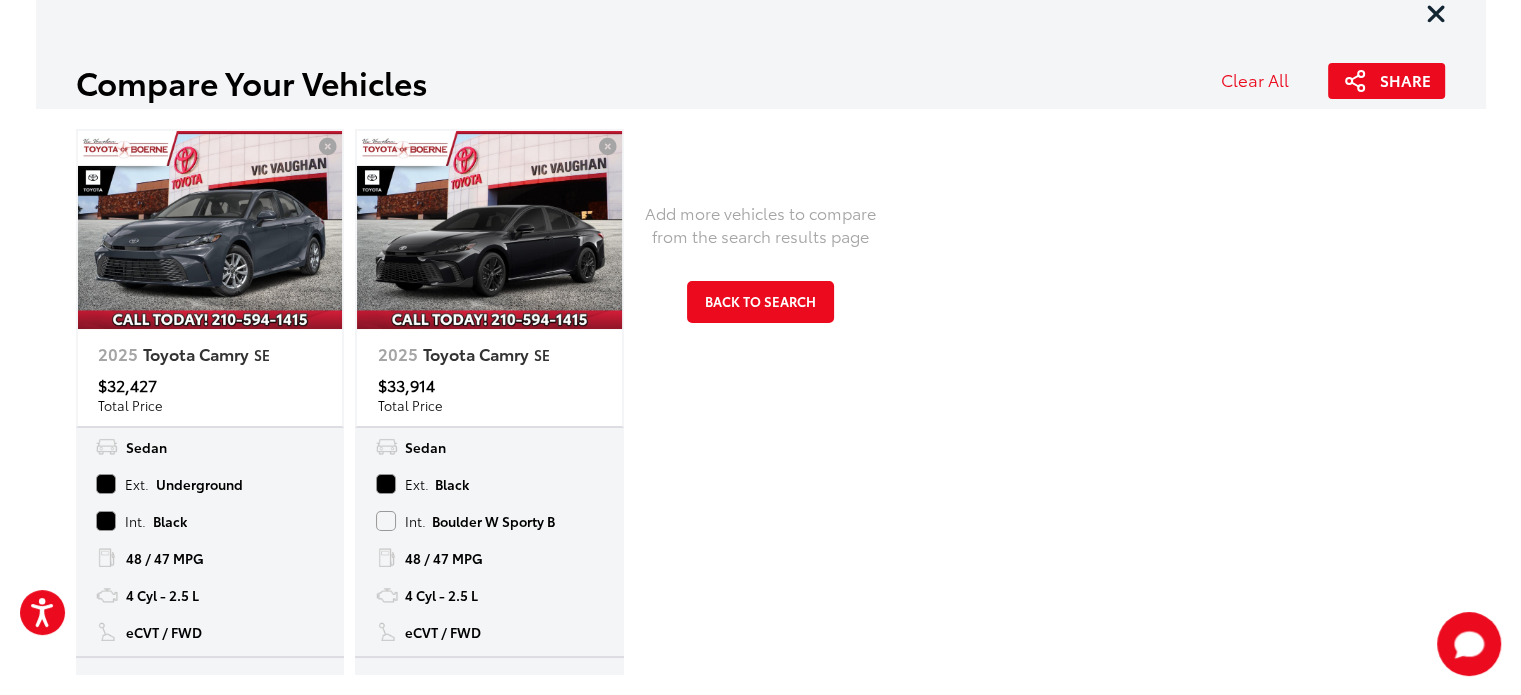 scroll, scrollTop: 0, scrollLeft: 0, axis: both 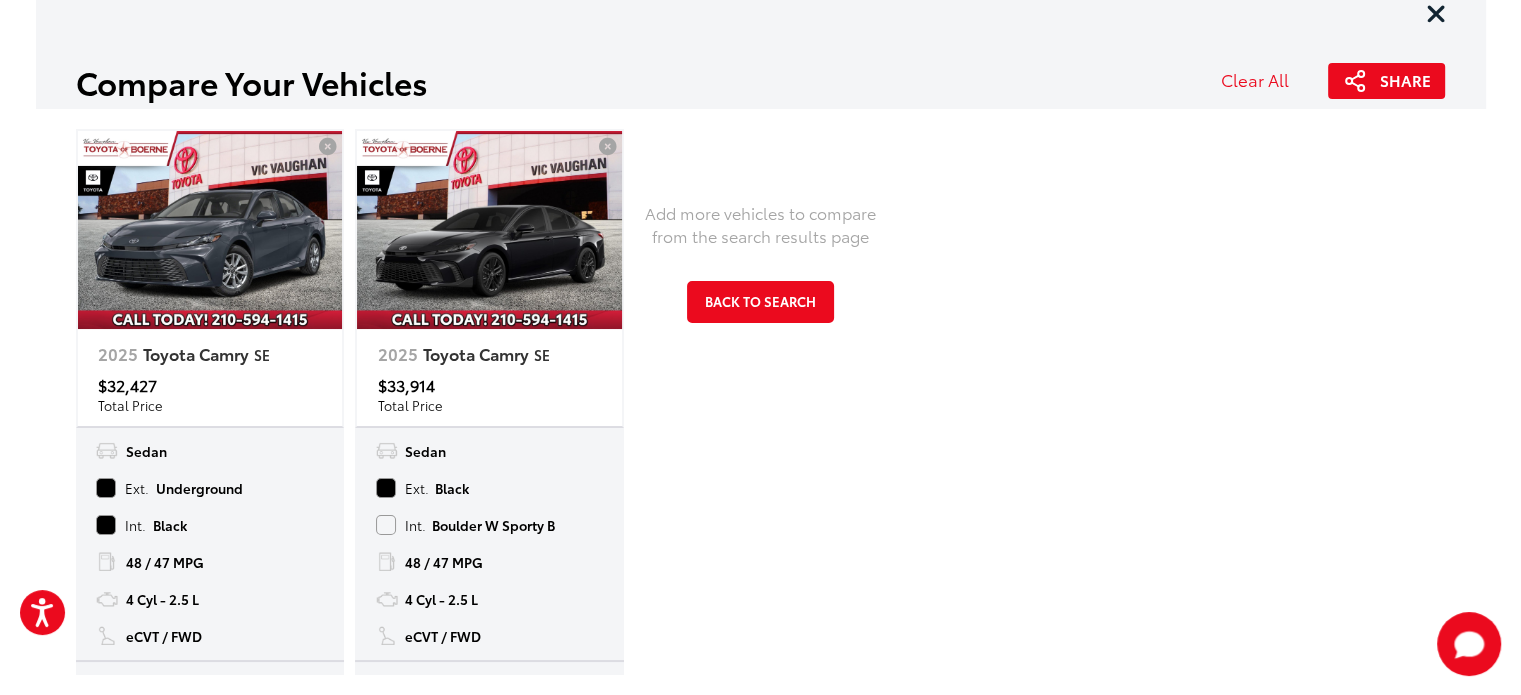 click at bounding box center (489, 230) 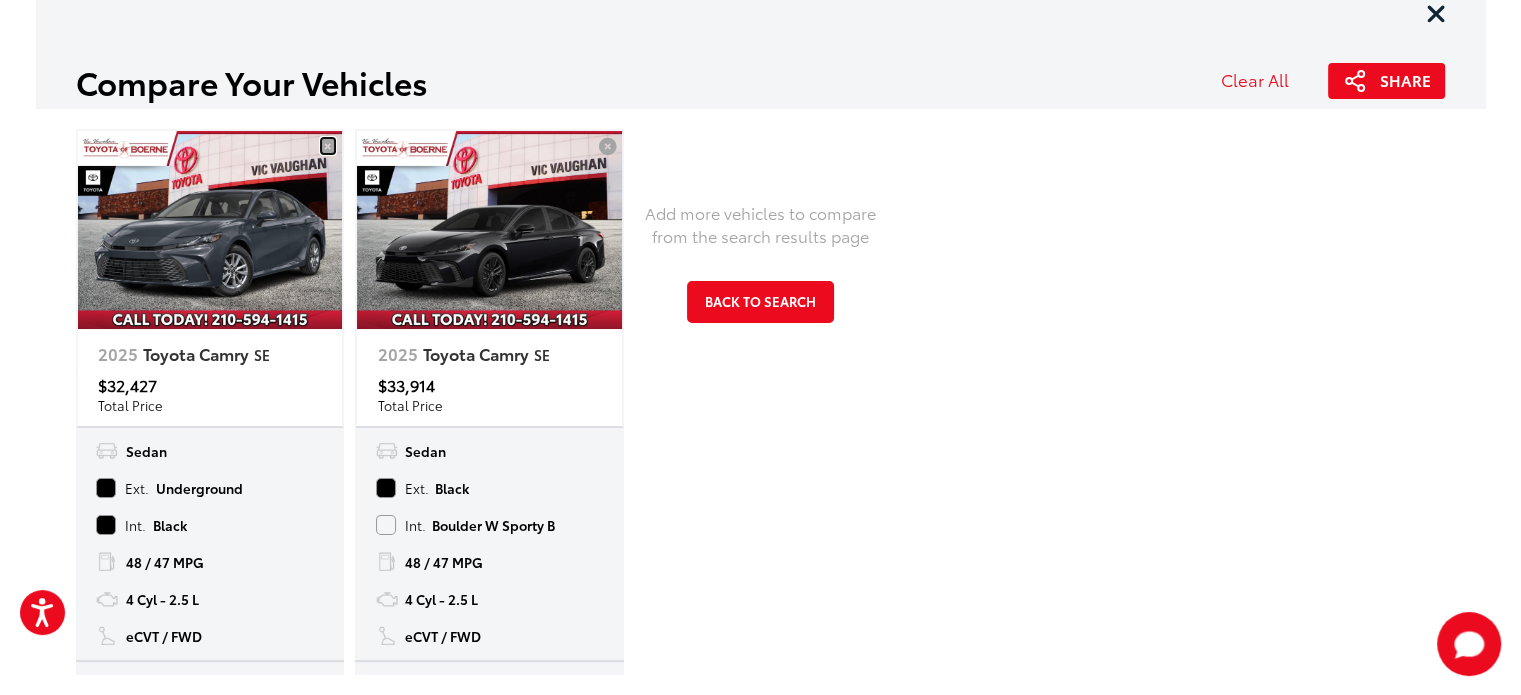 click at bounding box center (328, 146) 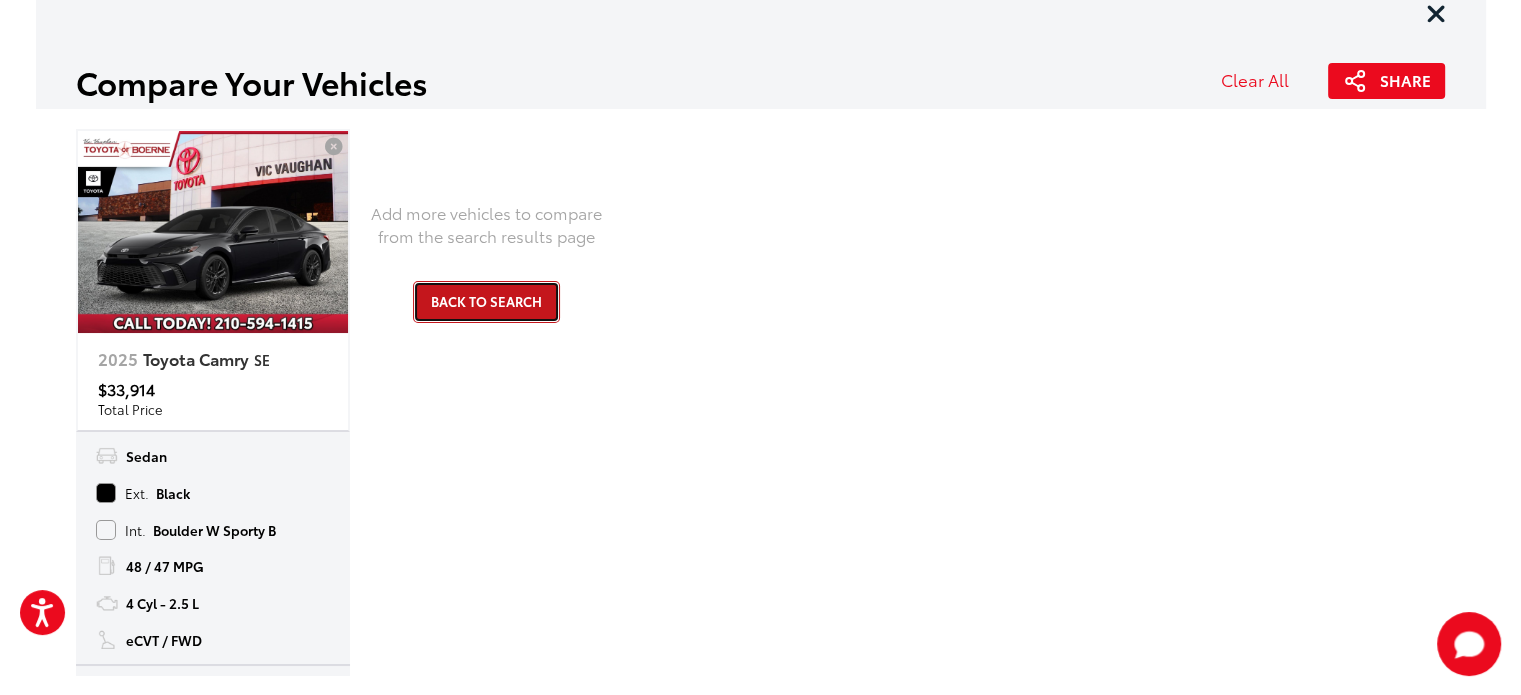click on "Back to Search" at bounding box center (486, 301) 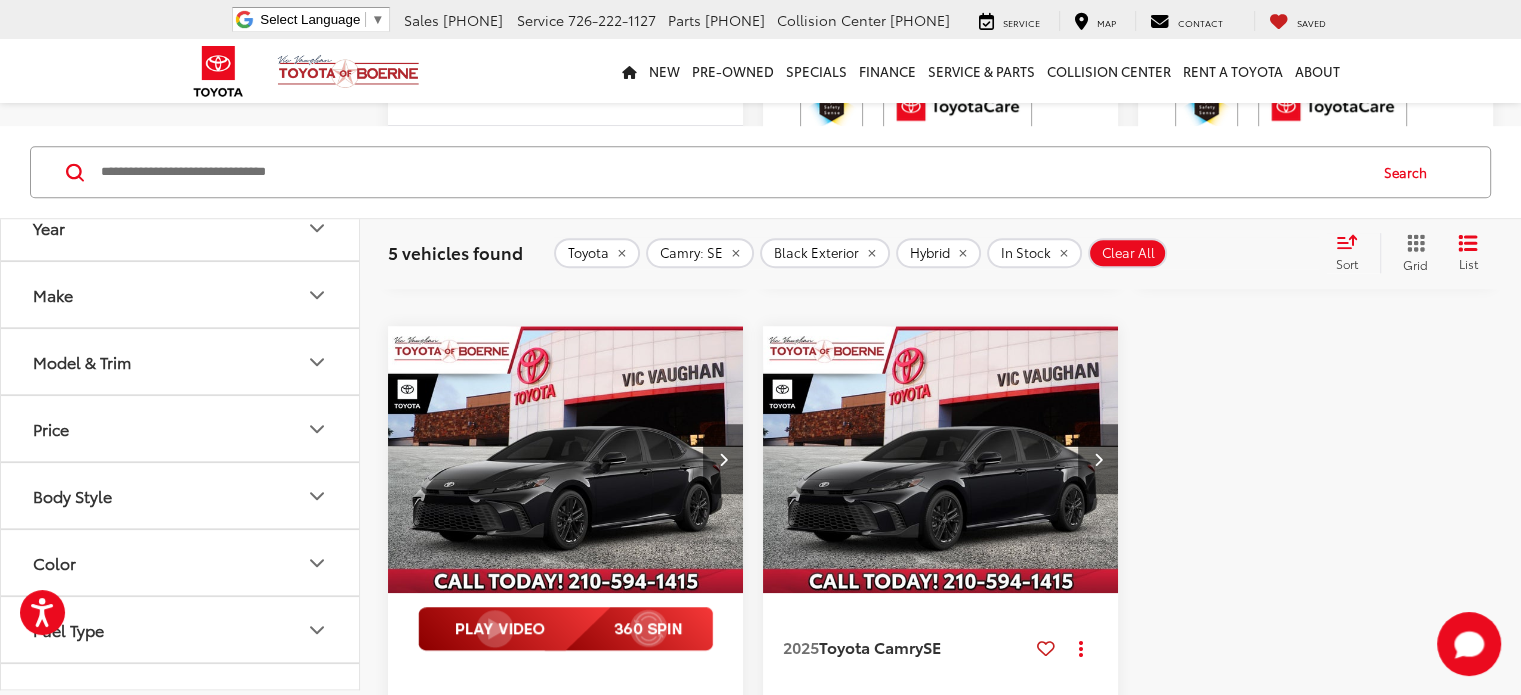scroll, scrollTop: 1415, scrollLeft: 0, axis: vertical 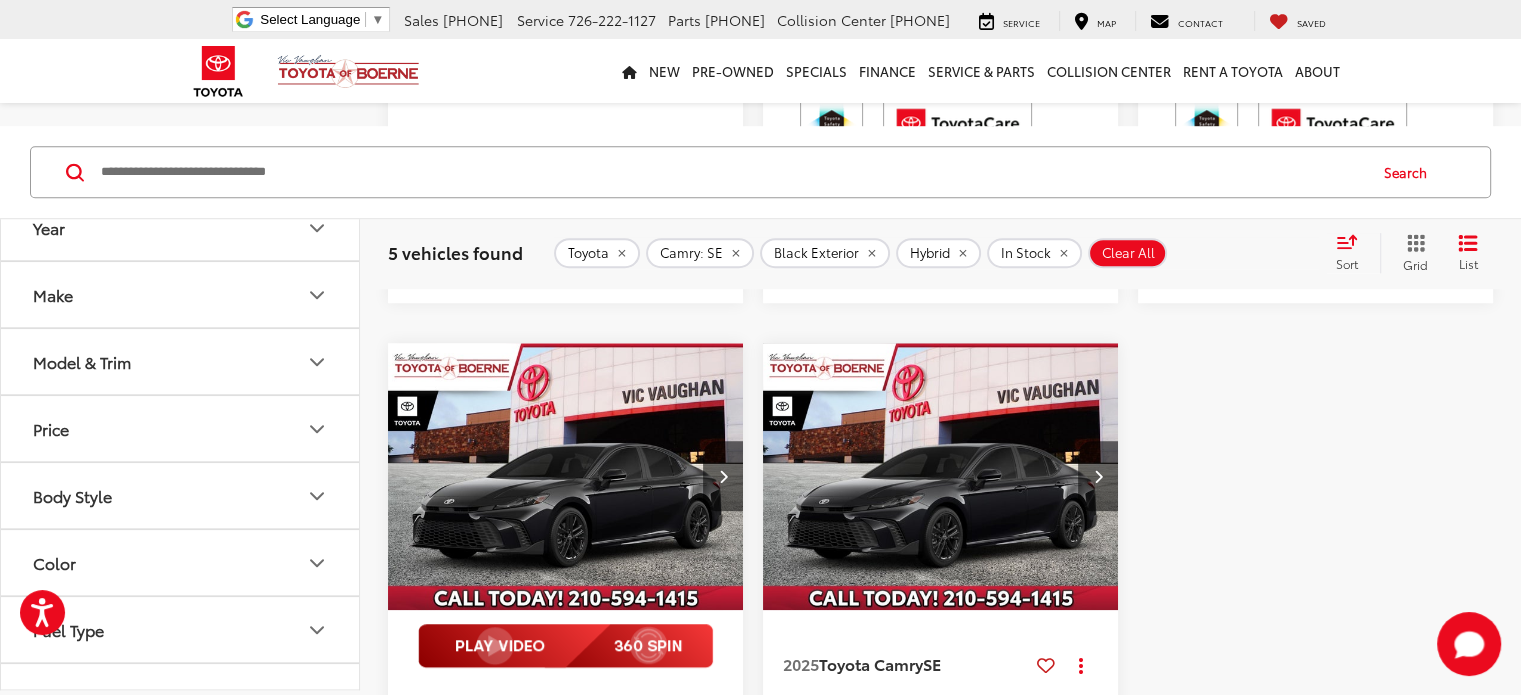 click at bounding box center (941, 477) 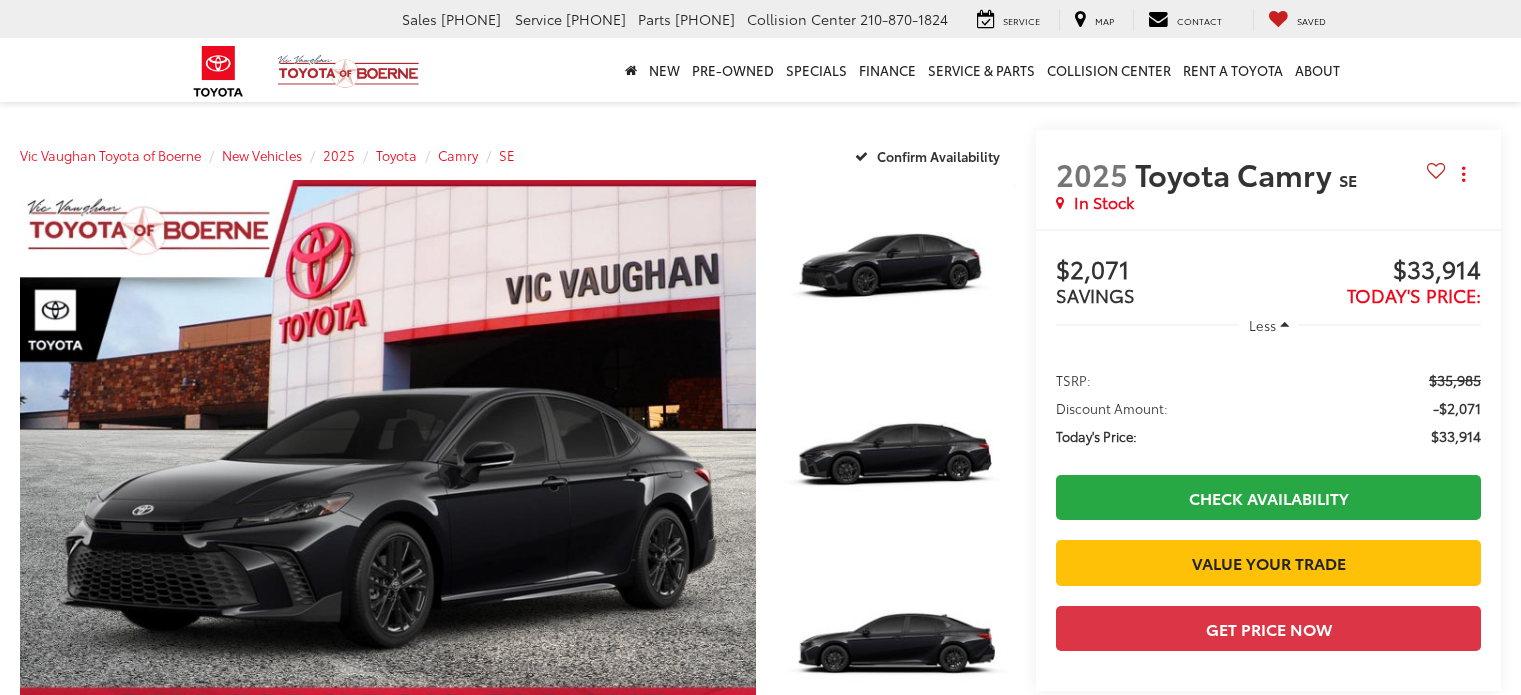 scroll, scrollTop: 0, scrollLeft: 0, axis: both 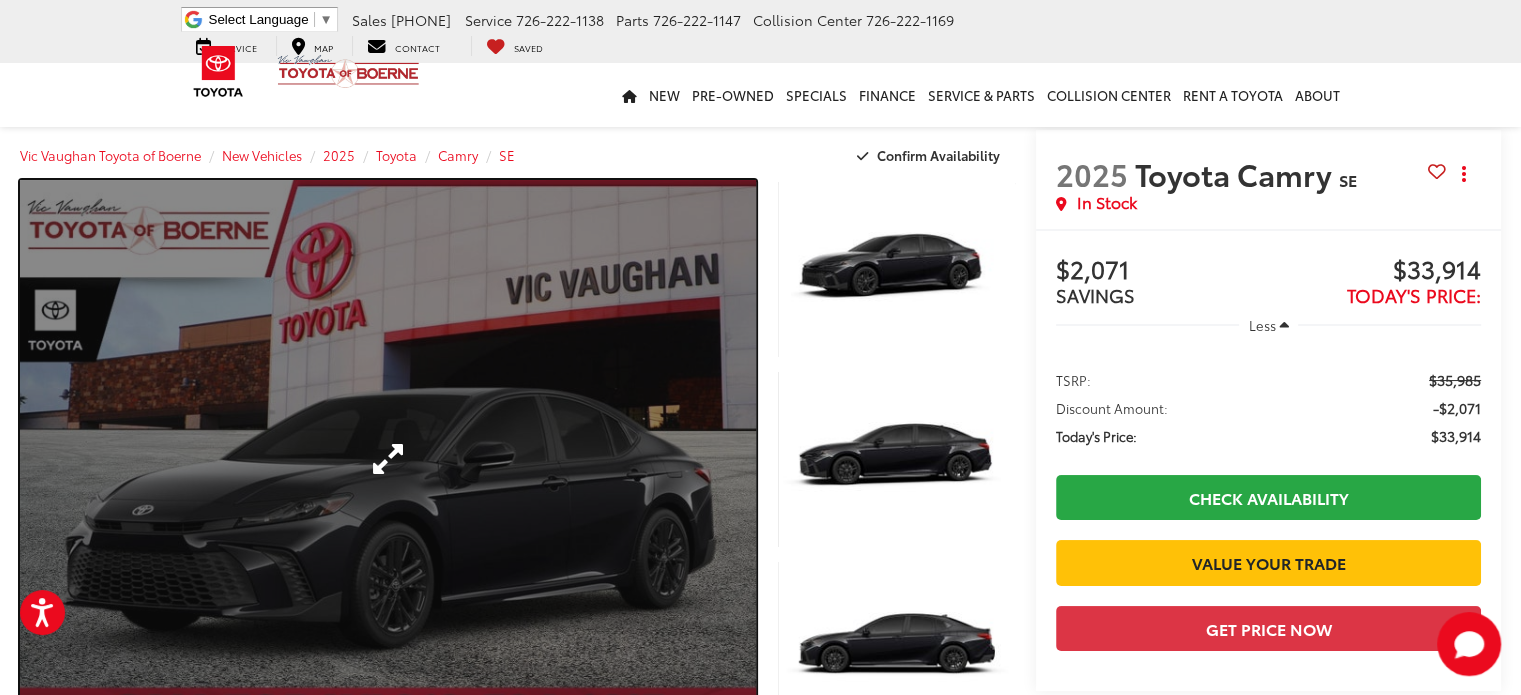 click at bounding box center (388, 459) 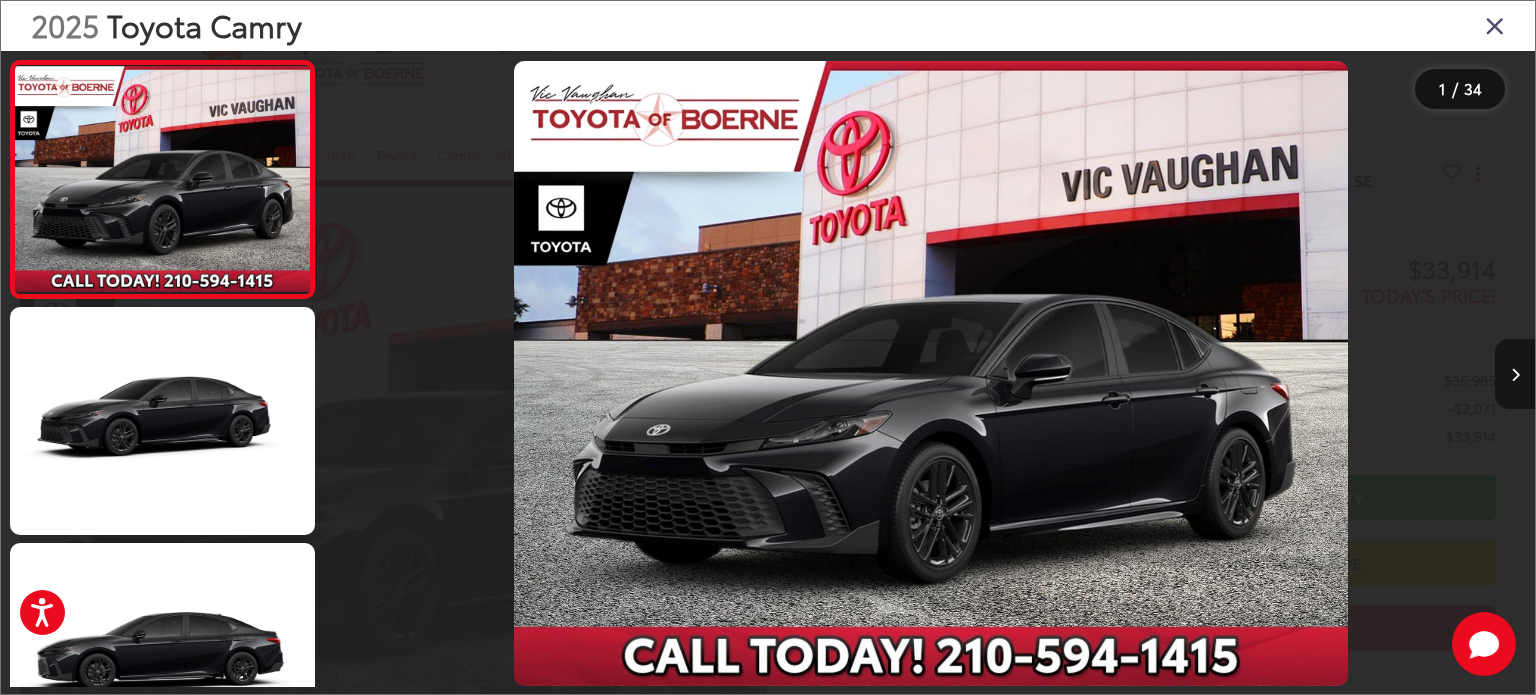 click at bounding box center (1515, 374) 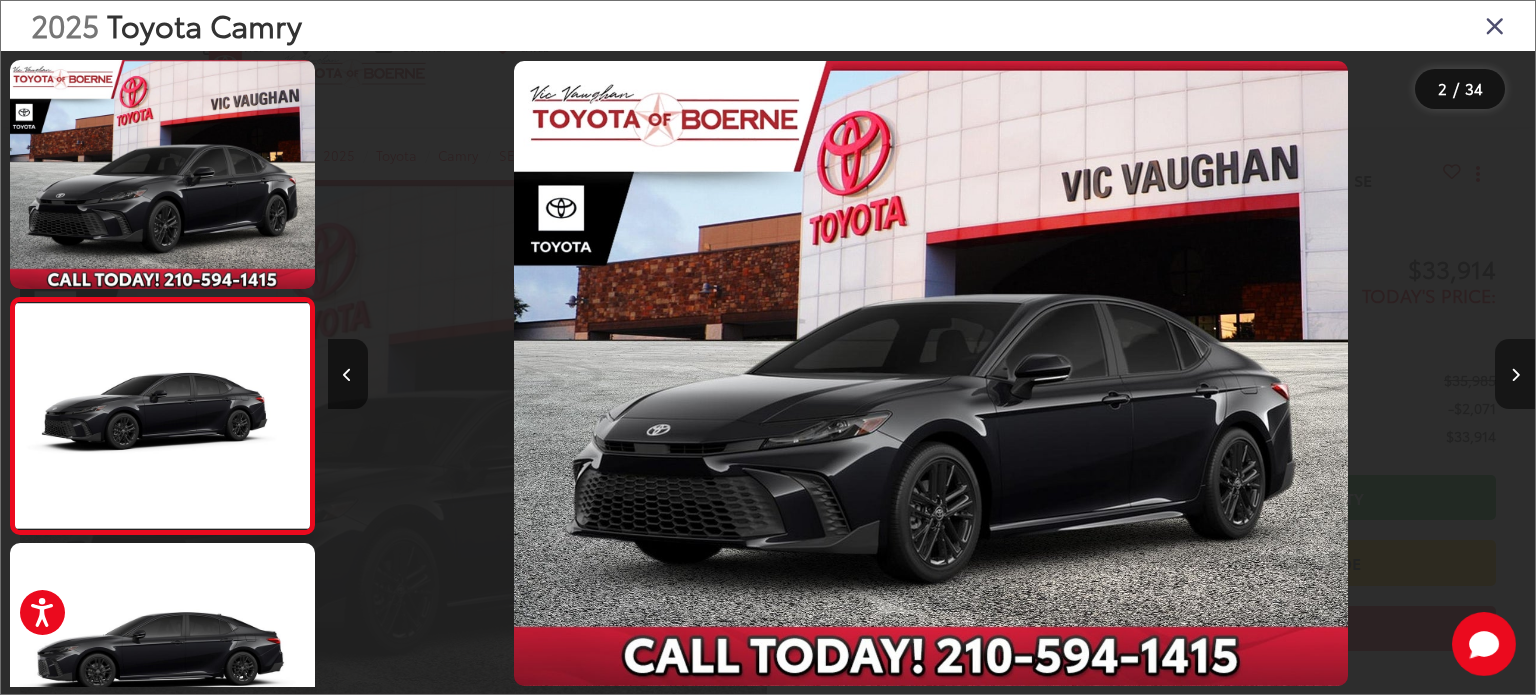 scroll, scrollTop: 0, scrollLeft: 133, axis: horizontal 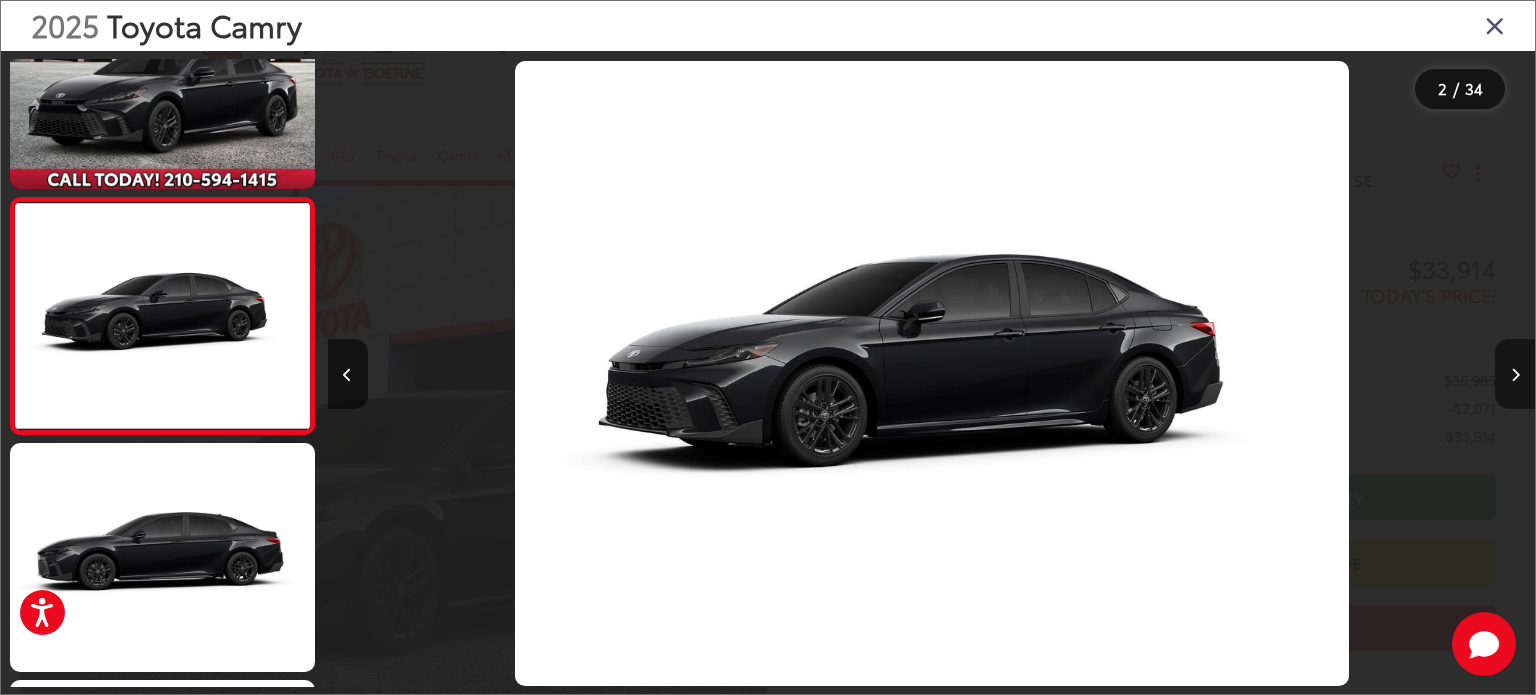 click at bounding box center [1515, 374] 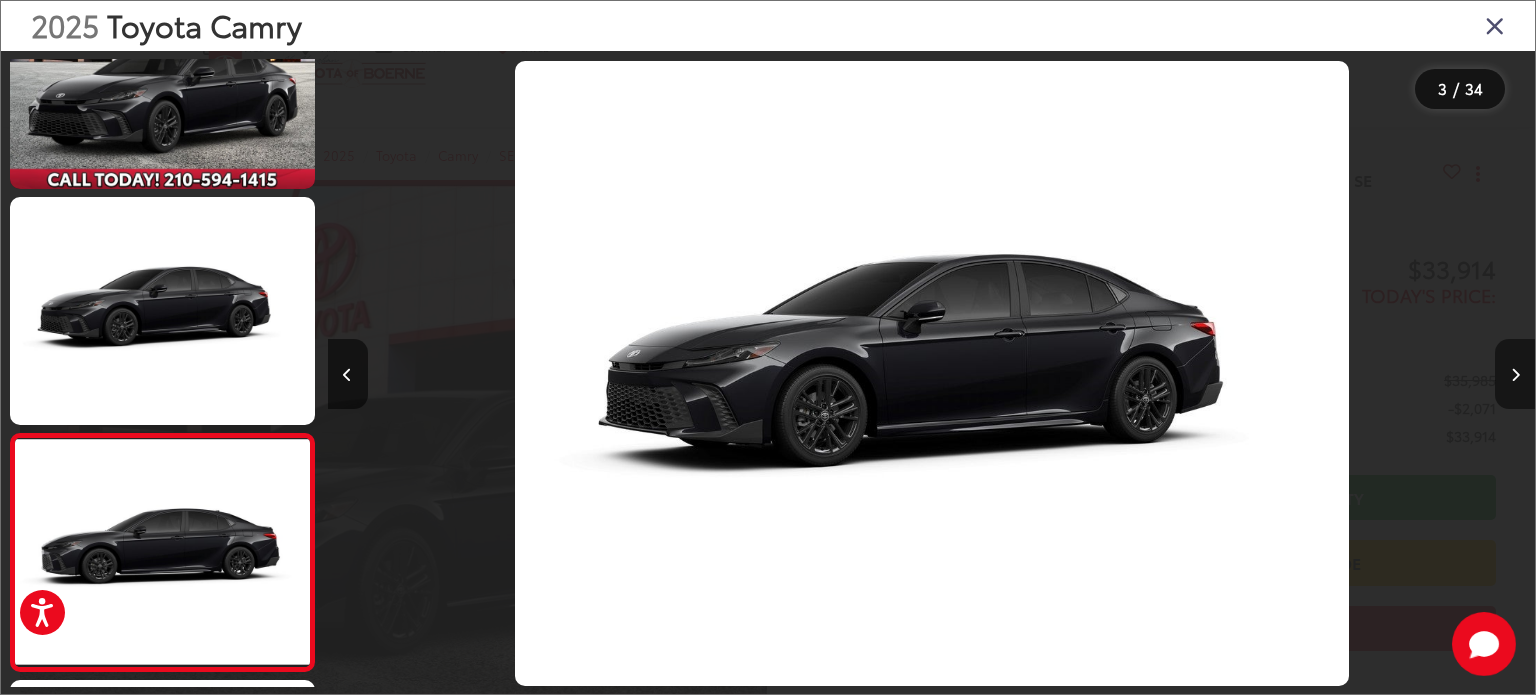 scroll, scrollTop: 0, scrollLeft: 1489, axis: horizontal 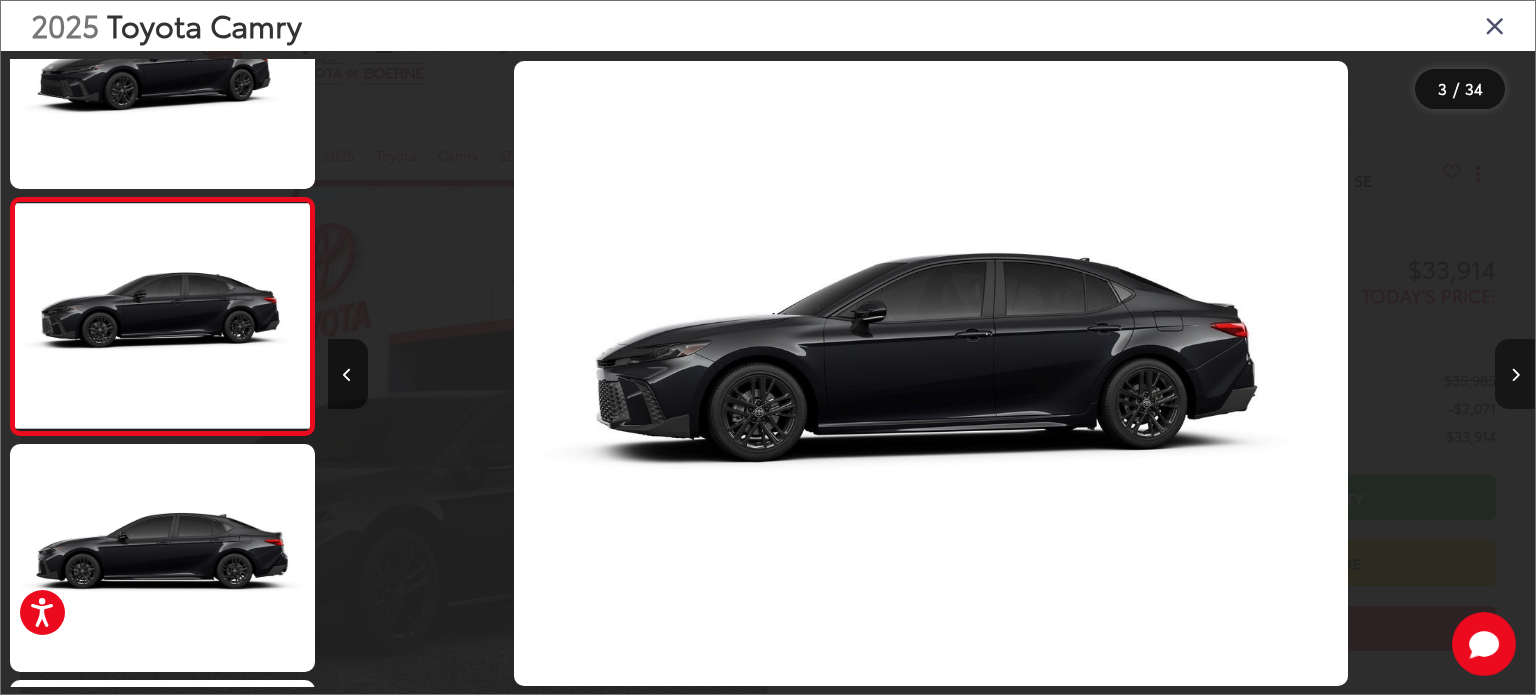 click at bounding box center (1515, 374) 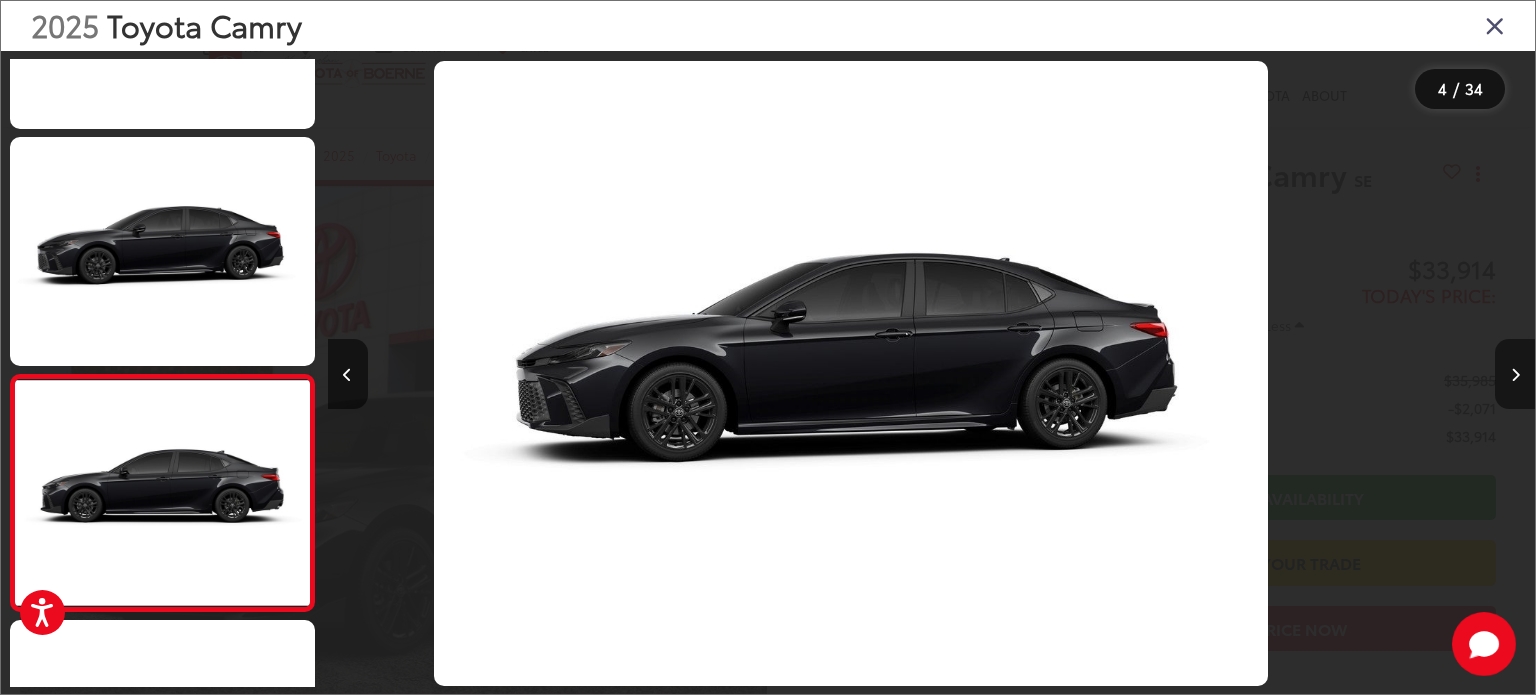 scroll, scrollTop: 508, scrollLeft: 0, axis: vertical 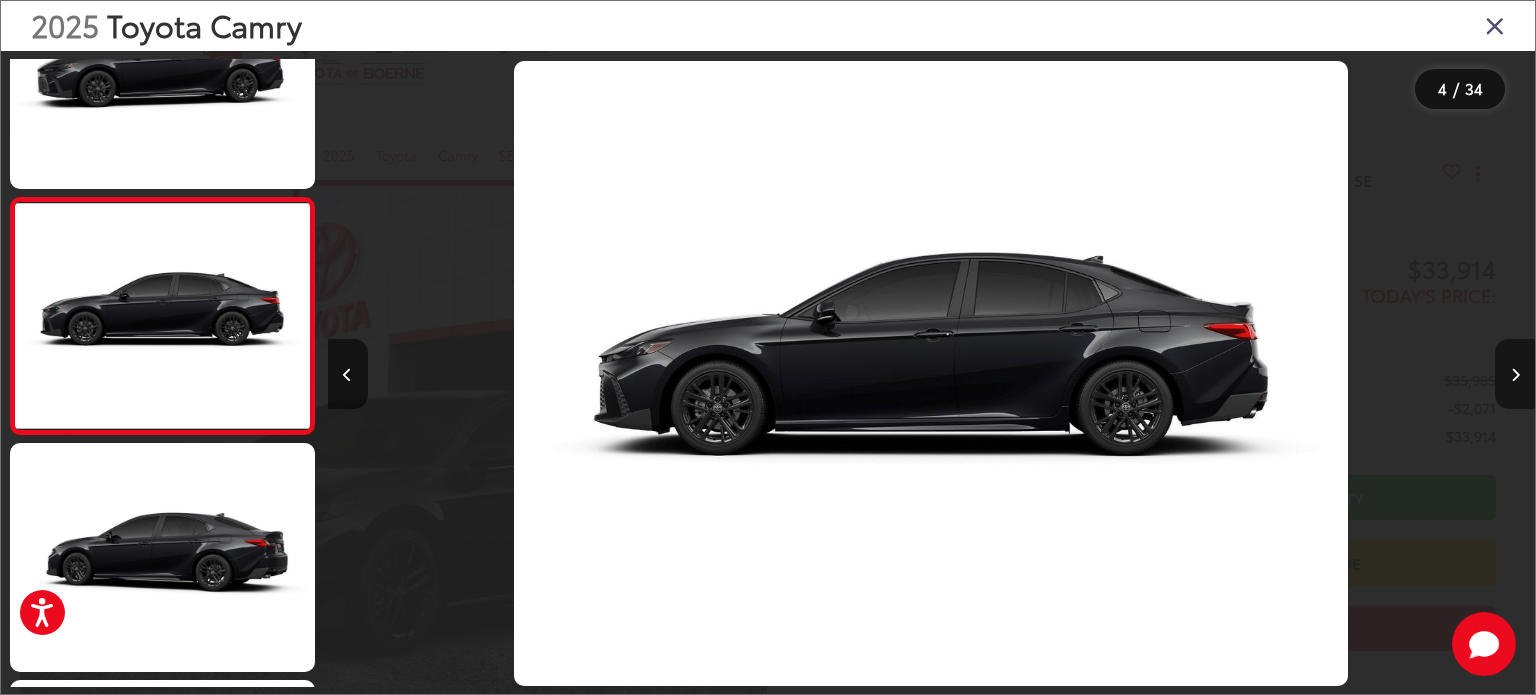click at bounding box center (1515, 374) 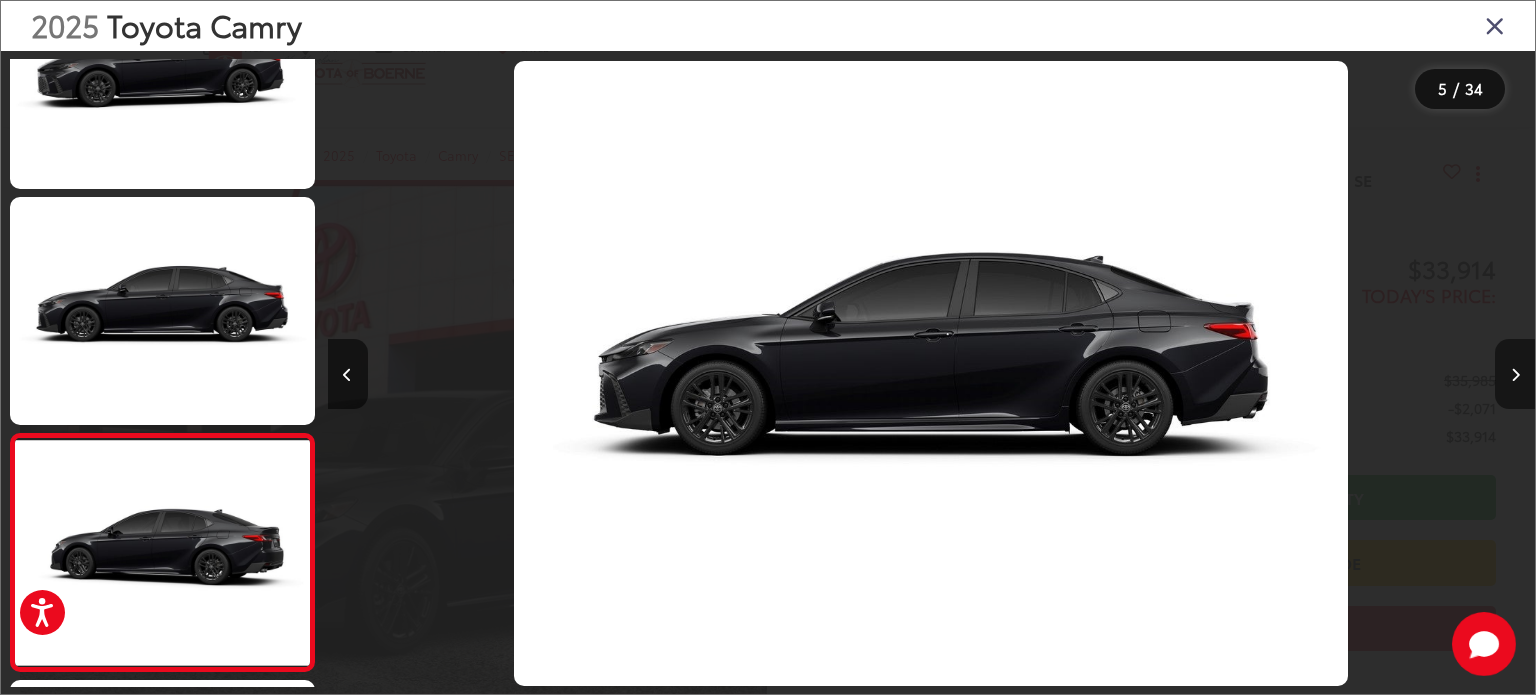 scroll, scrollTop: 0, scrollLeft: 3996, axis: horizontal 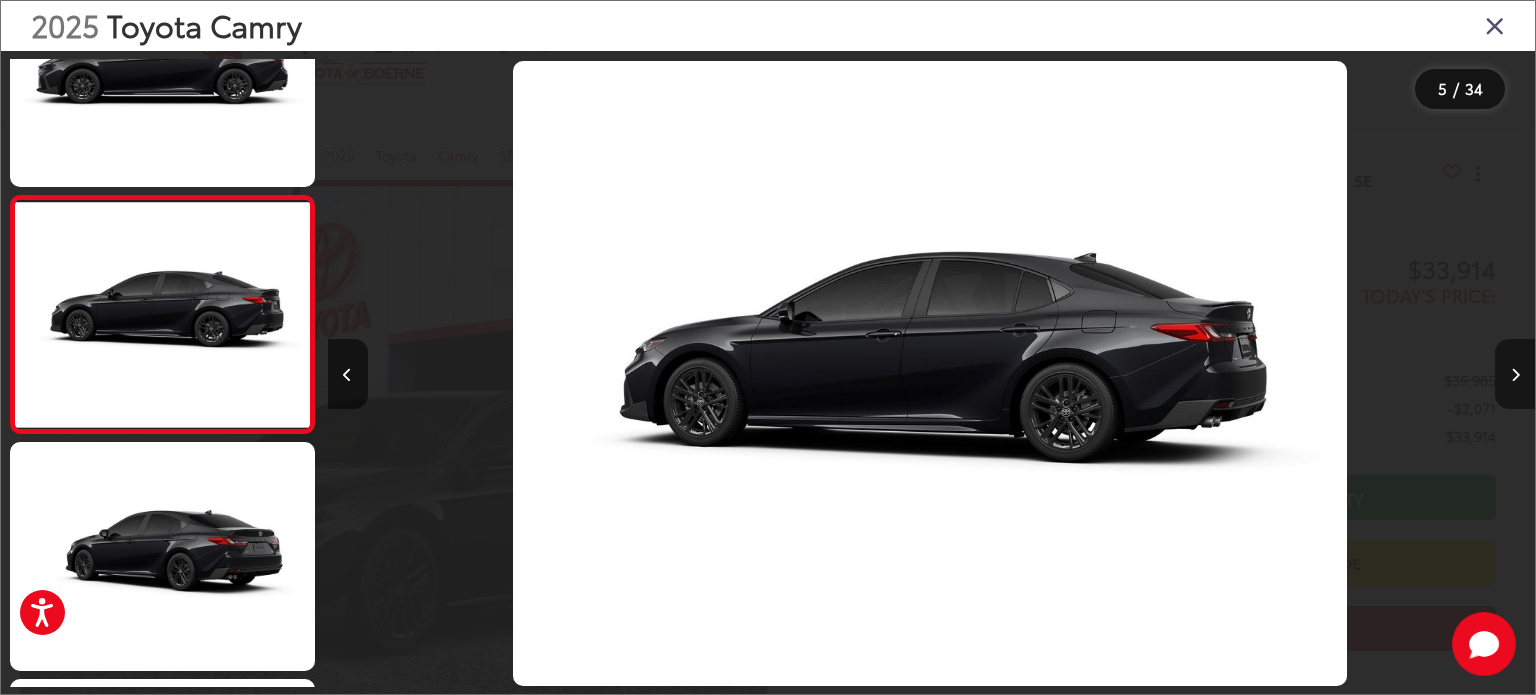 click at bounding box center (1515, 374) 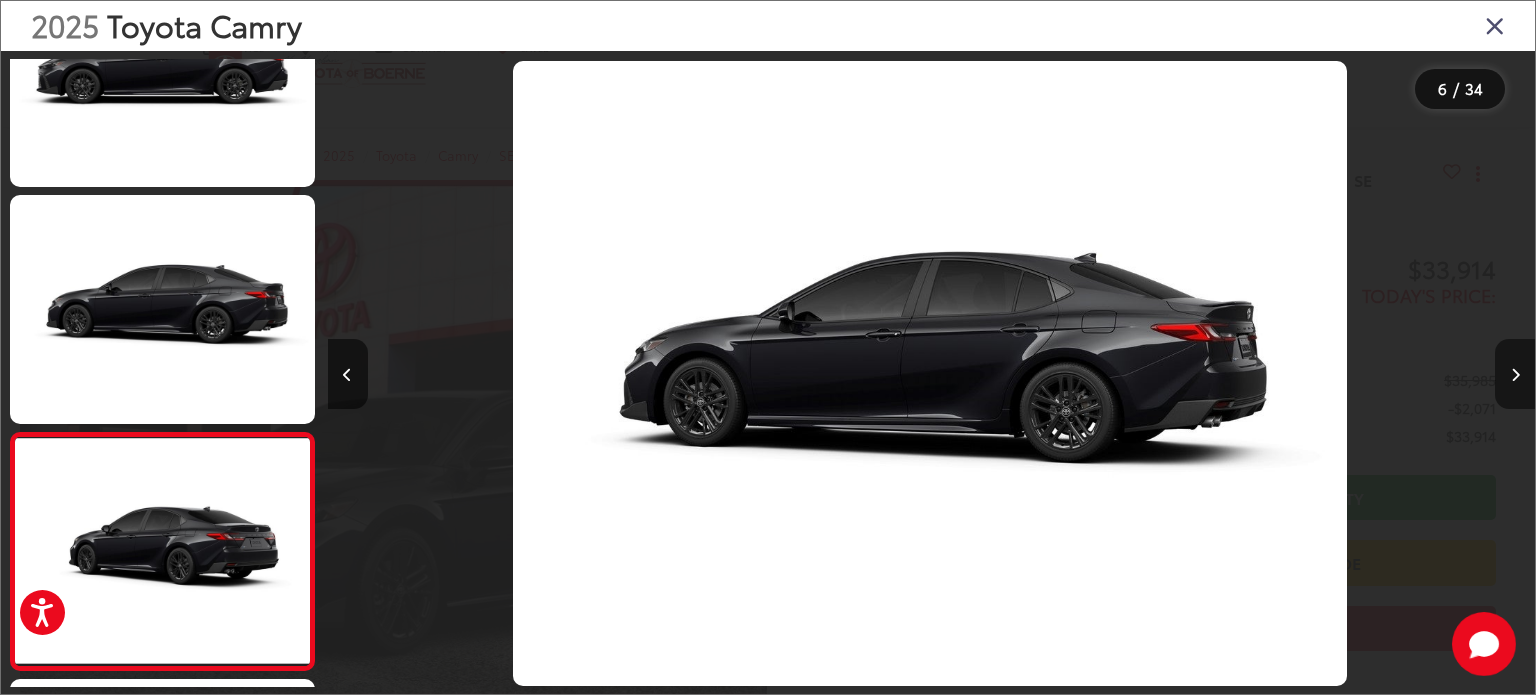 scroll, scrollTop: 0, scrollLeft: 5204, axis: horizontal 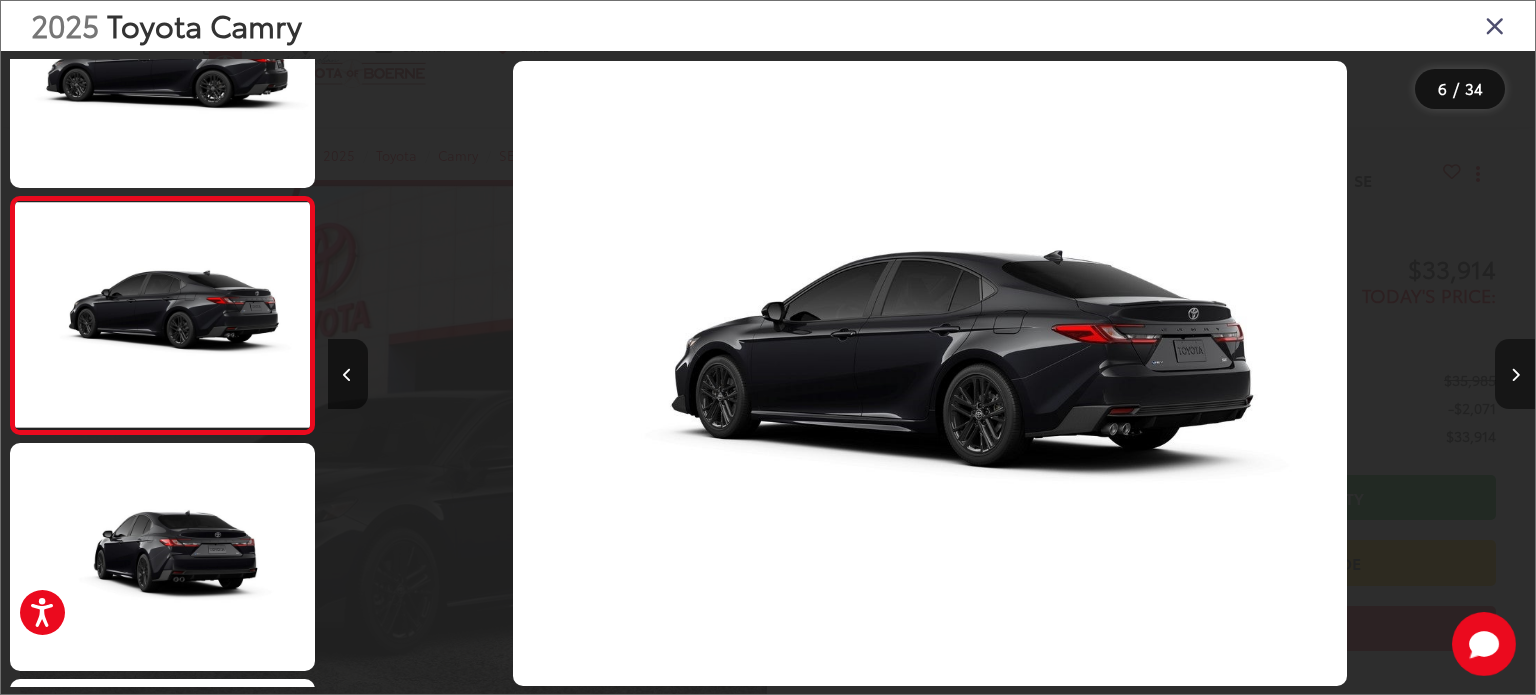 click at bounding box center (1515, 374) 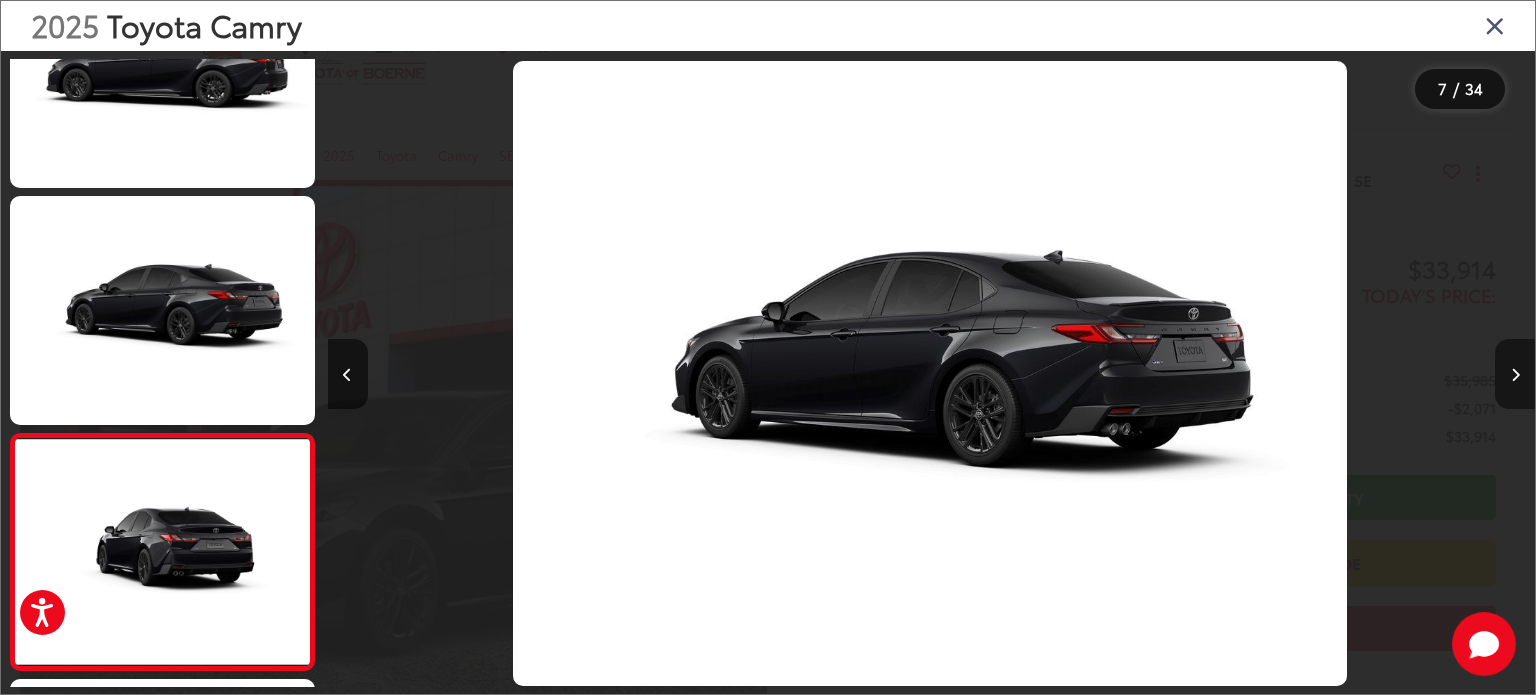 scroll, scrollTop: 0, scrollLeft: 6364, axis: horizontal 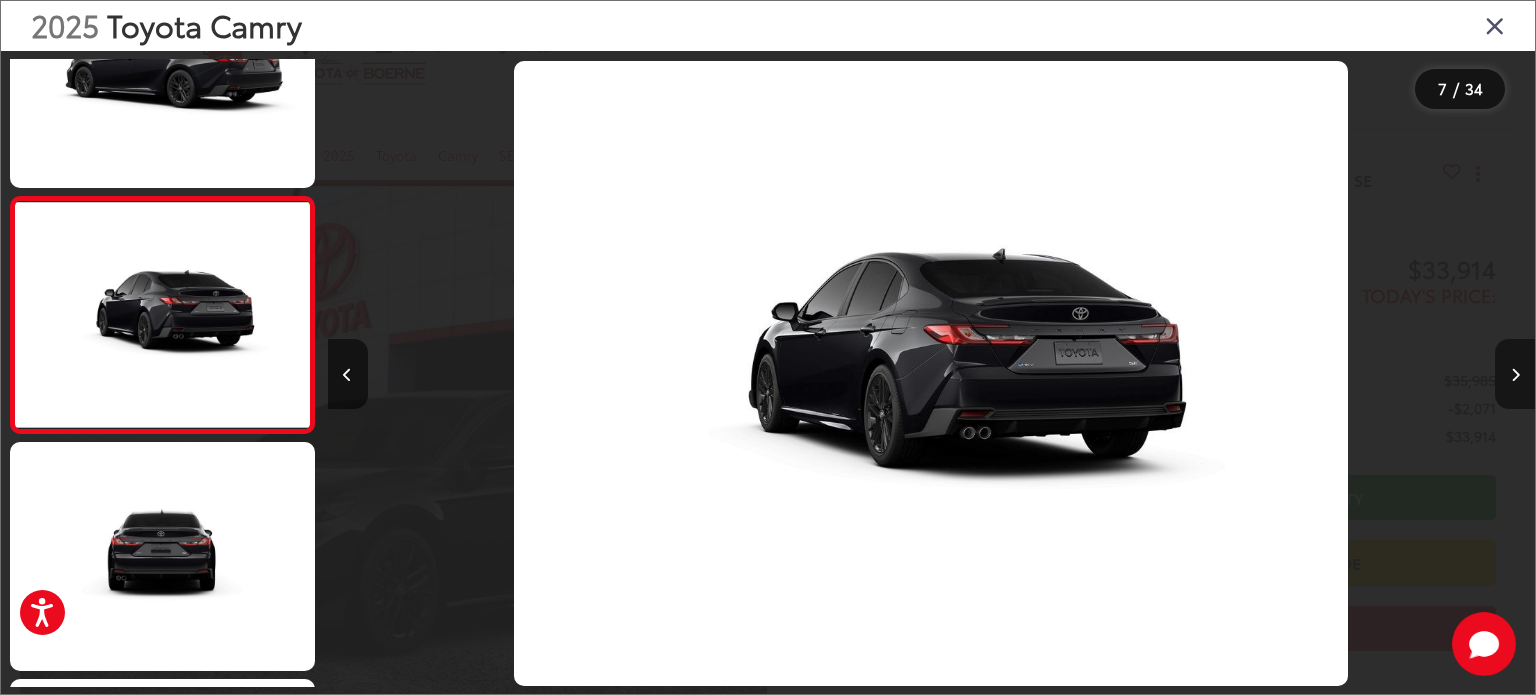 click at bounding box center (1515, 374) 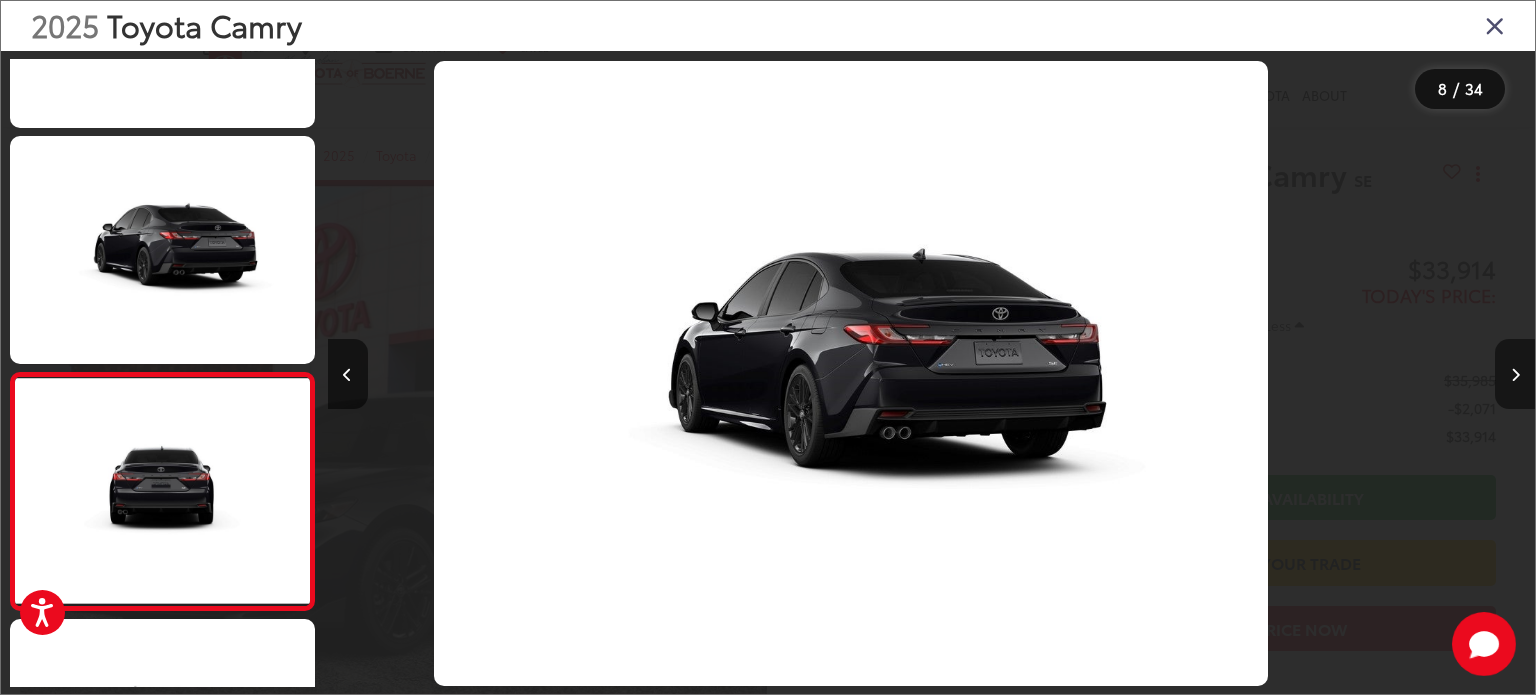 scroll, scrollTop: 1456, scrollLeft: 0, axis: vertical 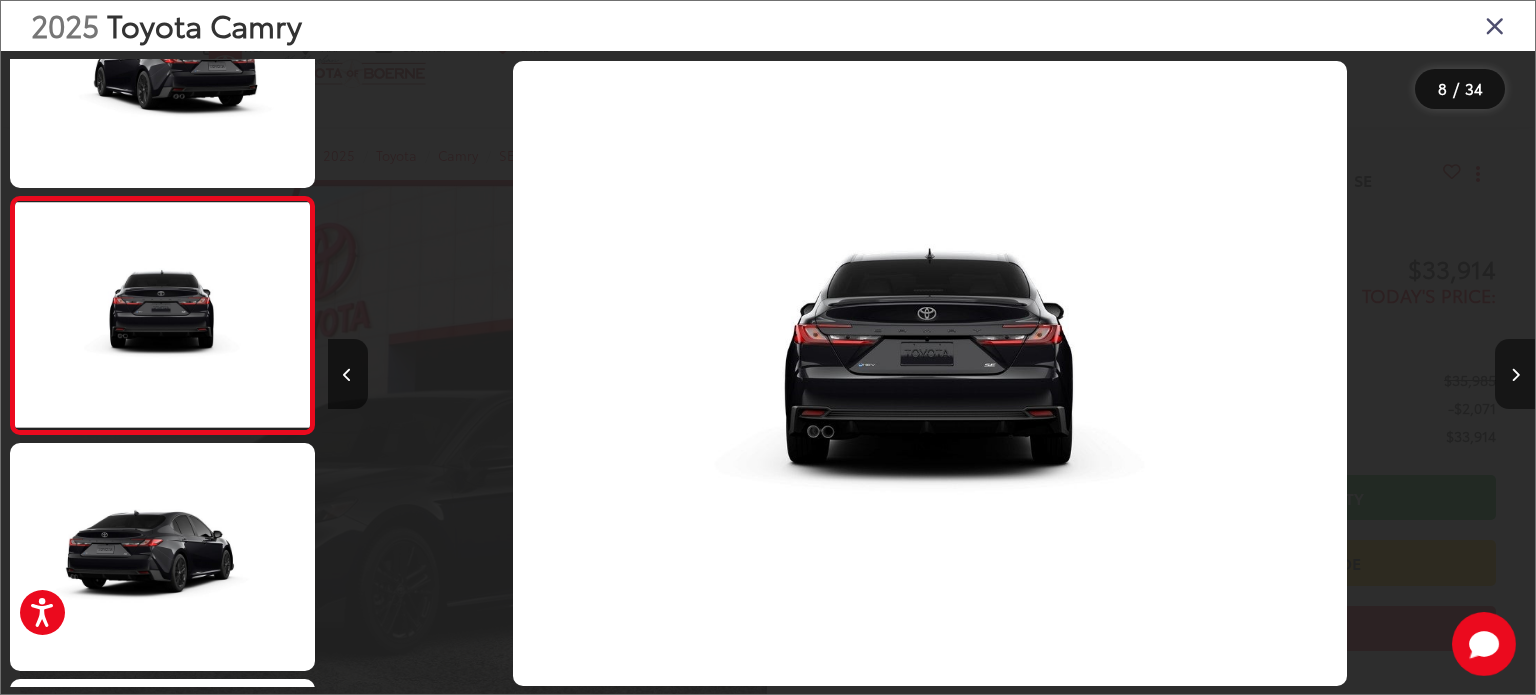 click at bounding box center (1515, 374) 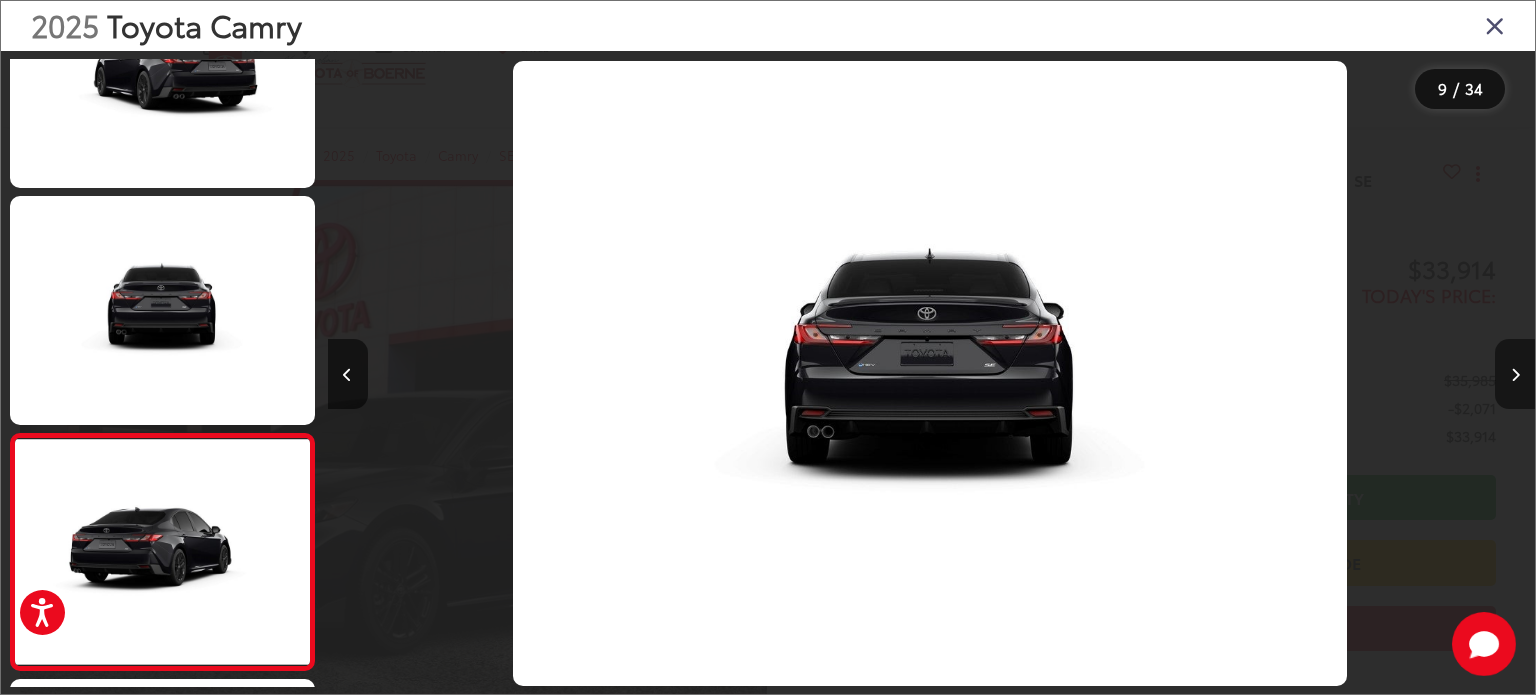 scroll, scrollTop: 0, scrollLeft: 8734, axis: horizontal 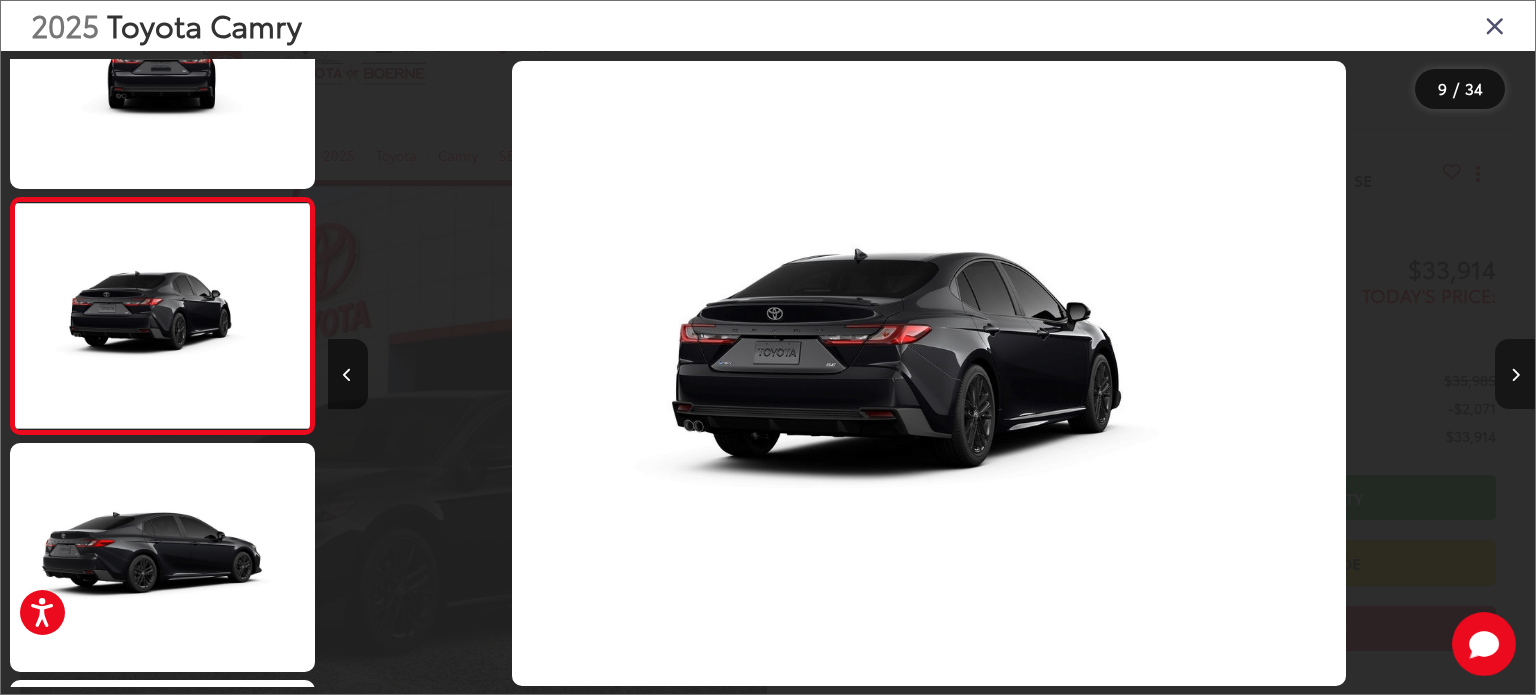 click at bounding box center [1515, 374] 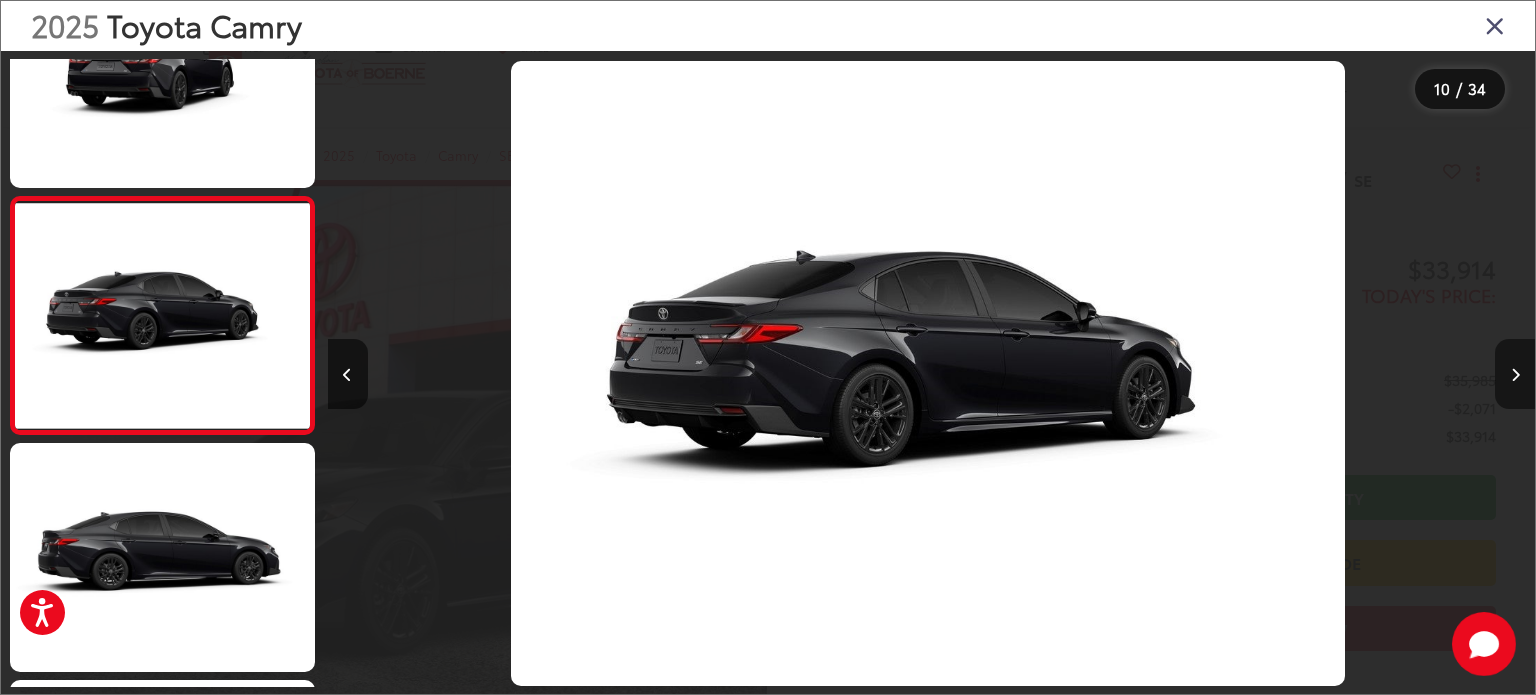 click at bounding box center [1515, 374] 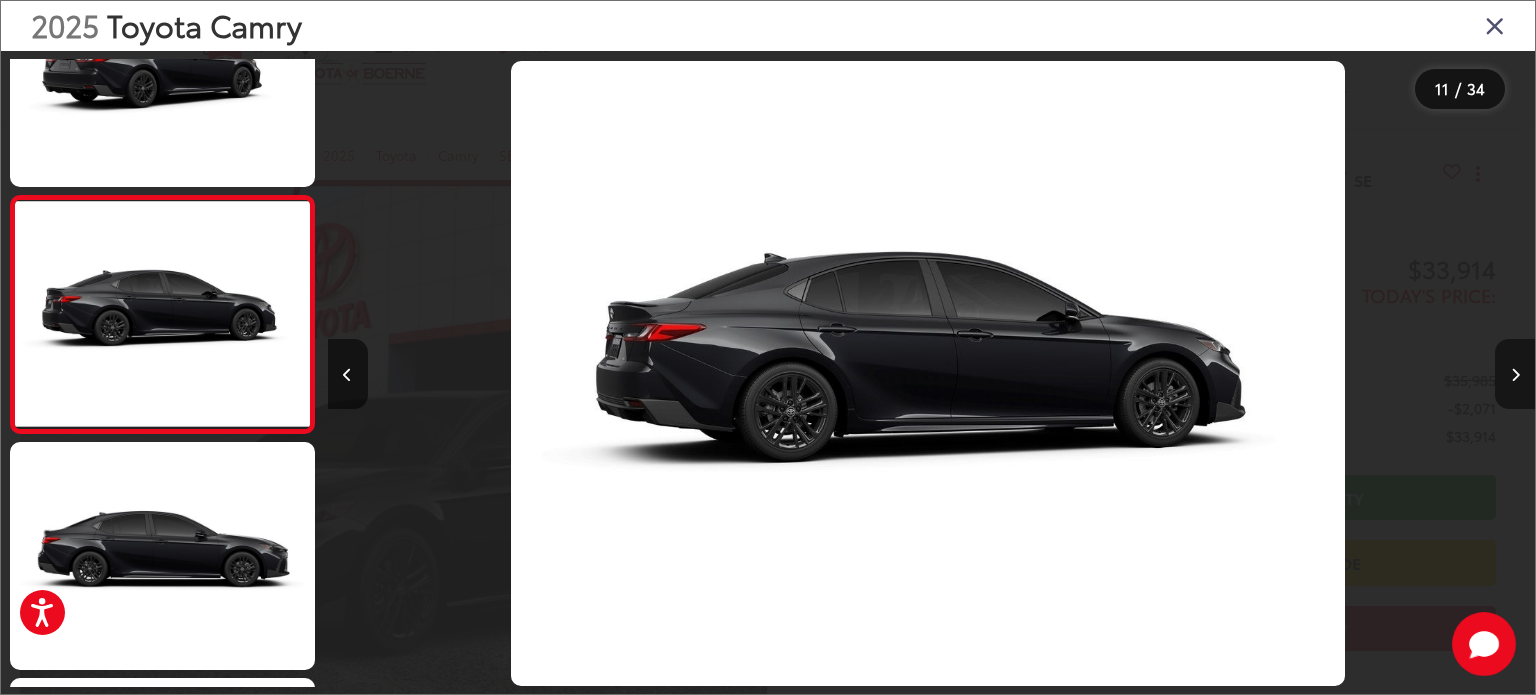 click at bounding box center [1515, 374] 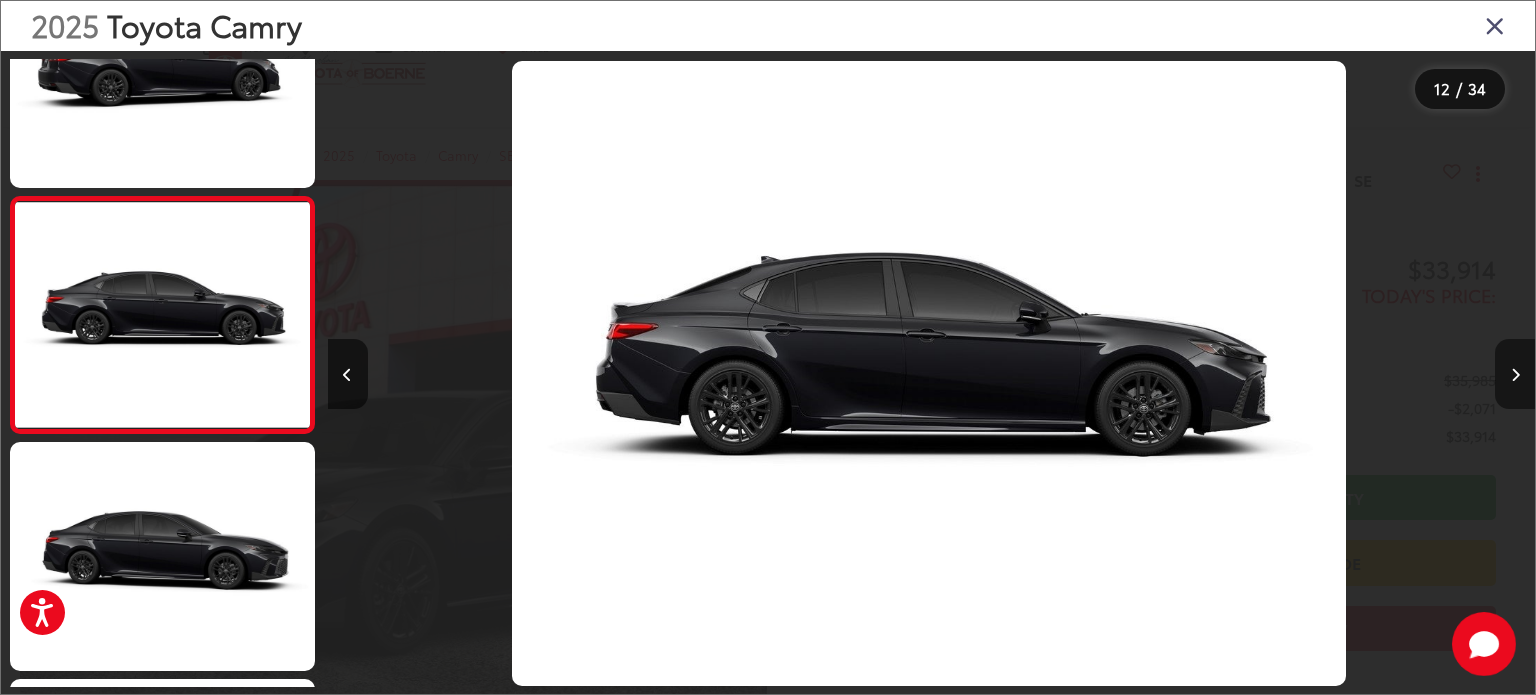 click at bounding box center [1515, 374] 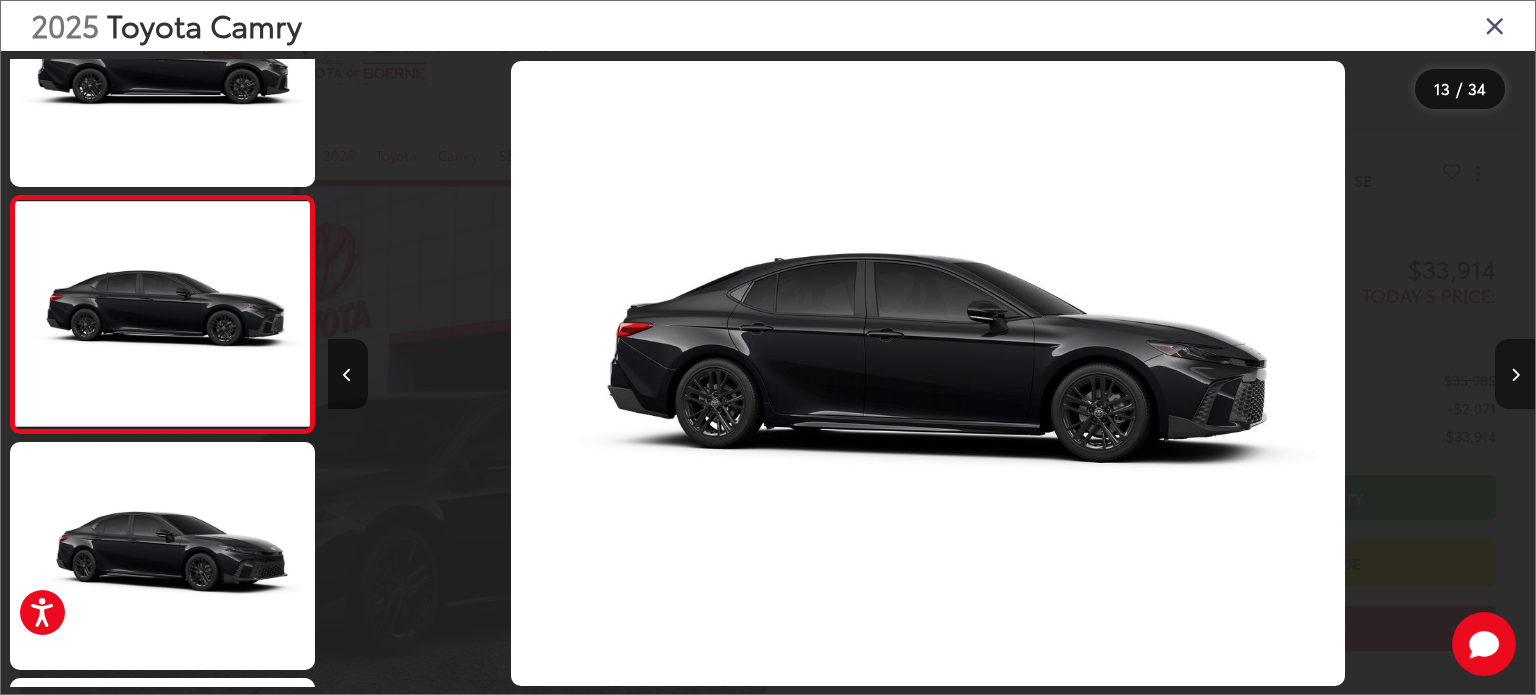 click at bounding box center (1515, 374) 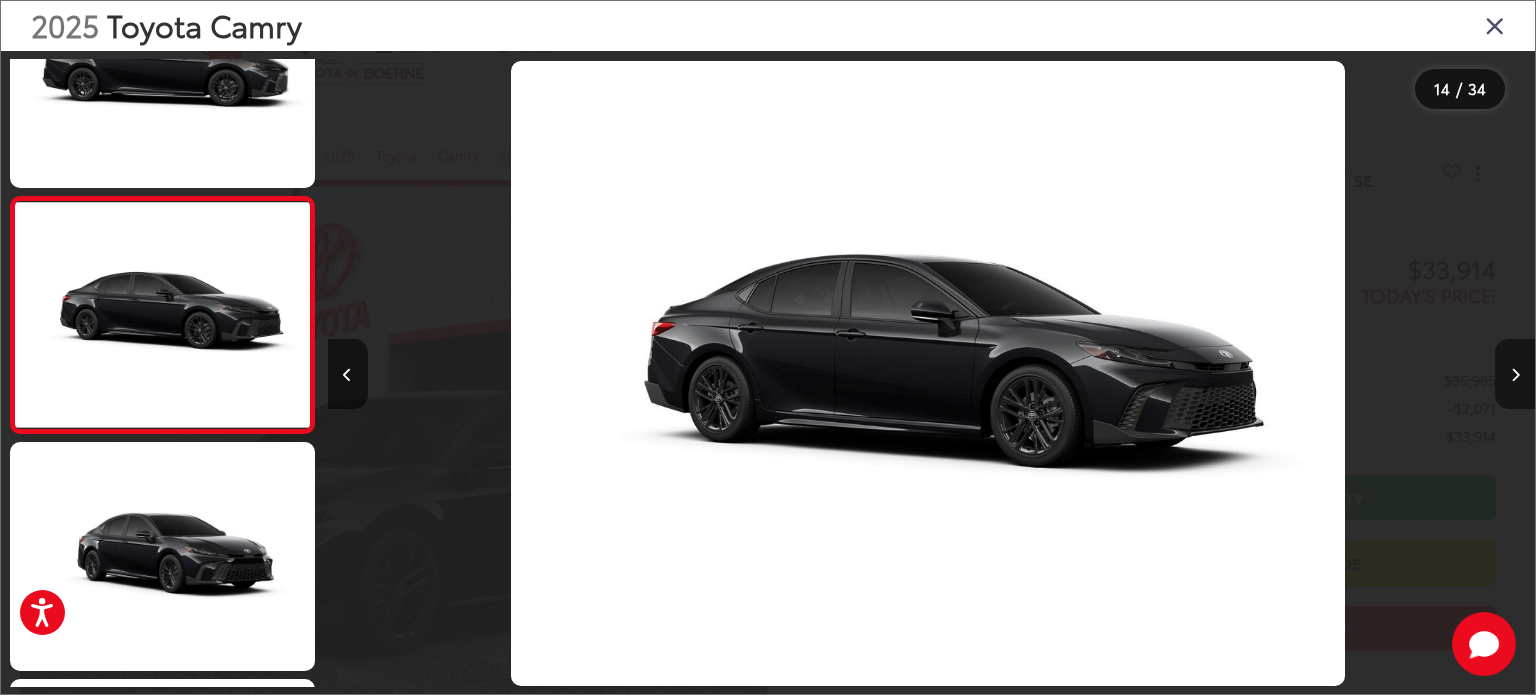 click at bounding box center [1515, 374] 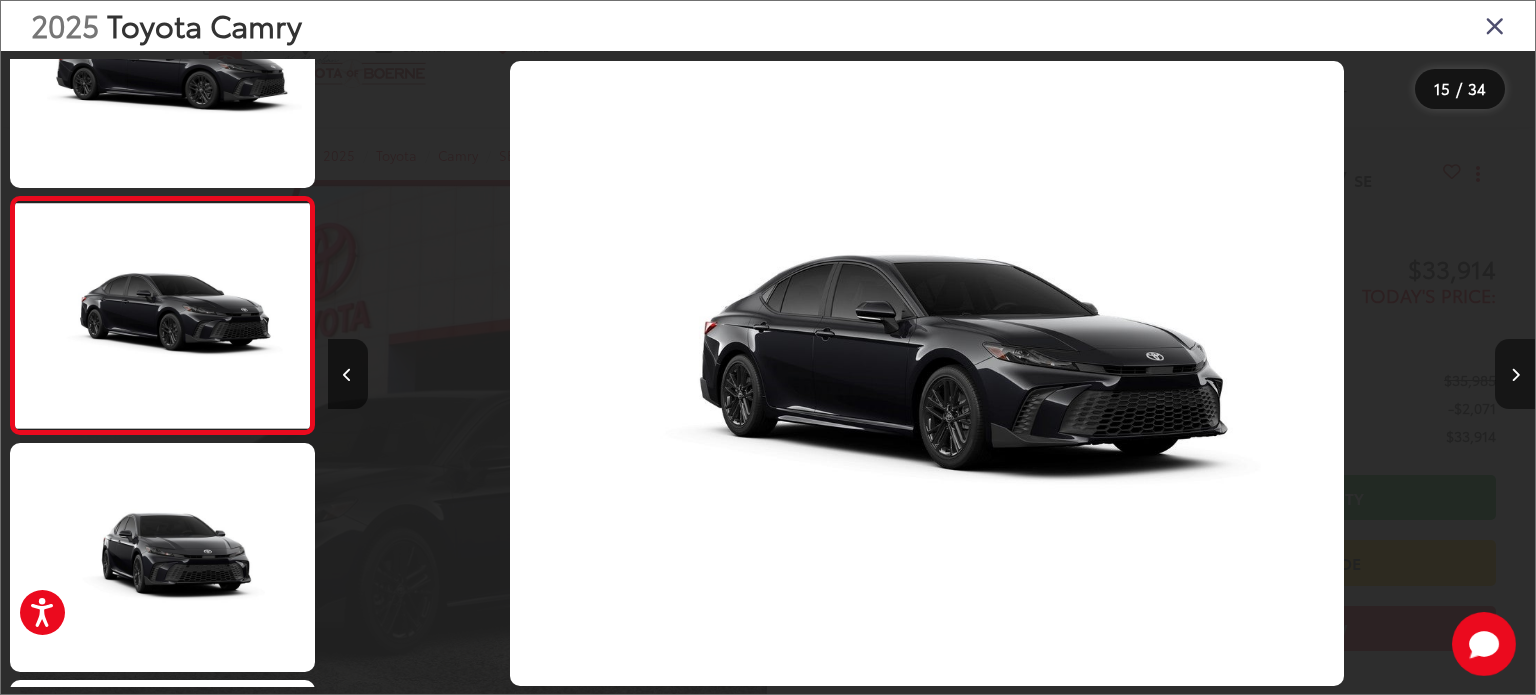 click at bounding box center [1515, 374] 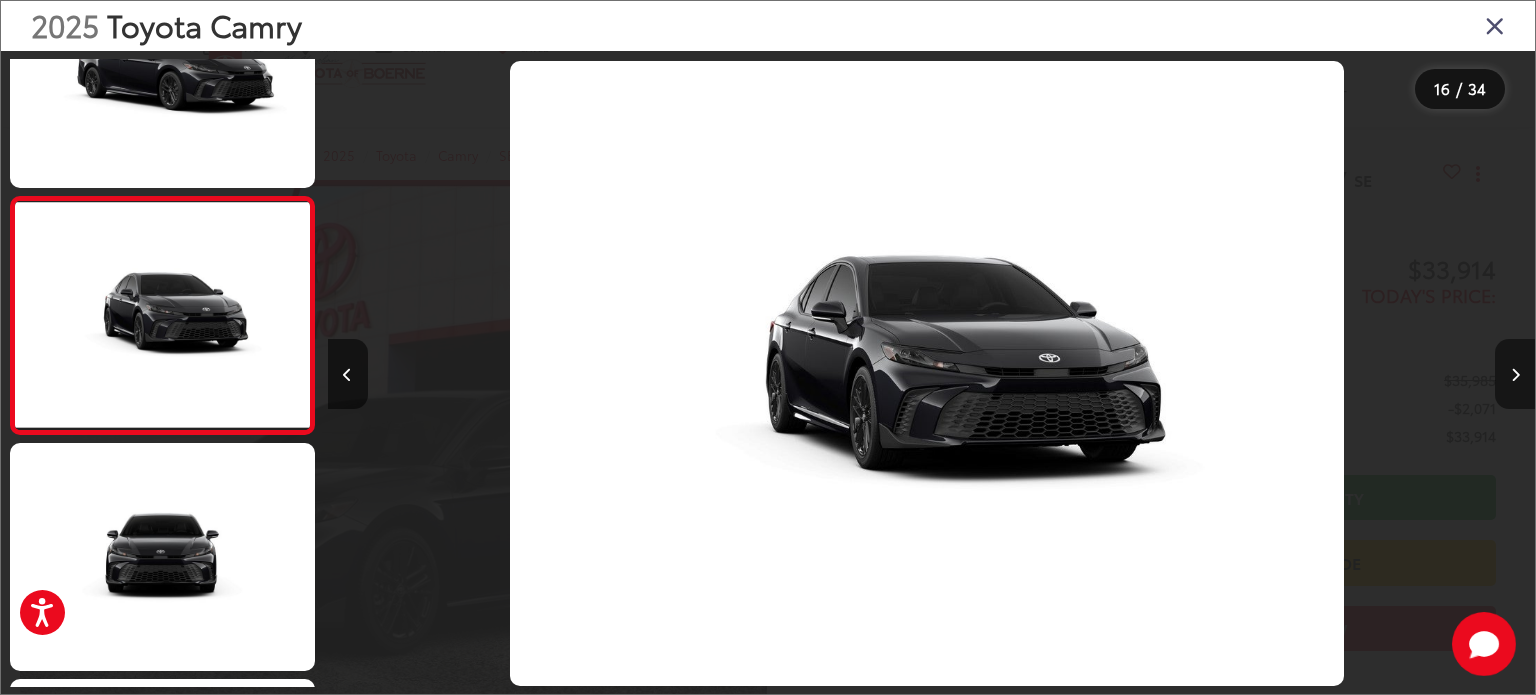 click at bounding box center [1515, 374] 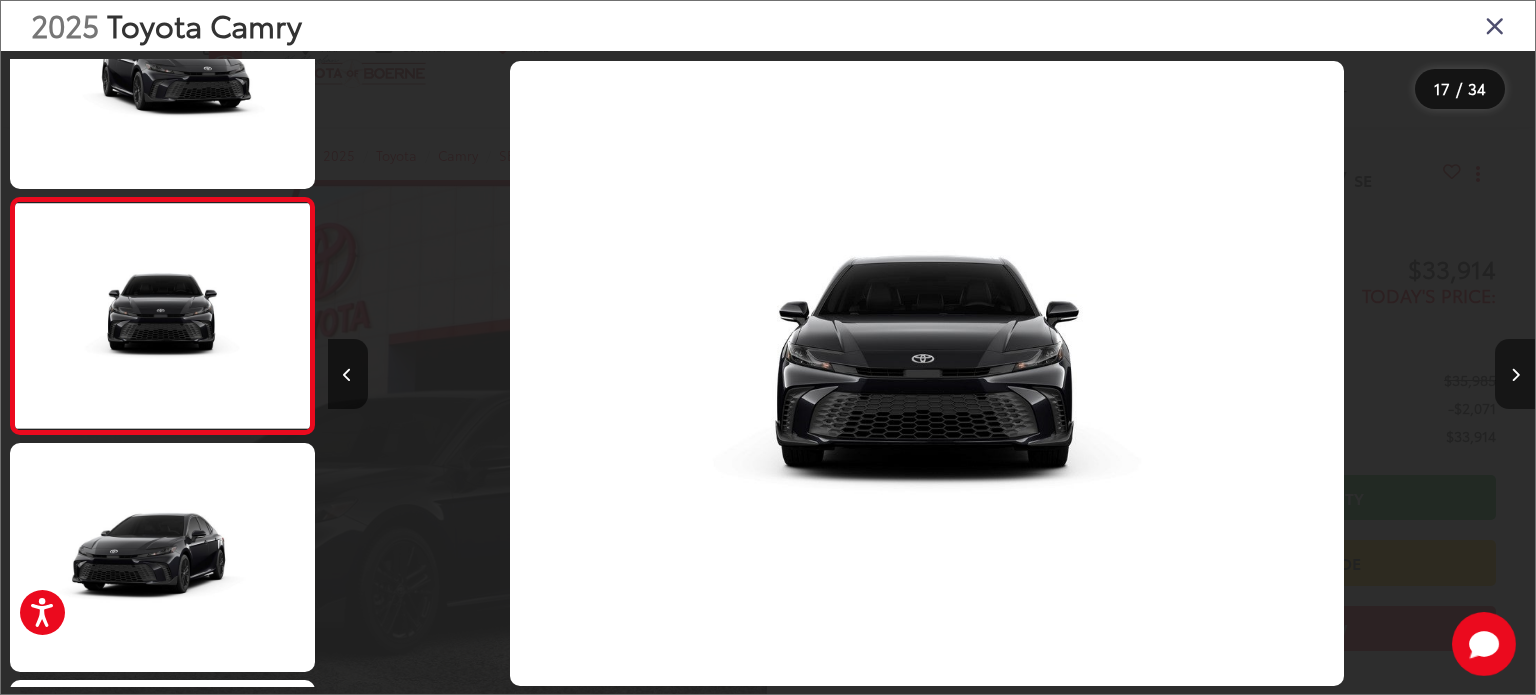 click at bounding box center [1515, 374] 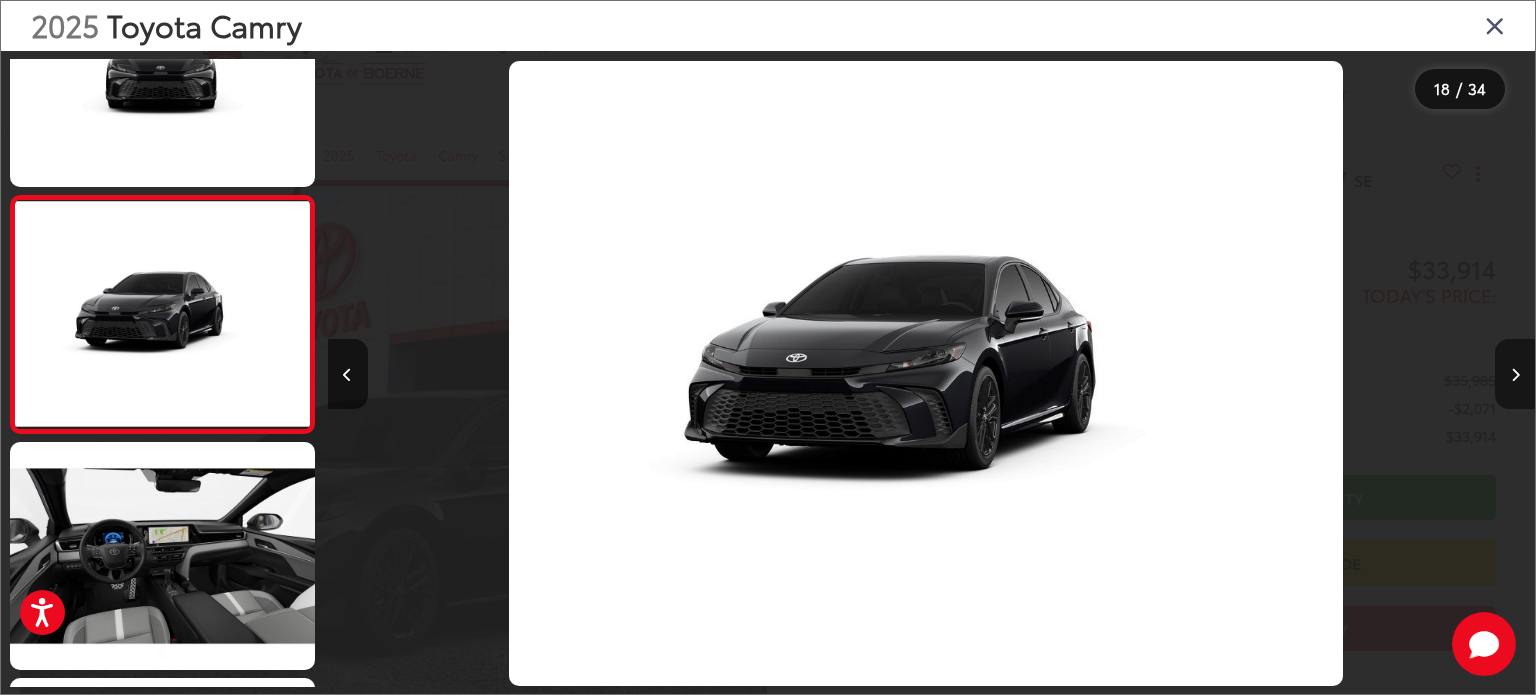 click at bounding box center (1515, 374) 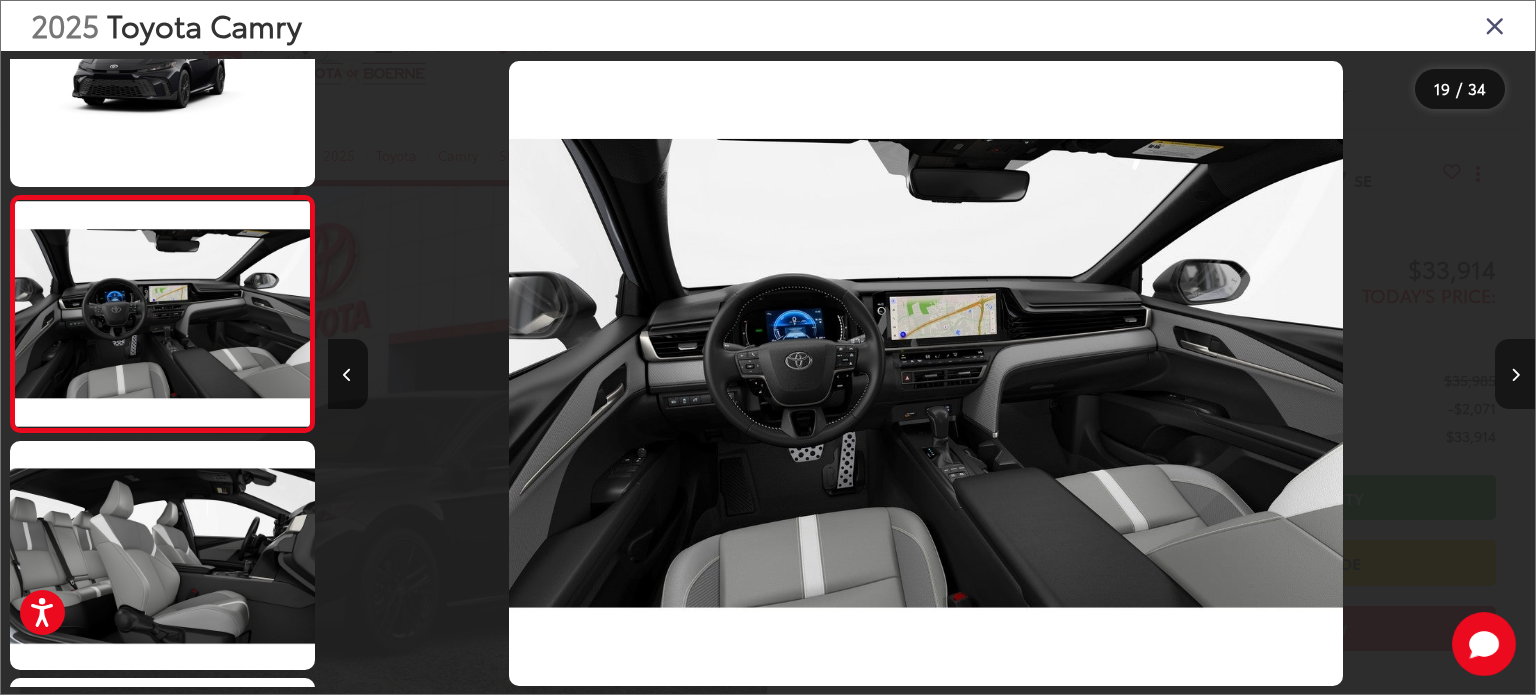 click at bounding box center (1515, 374) 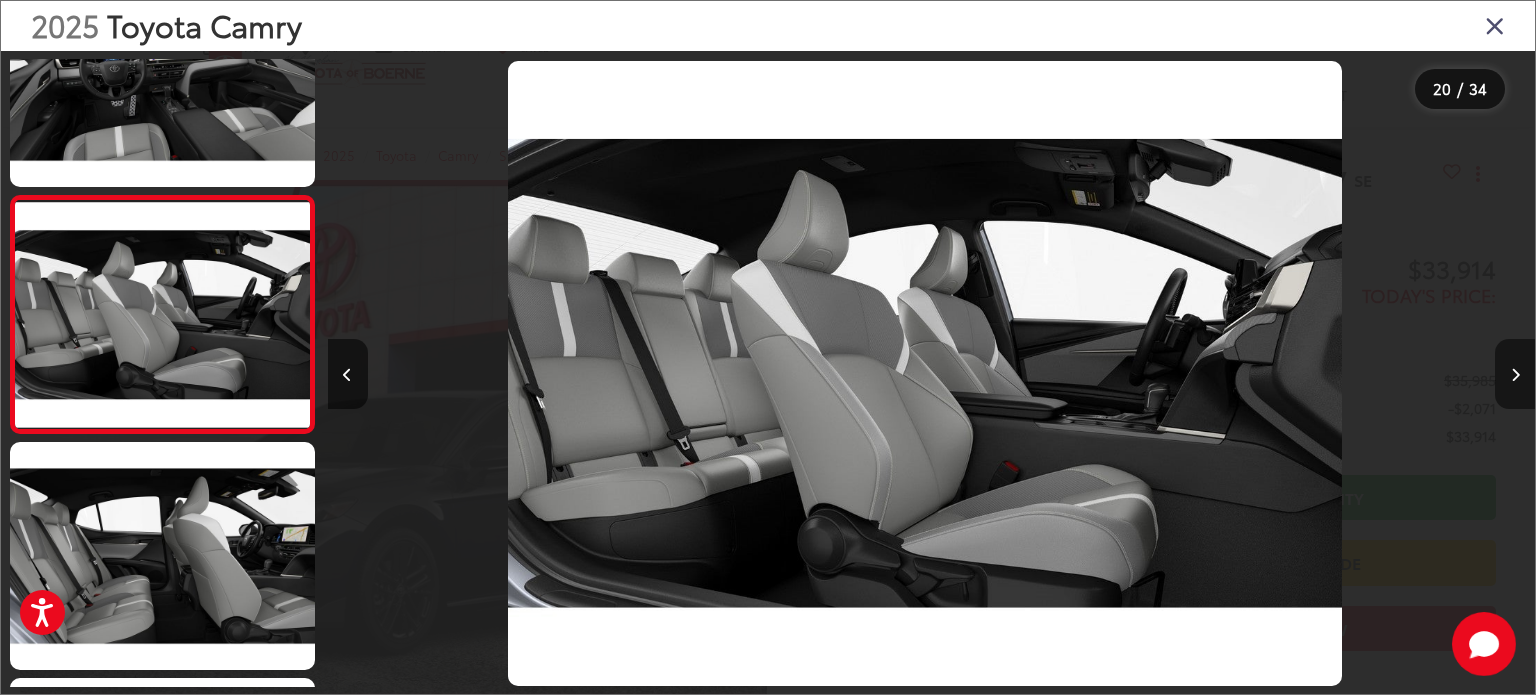 click at bounding box center [1515, 374] 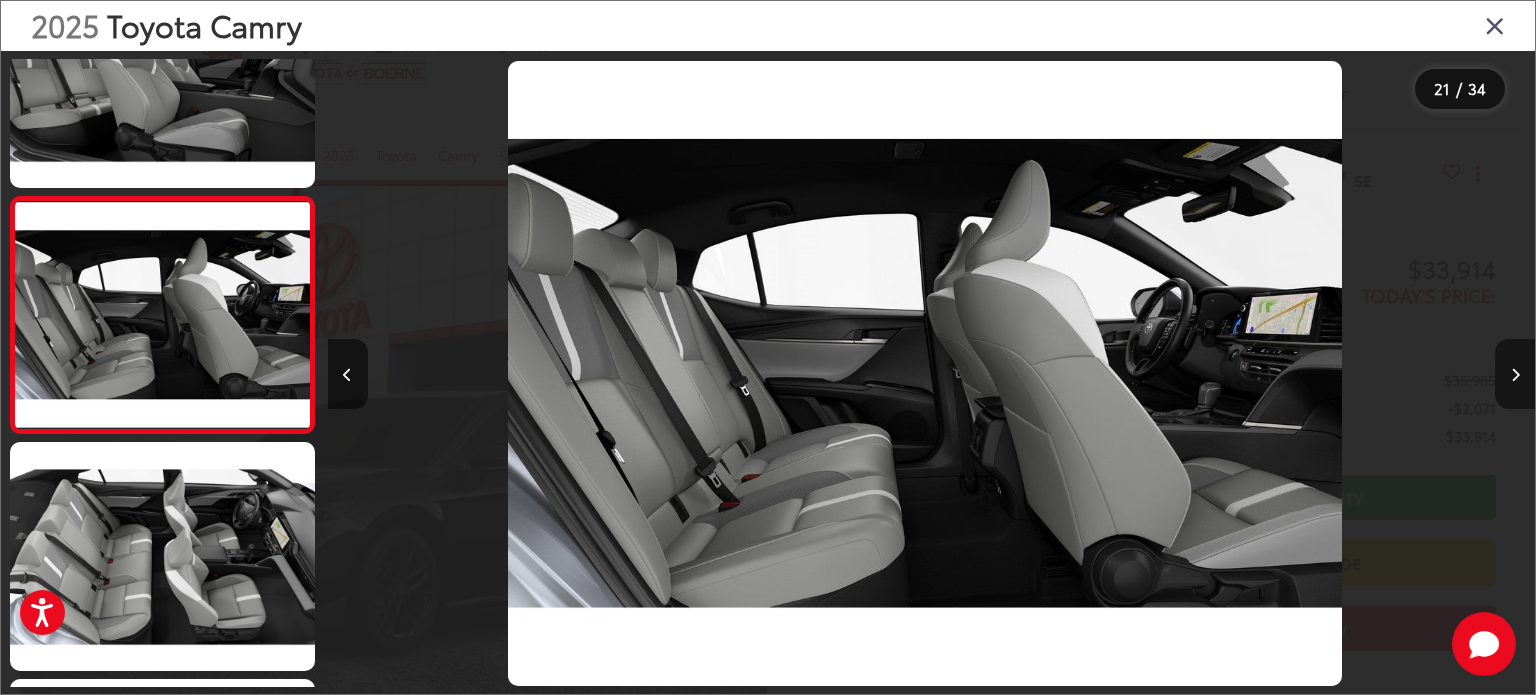 click at bounding box center (1515, 374) 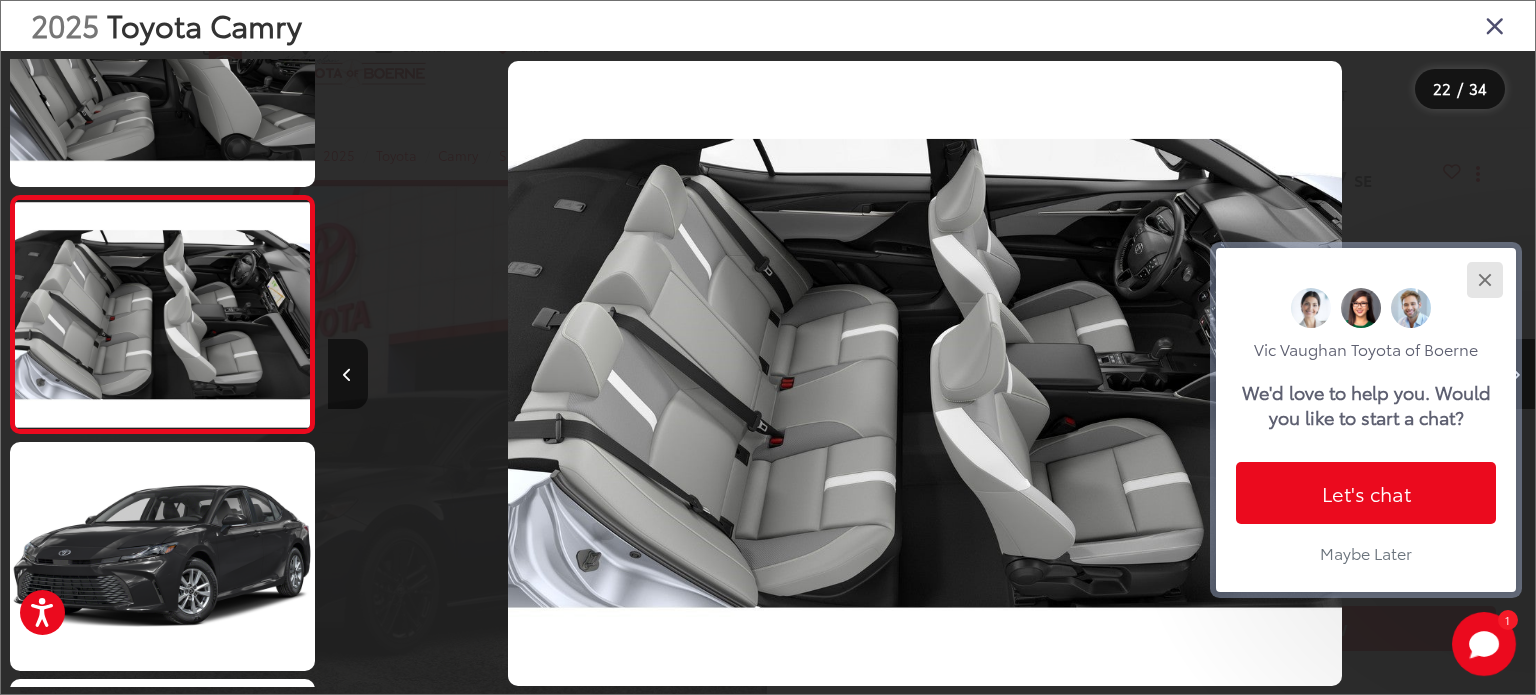 click at bounding box center (1484, 279) 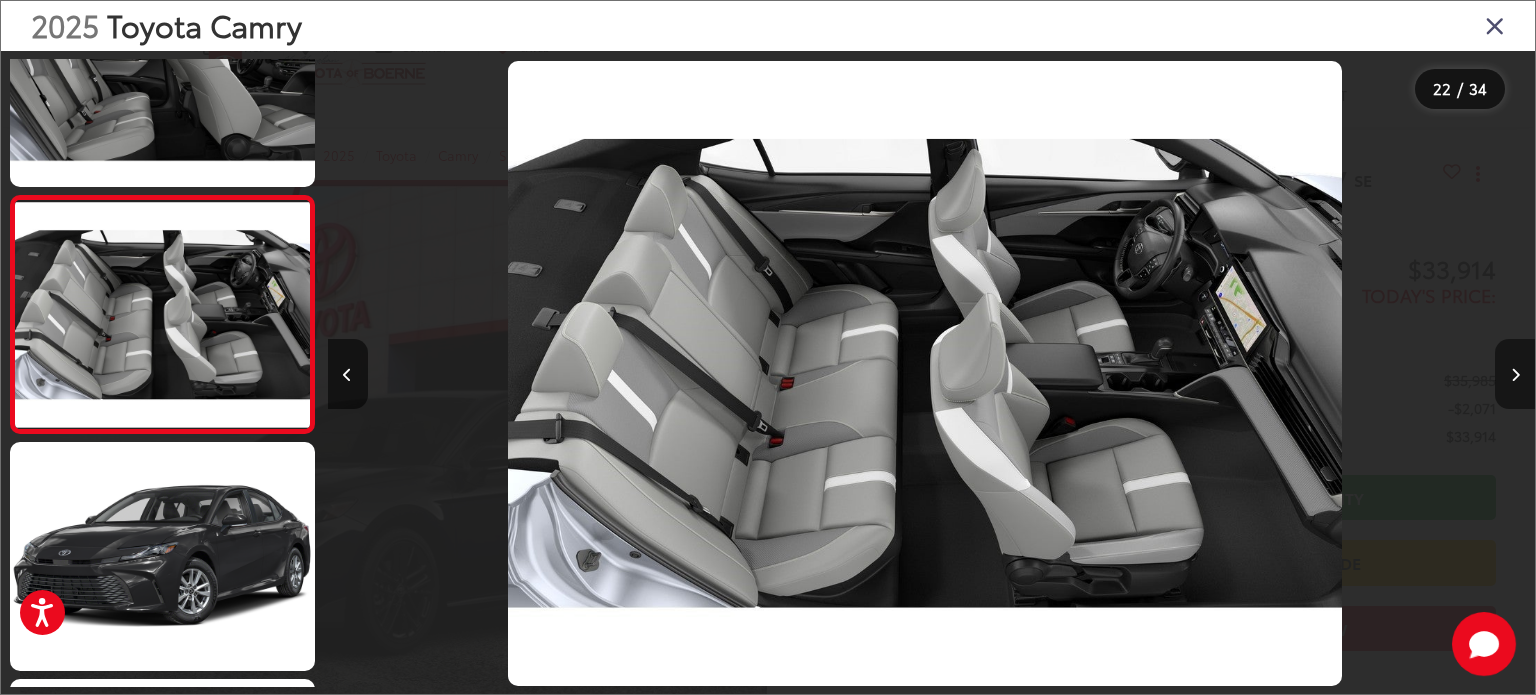 click at bounding box center (1515, 374) 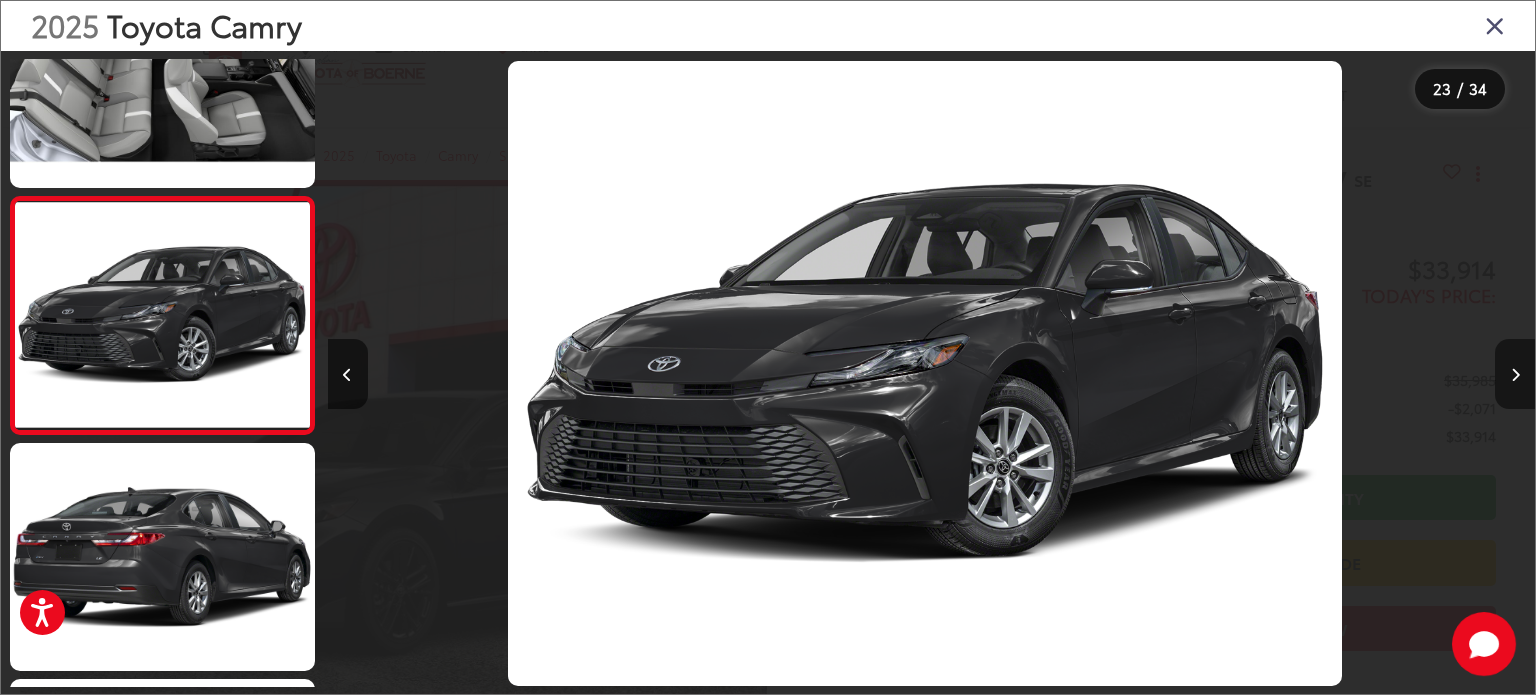 click at bounding box center [1515, 374] 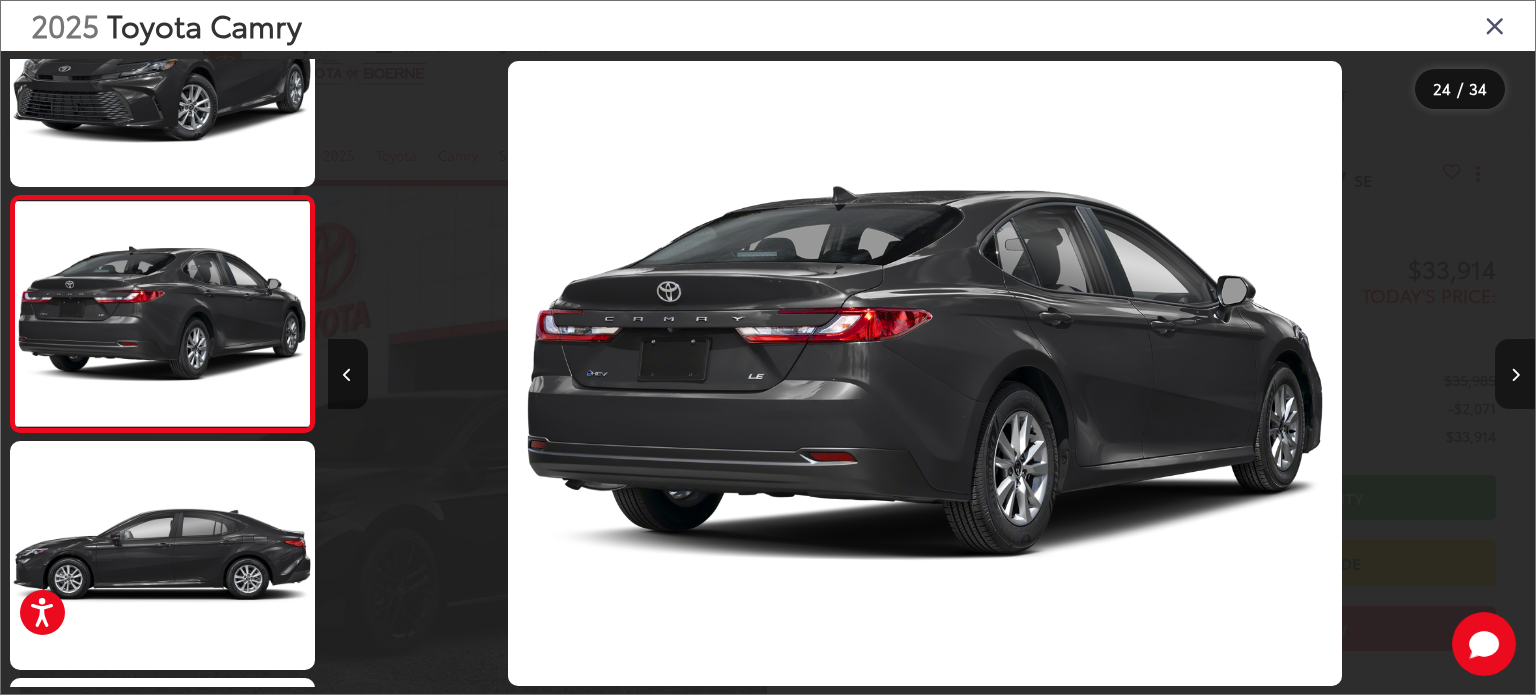 click at bounding box center (1515, 374) 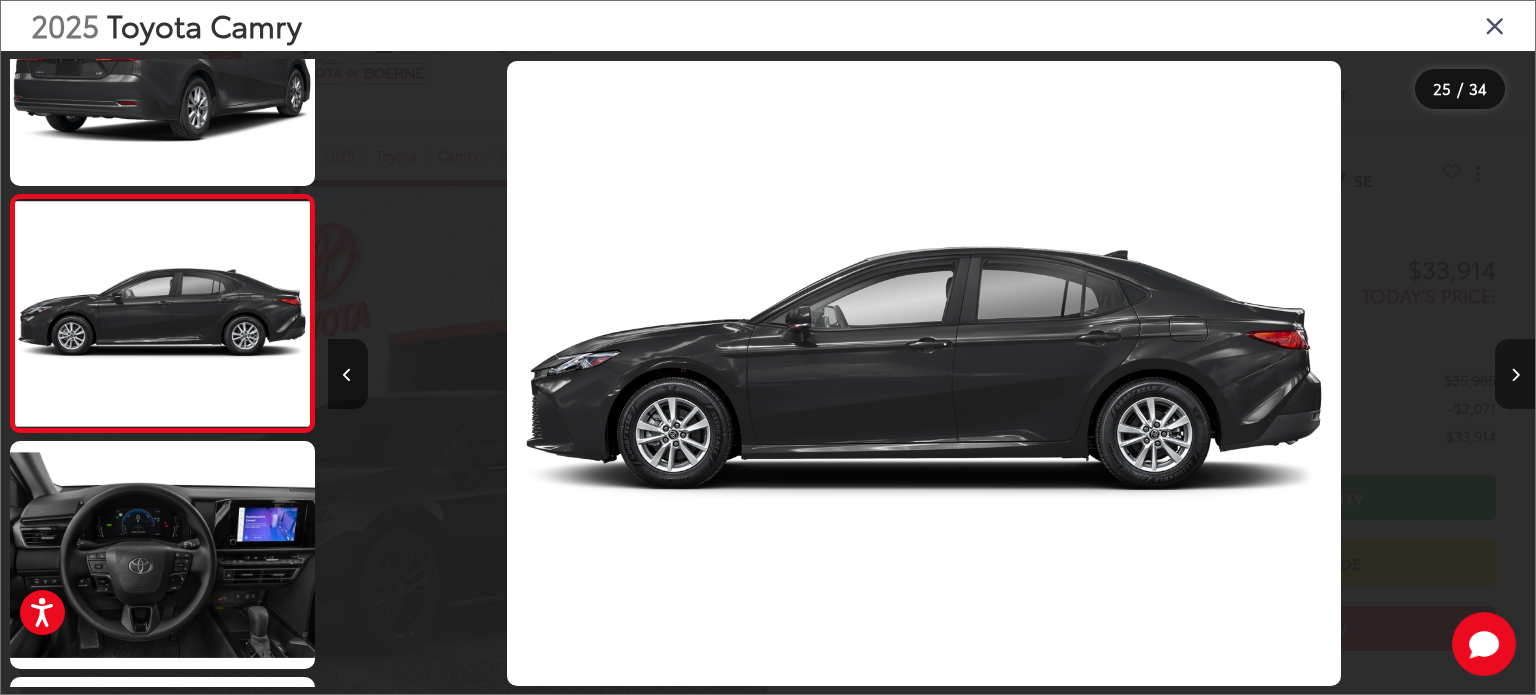 click at bounding box center (1515, 374) 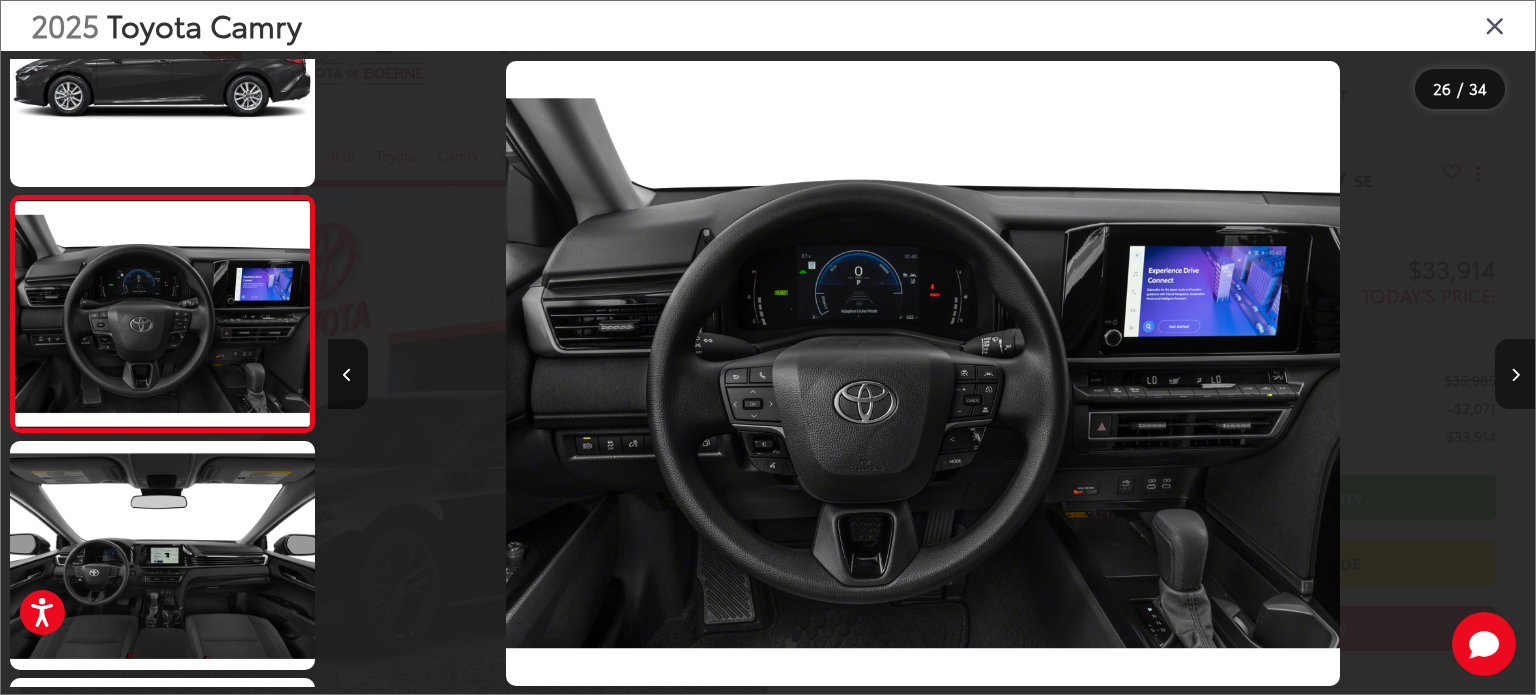 click at bounding box center [1515, 374] 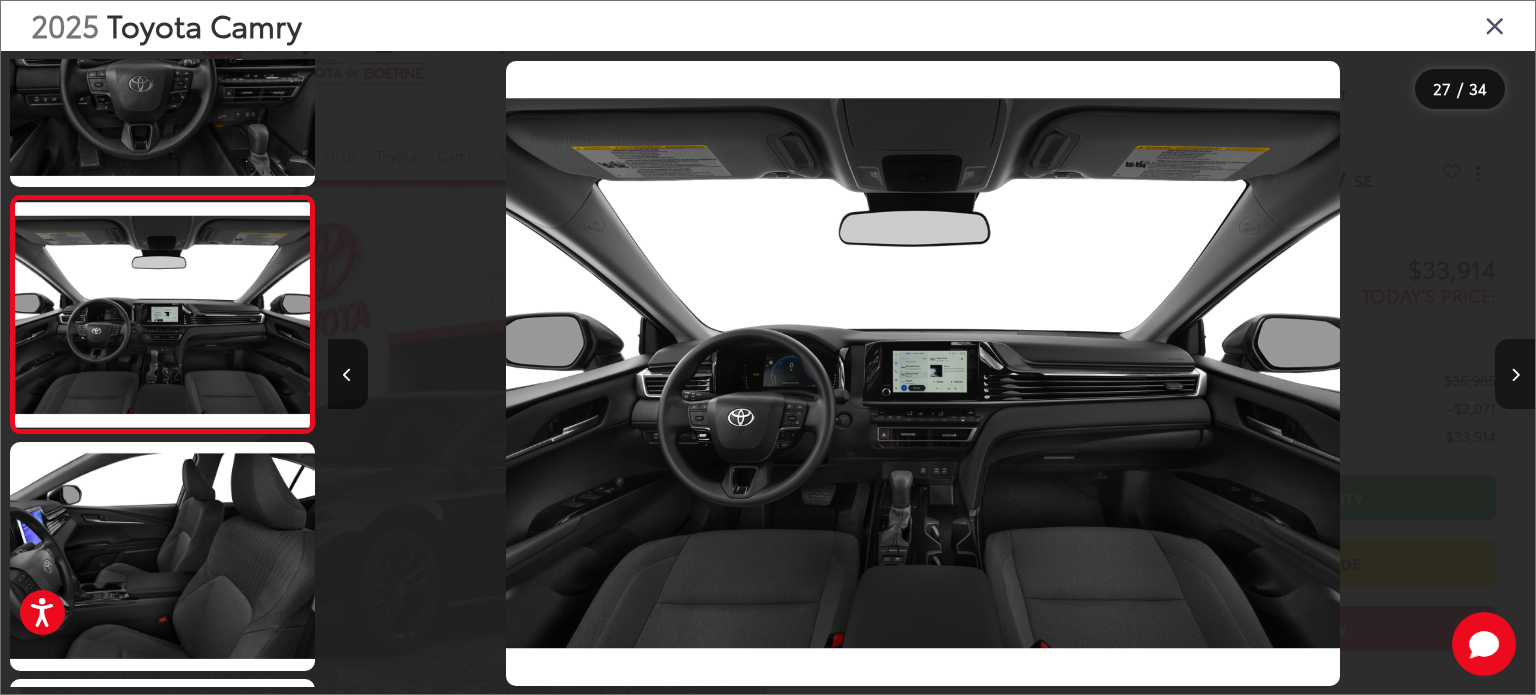 click at bounding box center (1515, 374) 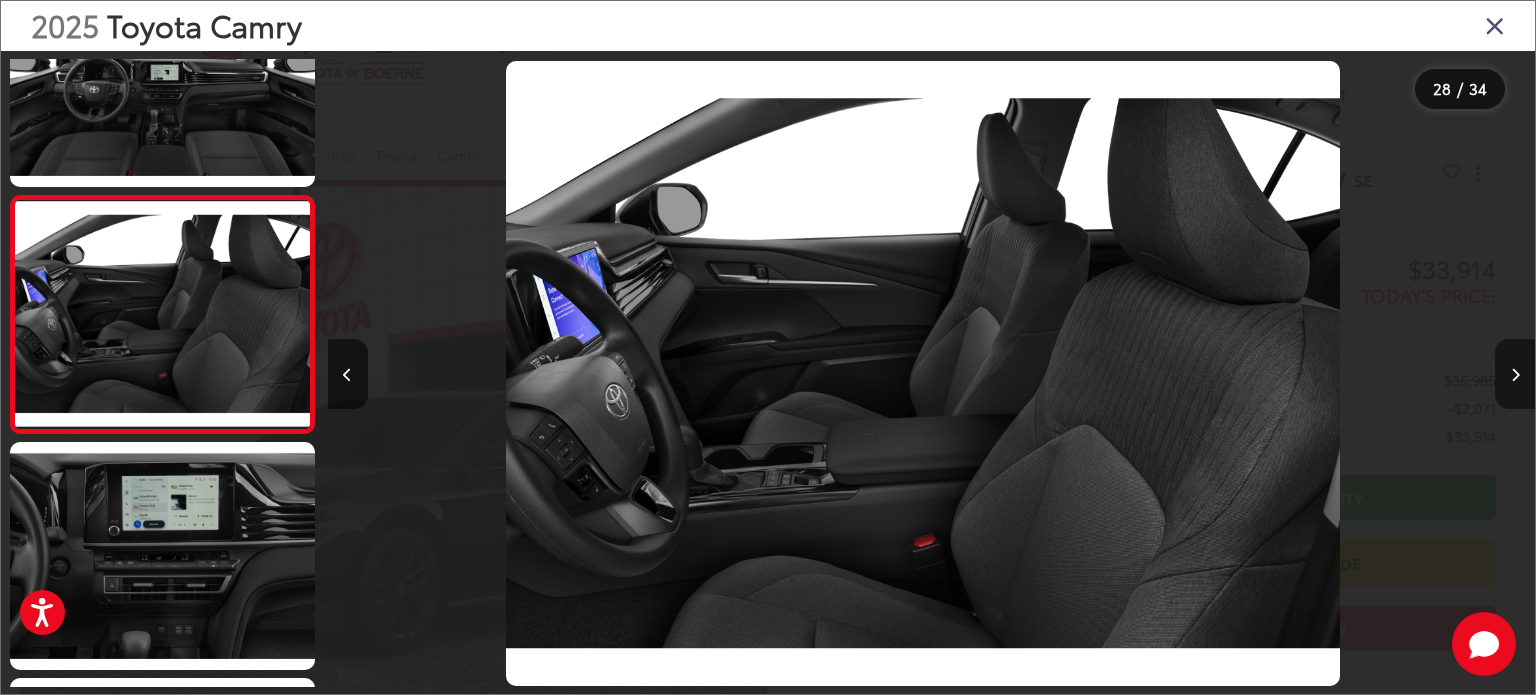 click at bounding box center [1515, 374] 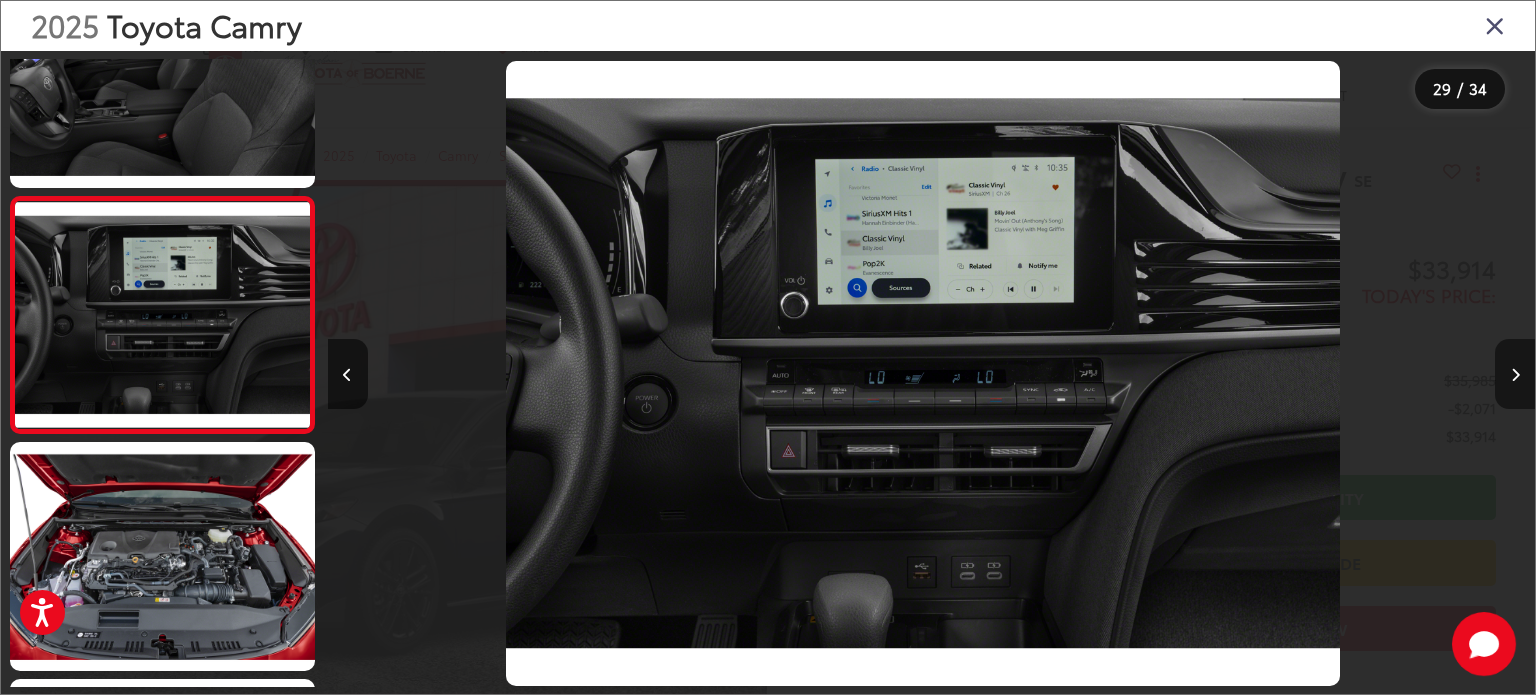click at bounding box center [1515, 374] 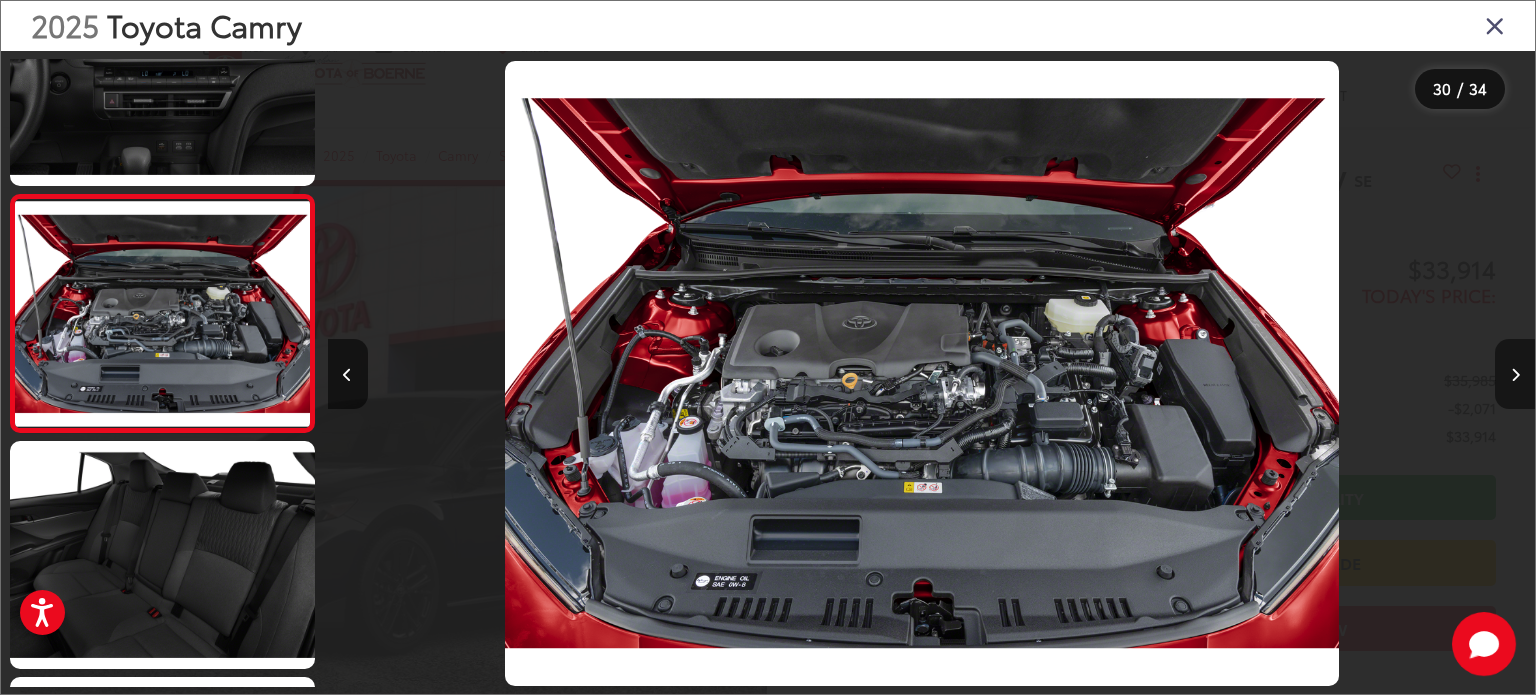 click at bounding box center (1515, 374) 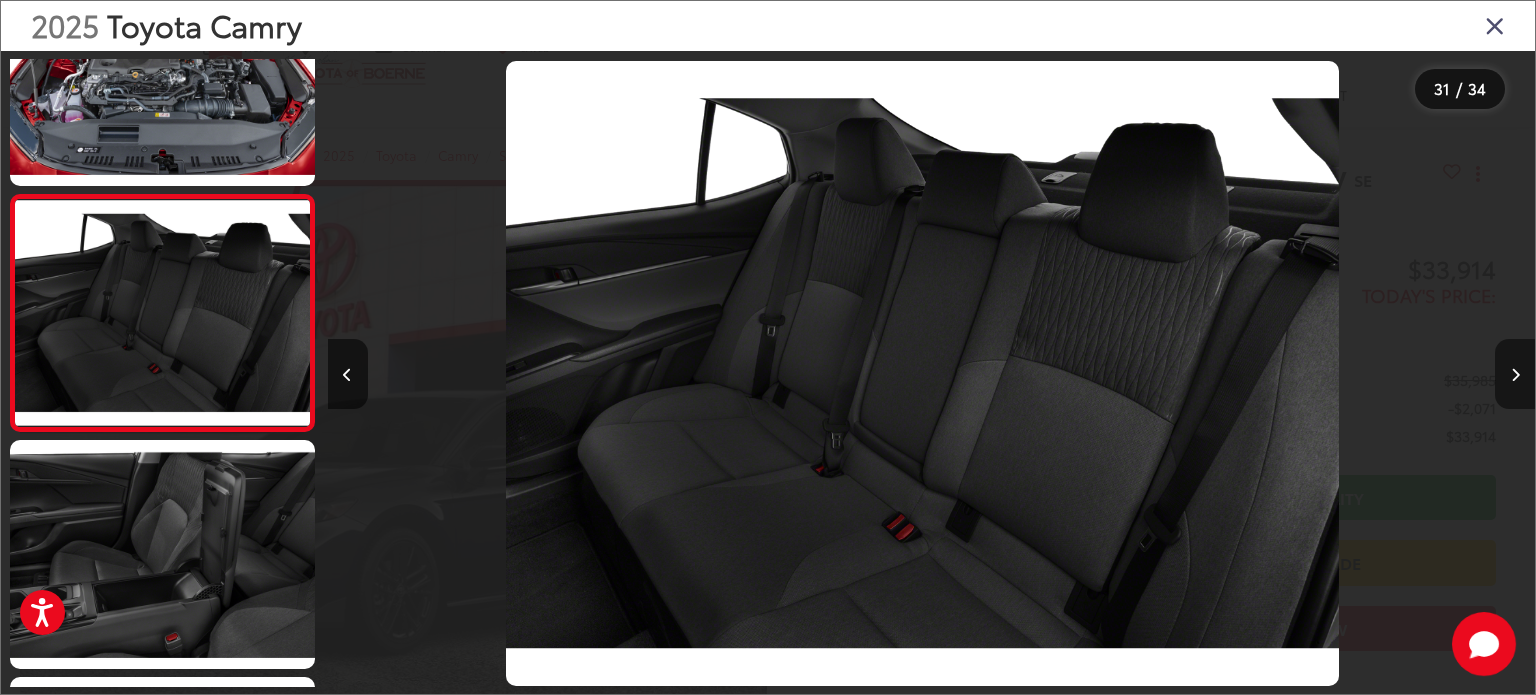 click at bounding box center (1515, 374) 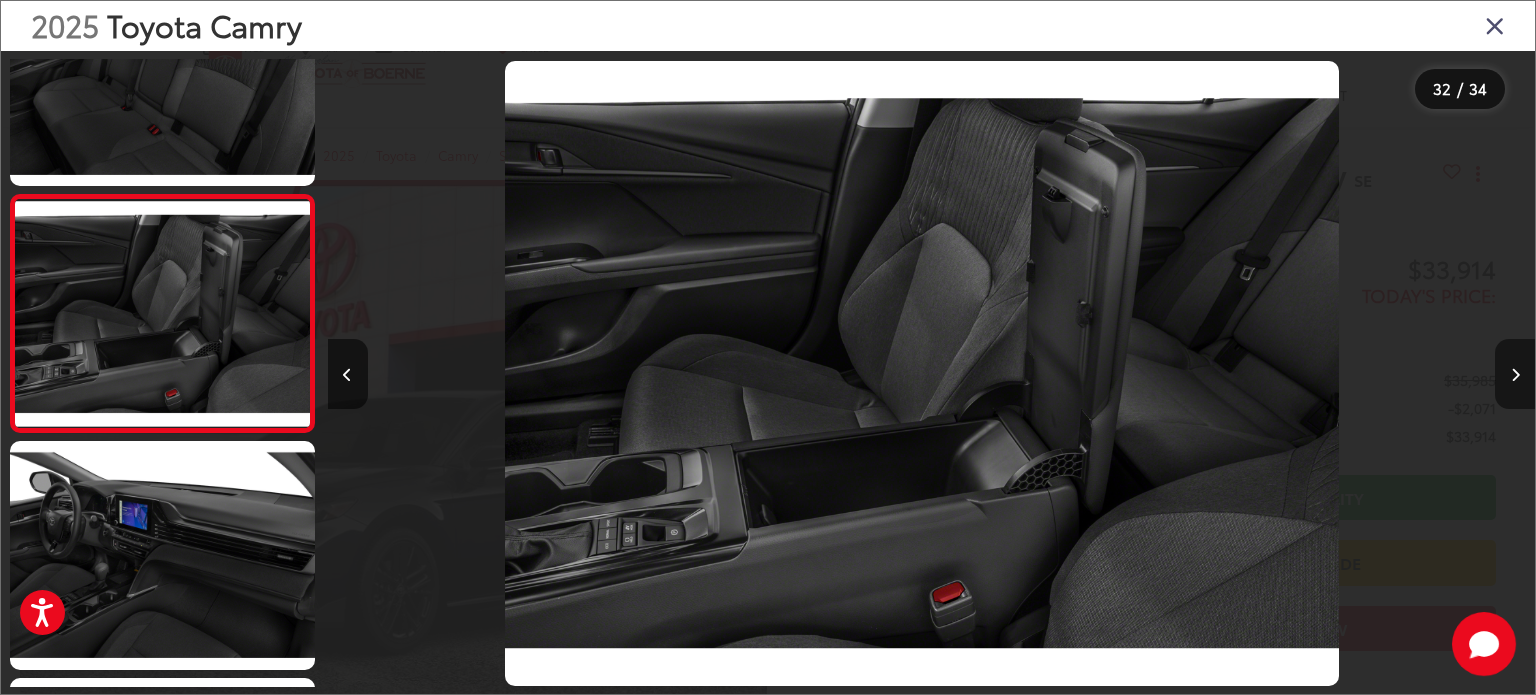 click at bounding box center [1515, 374] 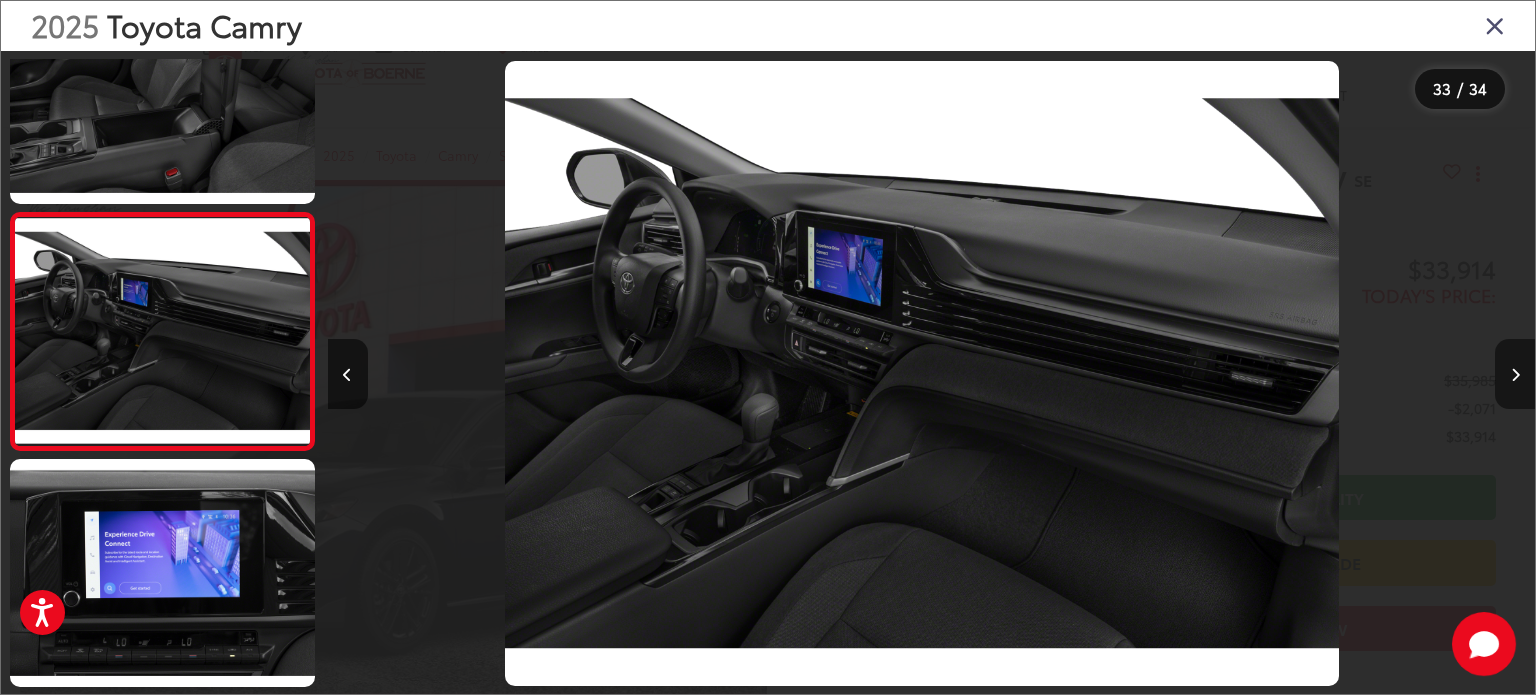 click at bounding box center [1515, 374] 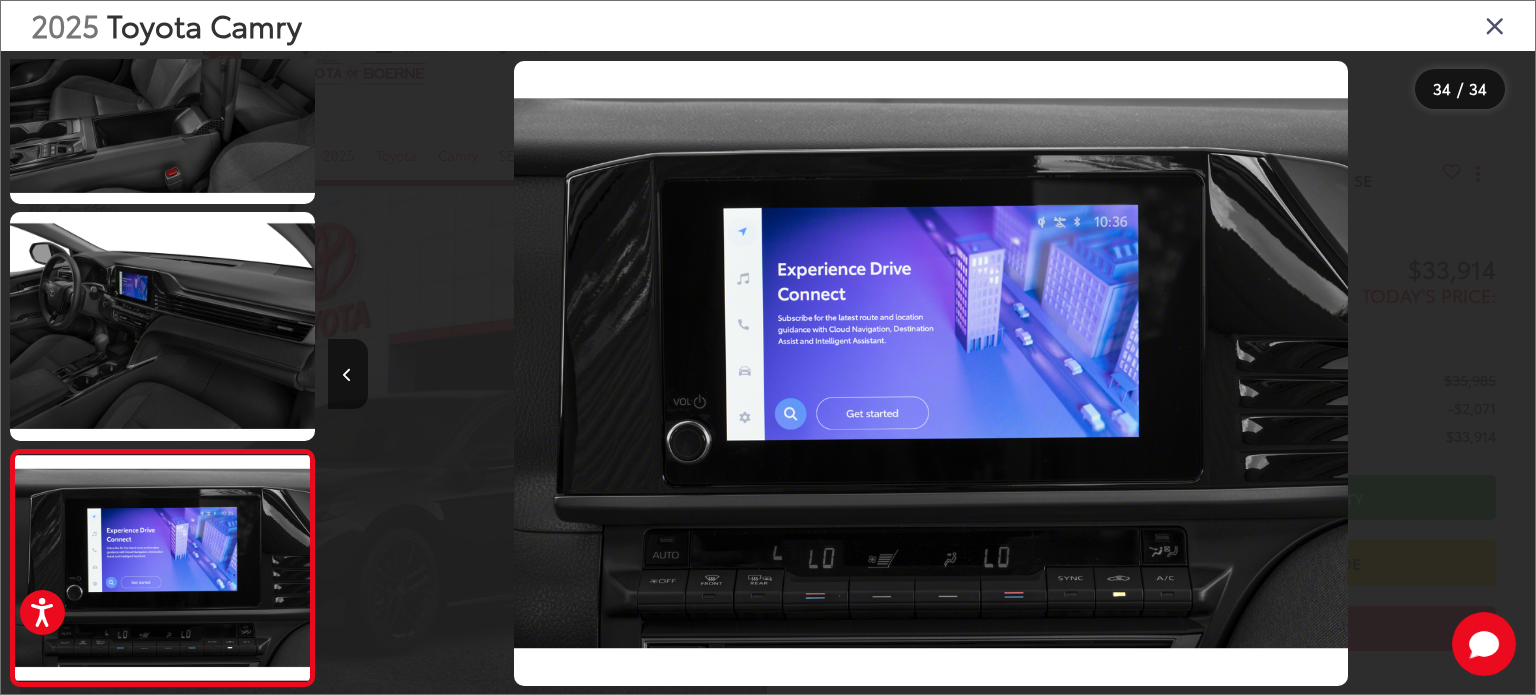 click at bounding box center (1495, 25) 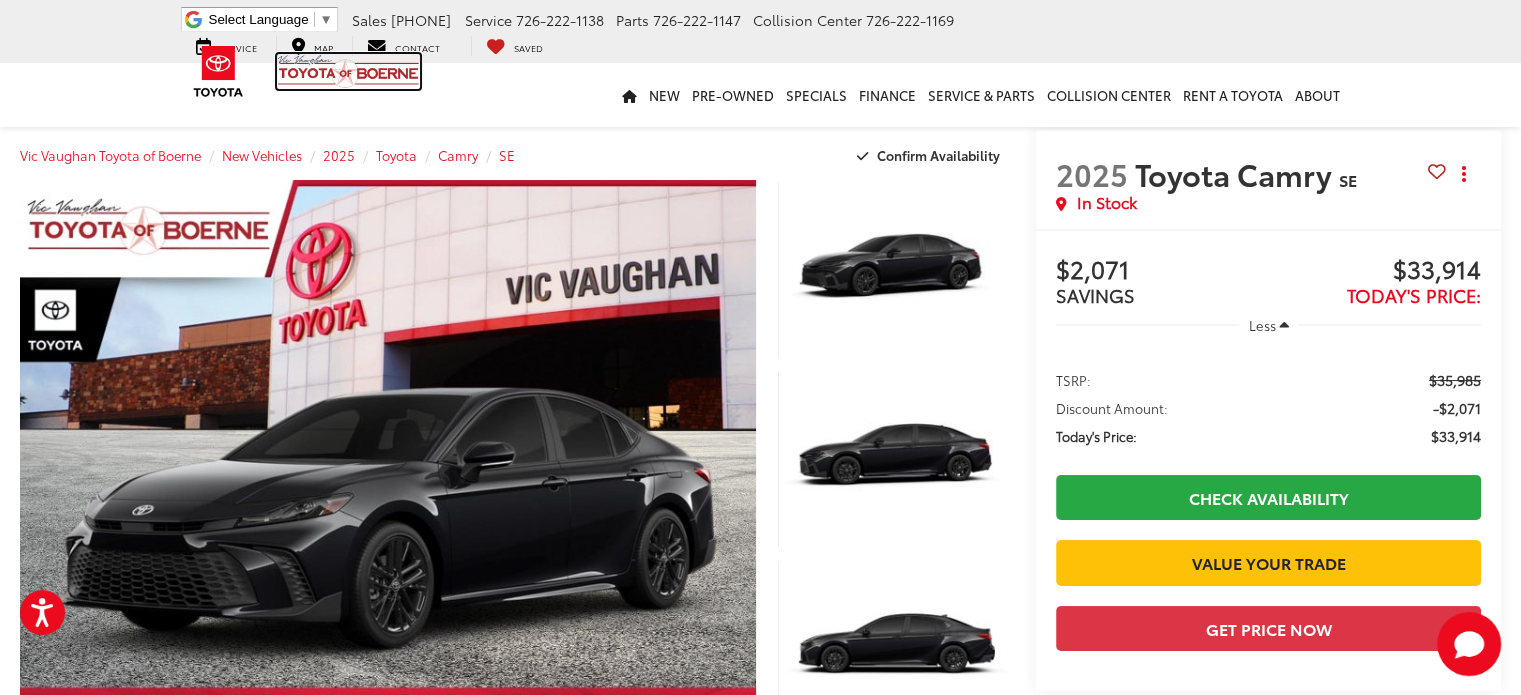 click at bounding box center [348, 71] 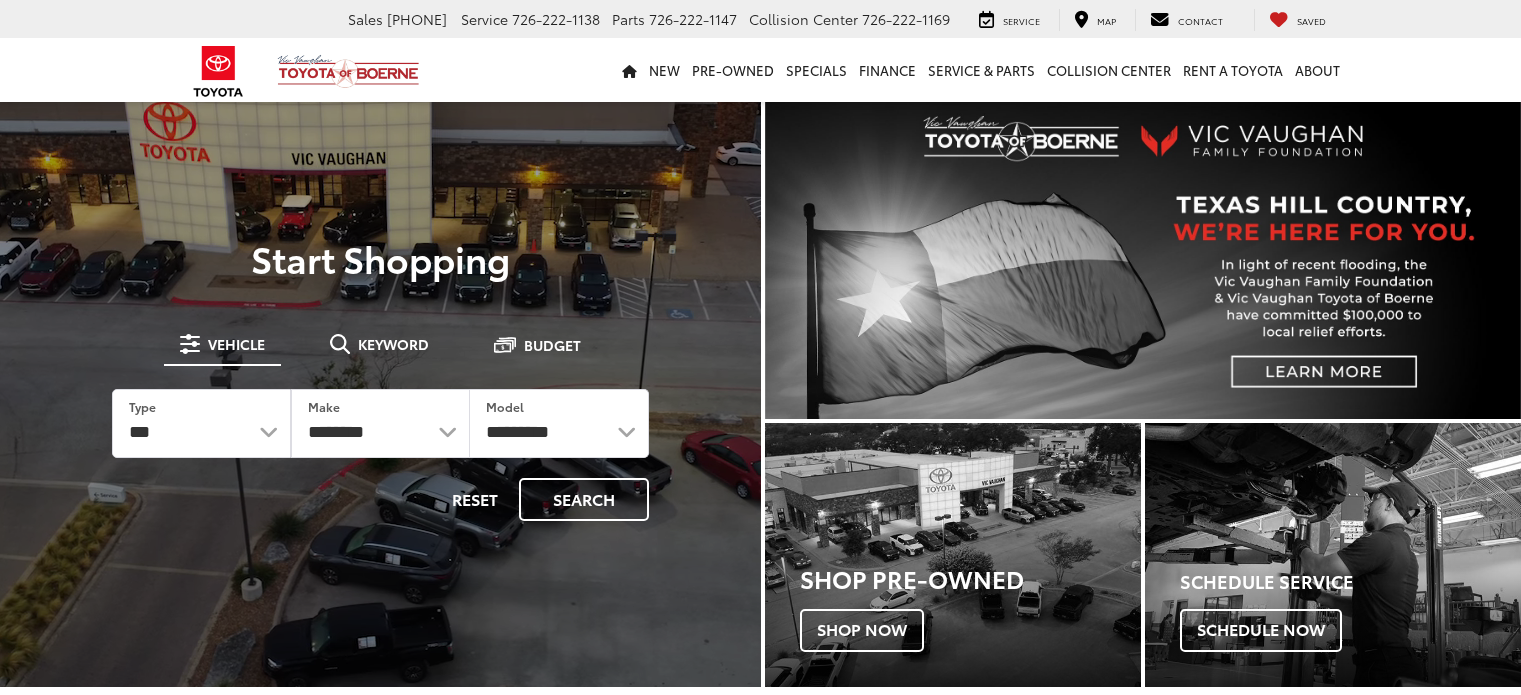 scroll, scrollTop: 0, scrollLeft: 0, axis: both 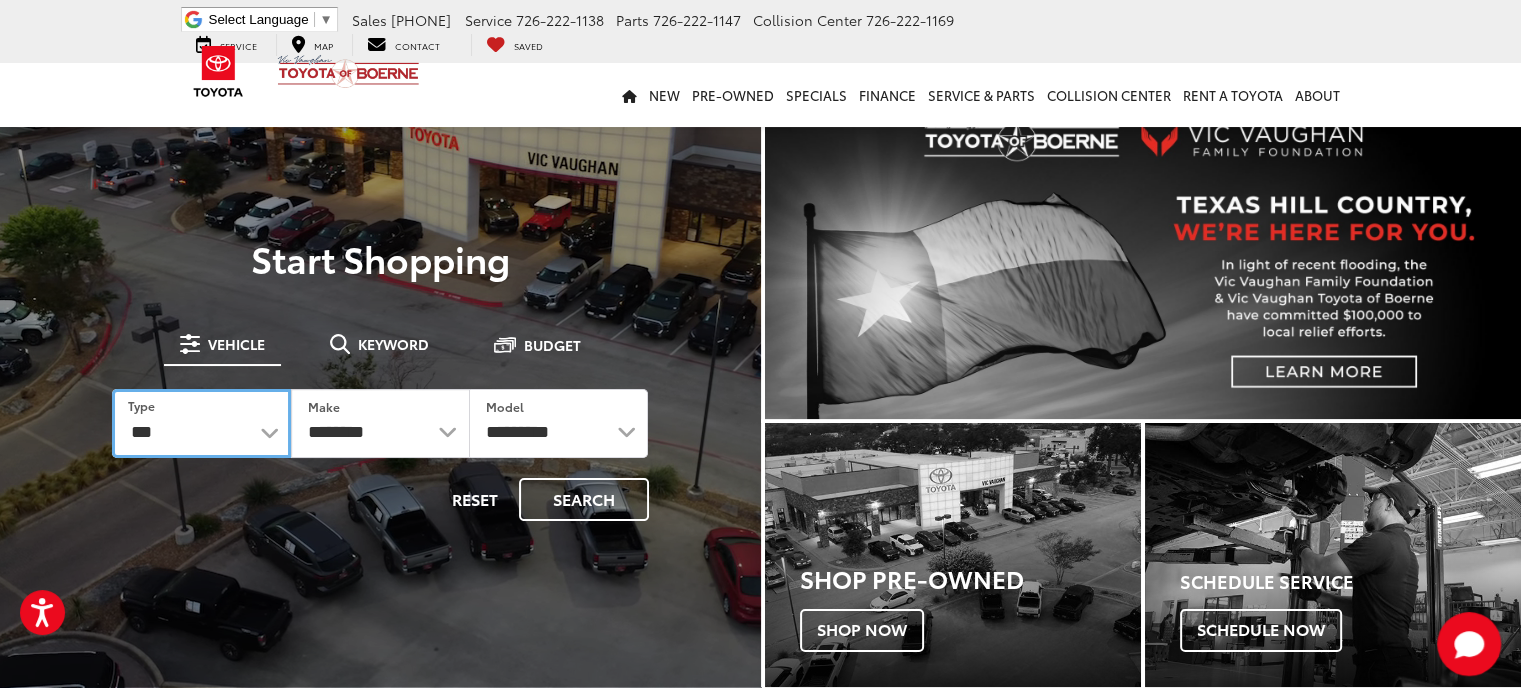 click on "***
***
****
*********" at bounding box center (201, 423) 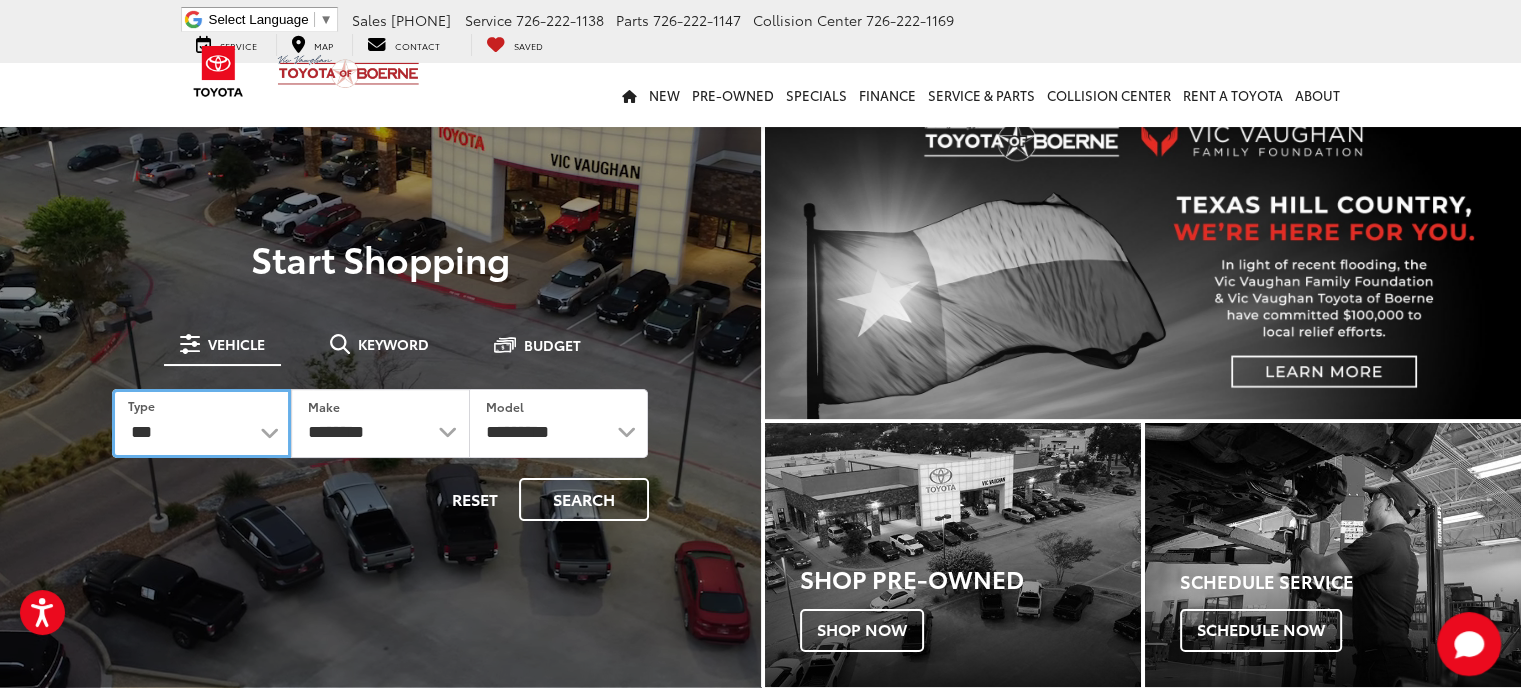 select on "******" 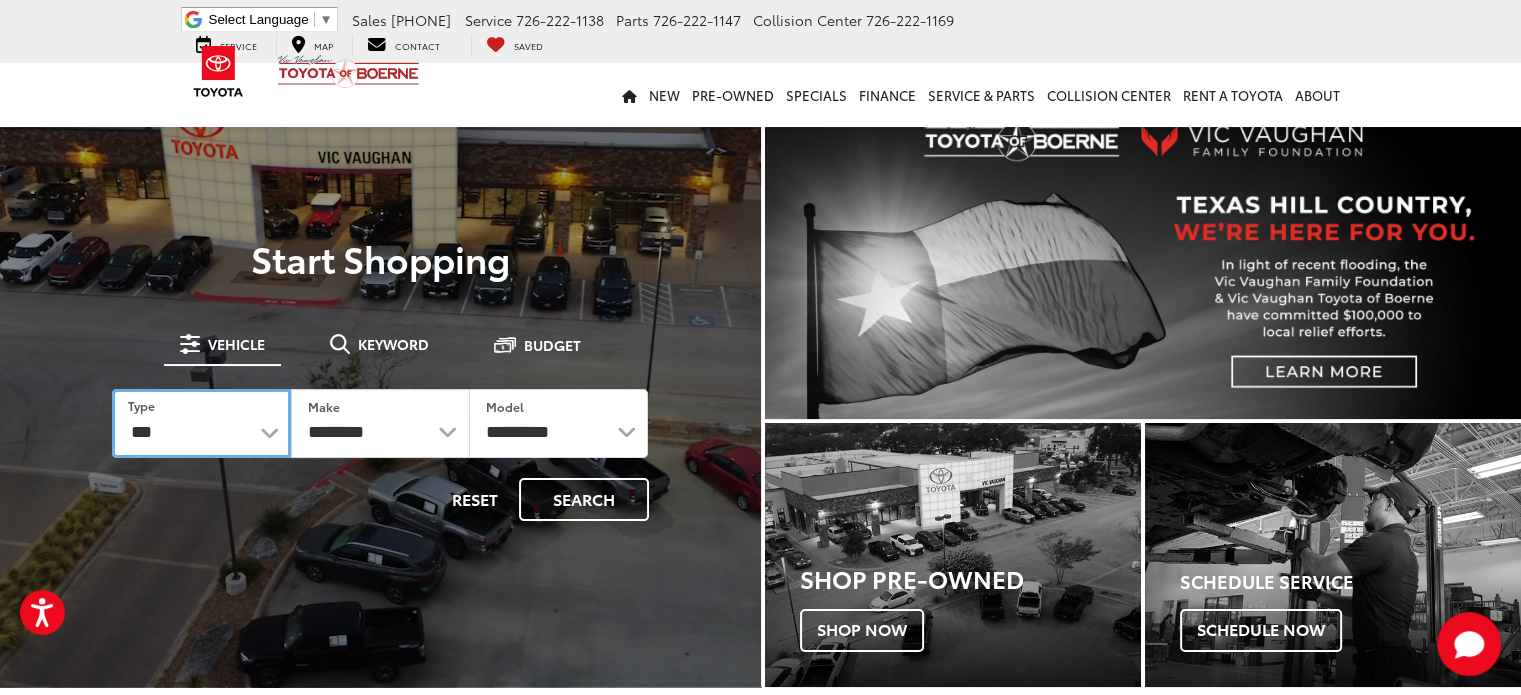 click on "***
***
****
*********" at bounding box center (201, 423) 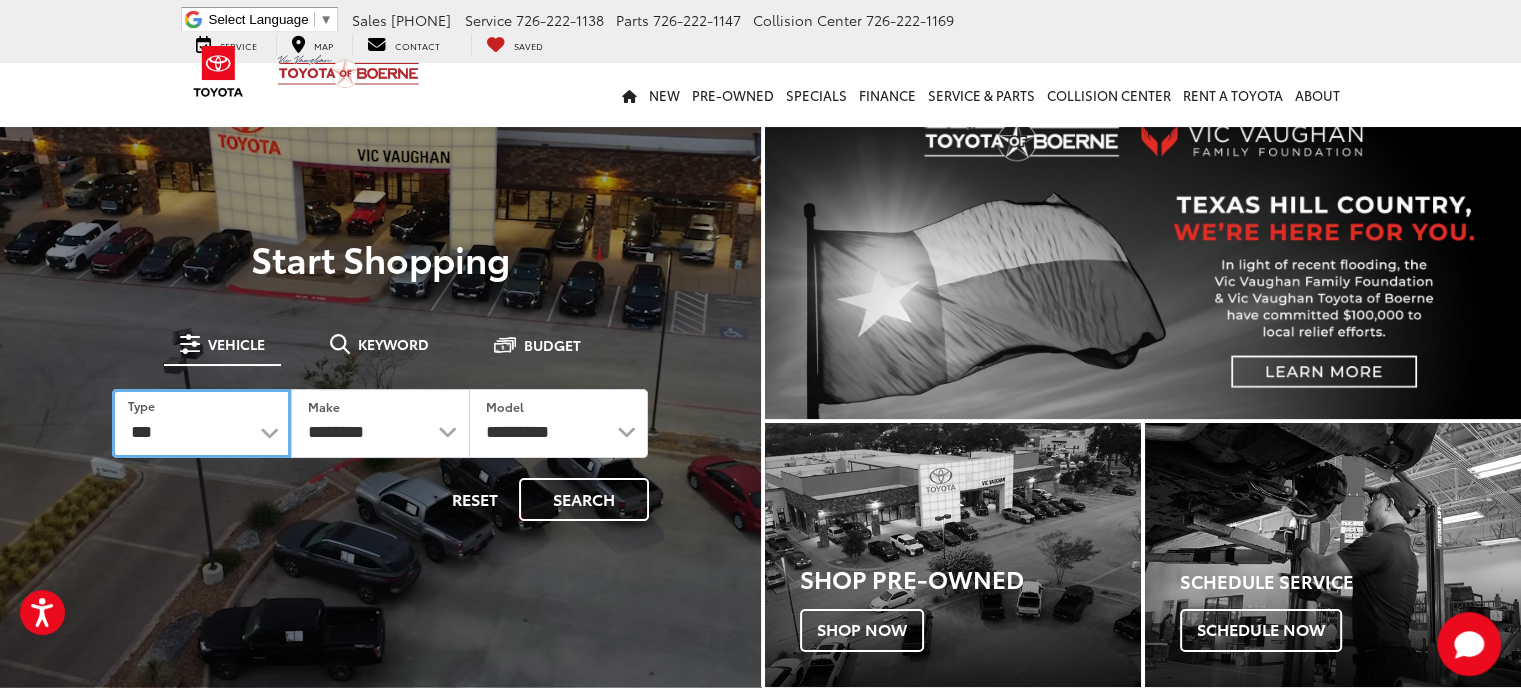 select on "******" 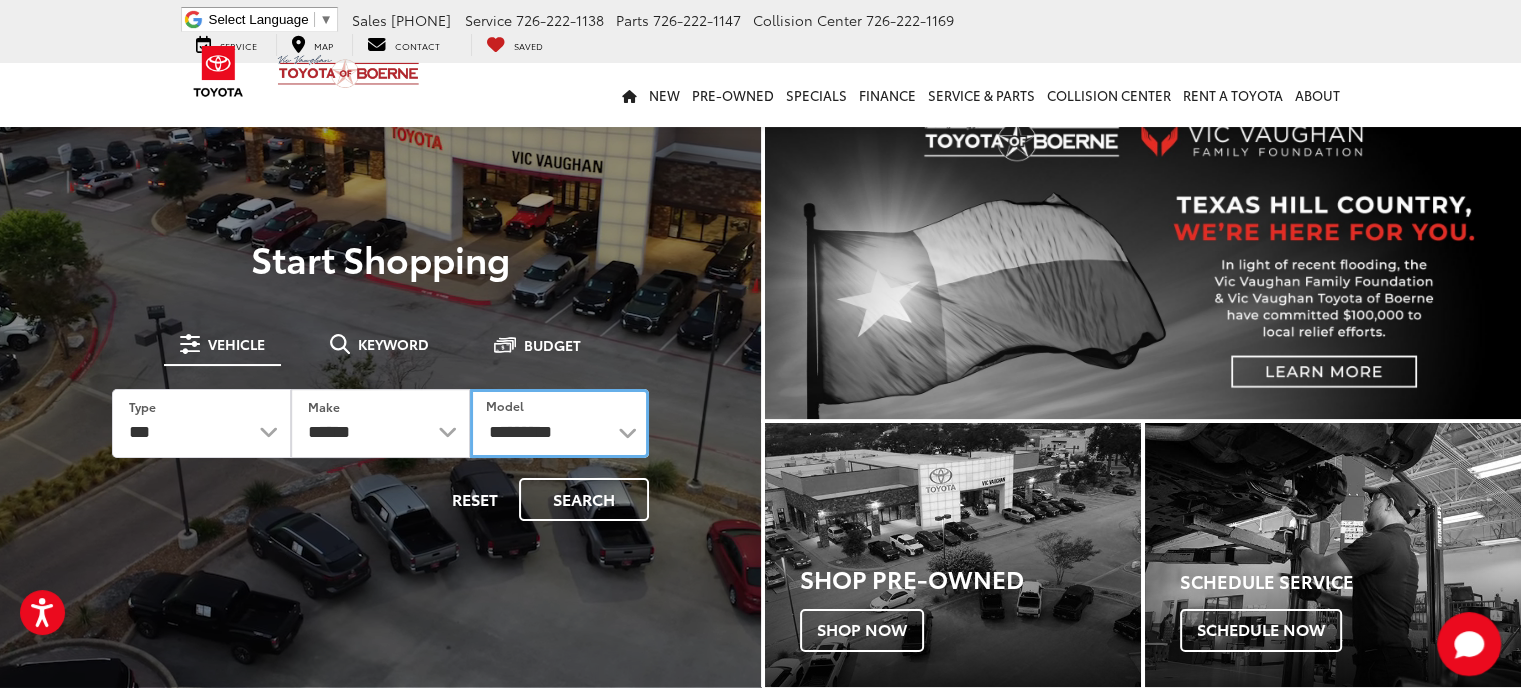 click on "**********" at bounding box center (559, 423) 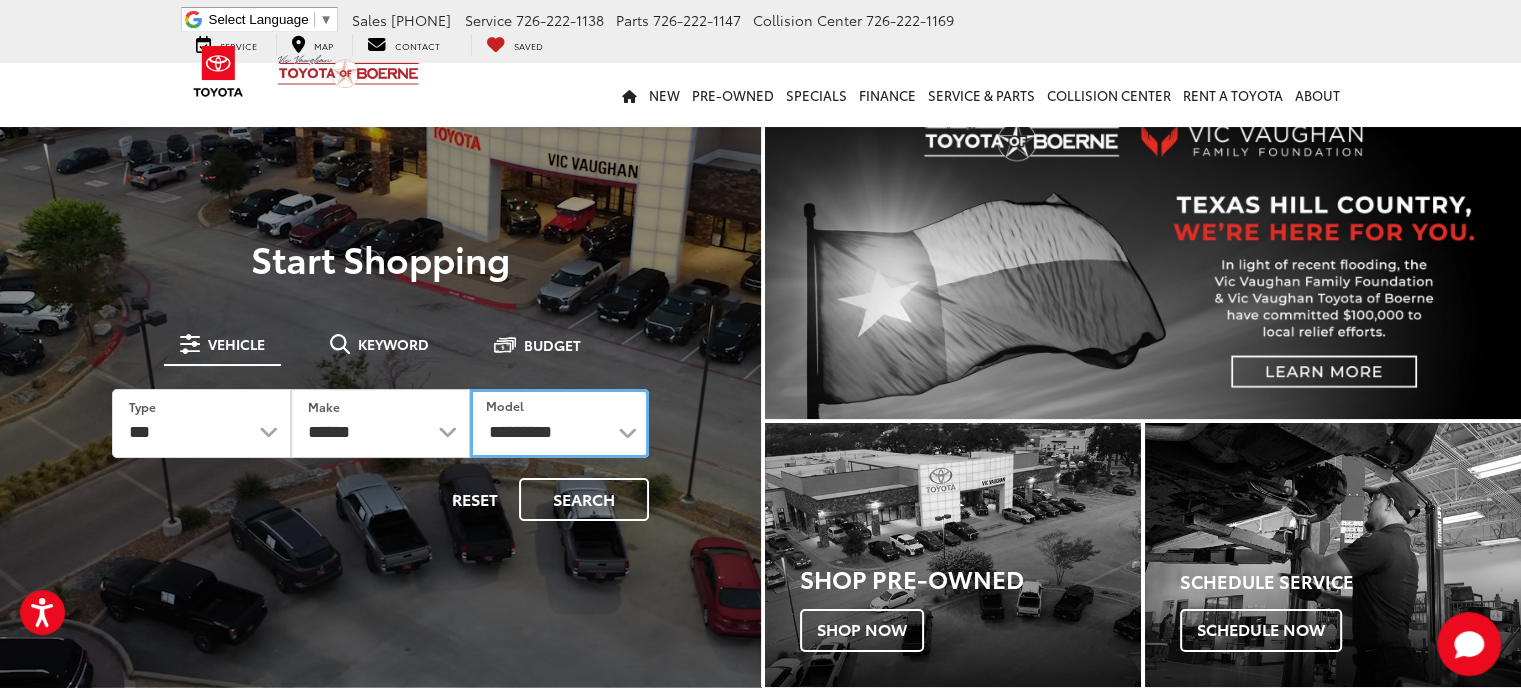 select on "*****" 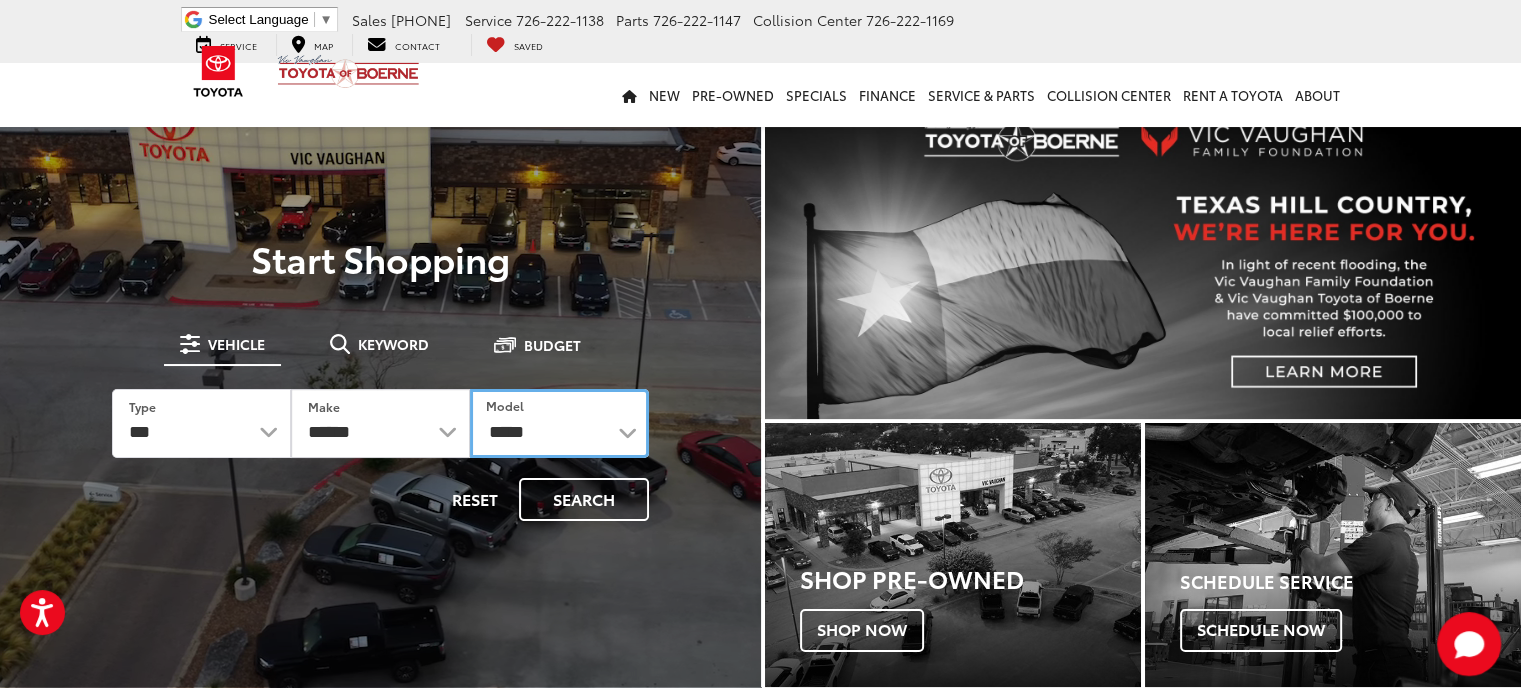 click on "**********" at bounding box center [559, 423] 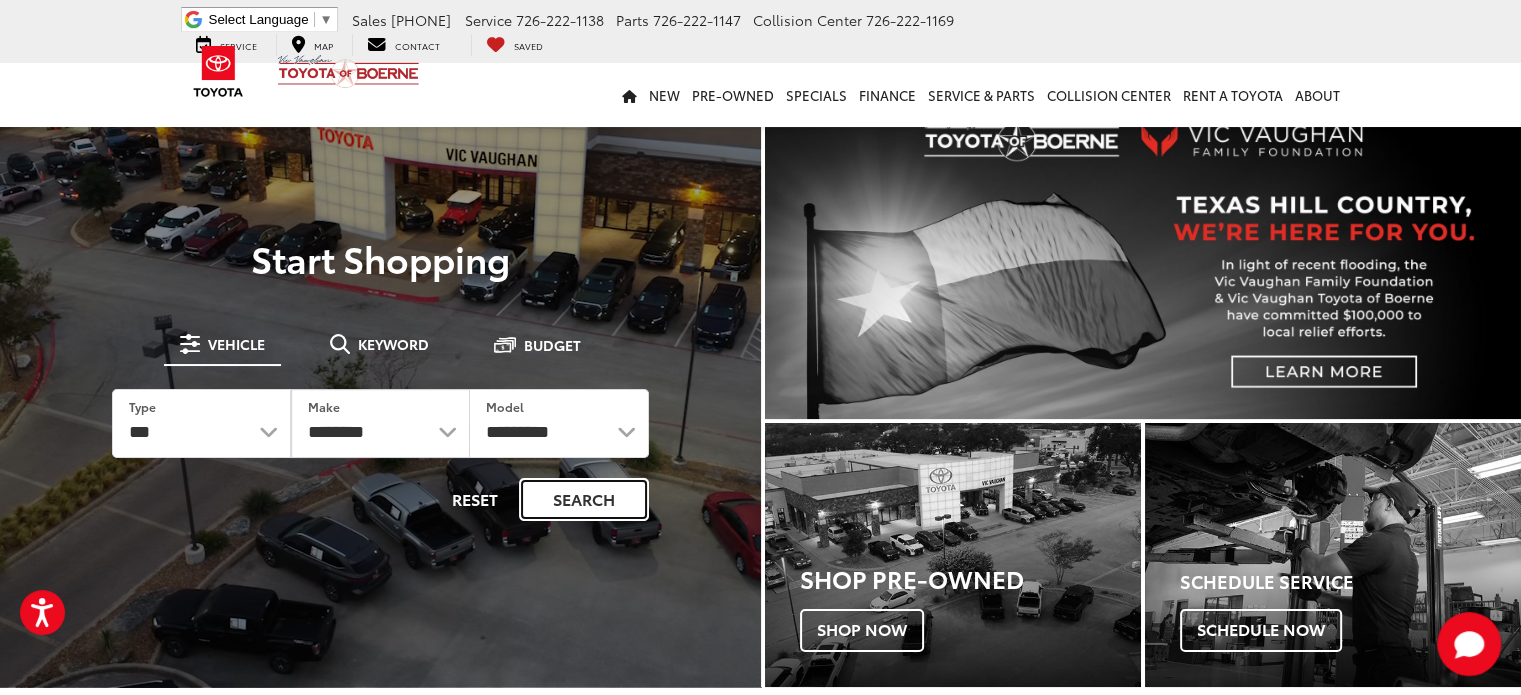 click on "Search" at bounding box center [584, 499] 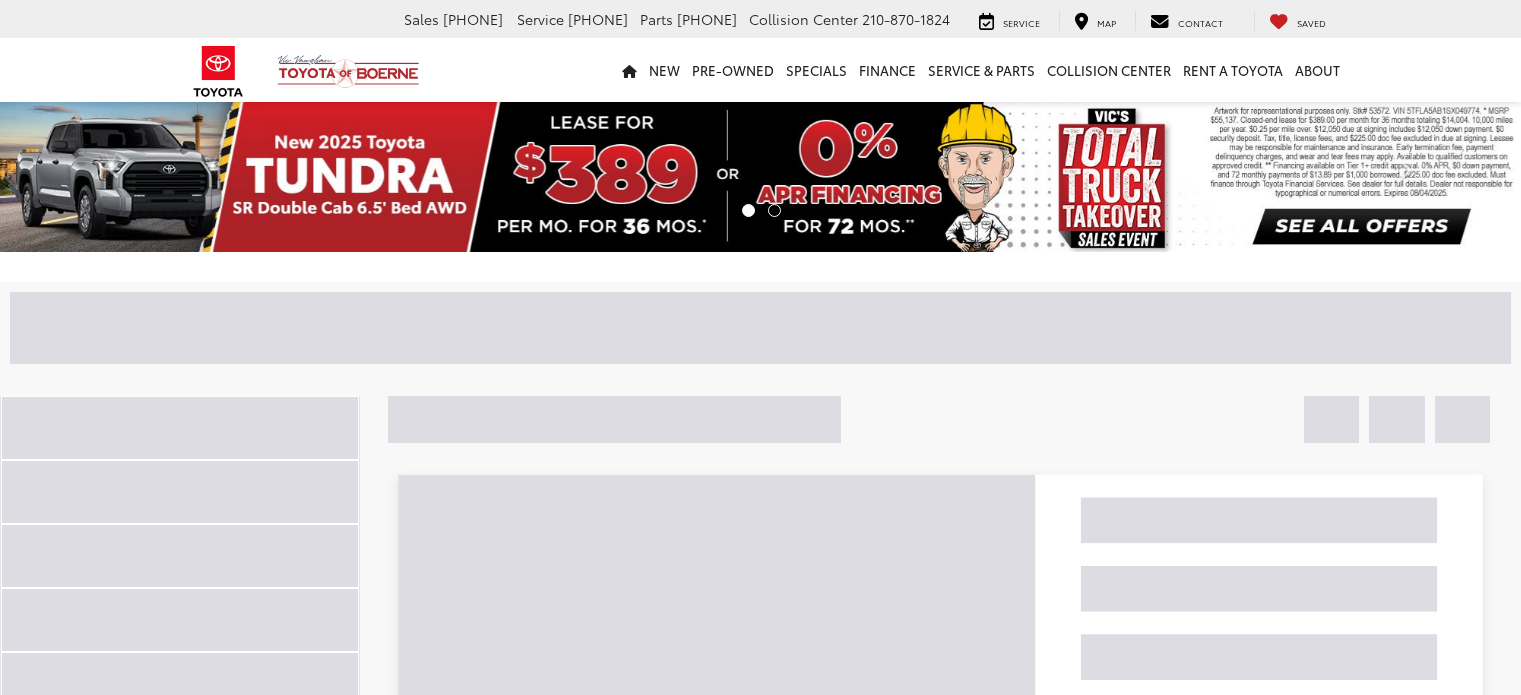 scroll, scrollTop: 0, scrollLeft: 0, axis: both 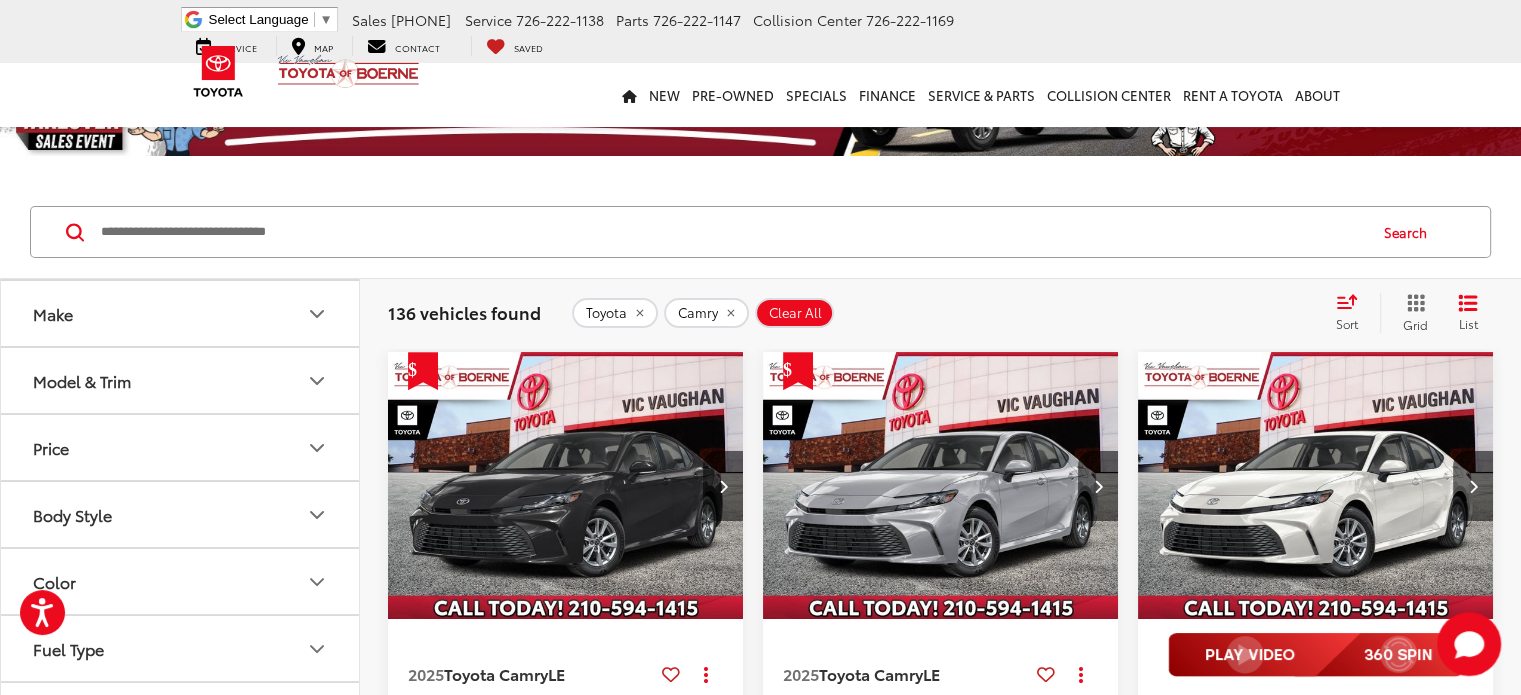 click on "Model & Trim" at bounding box center (181, 380) 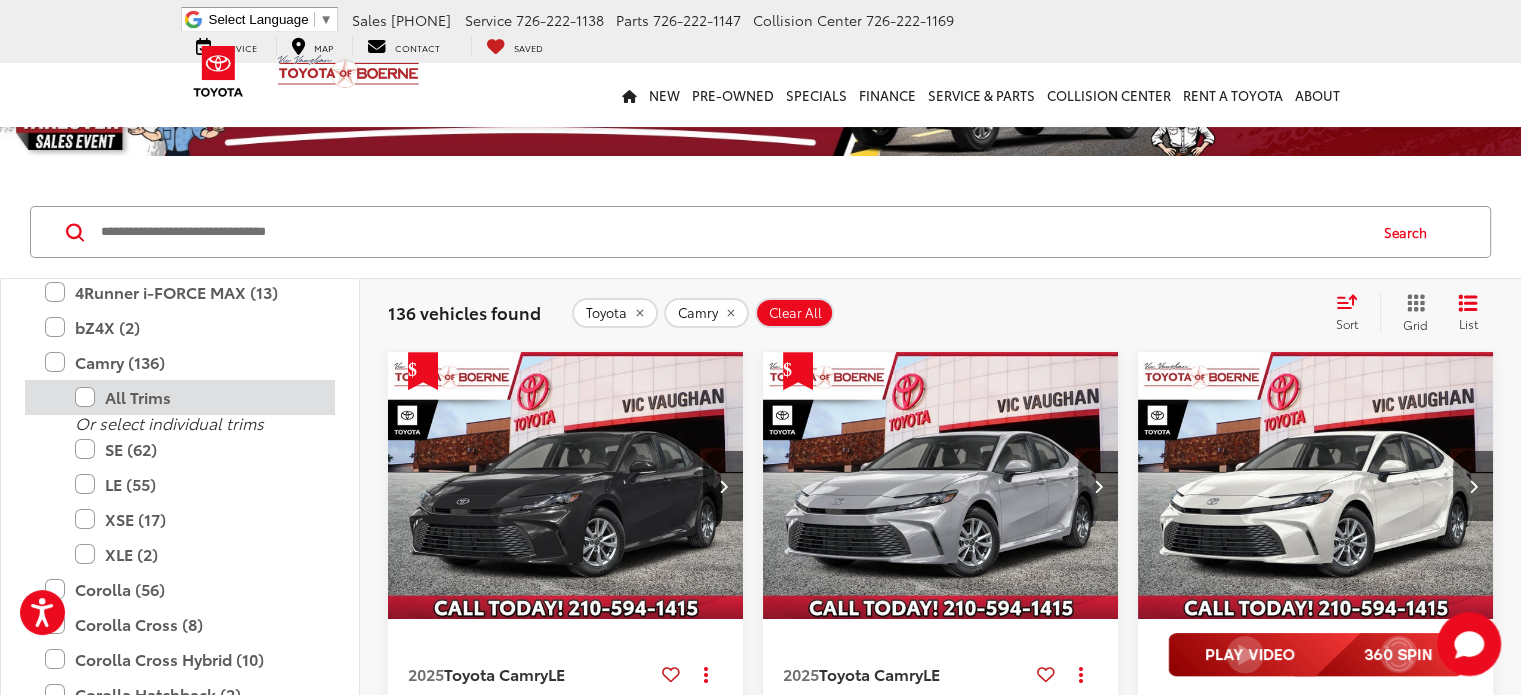scroll, scrollTop: 262, scrollLeft: 0, axis: vertical 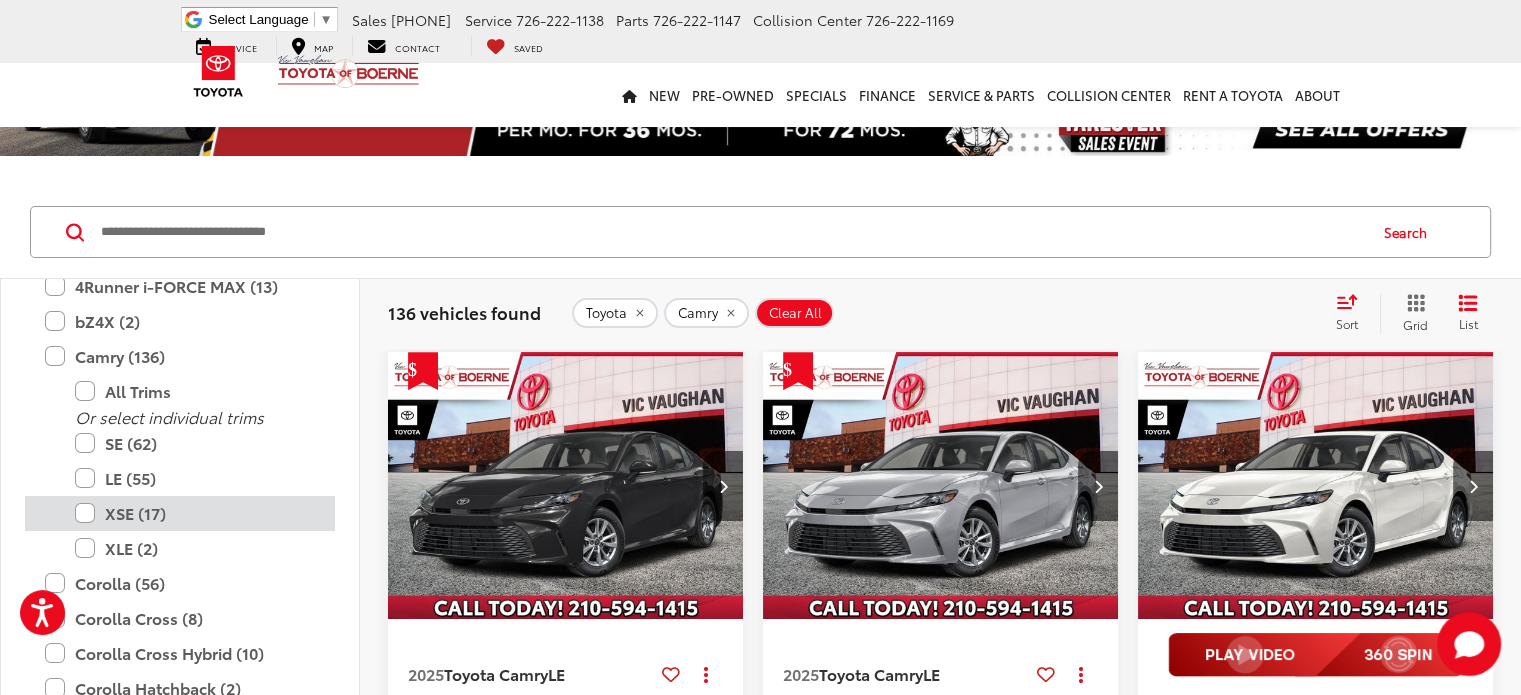 click on "XSE (17)" at bounding box center [195, 513] 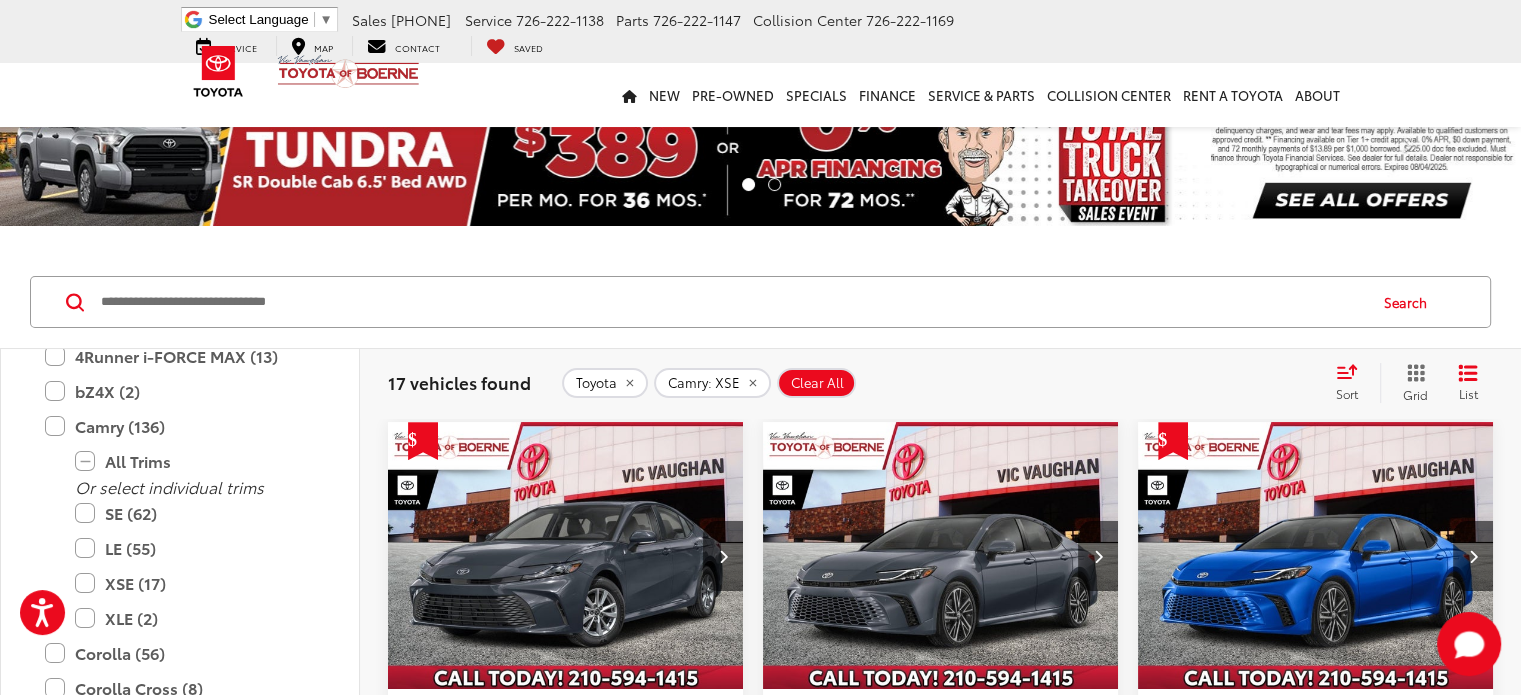scroll, scrollTop: 0, scrollLeft: 0, axis: both 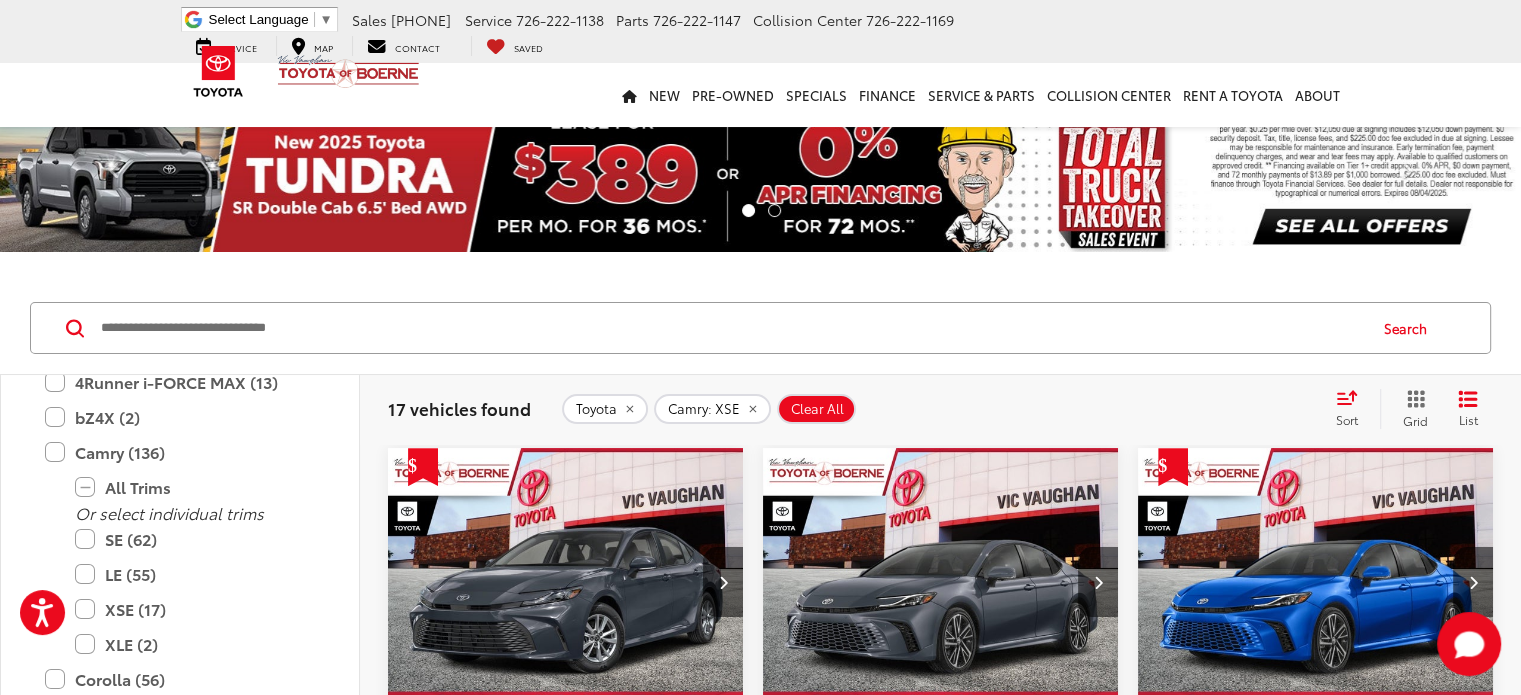 click on "Sort" at bounding box center [1353, 409] 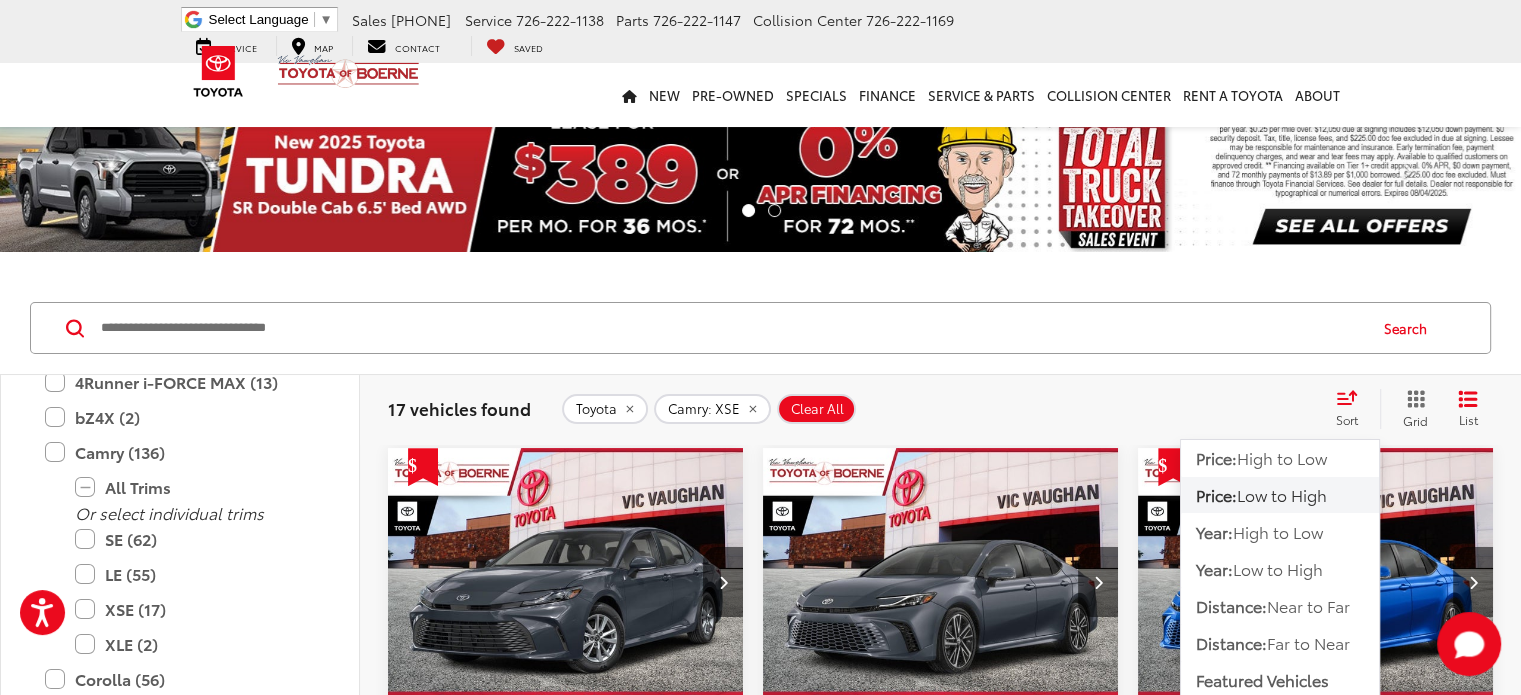 click 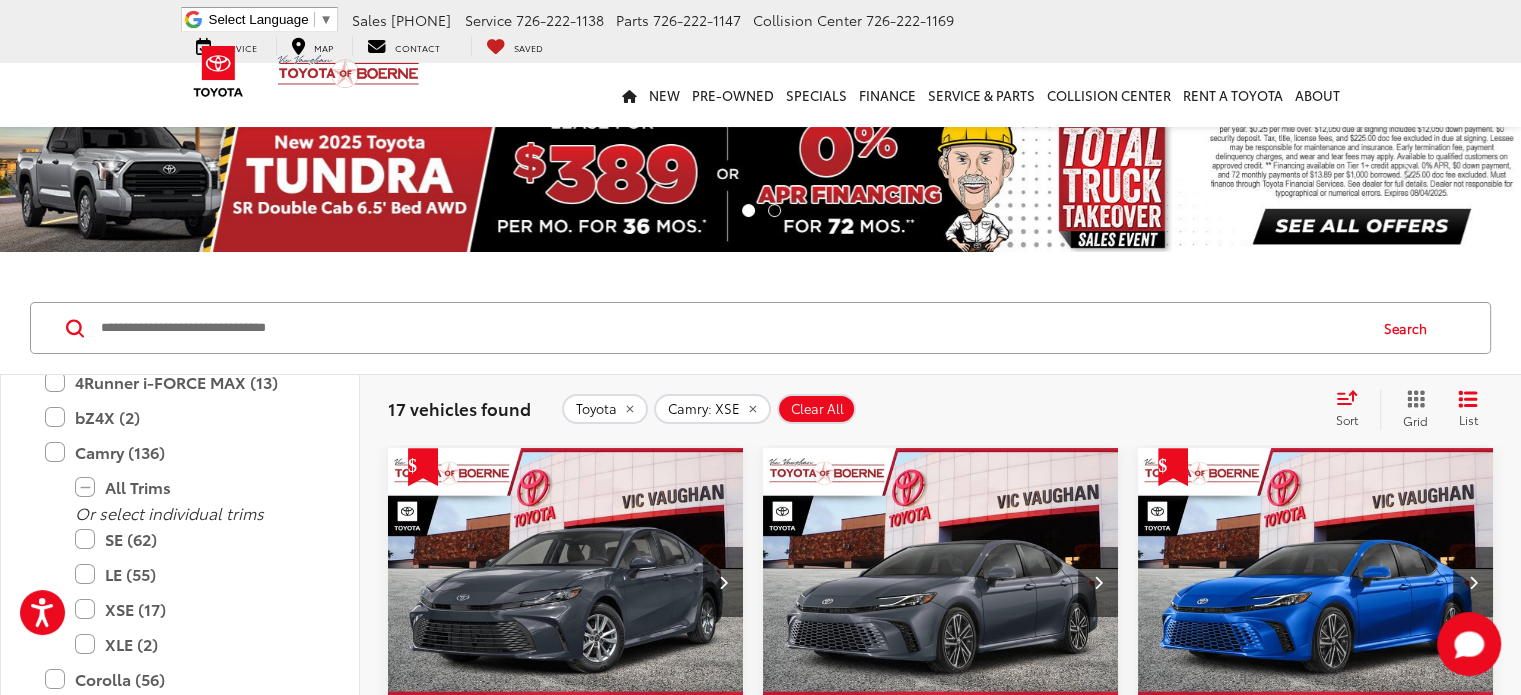 click on "Sort" at bounding box center [1347, 419] 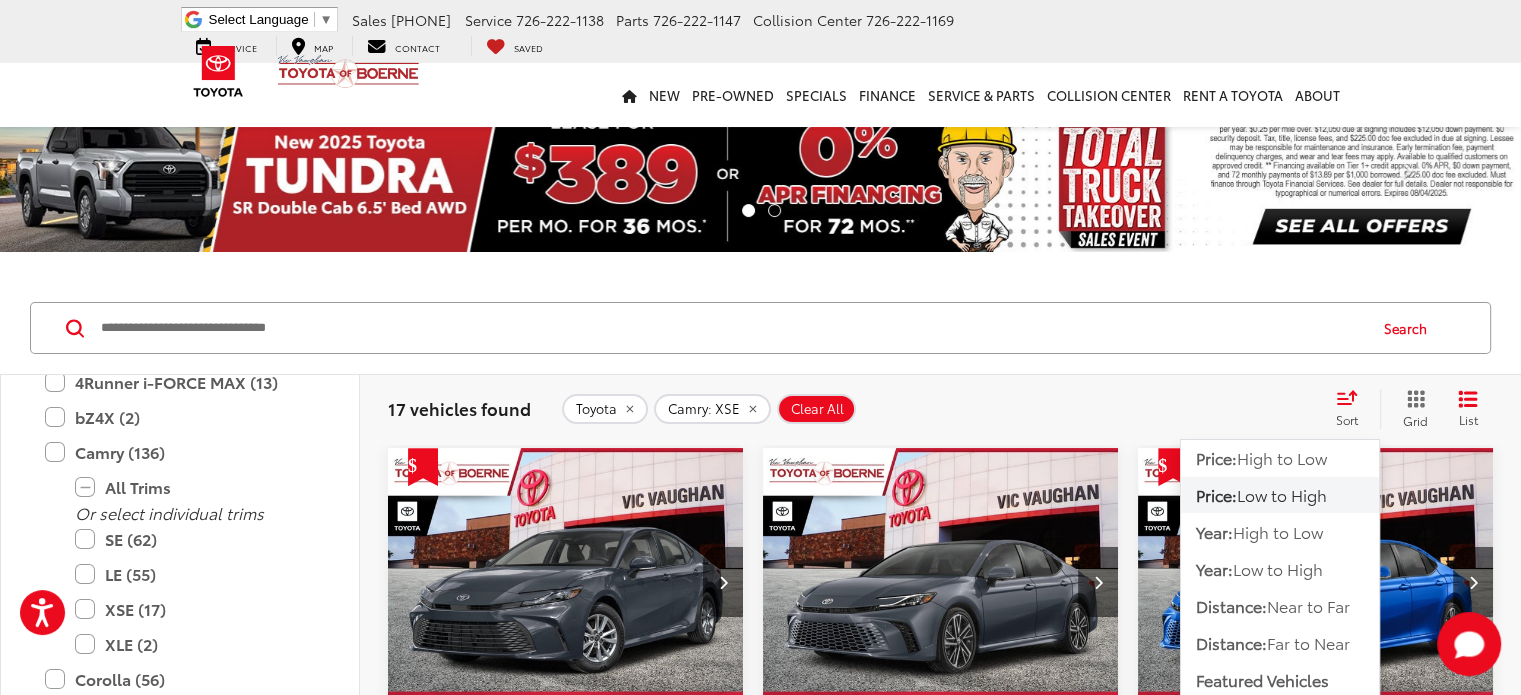 click on "Low to High" at bounding box center [1282, 494] 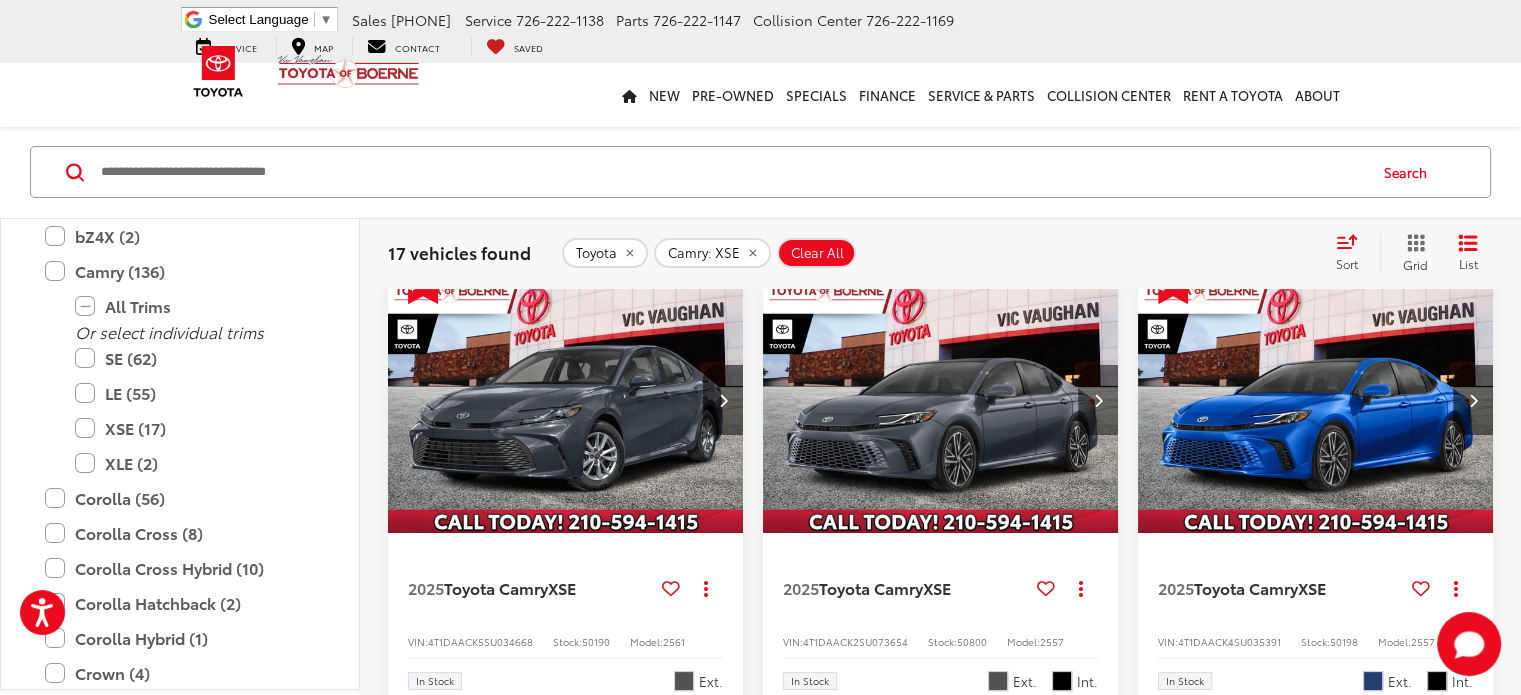 scroll, scrollTop: 196, scrollLeft: 0, axis: vertical 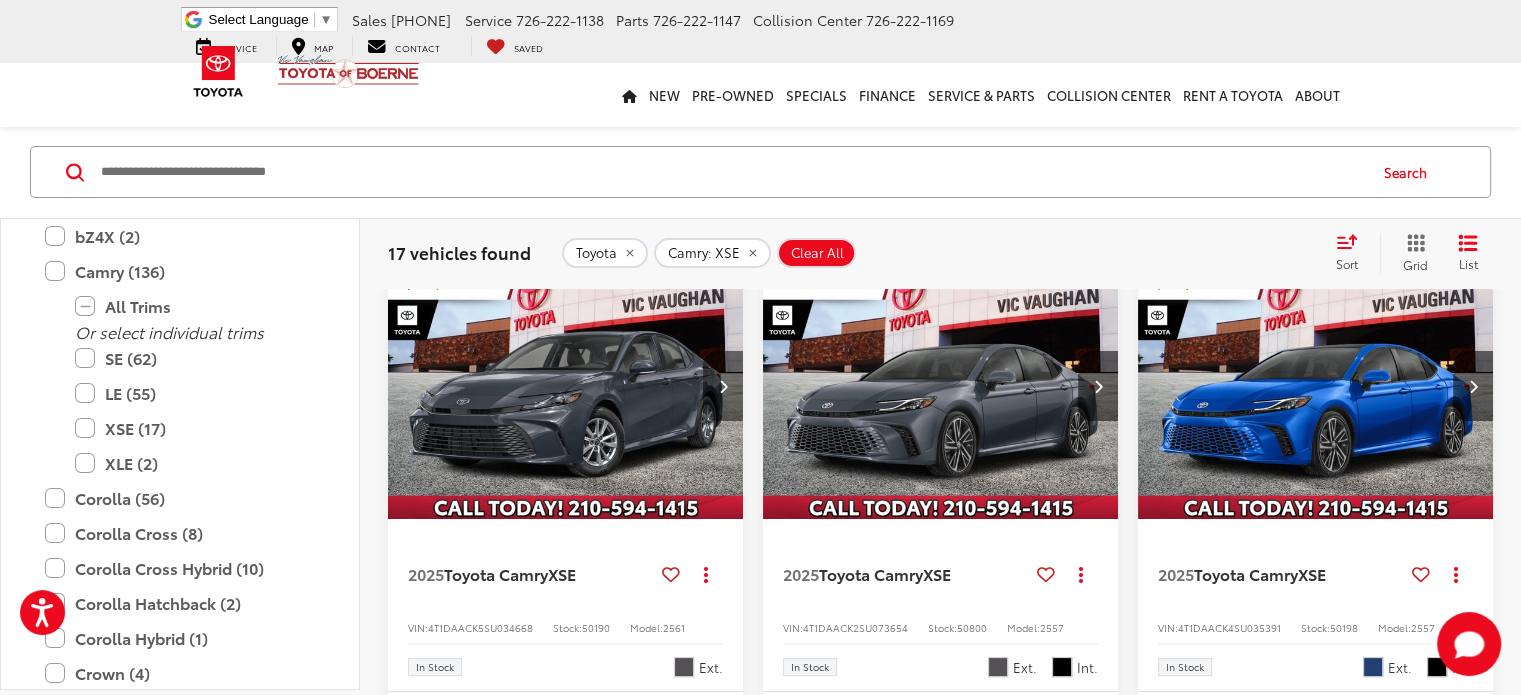 click at bounding box center (723, 386) 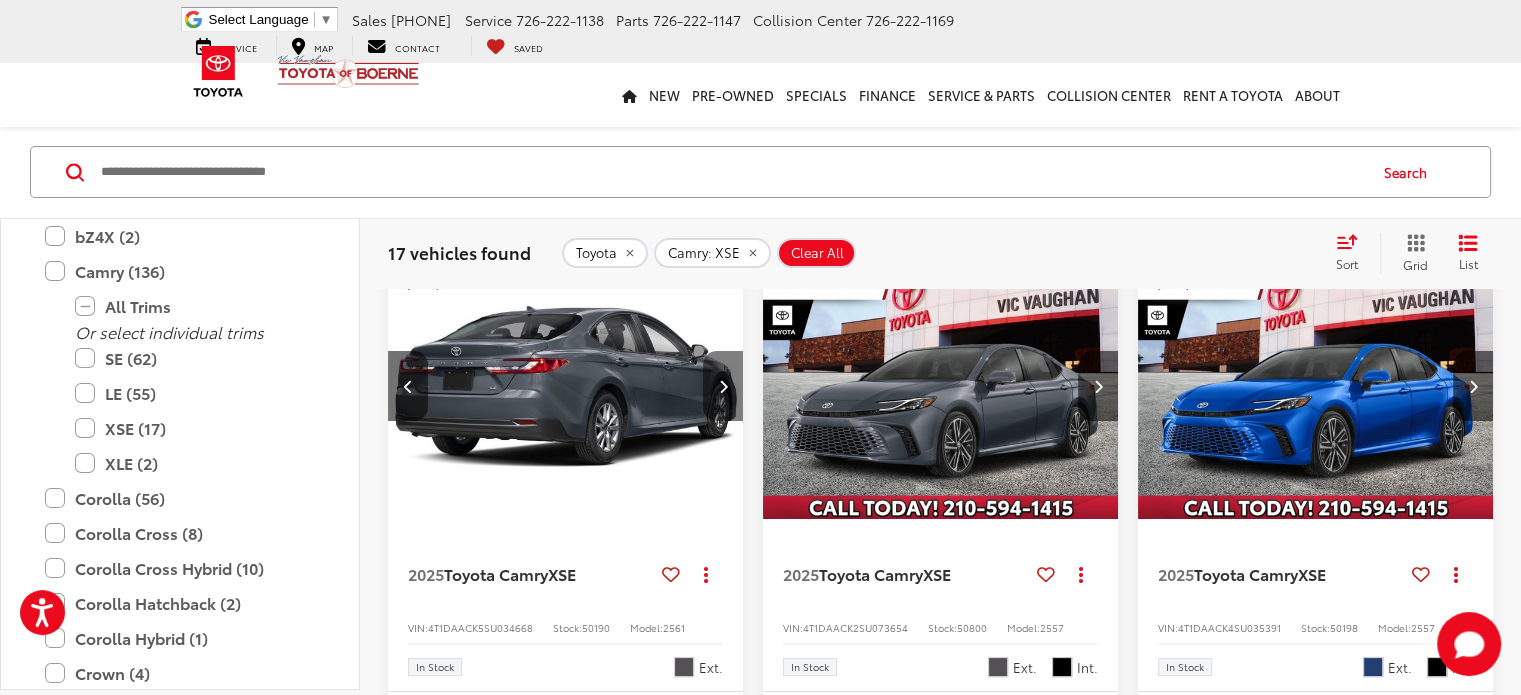 click at bounding box center [723, 386] 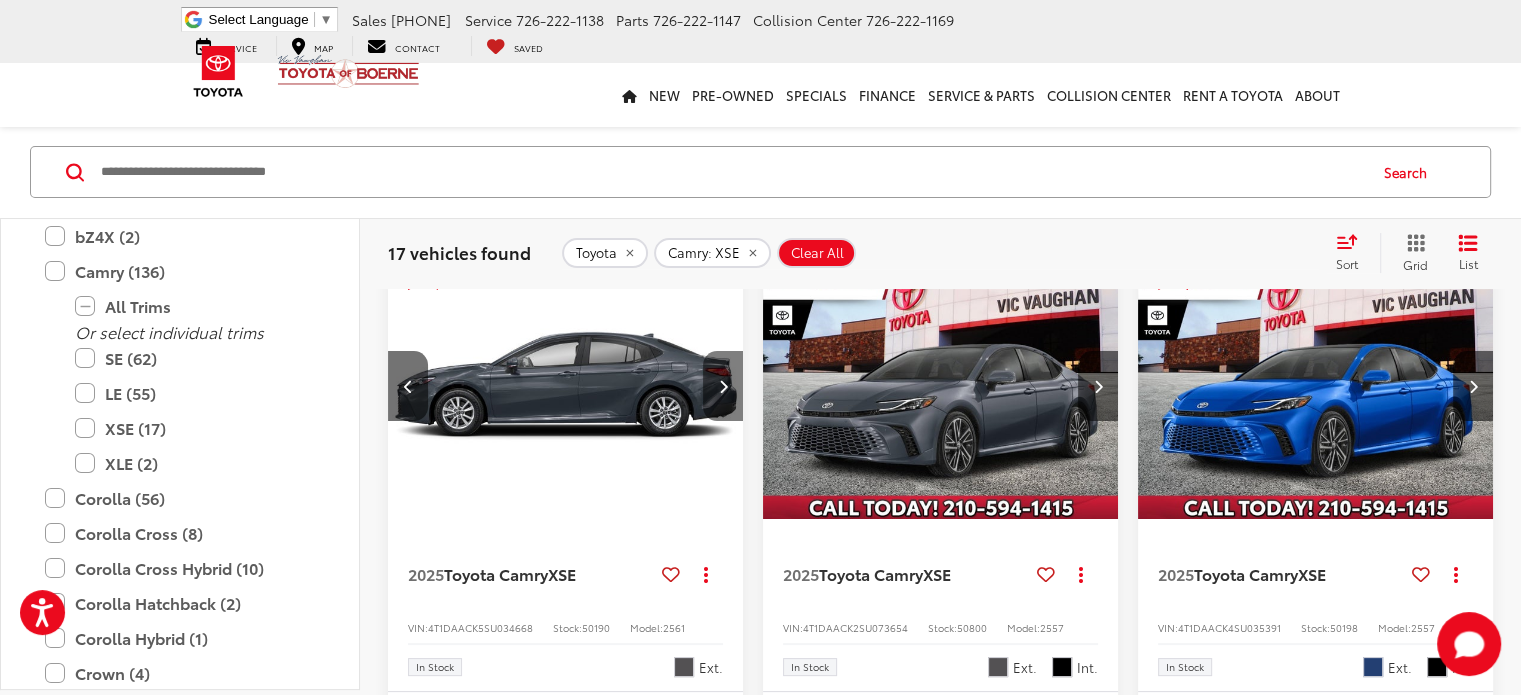 click at bounding box center [723, 386] 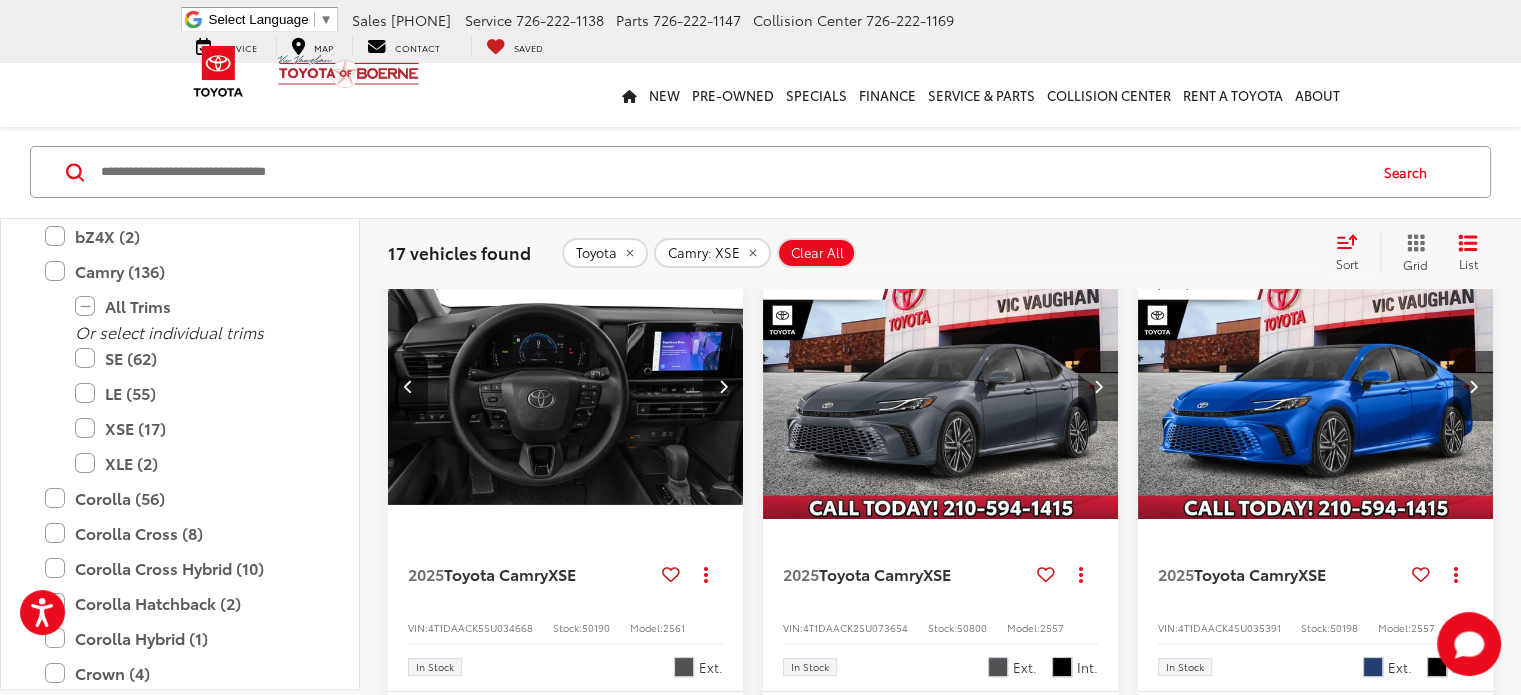 click at bounding box center [723, 386] 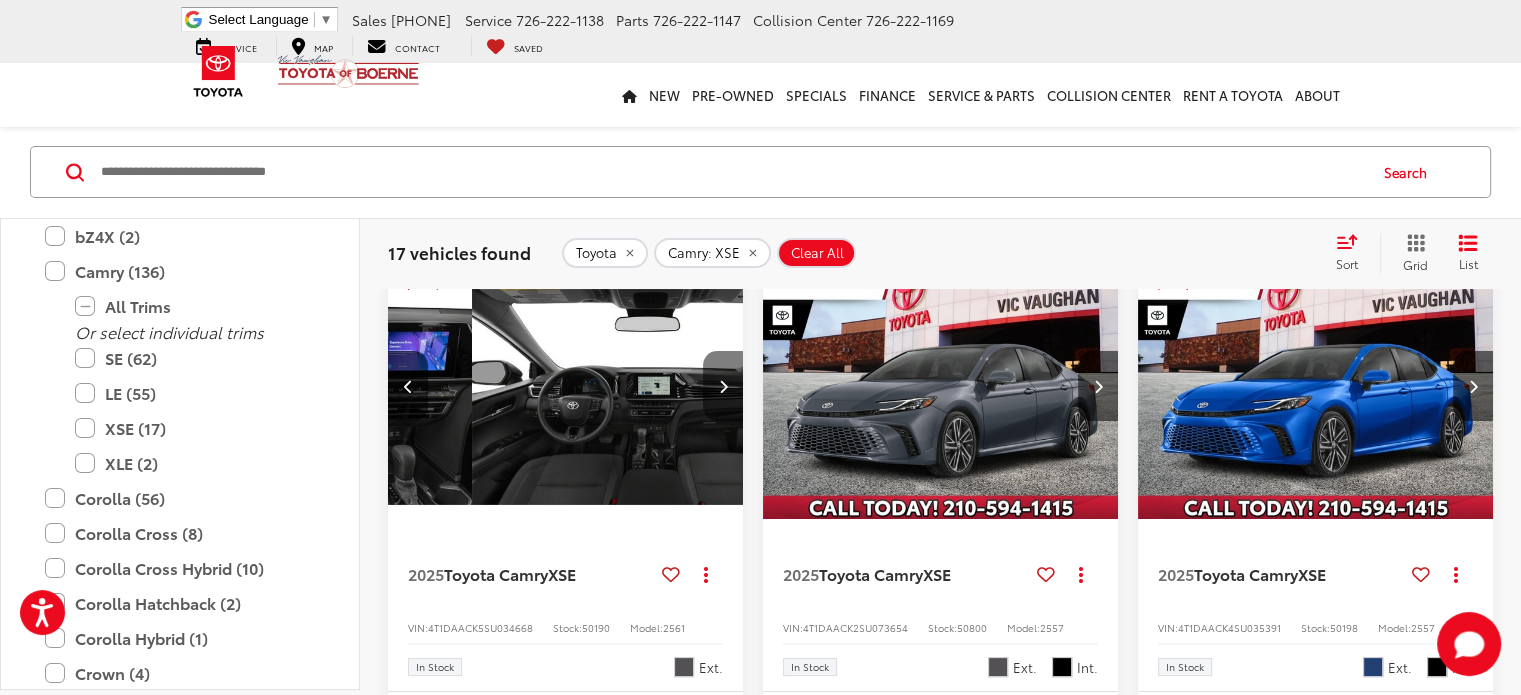 scroll, scrollTop: 0, scrollLeft: 1432, axis: horizontal 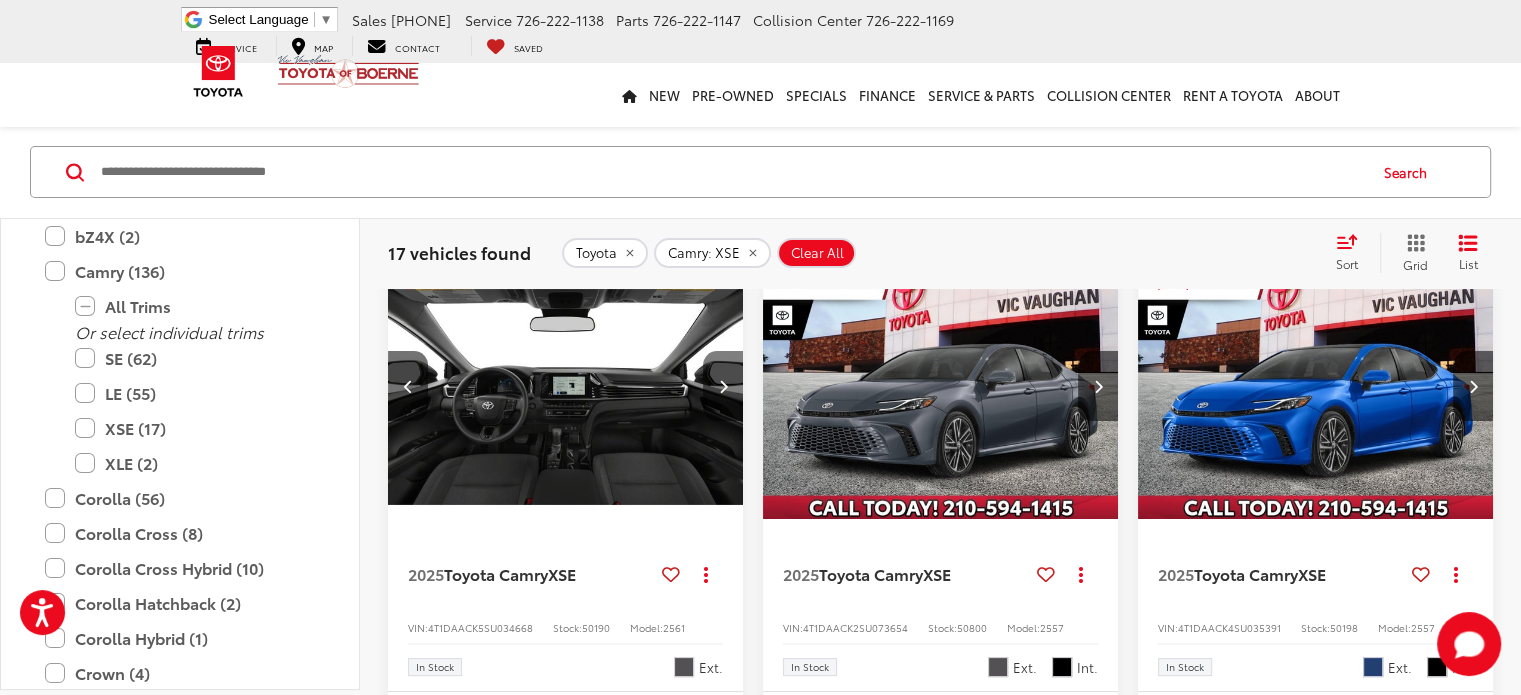 click at bounding box center [723, 386] 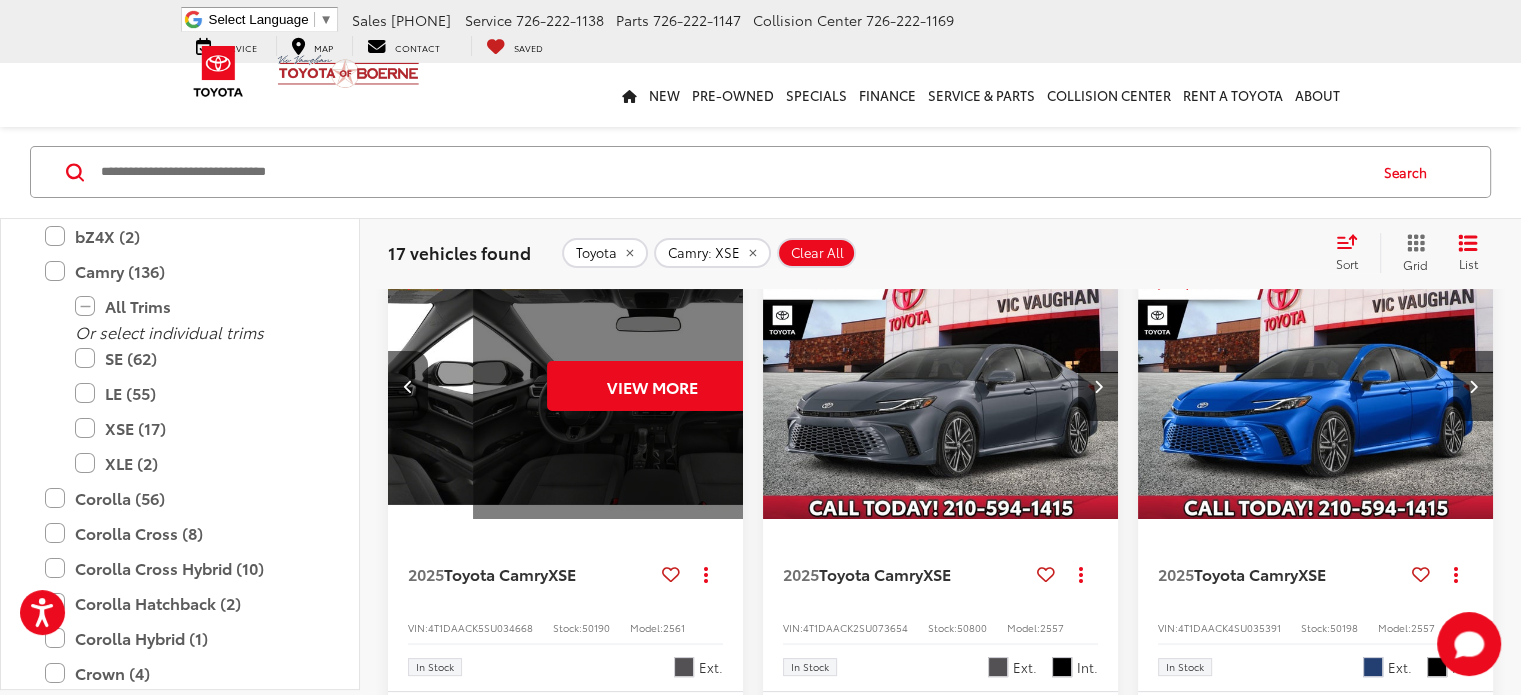 scroll, scrollTop: 0, scrollLeft: 1790, axis: horizontal 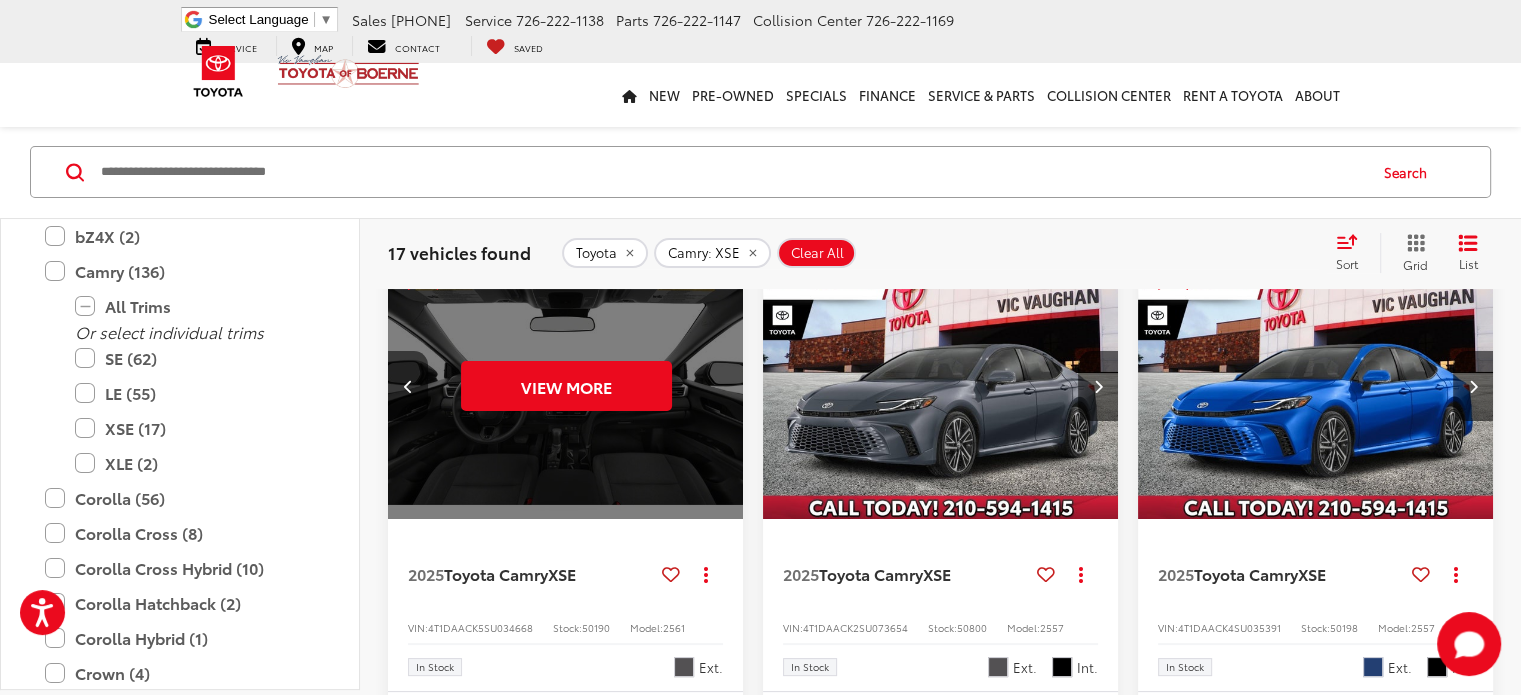 click on "View More" at bounding box center (566, 386) 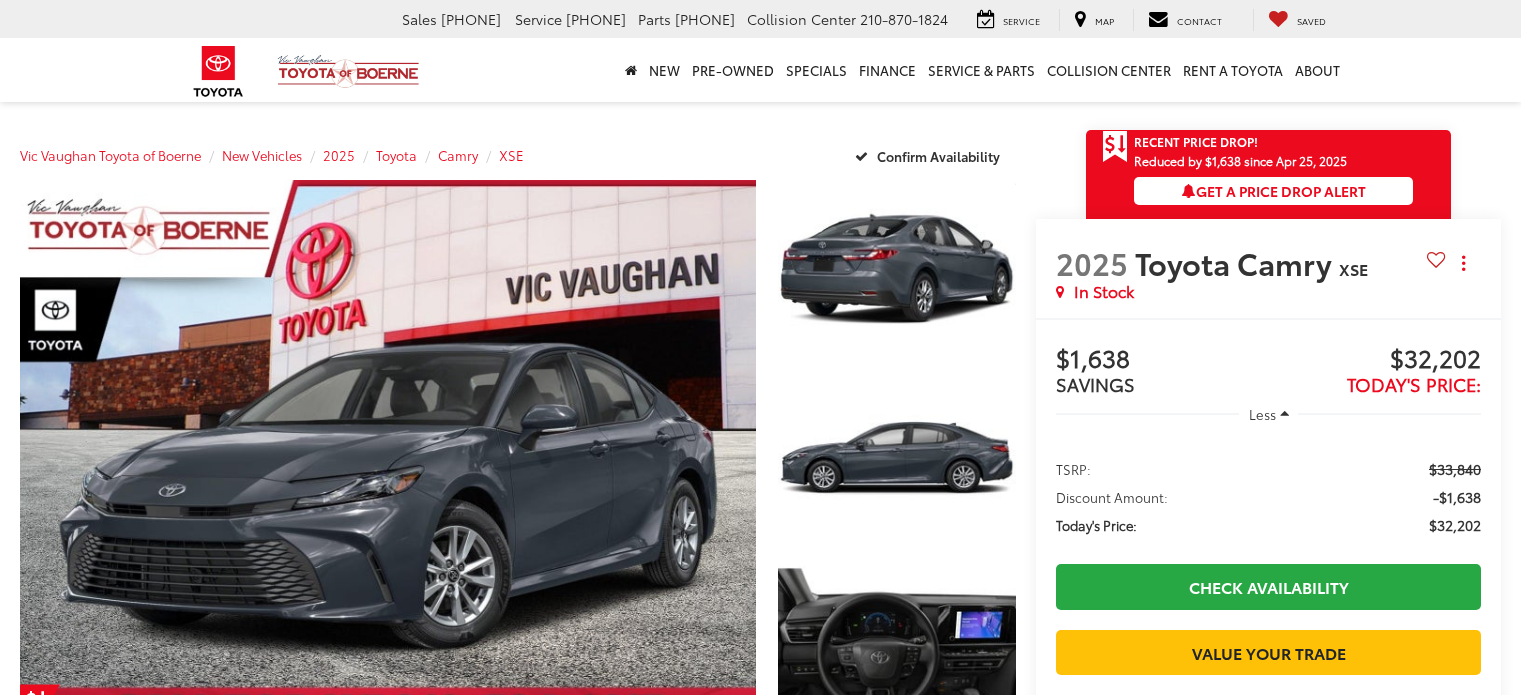scroll, scrollTop: 0, scrollLeft: 0, axis: both 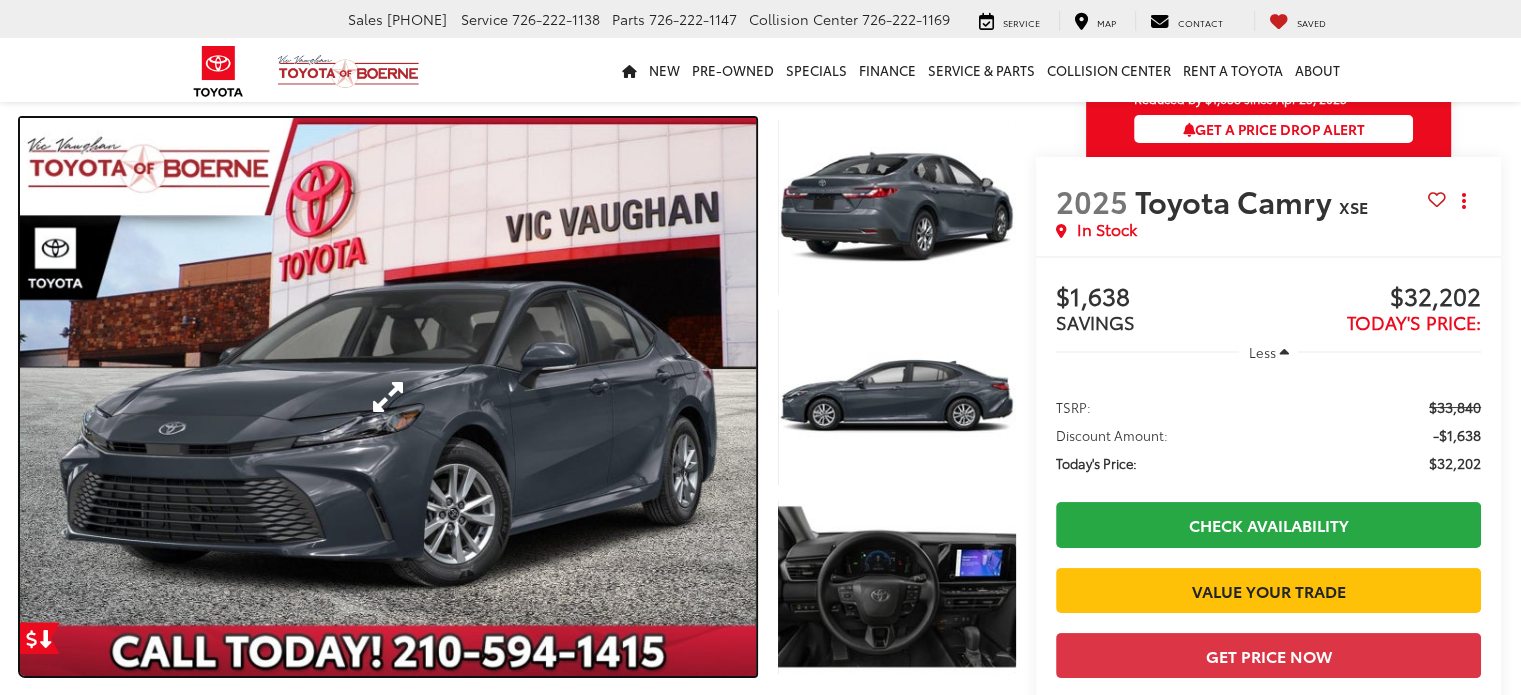 click at bounding box center (388, 397) 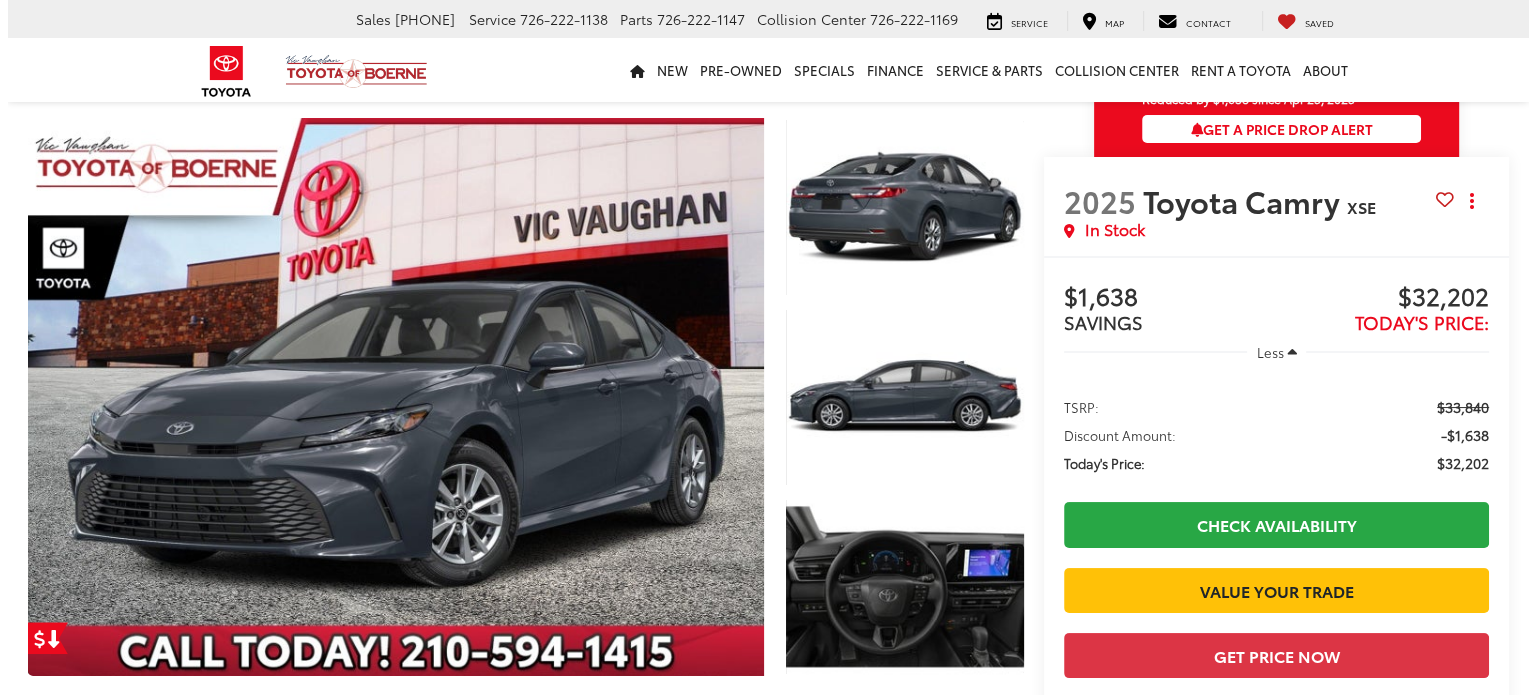 scroll, scrollTop: 147, scrollLeft: 0, axis: vertical 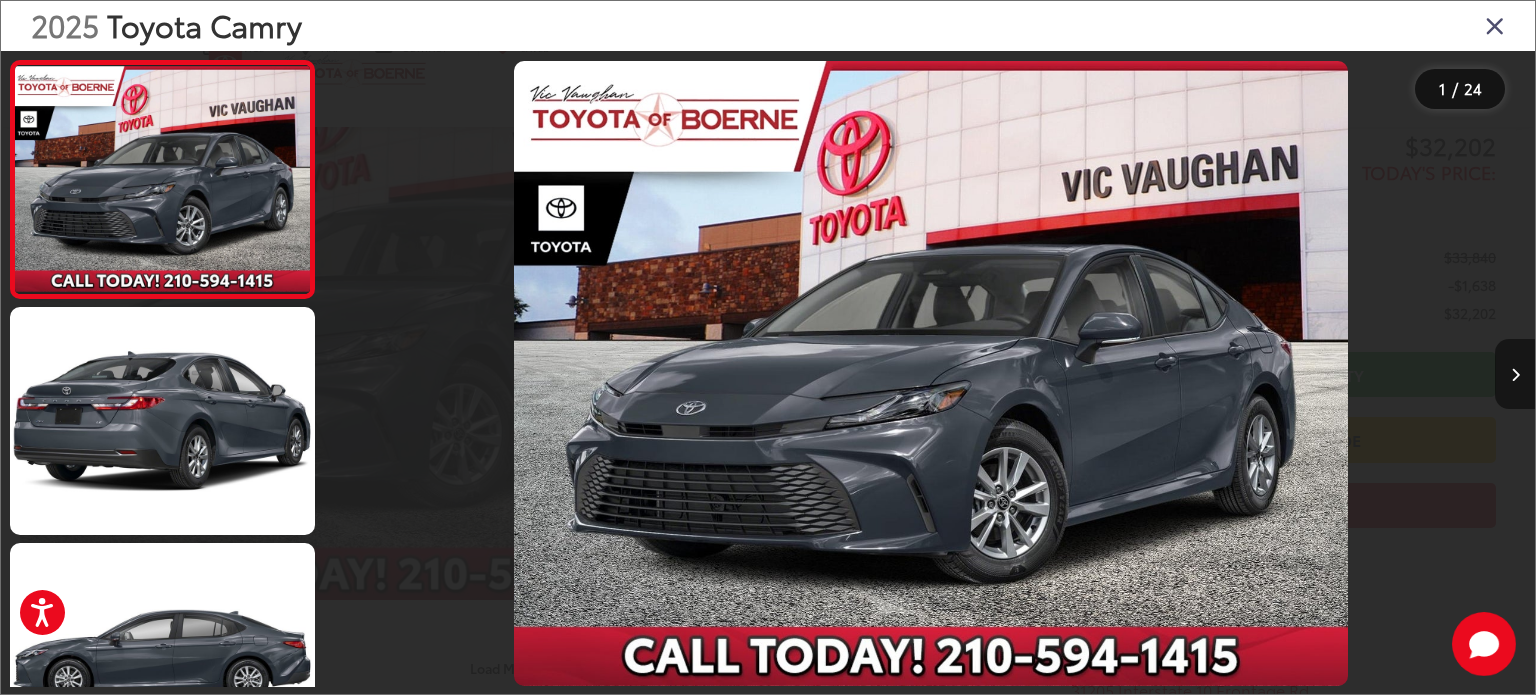 click at bounding box center (1515, 374) 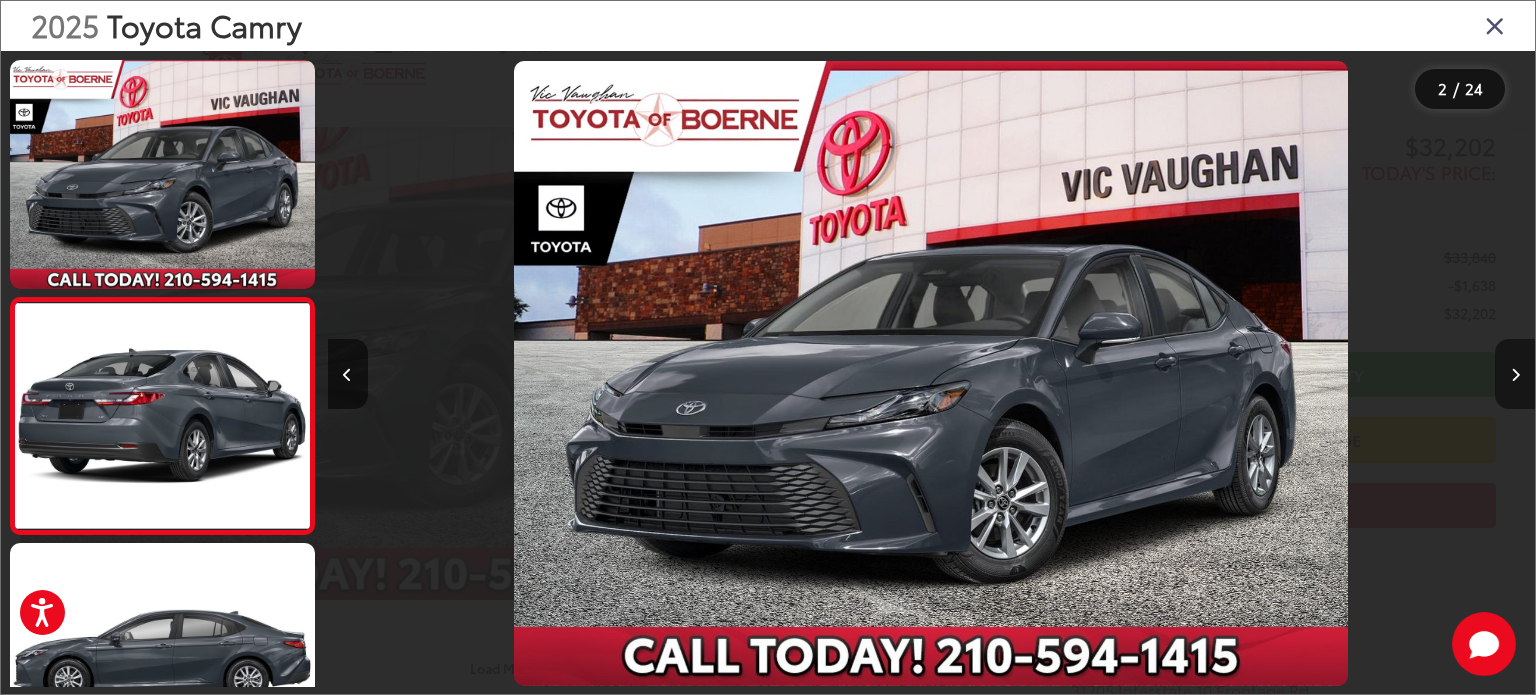 scroll, scrollTop: 0, scrollLeft: 200, axis: horizontal 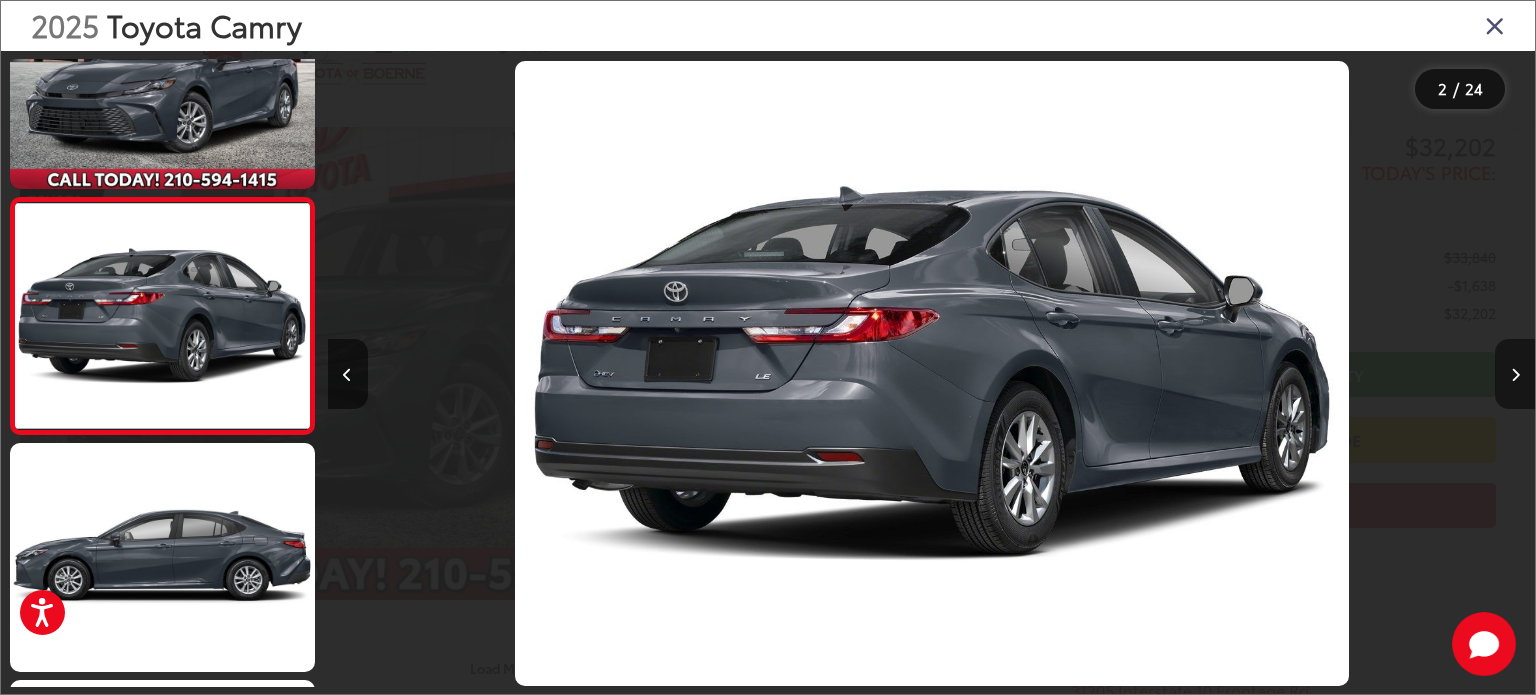 click at bounding box center [1515, 374] 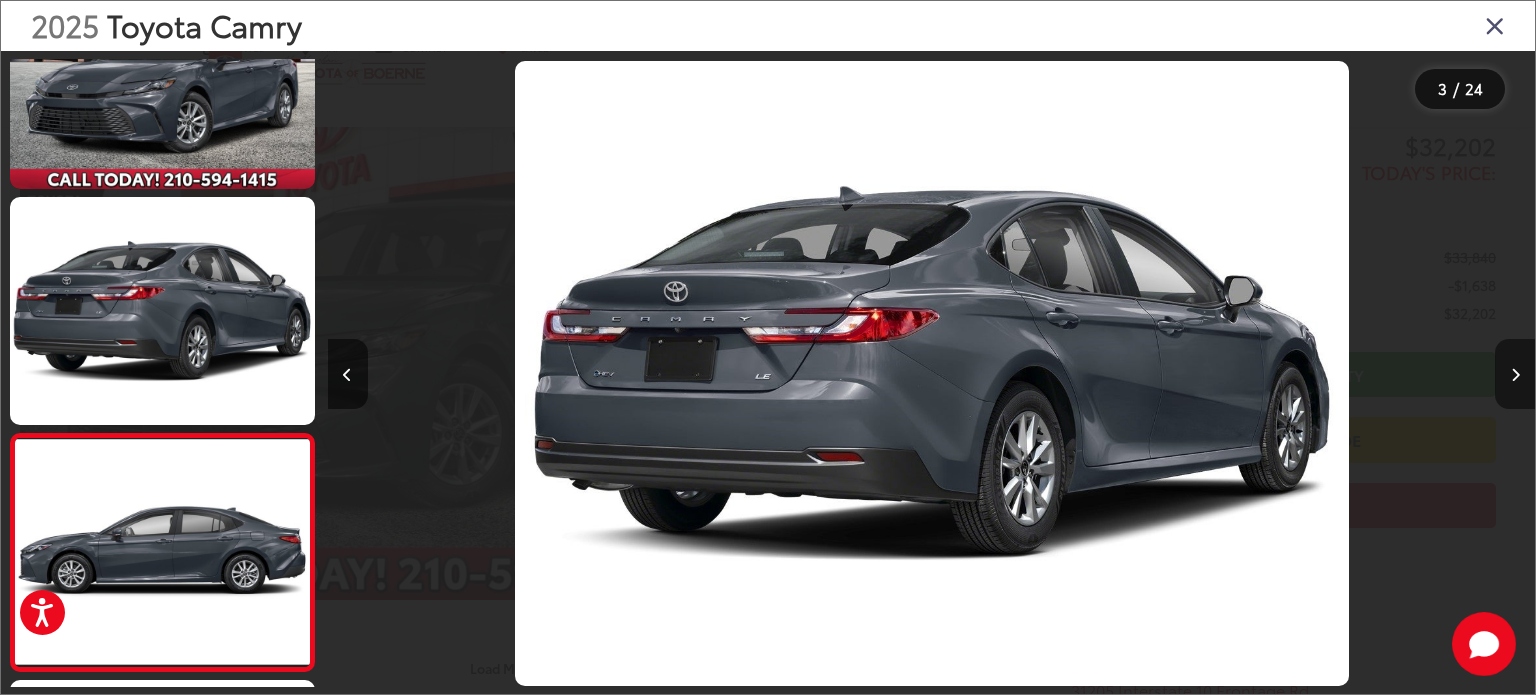 scroll, scrollTop: 0, scrollLeft: 1581, axis: horizontal 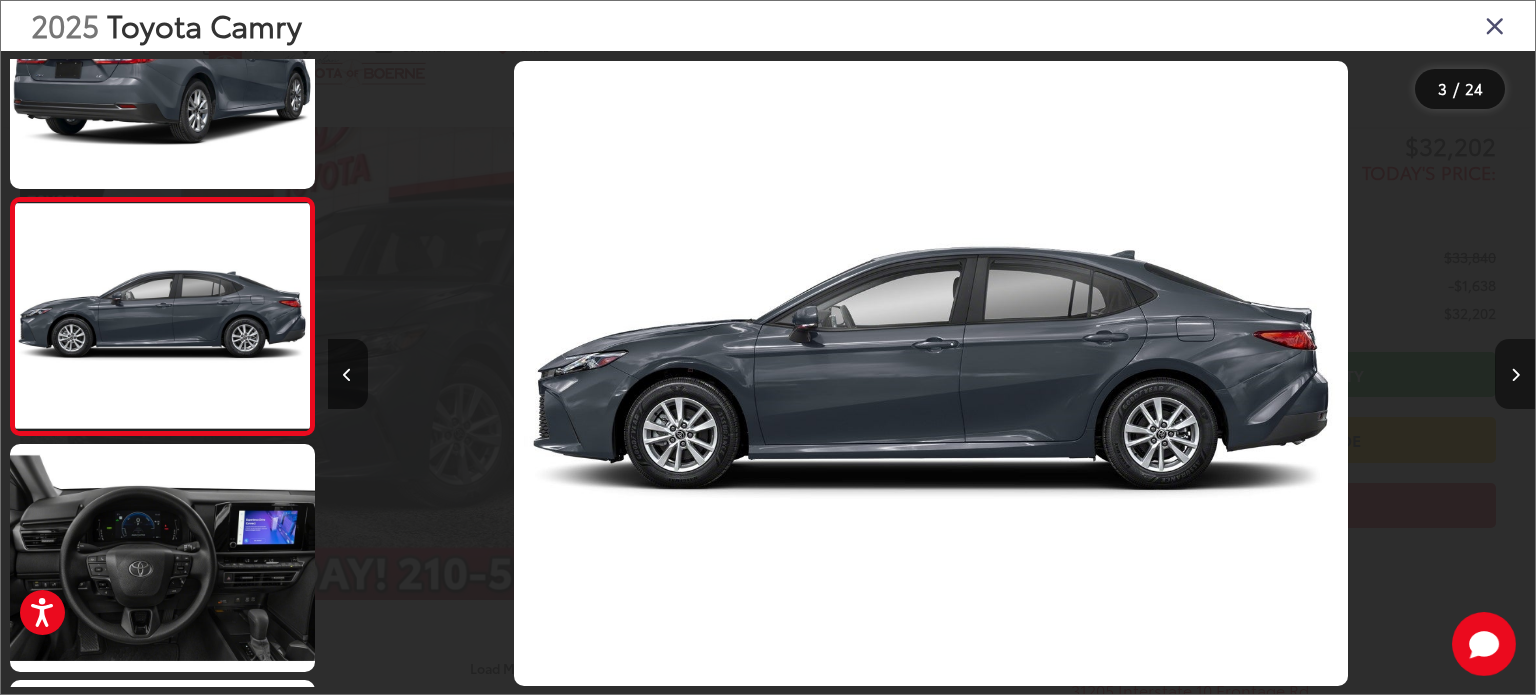 click at bounding box center (1515, 374) 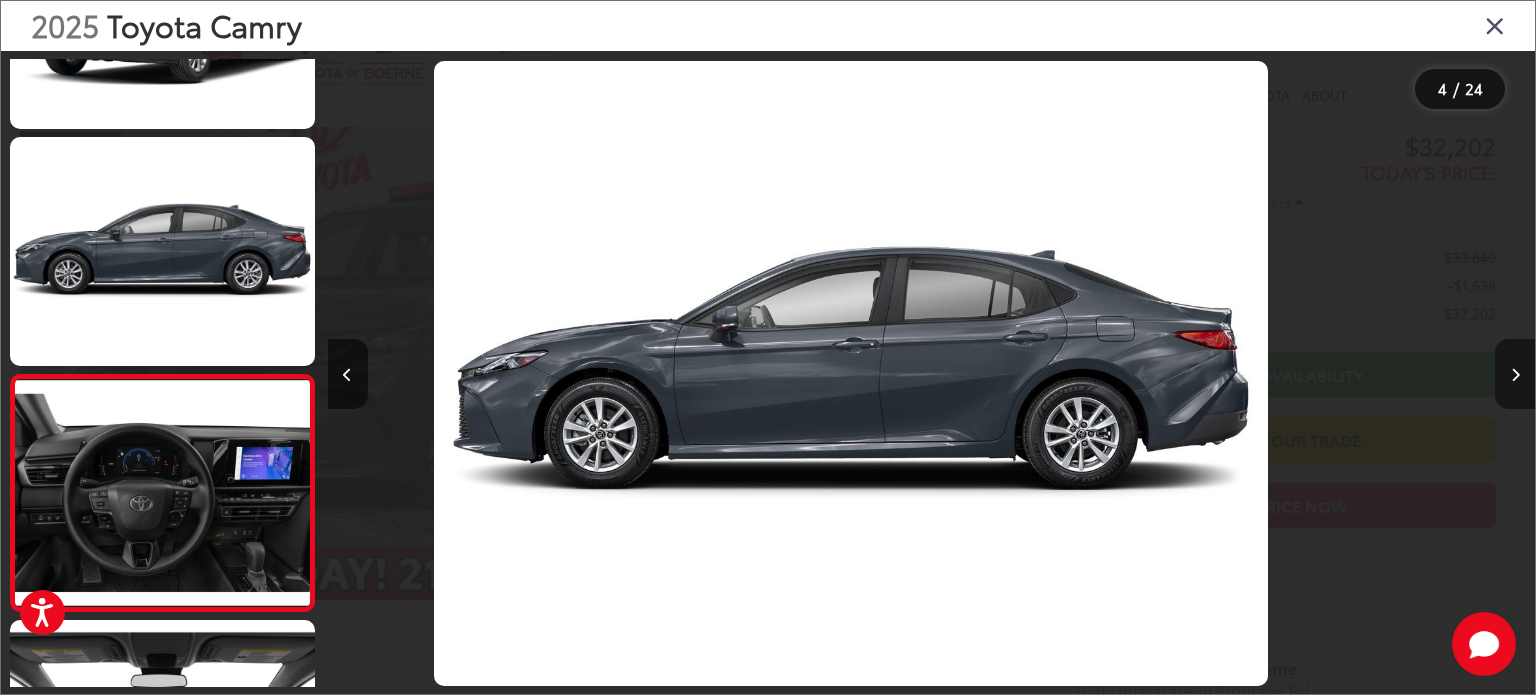 scroll, scrollTop: 544, scrollLeft: 0, axis: vertical 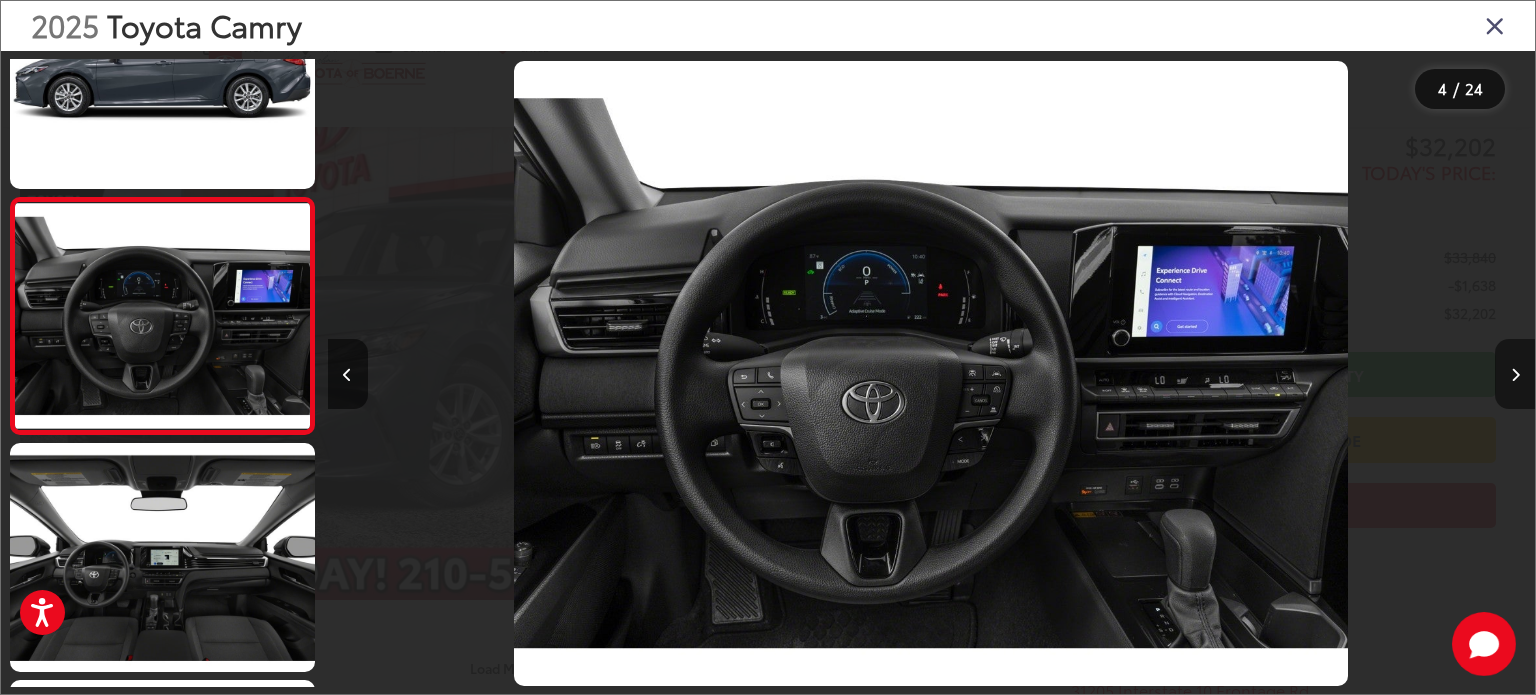 click at bounding box center (1515, 374) 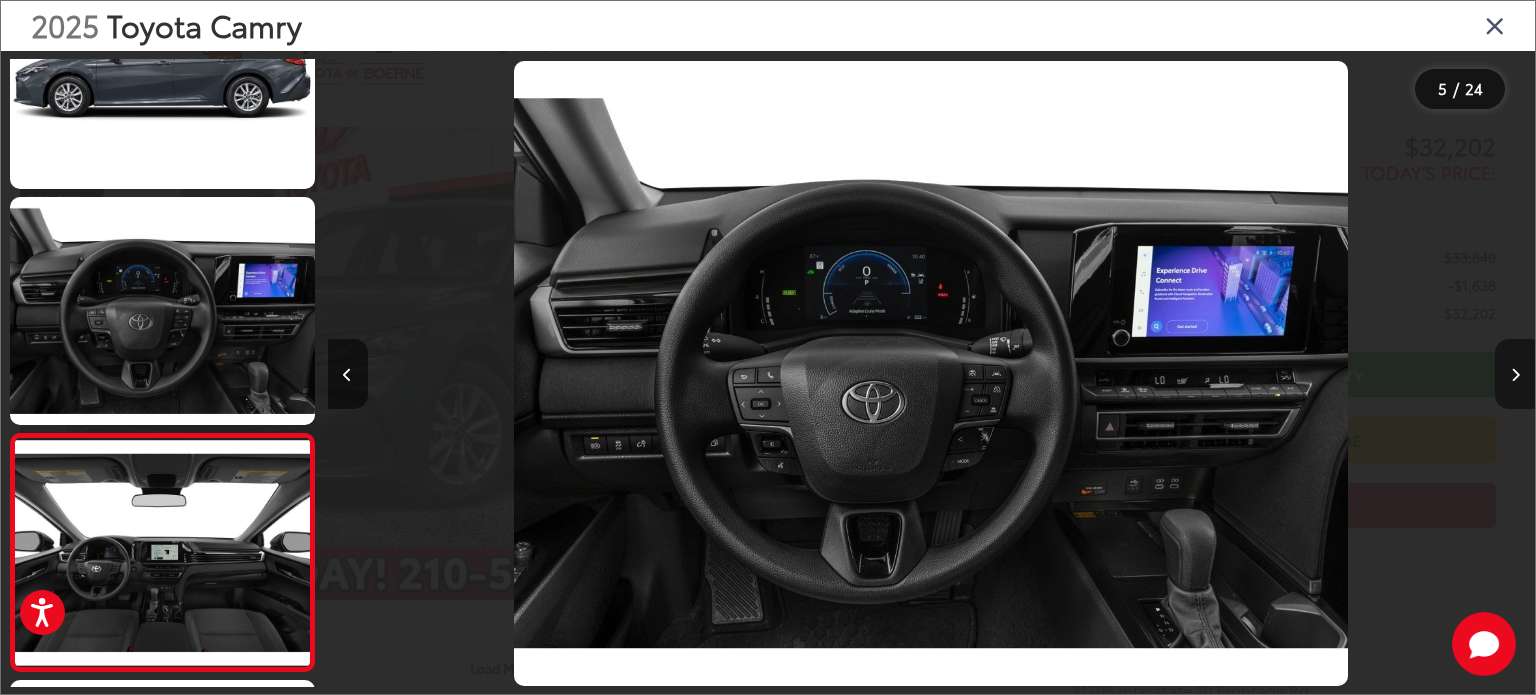 scroll, scrollTop: 0, scrollLeft: 3949, axis: horizontal 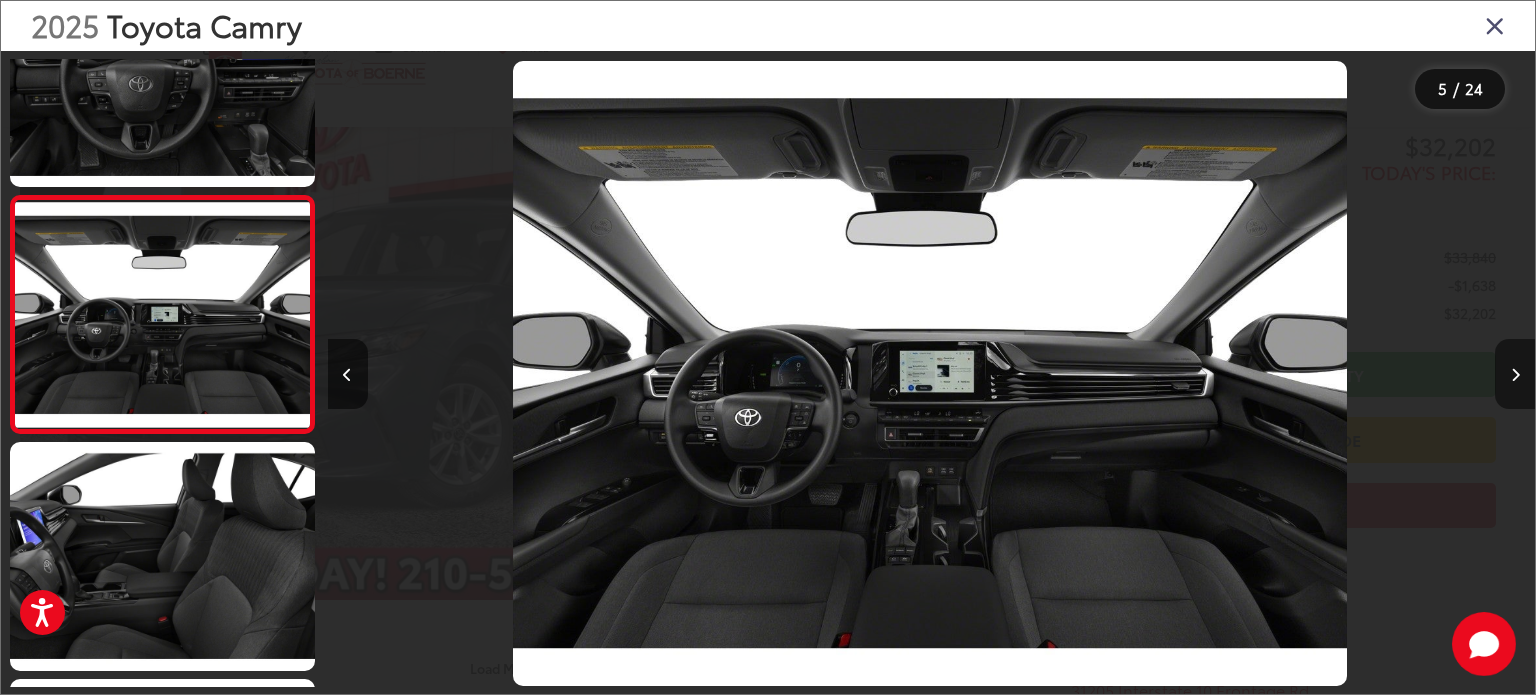 click at bounding box center (1515, 374) 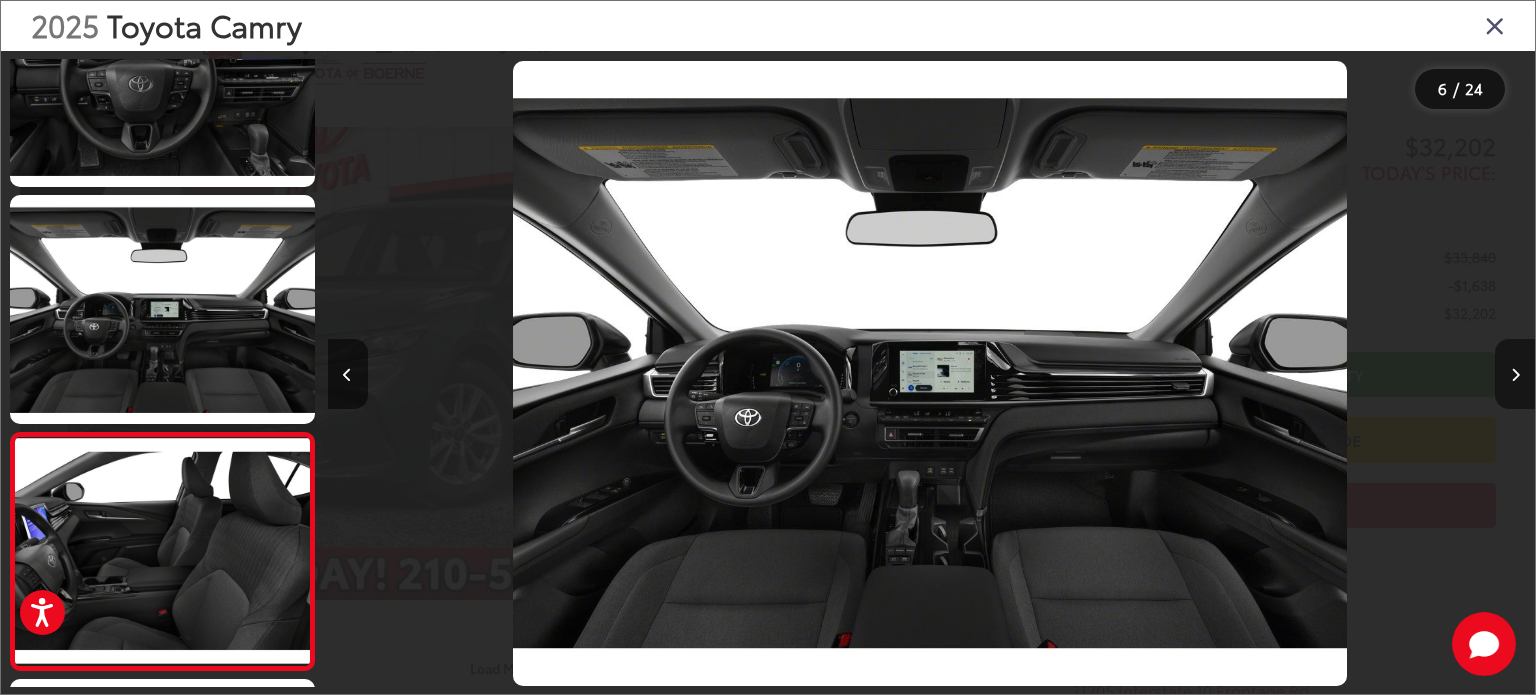 scroll, scrollTop: 0, scrollLeft: 5204, axis: horizontal 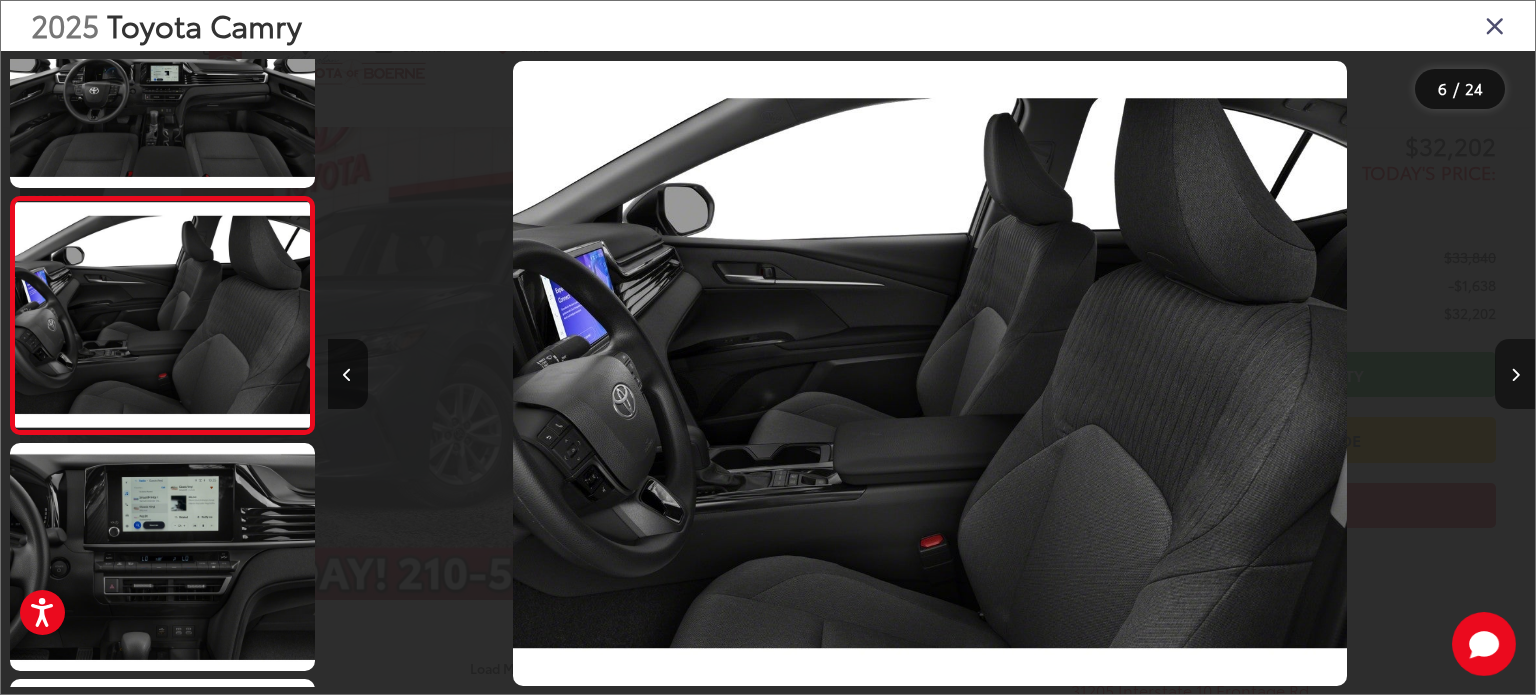 click at bounding box center [1515, 374] 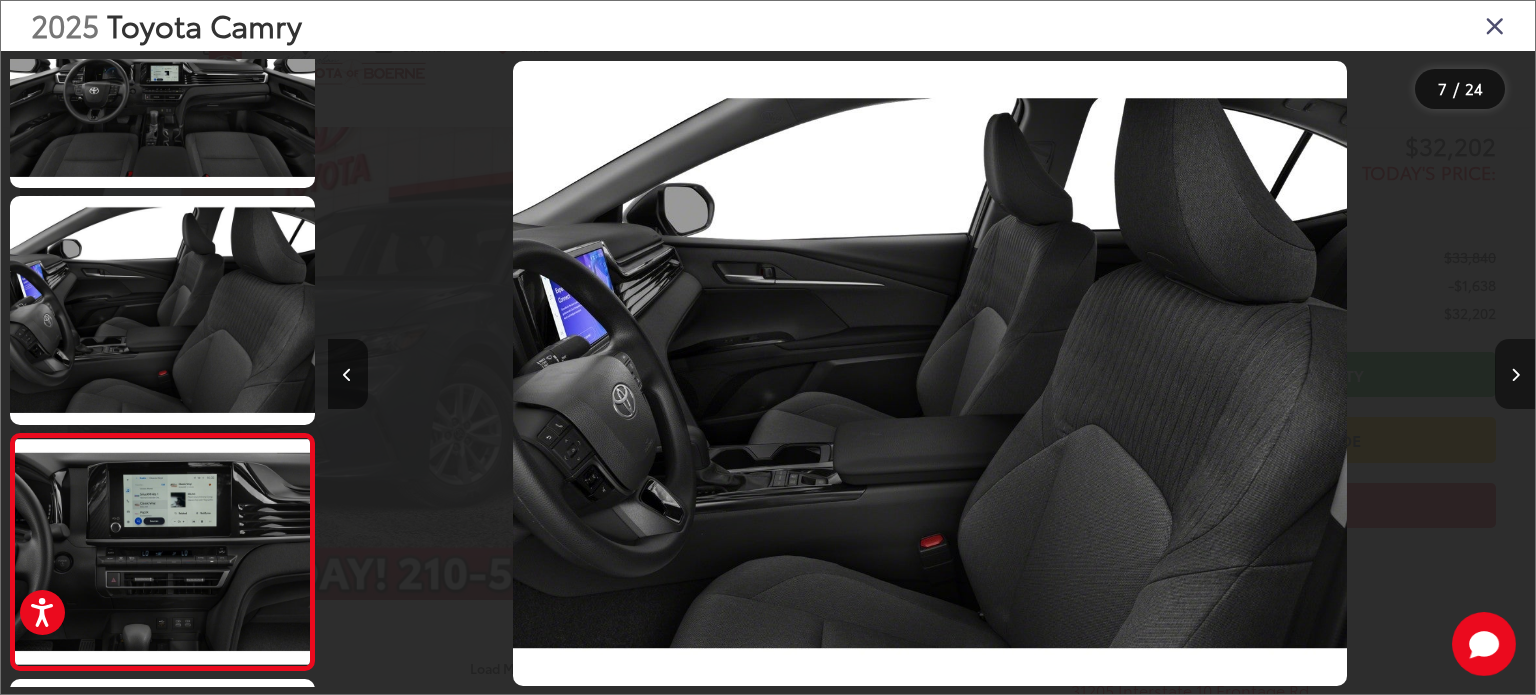 scroll, scrollTop: 0, scrollLeft: 6412, axis: horizontal 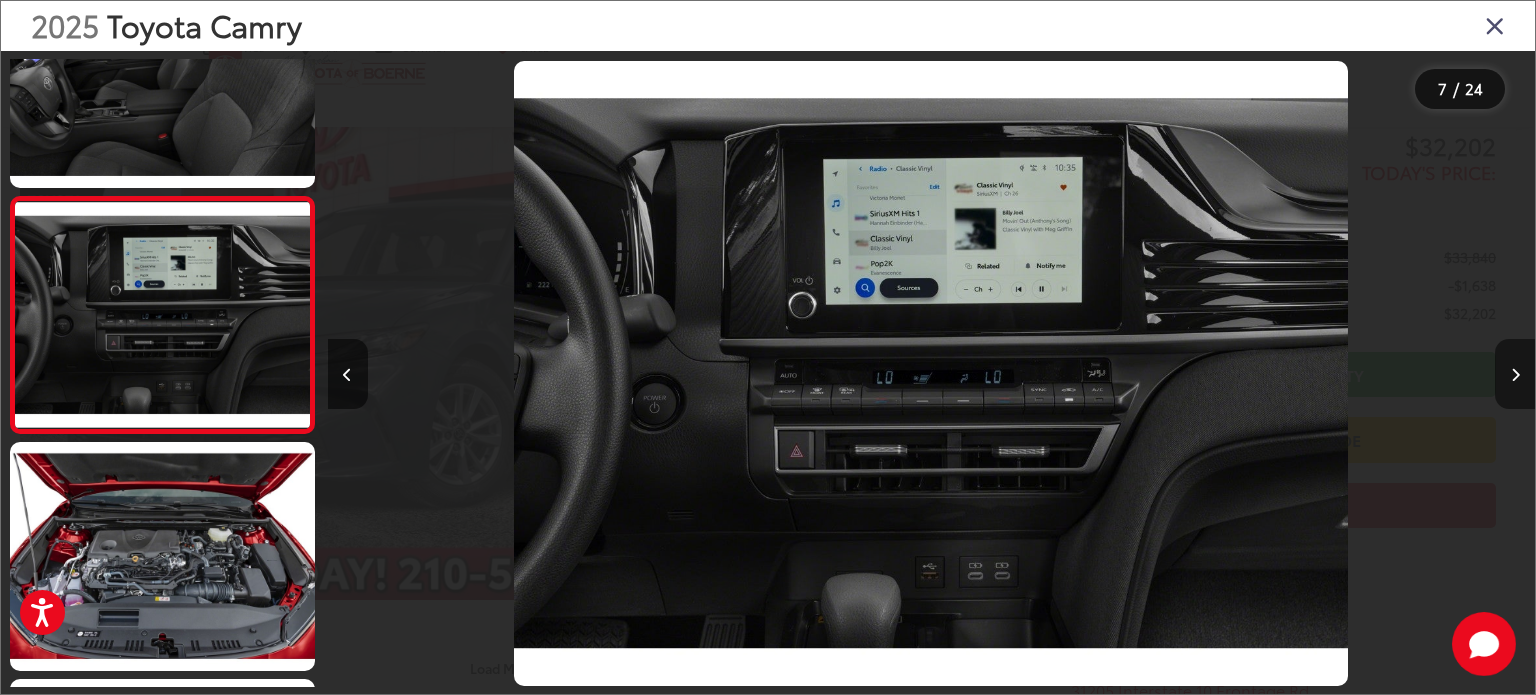 click at bounding box center [1515, 374] 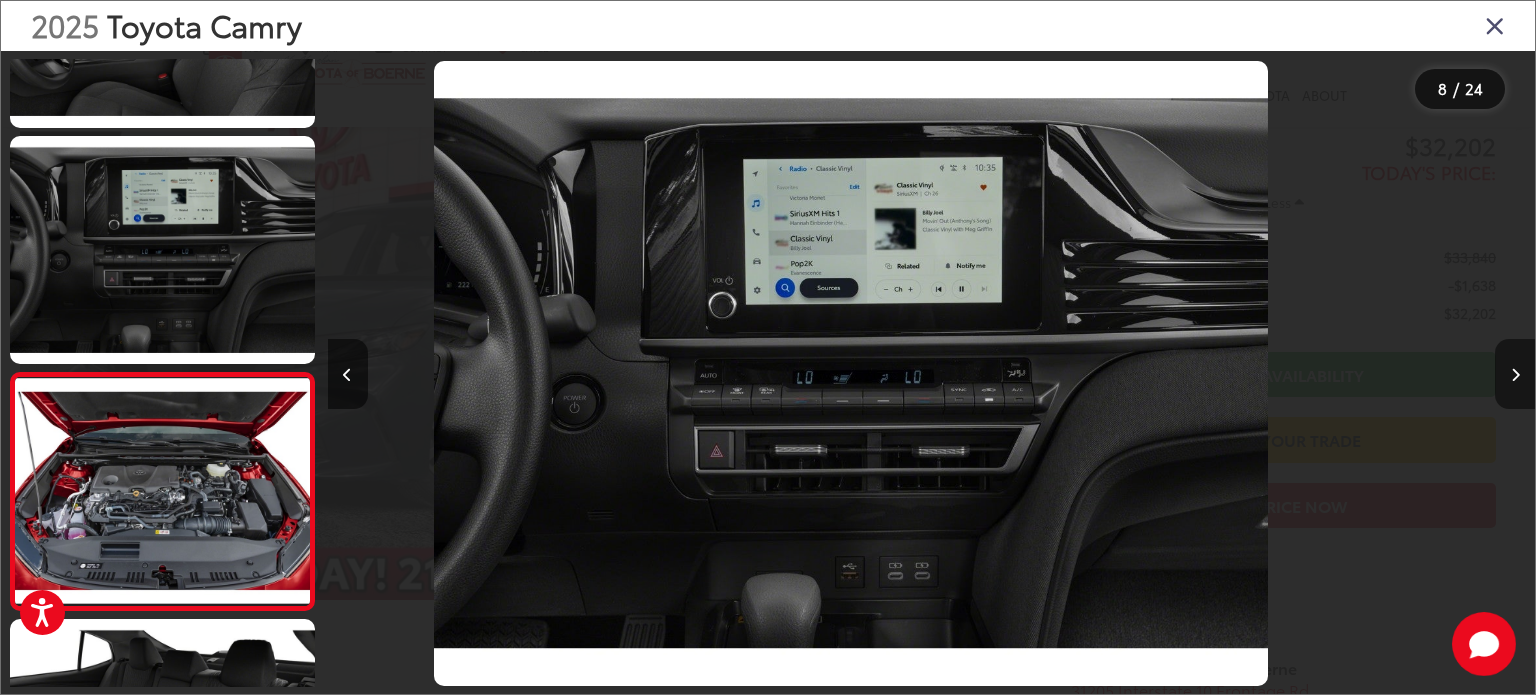 scroll, scrollTop: 1492, scrollLeft: 0, axis: vertical 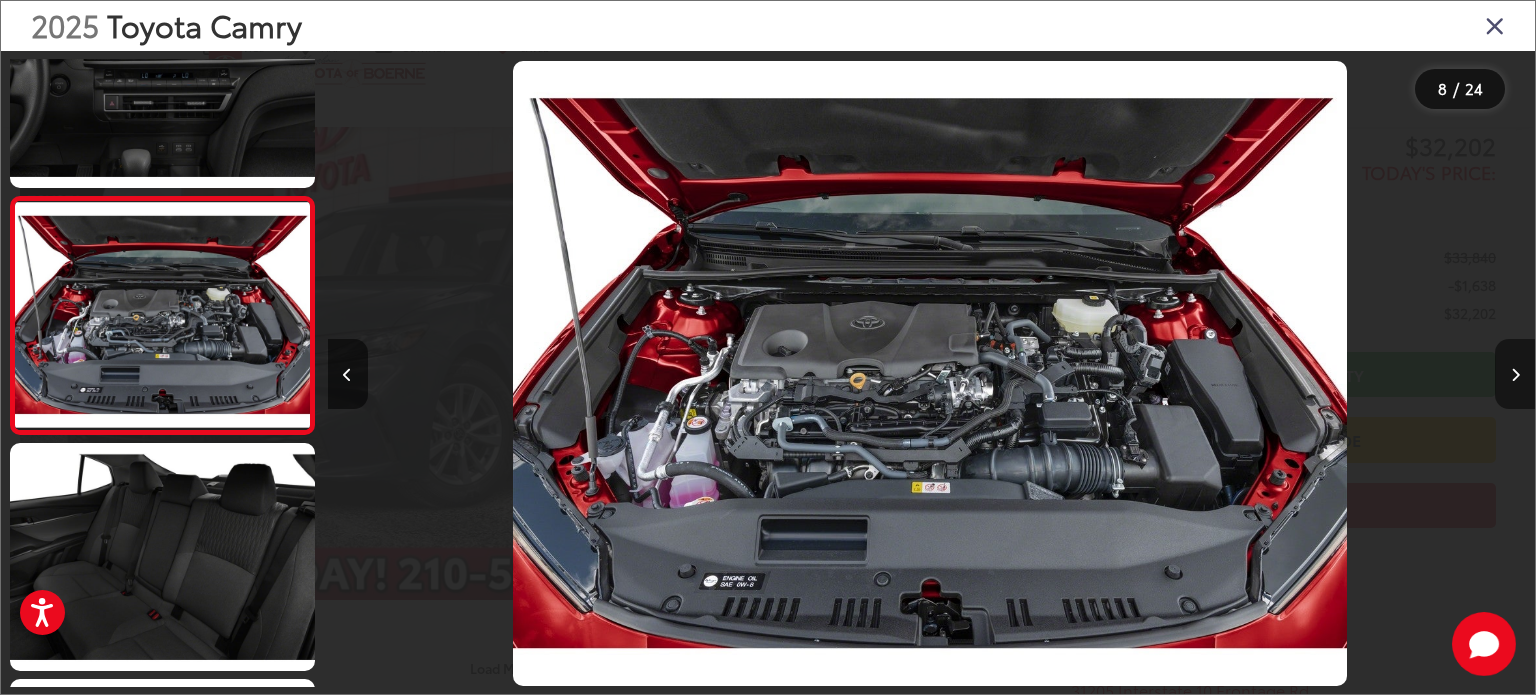 click at bounding box center (1515, 374) 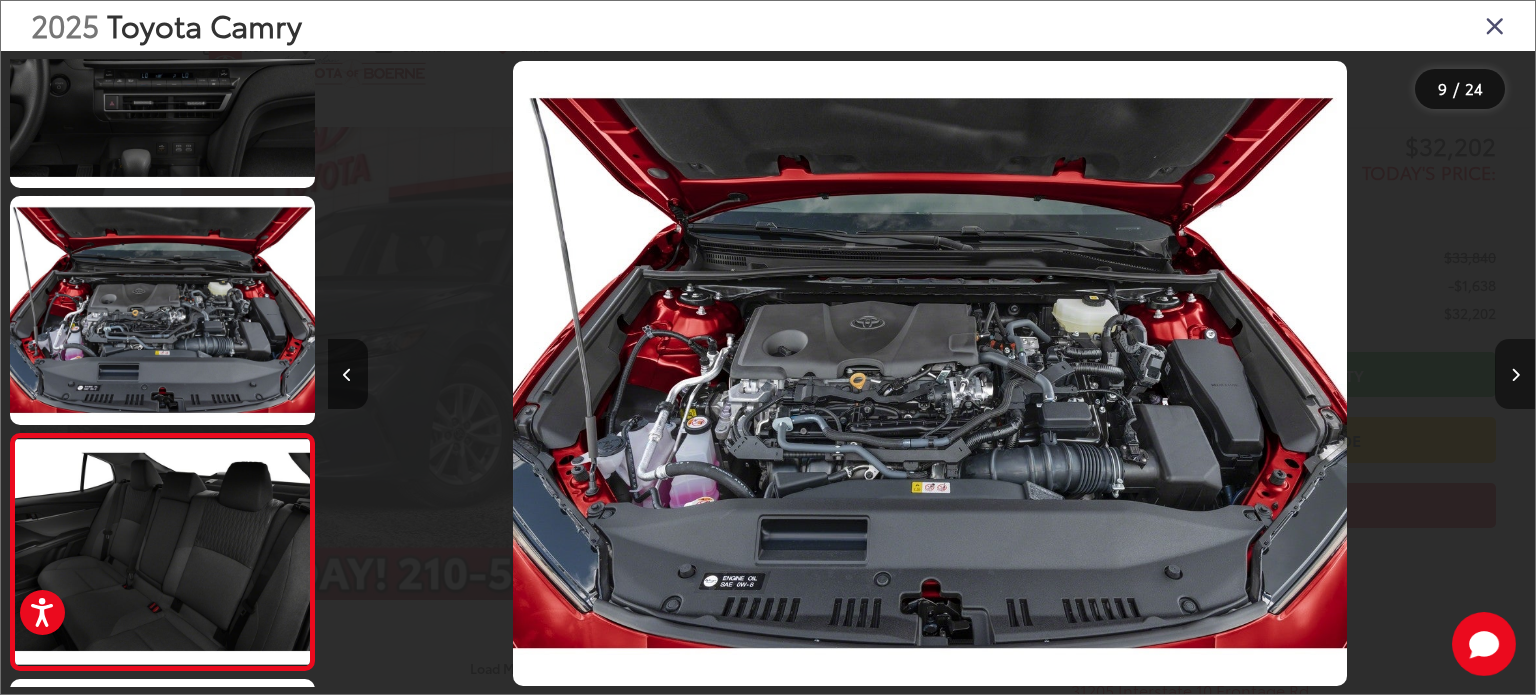 scroll, scrollTop: 0, scrollLeft: 8780, axis: horizontal 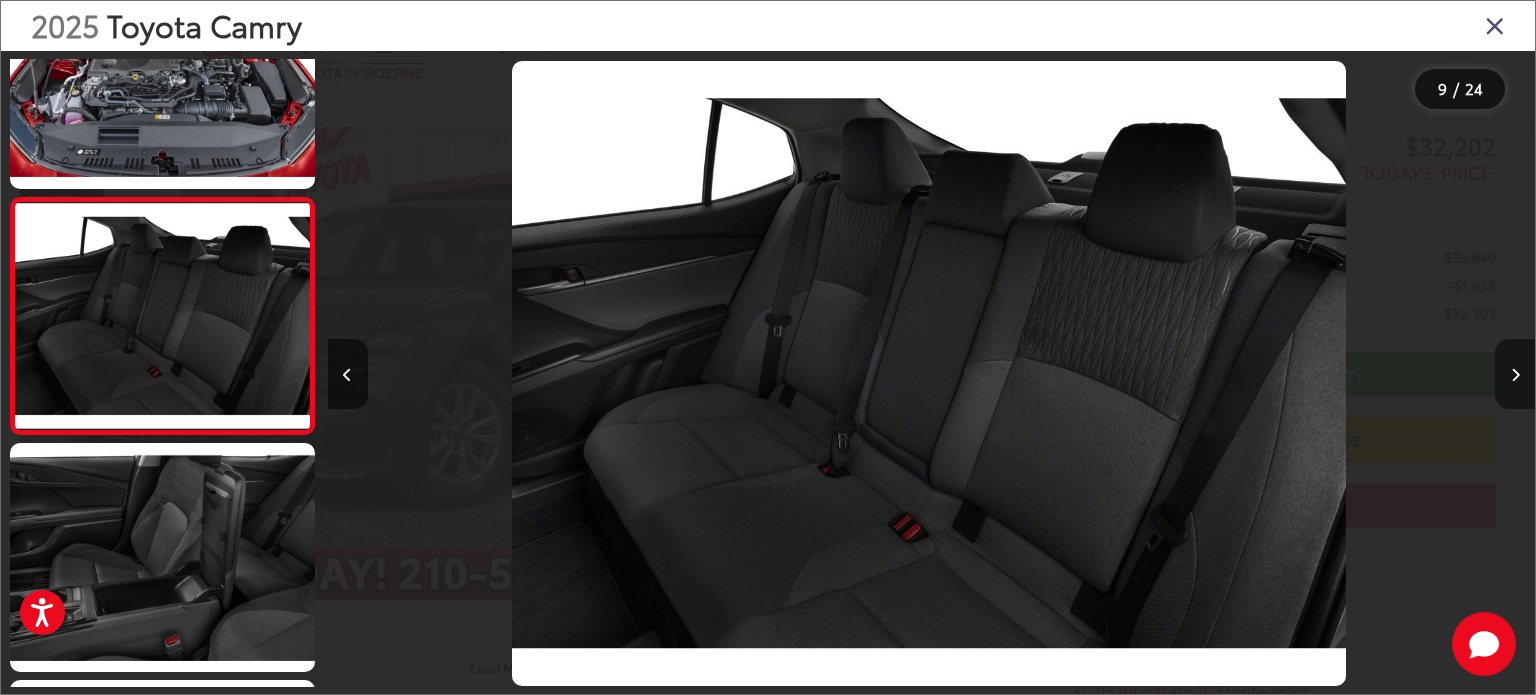 click at bounding box center (1515, 374) 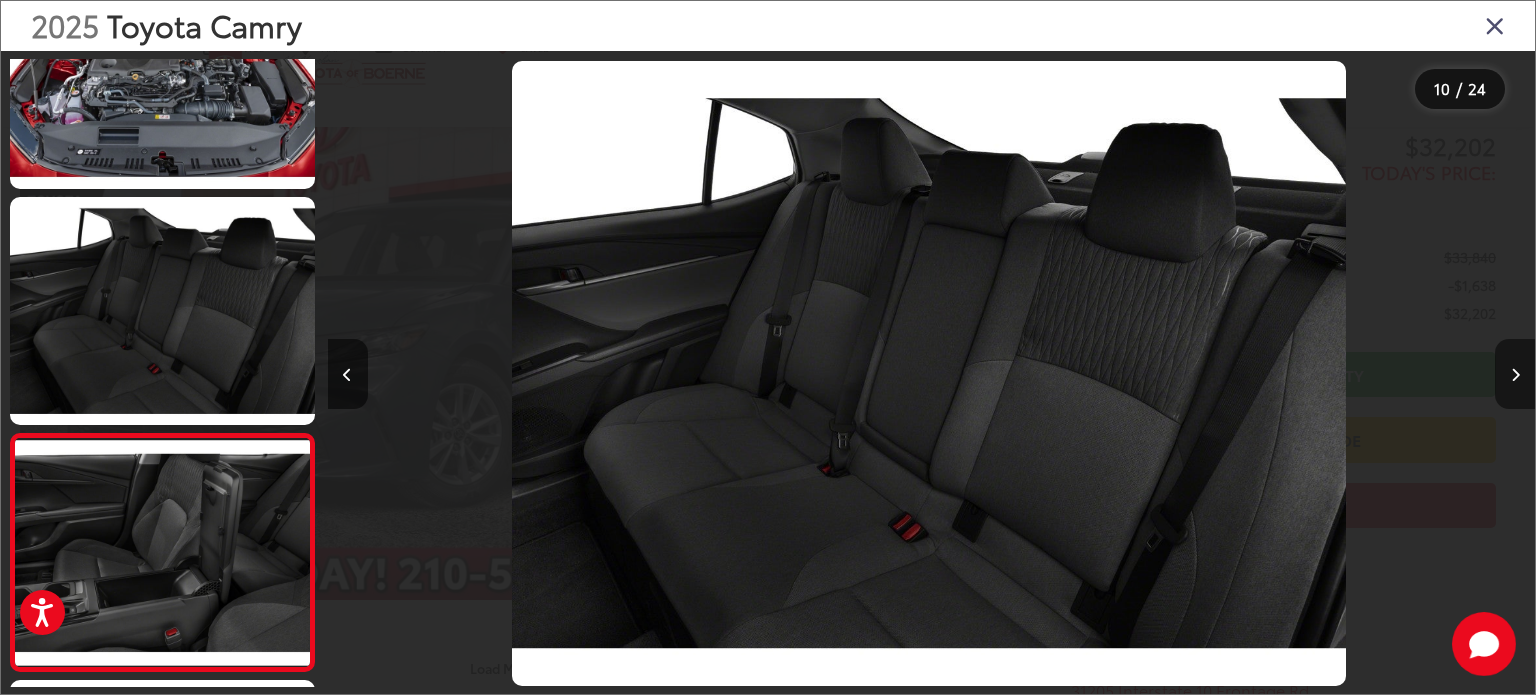 scroll, scrollTop: 0, scrollLeft: 9986, axis: horizontal 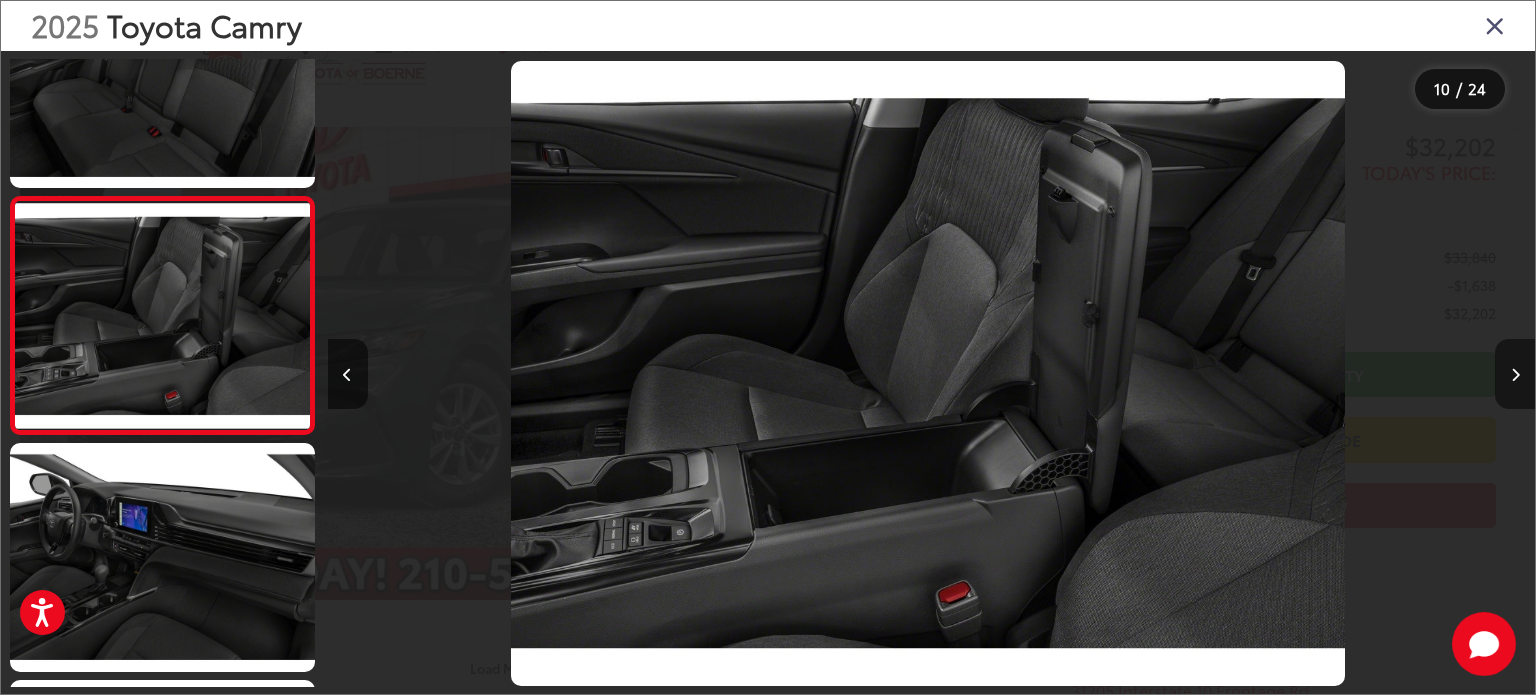 click at bounding box center (1515, 374) 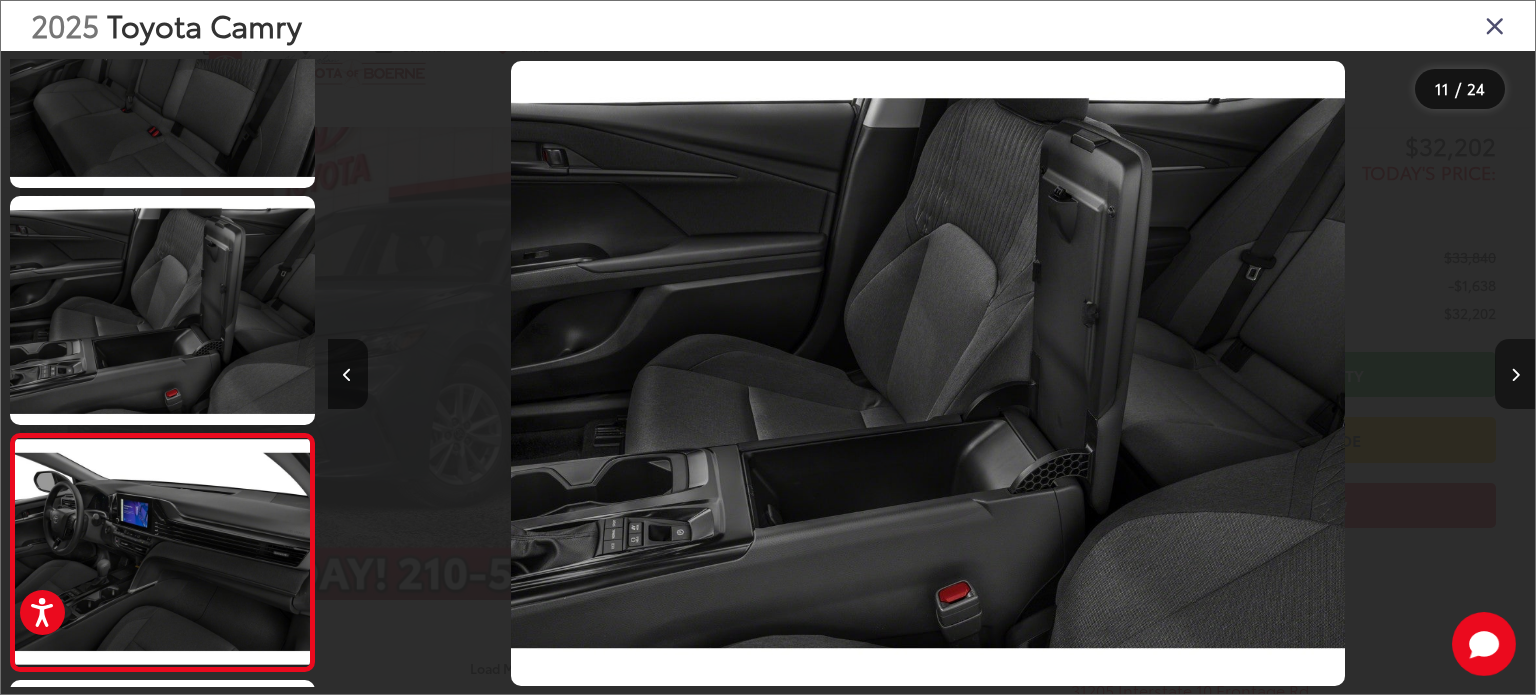 scroll 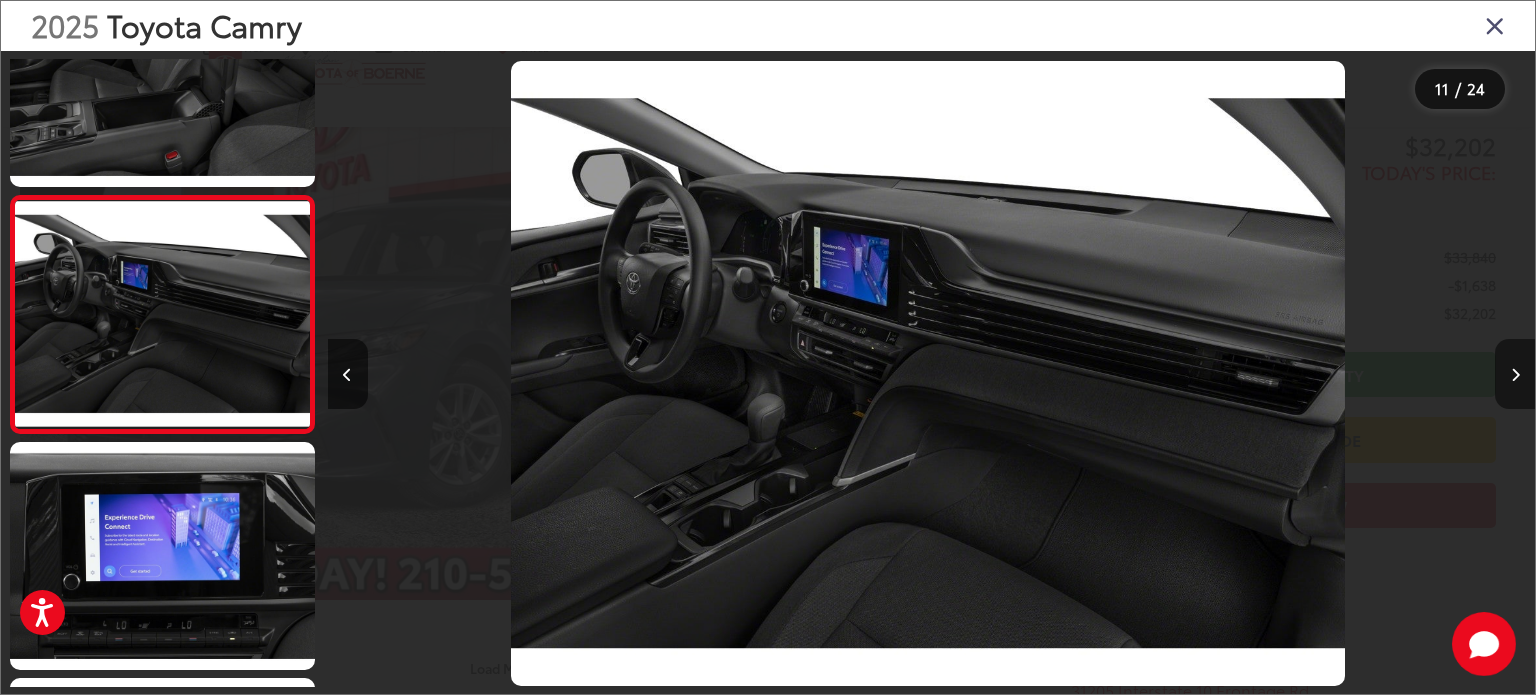 click at bounding box center [1515, 374] 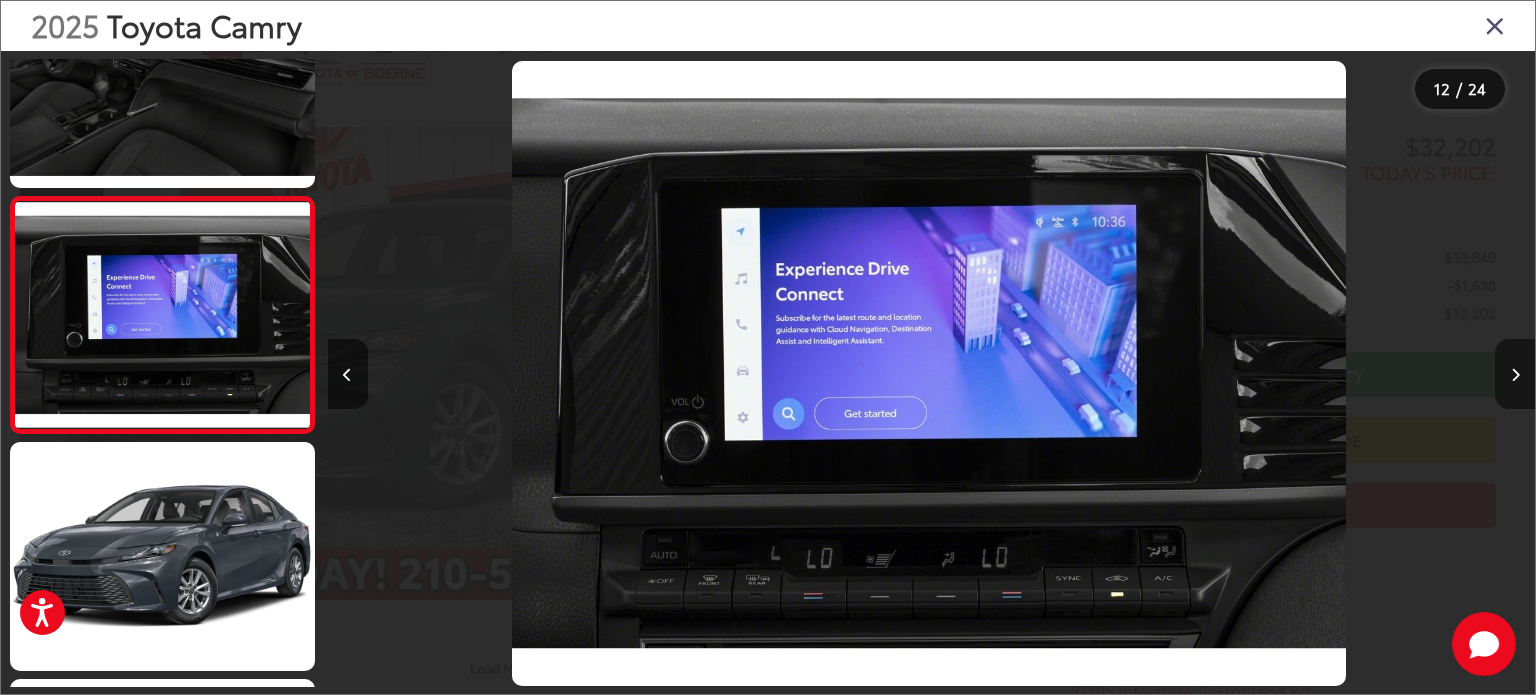 click at bounding box center [1515, 374] 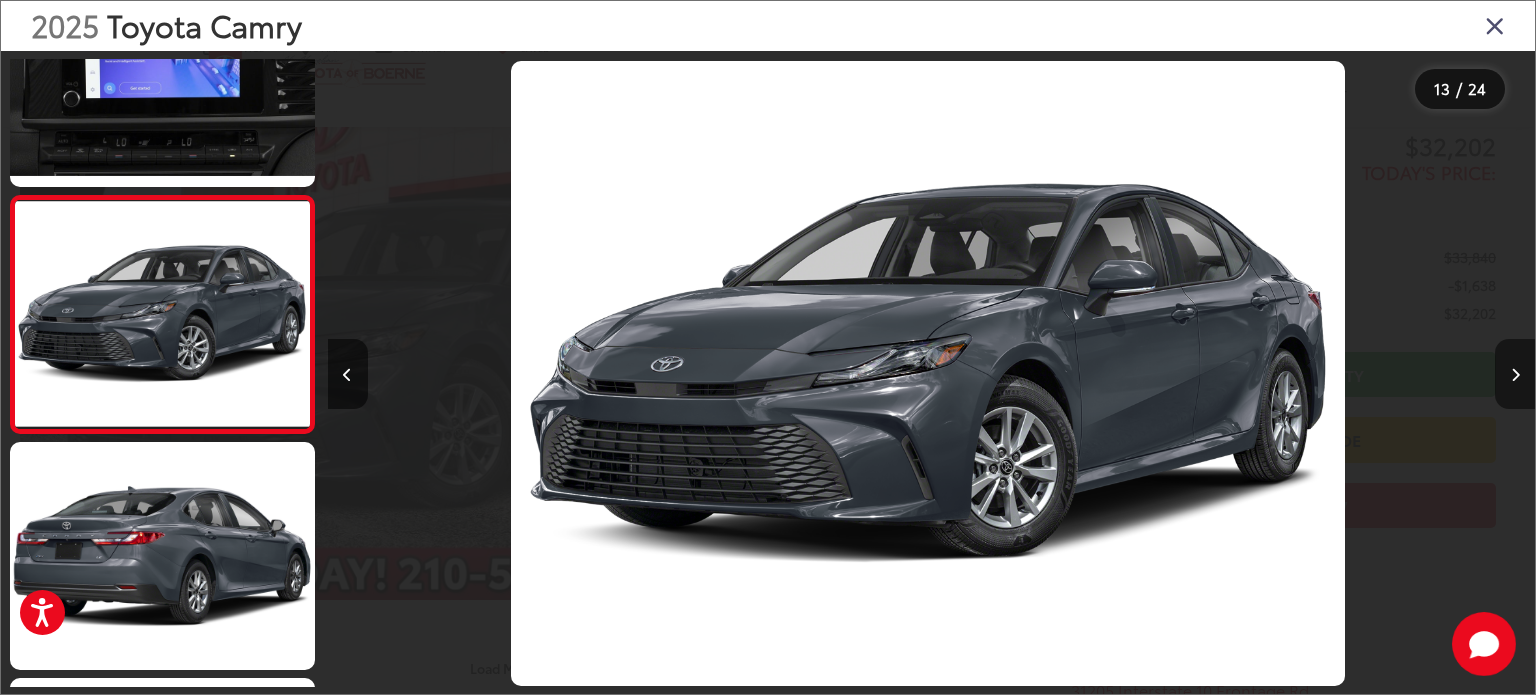click at bounding box center [1515, 374] 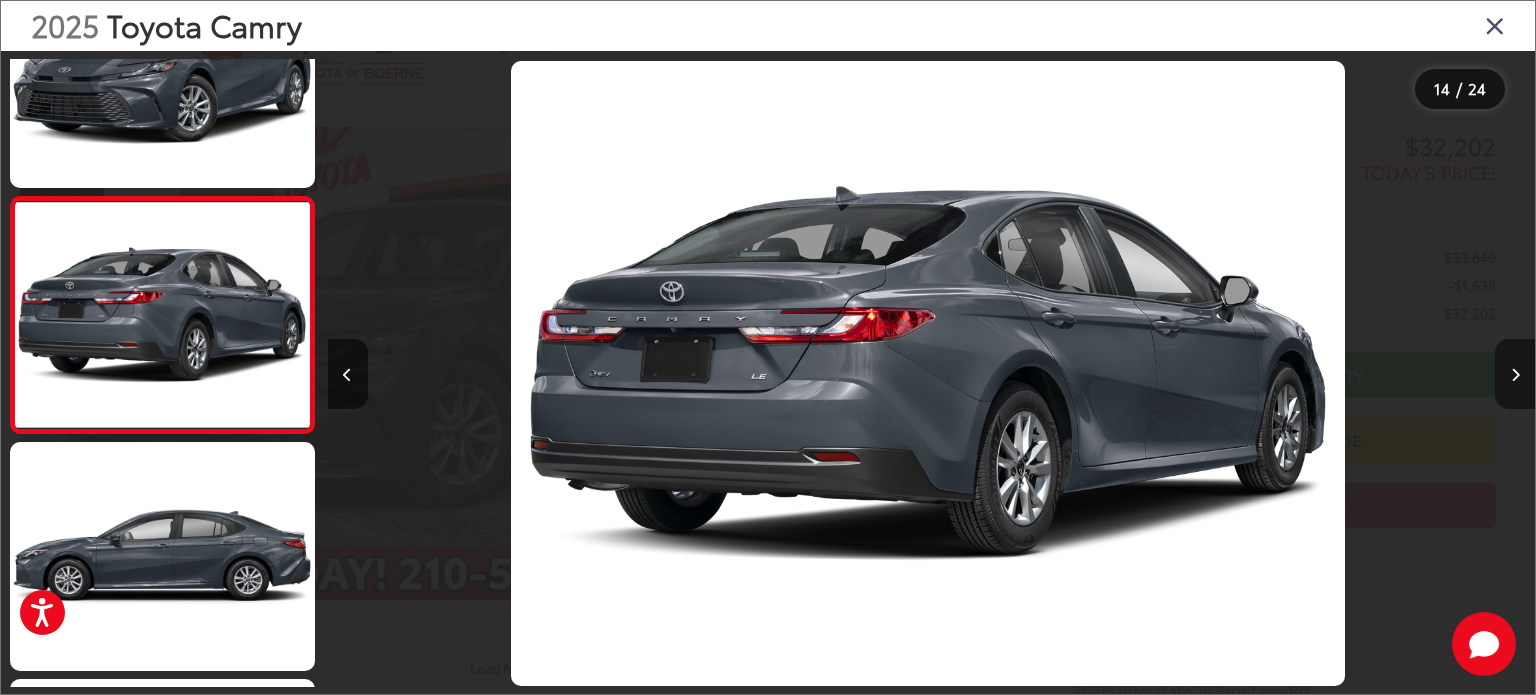 click at bounding box center (1515, 374) 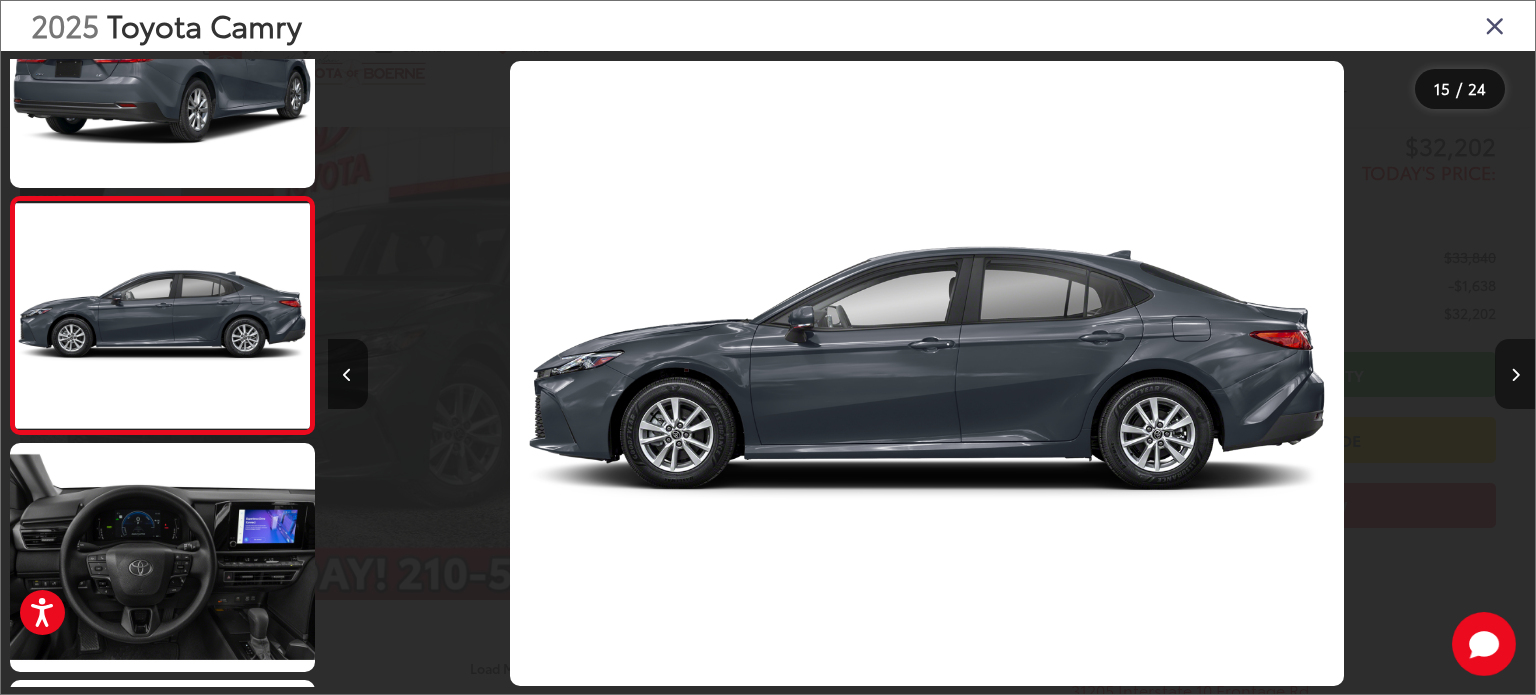 click at bounding box center (1515, 374) 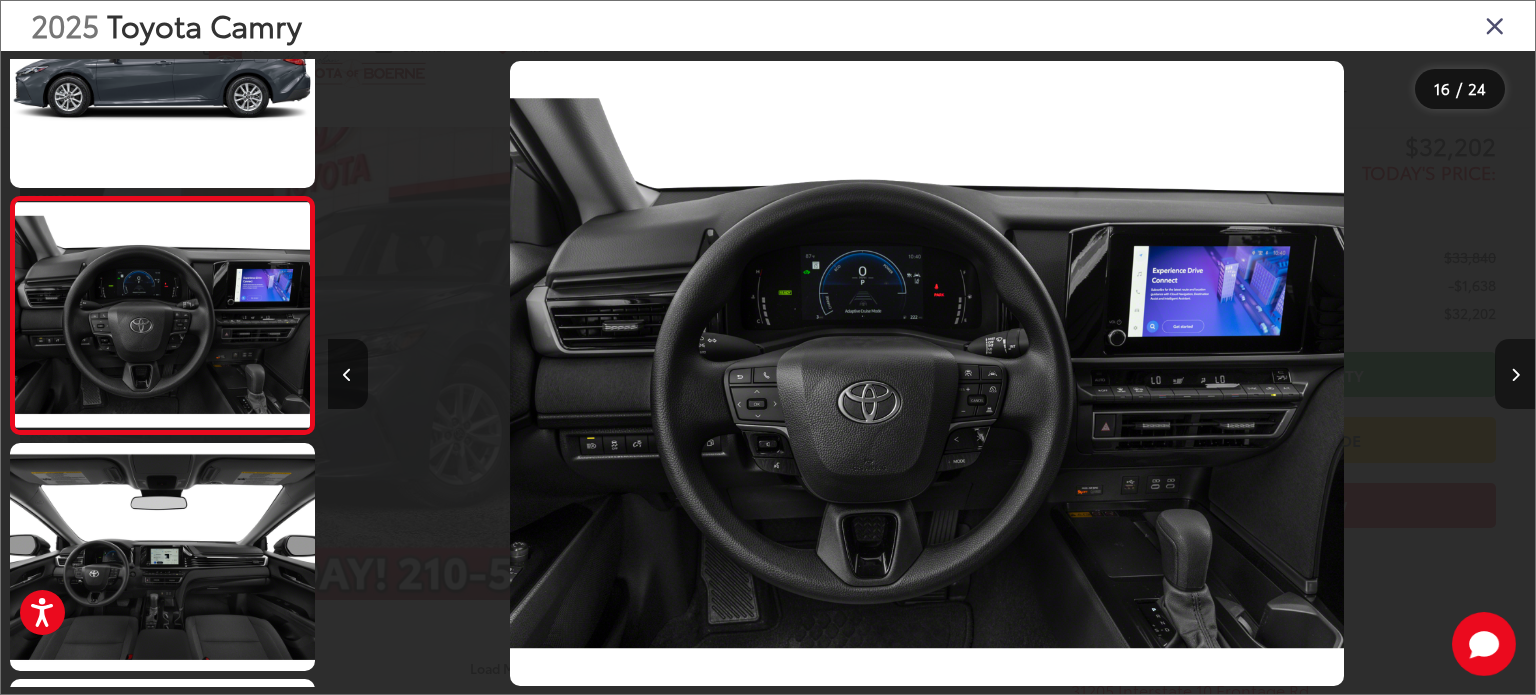 click at bounding box center [1515, 374] 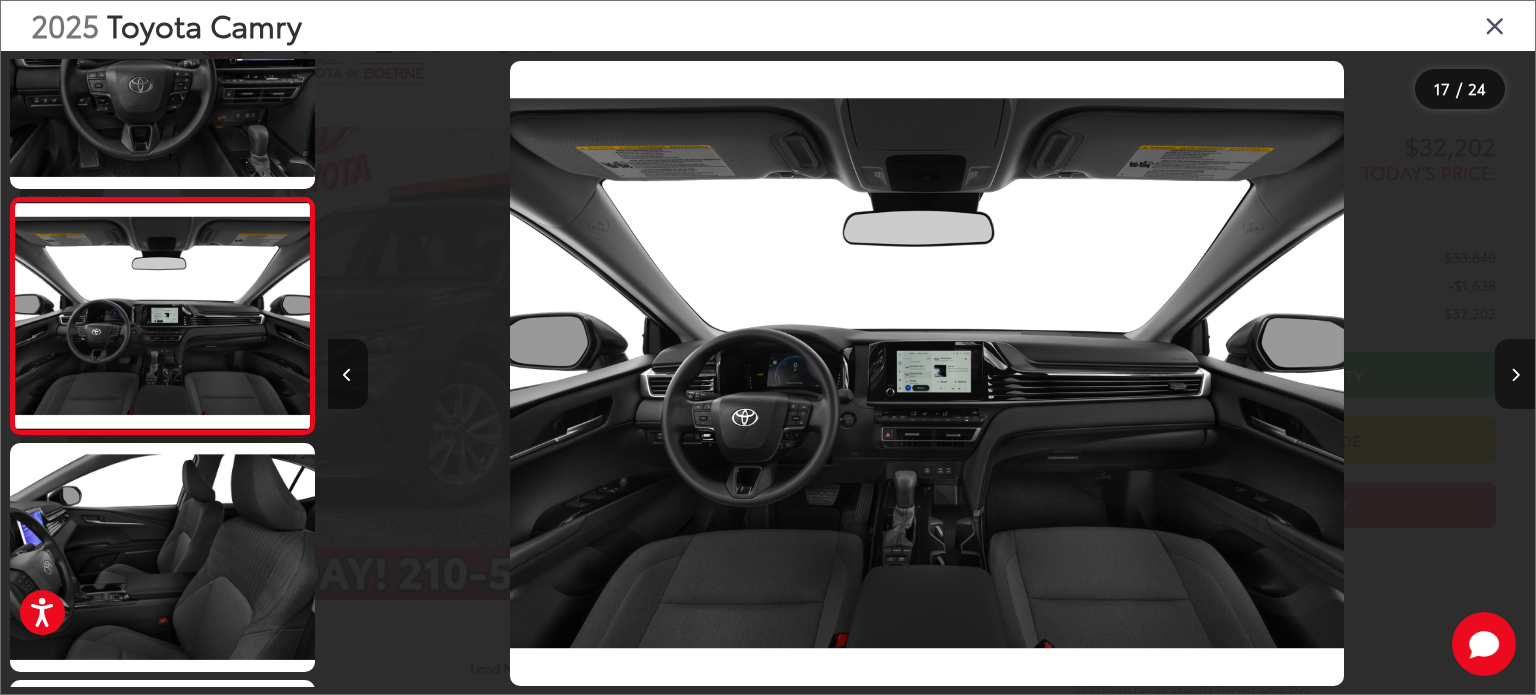 click at bounding box center (1515, 374) 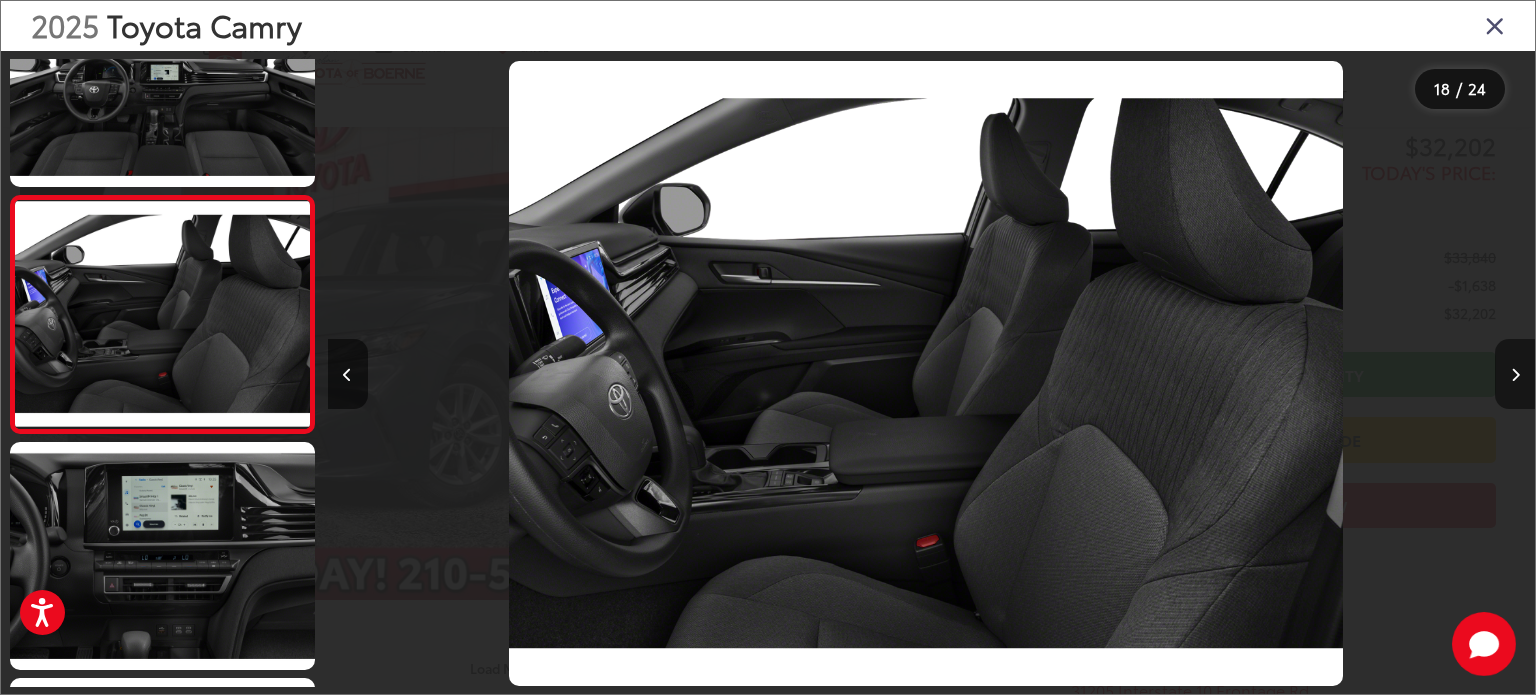 click at bounding box center [1515, 374] 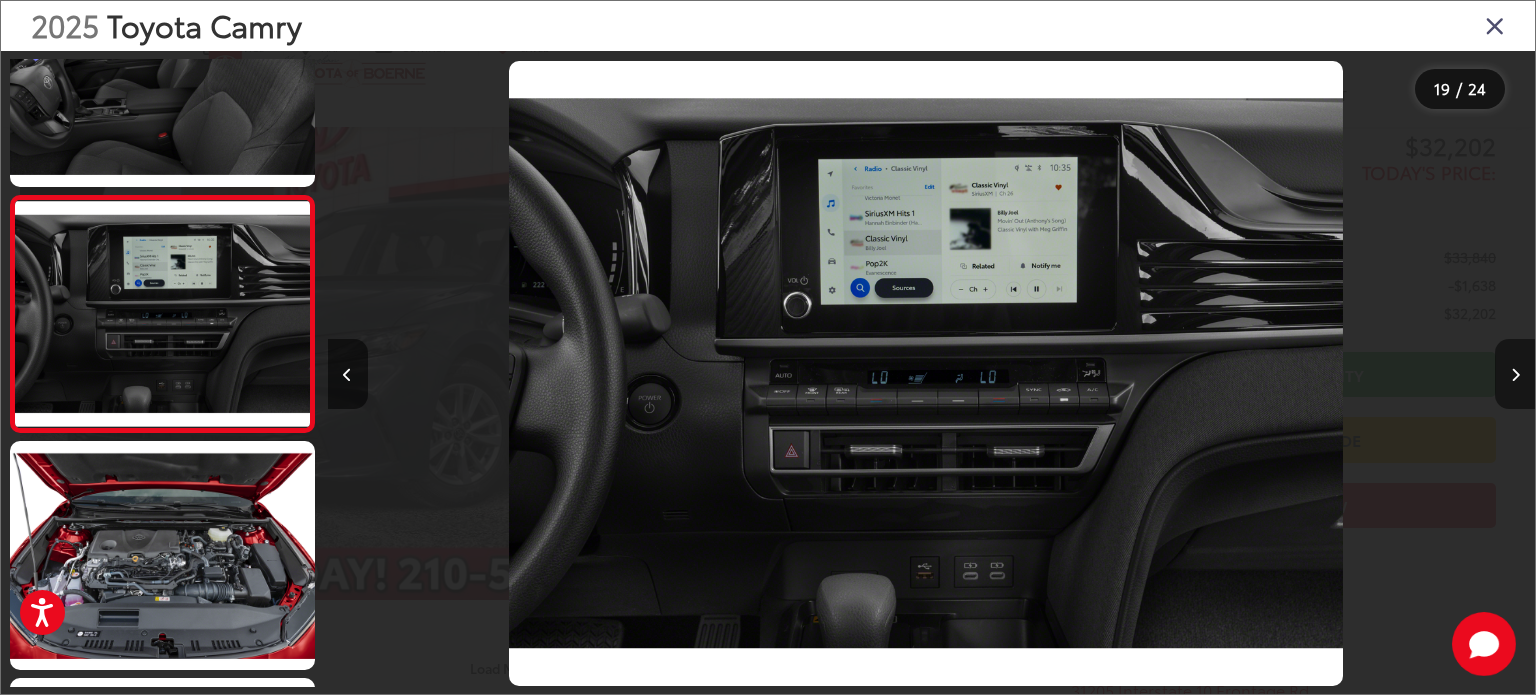 click at bounding box center (1515, 374) 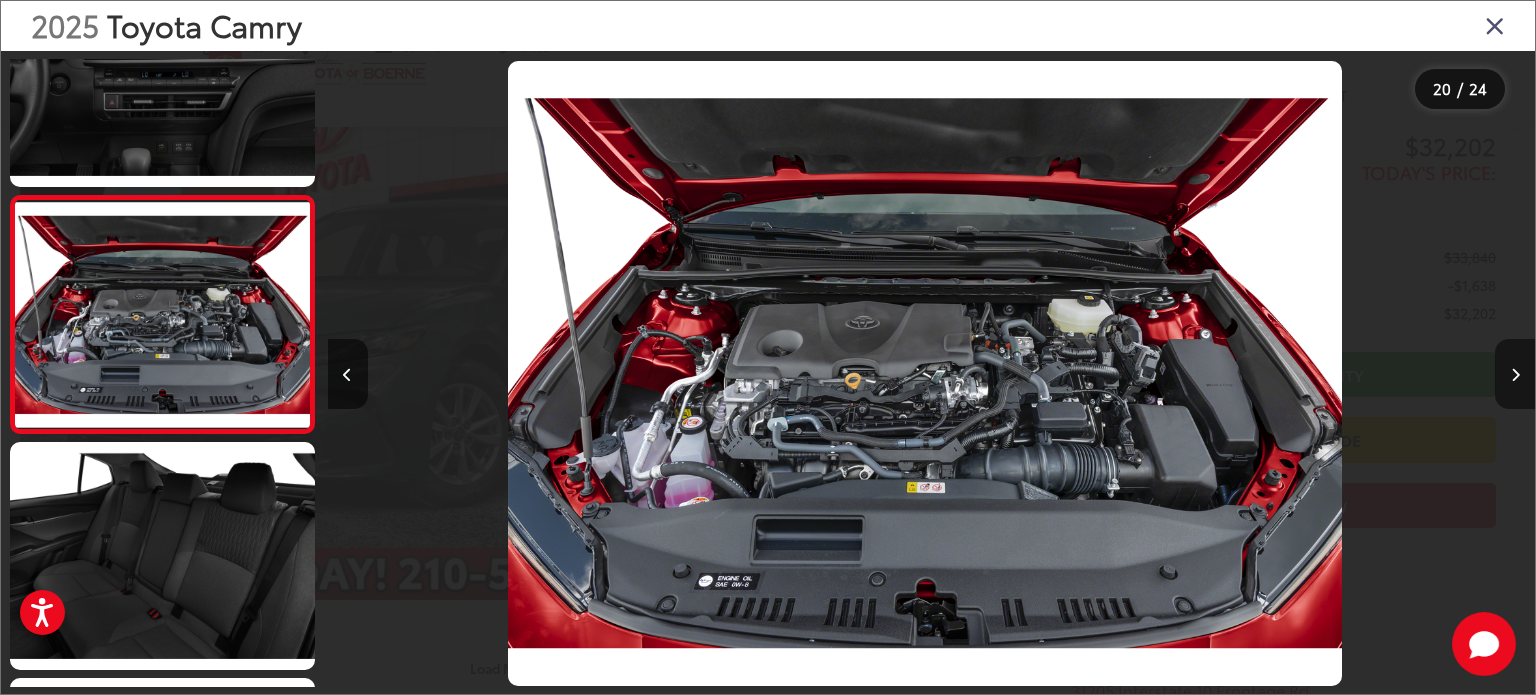 click at bounding box center [1515, 374] 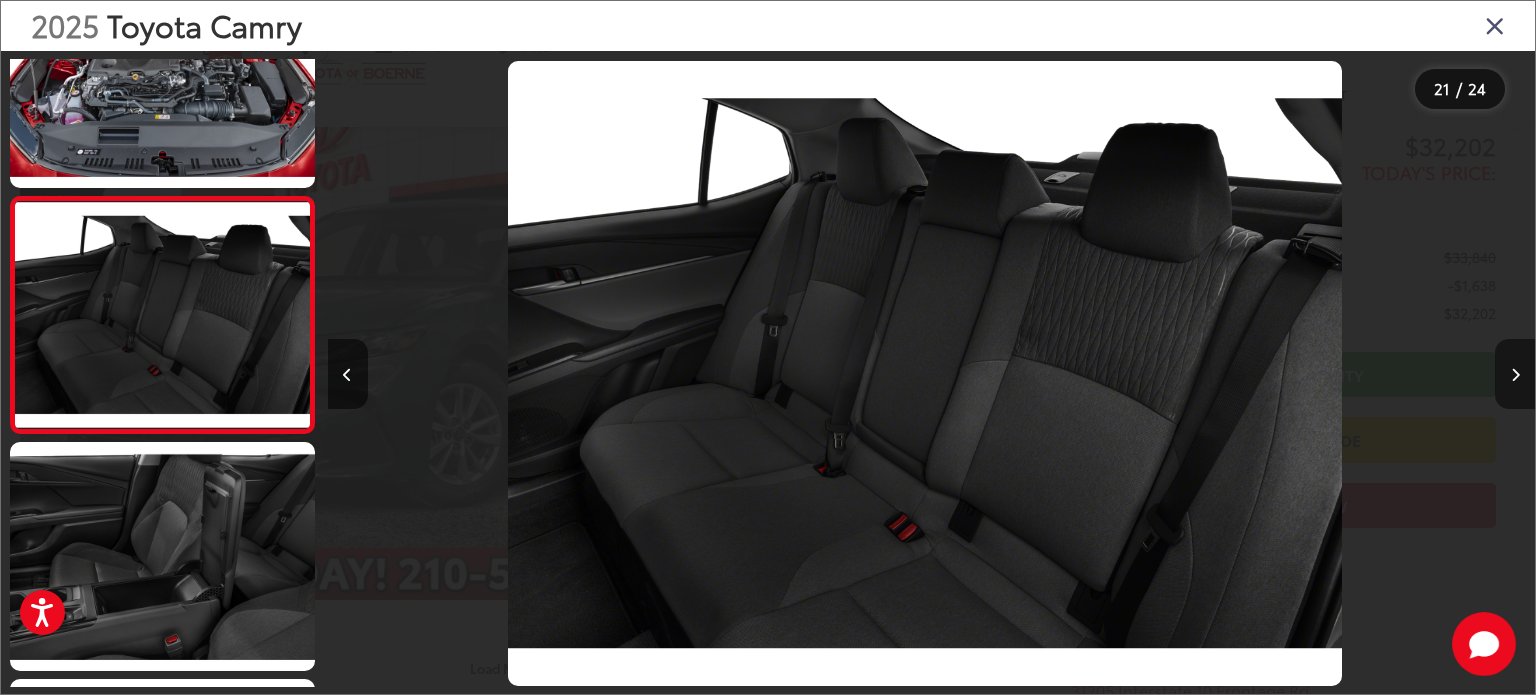 click at bounding box center (1515, 374) 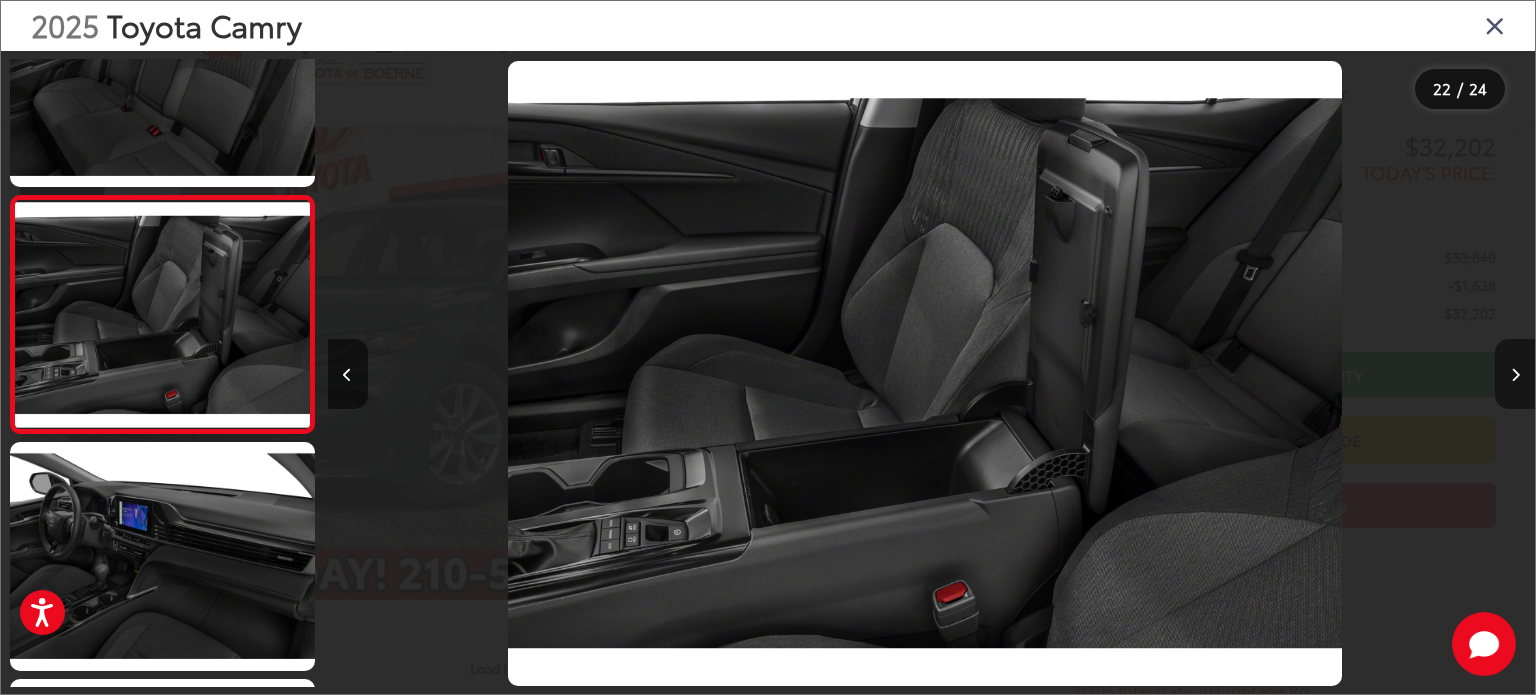 click at bounding box center [1515, 374] 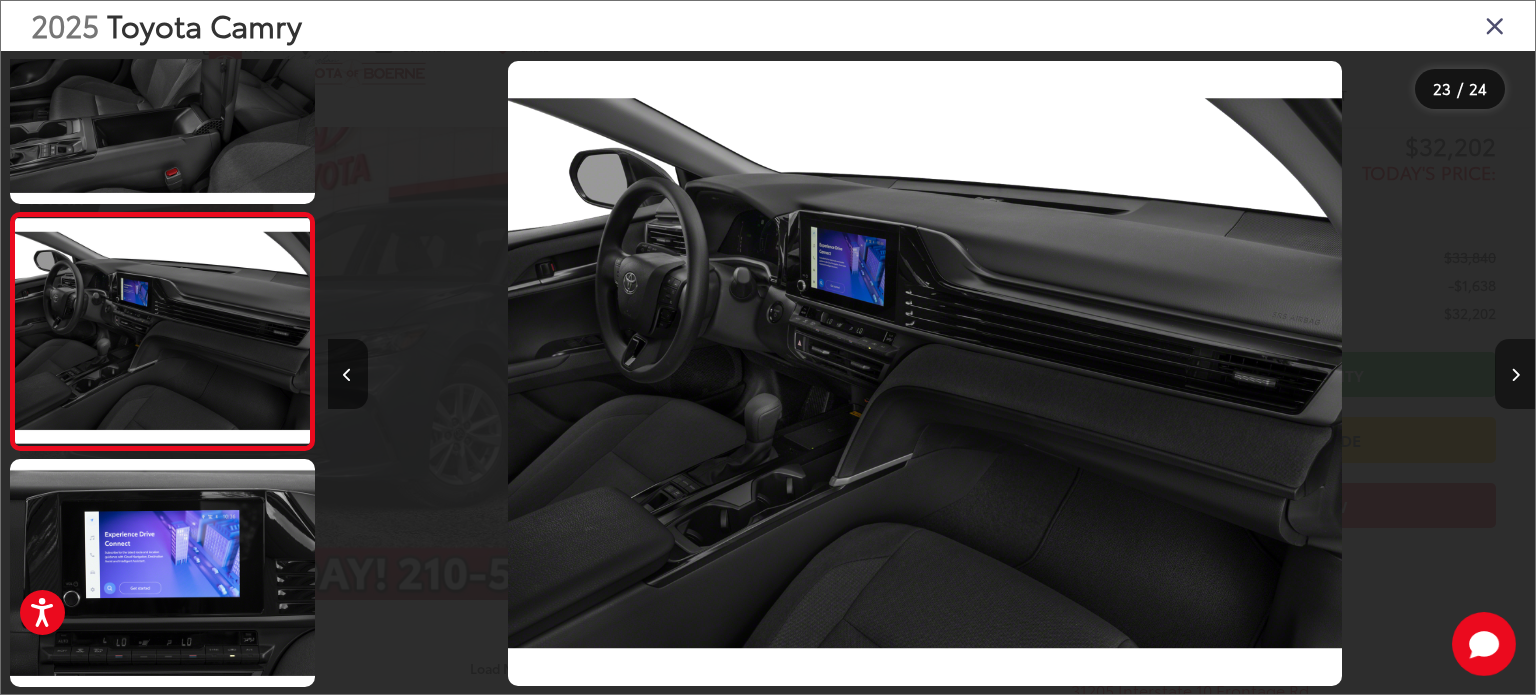 click at bounding box center (1515, 374) 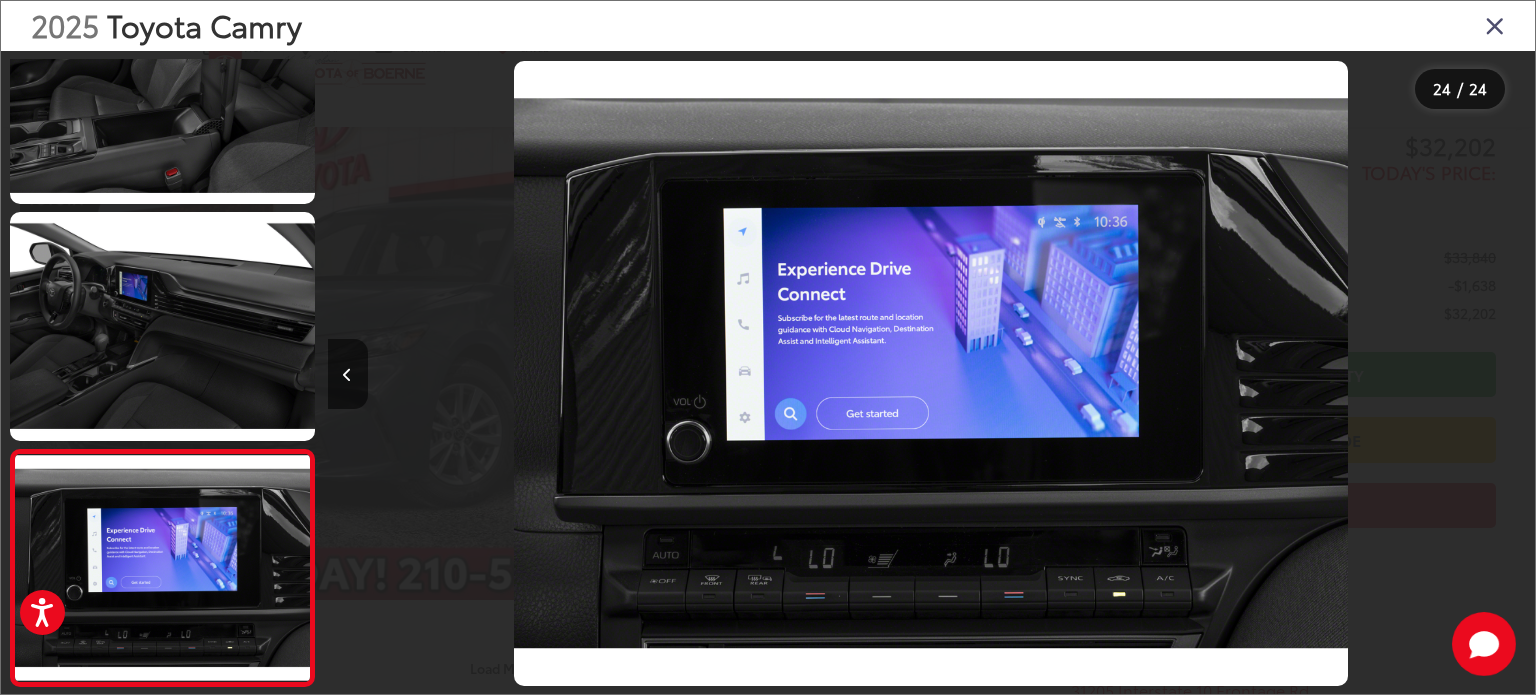 click at bounding box center (1495, 25) 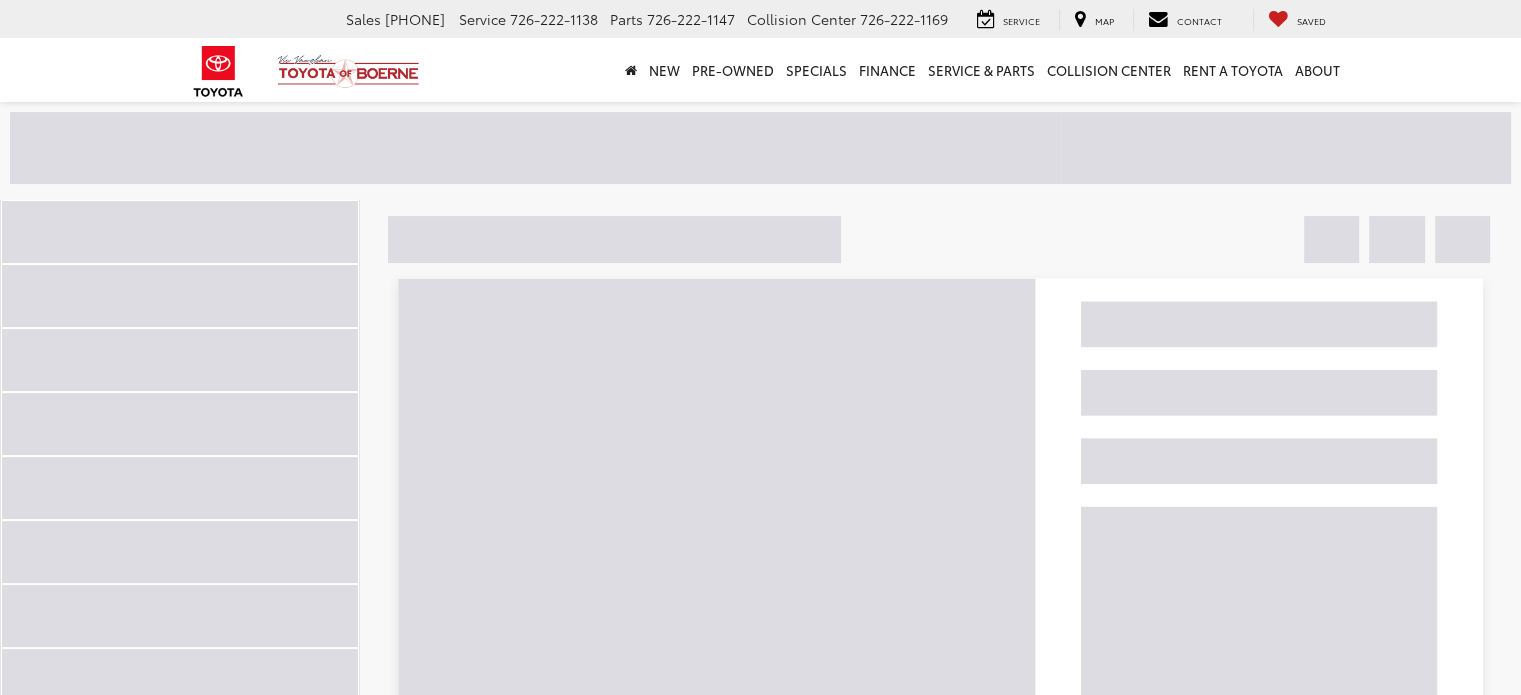 scroll, scrollTop: 196, scrollLeft: 0, axis: vertical 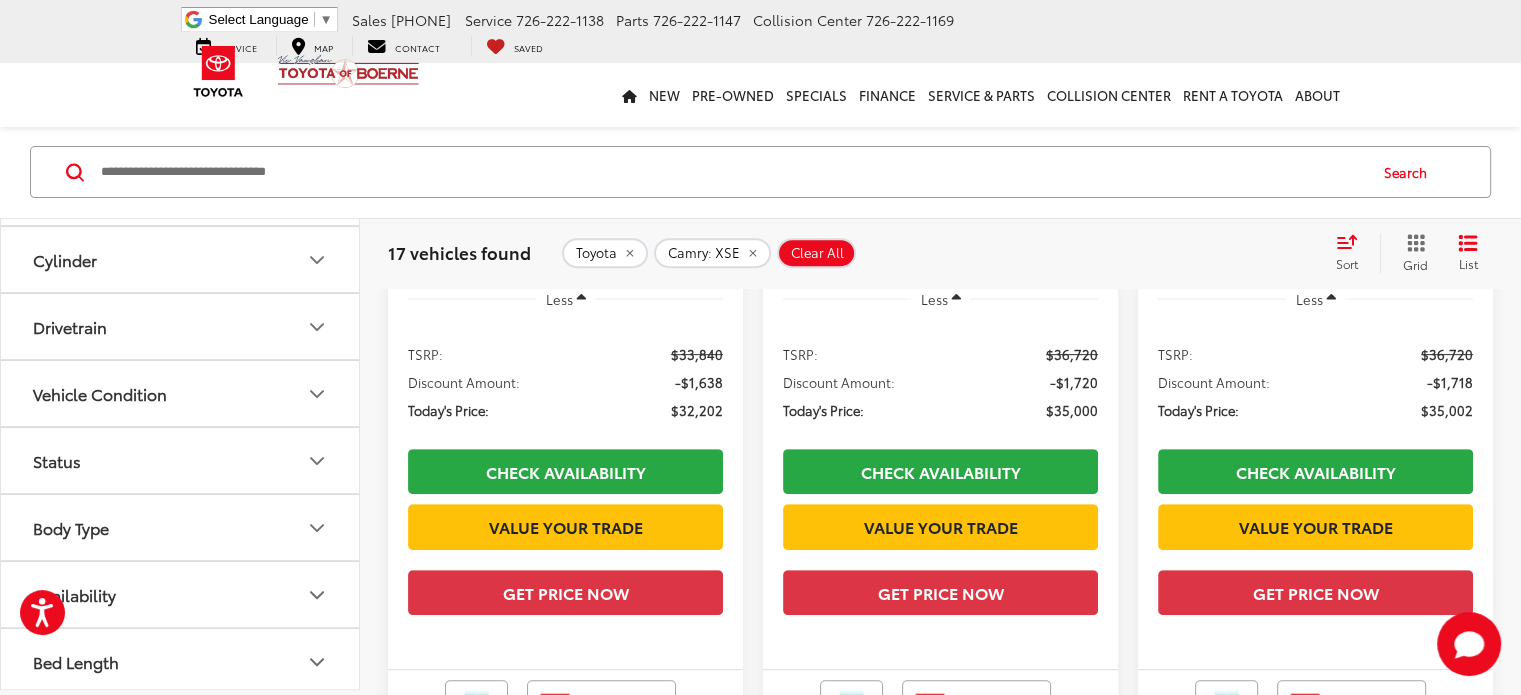 click on "Status" at bounding box center (181, 461) 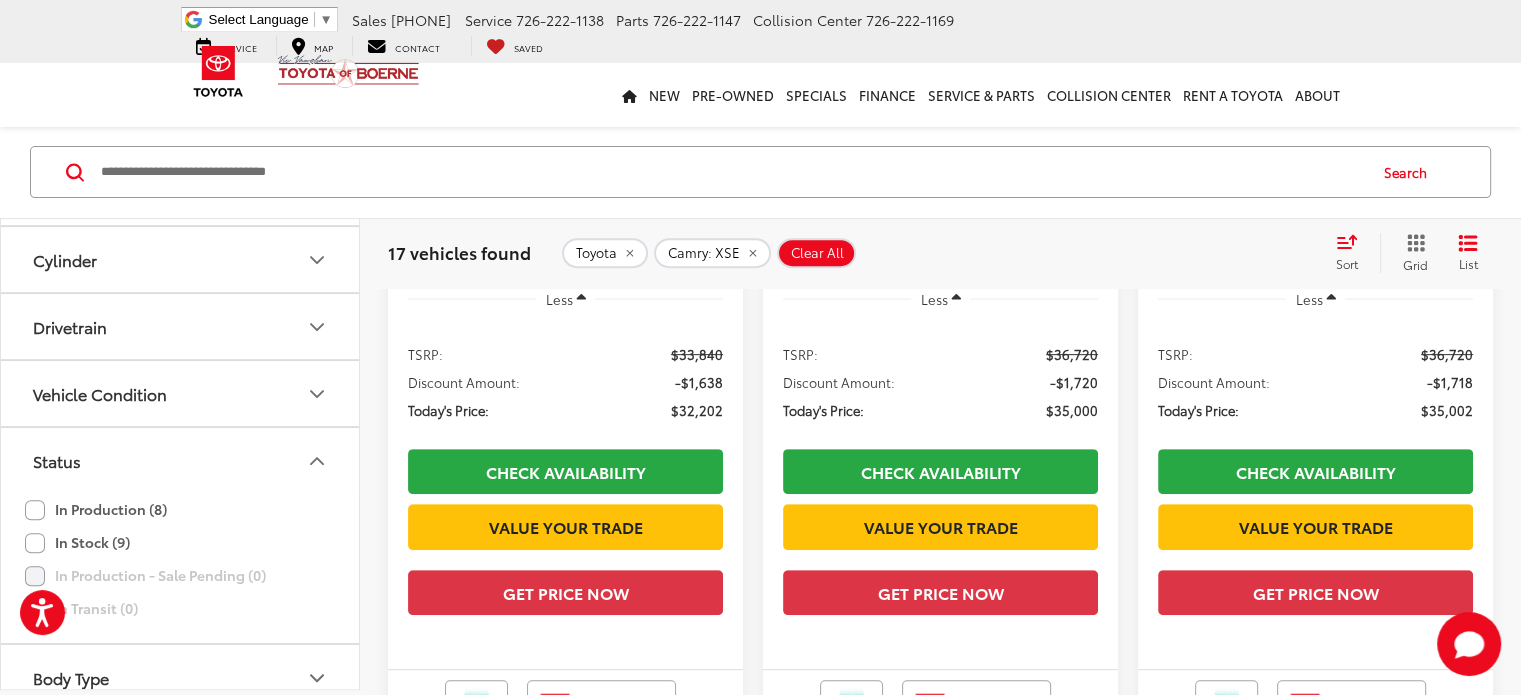 click on "Vehicle Condition" 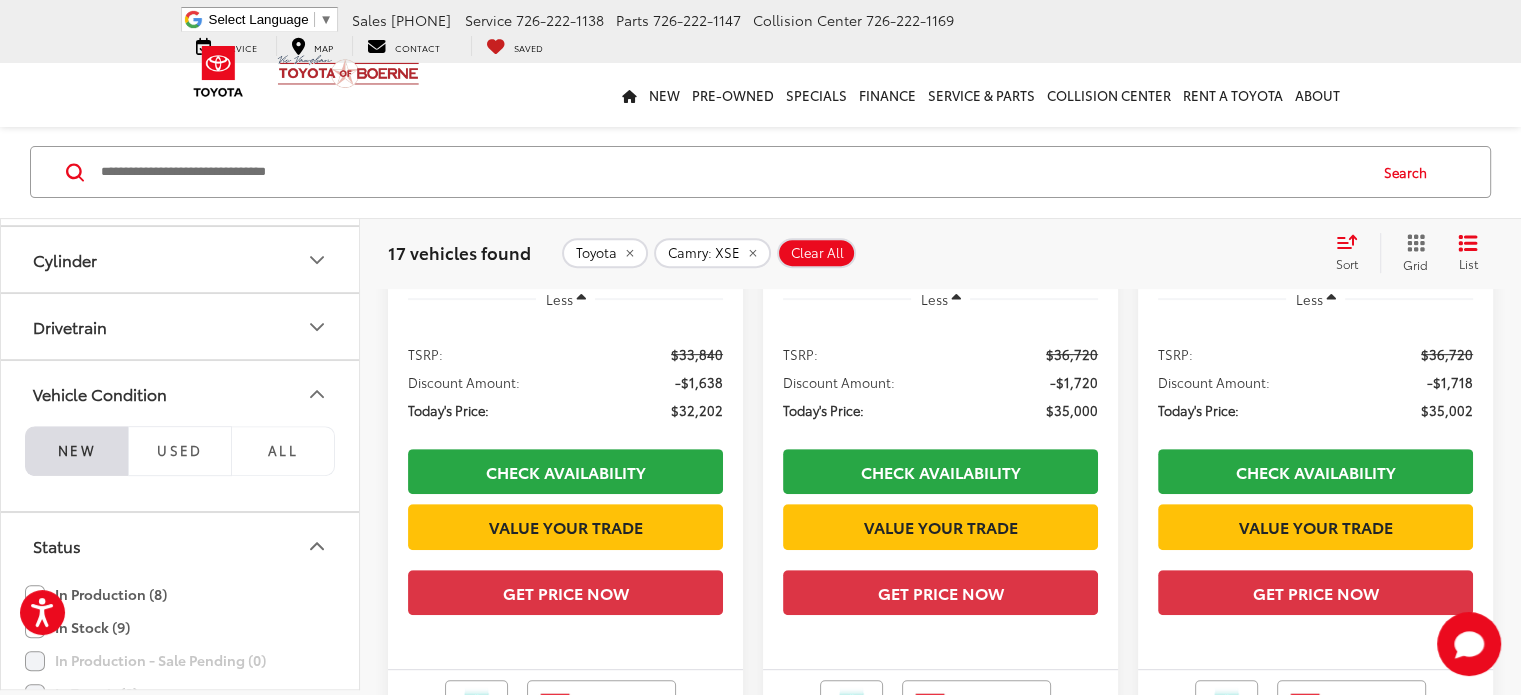 click on "Drivetrain" at bounding box center (181, 327) 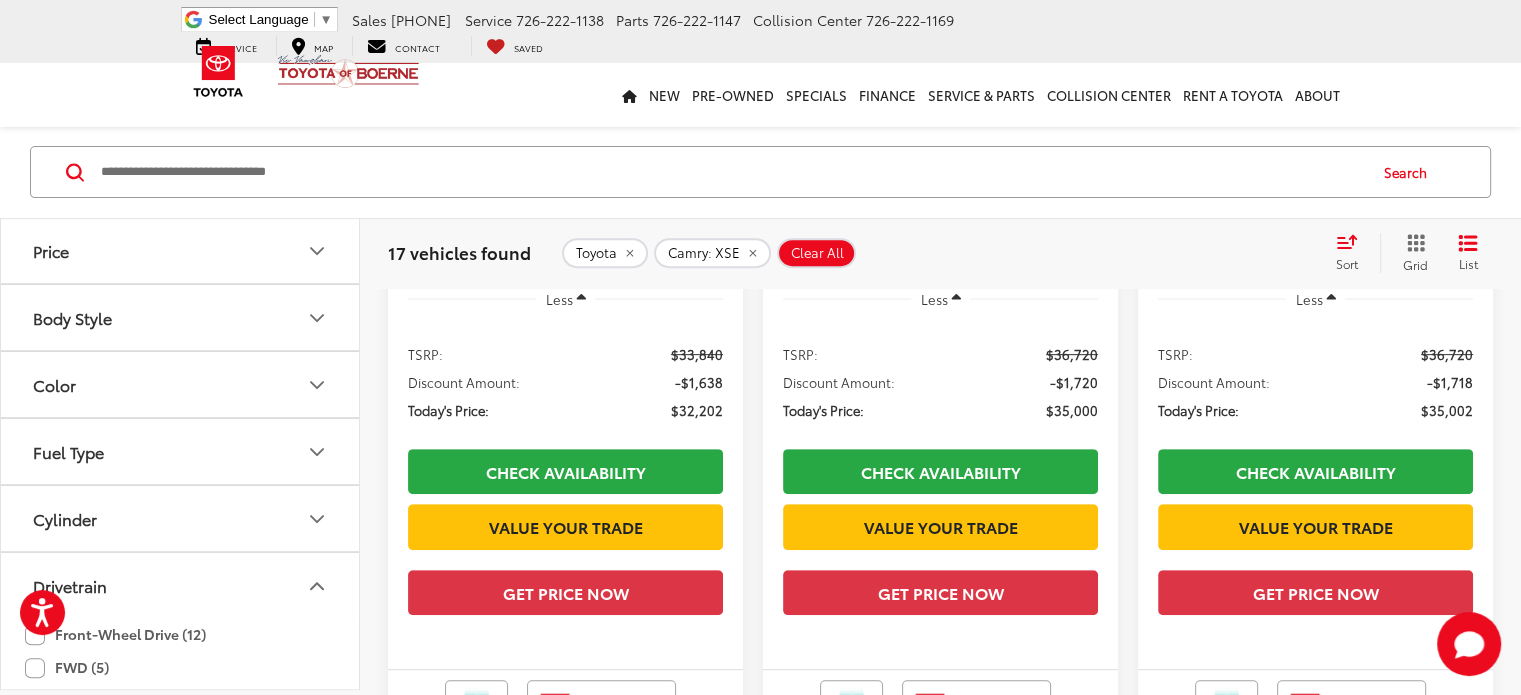 scroll, scrollTop: 173, scrollLeft: 0, axis: vertical 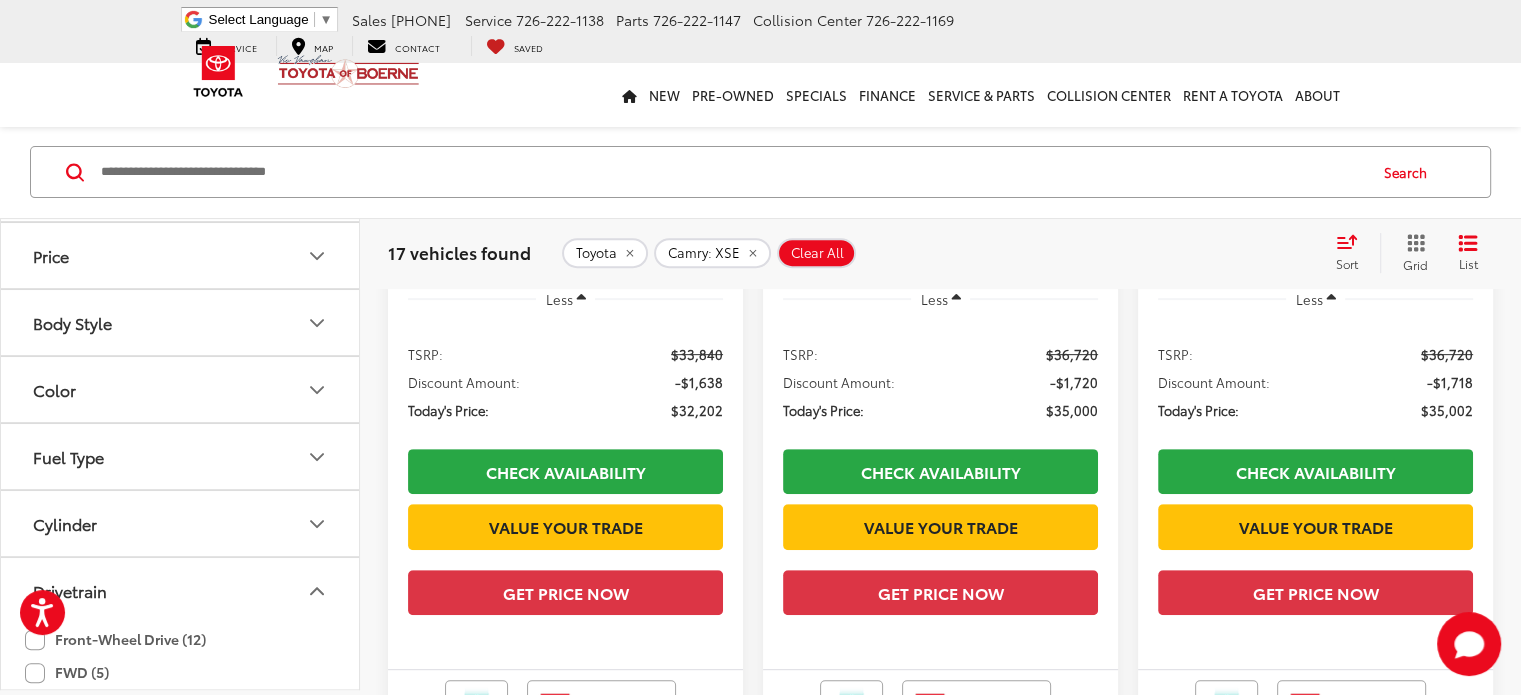 drag, startPoint x: 312, startPoint y: 379, endPoint x: 288, endPoint y: 327, distance: 57.271286 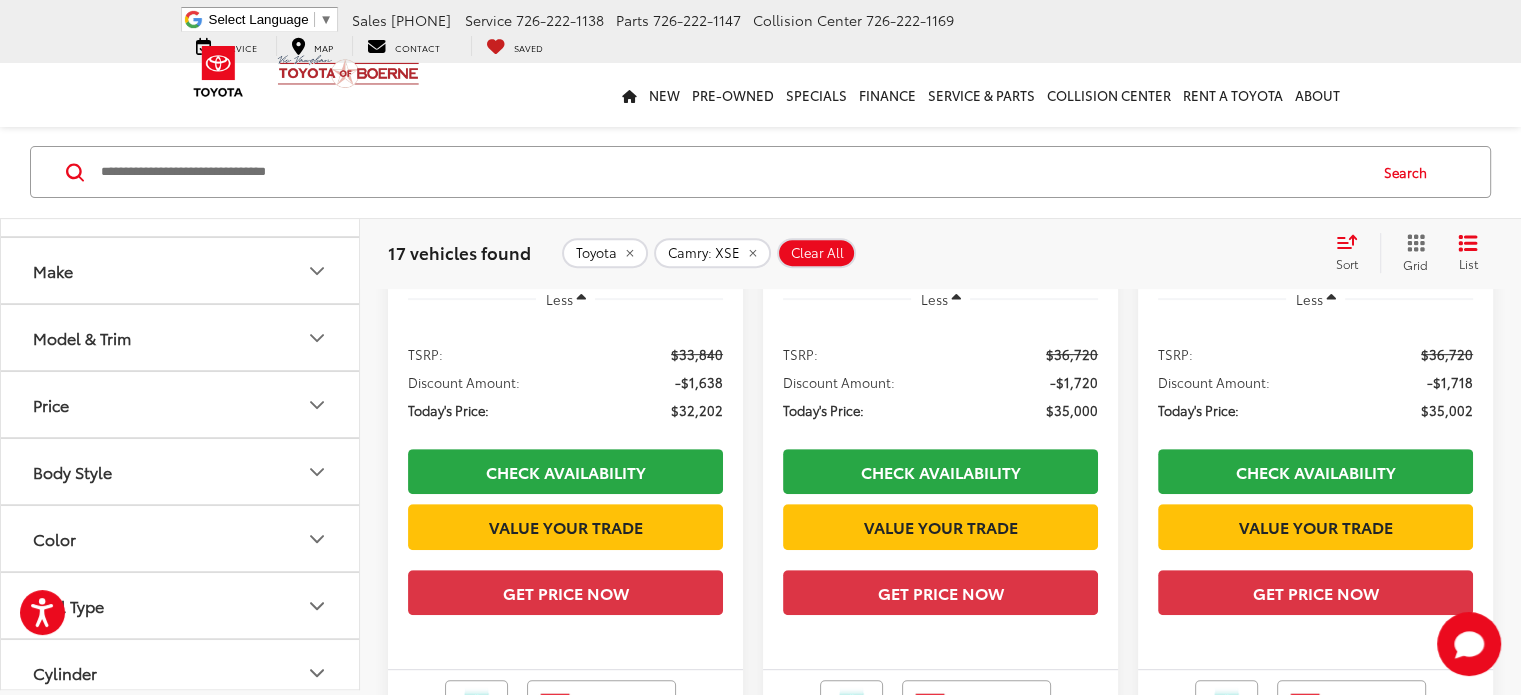 scroll, scrollTop: 24, scrollLeft: 0, axis: vertical 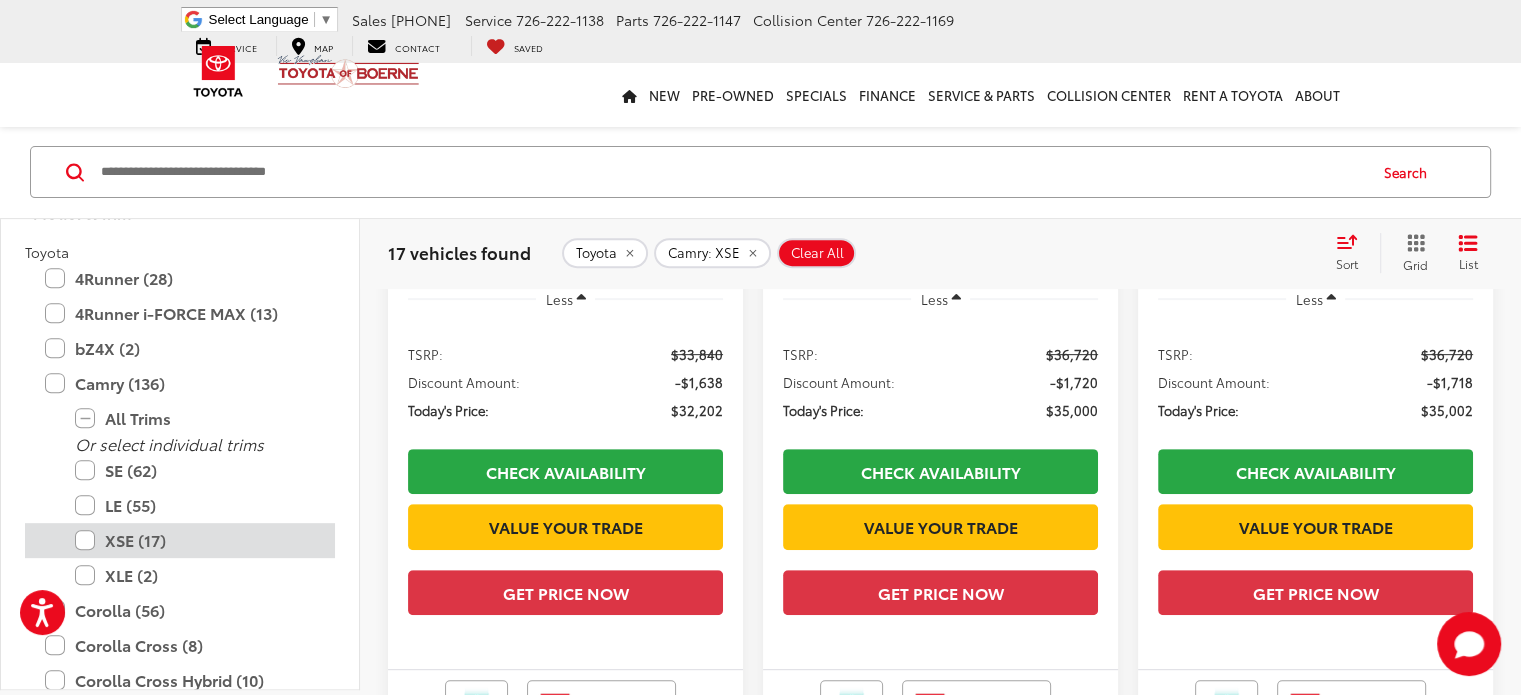 click on "XSE (17)" at bounding box center [195, 540] 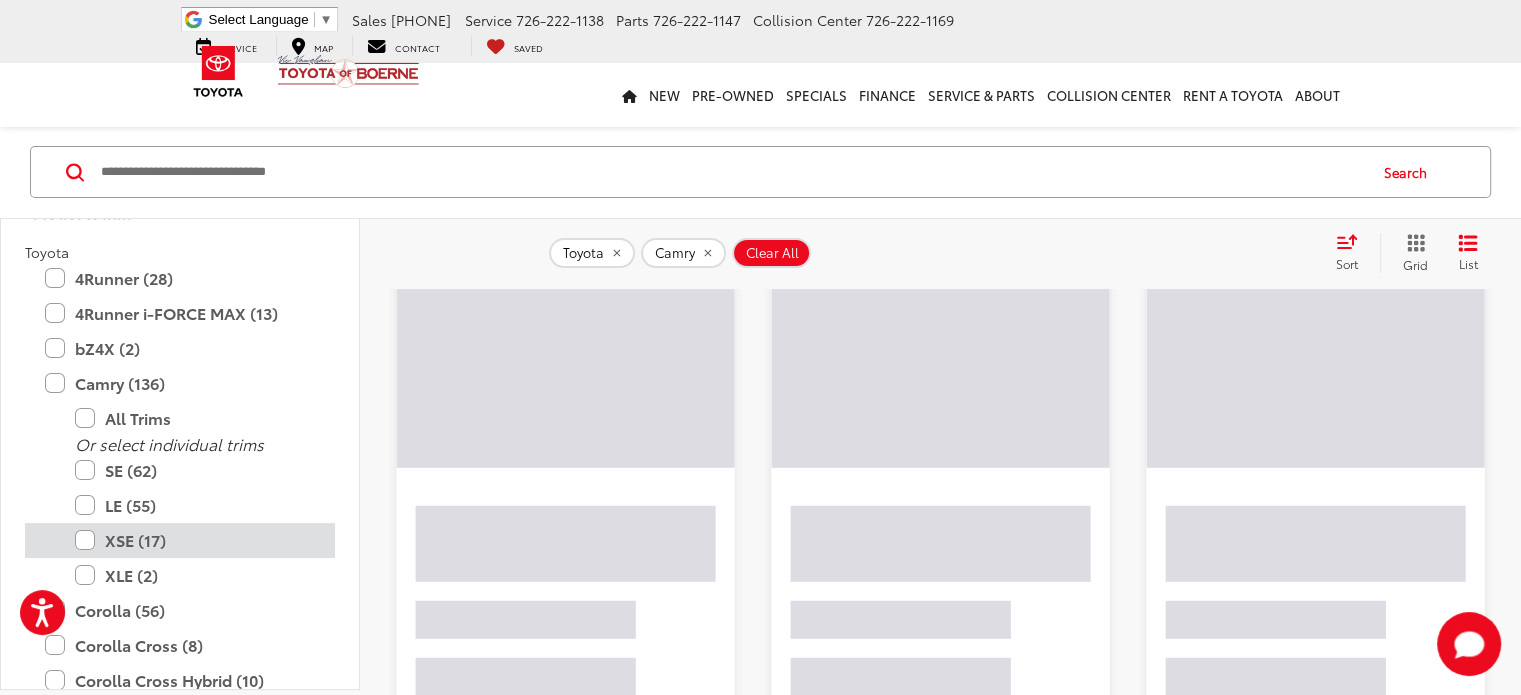 scroll, scrollTop: 156, scrollLeft: 0, axis: vertical 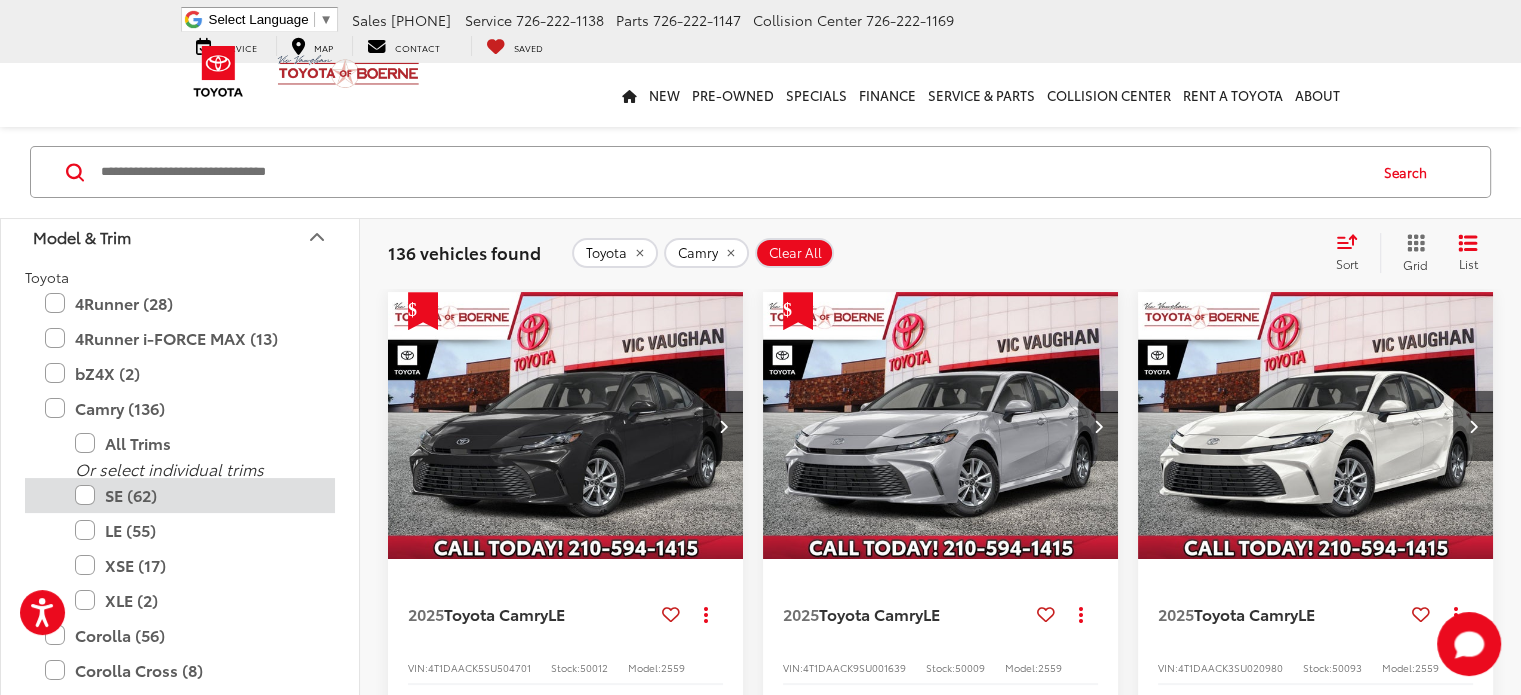 click on "SE (62)" at bounding box center (195, 495) 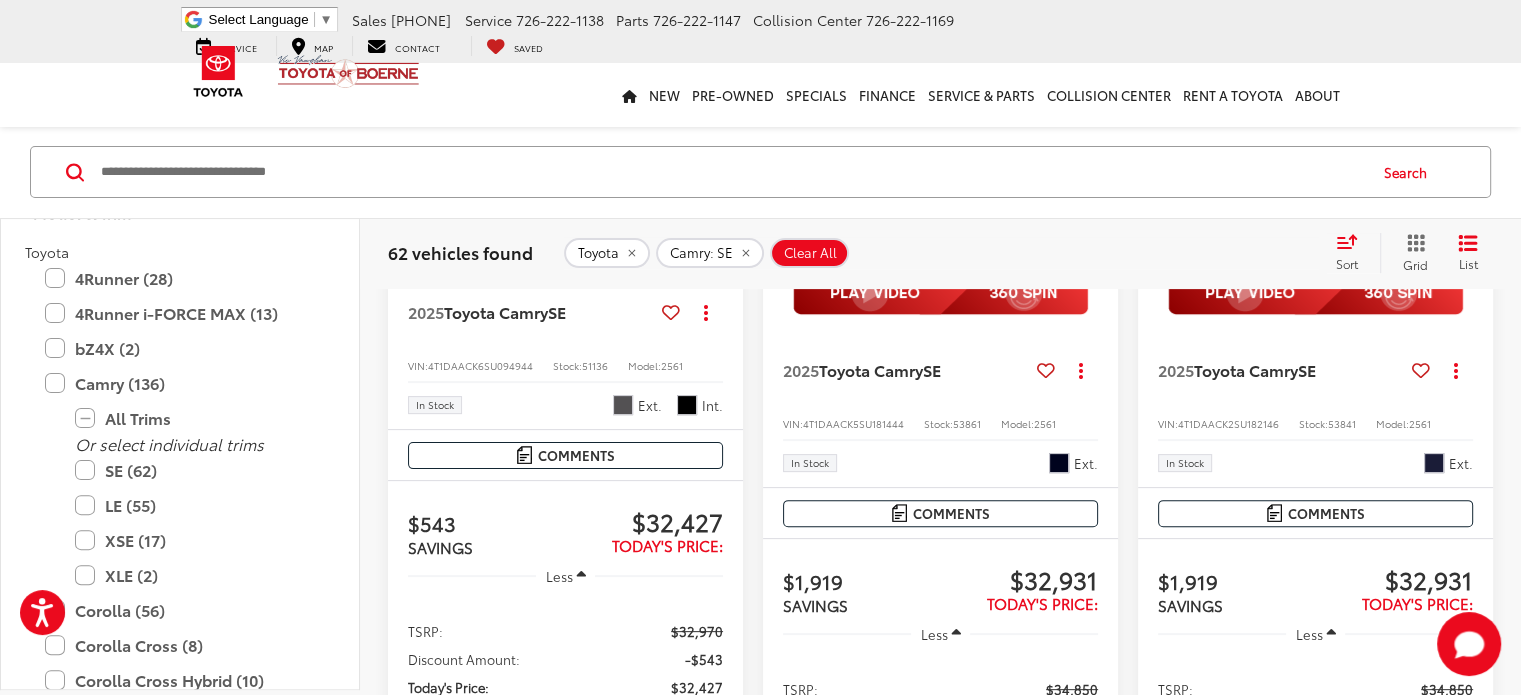 scroll, scrollTop: 0, scrollLeft: 0, axis: both 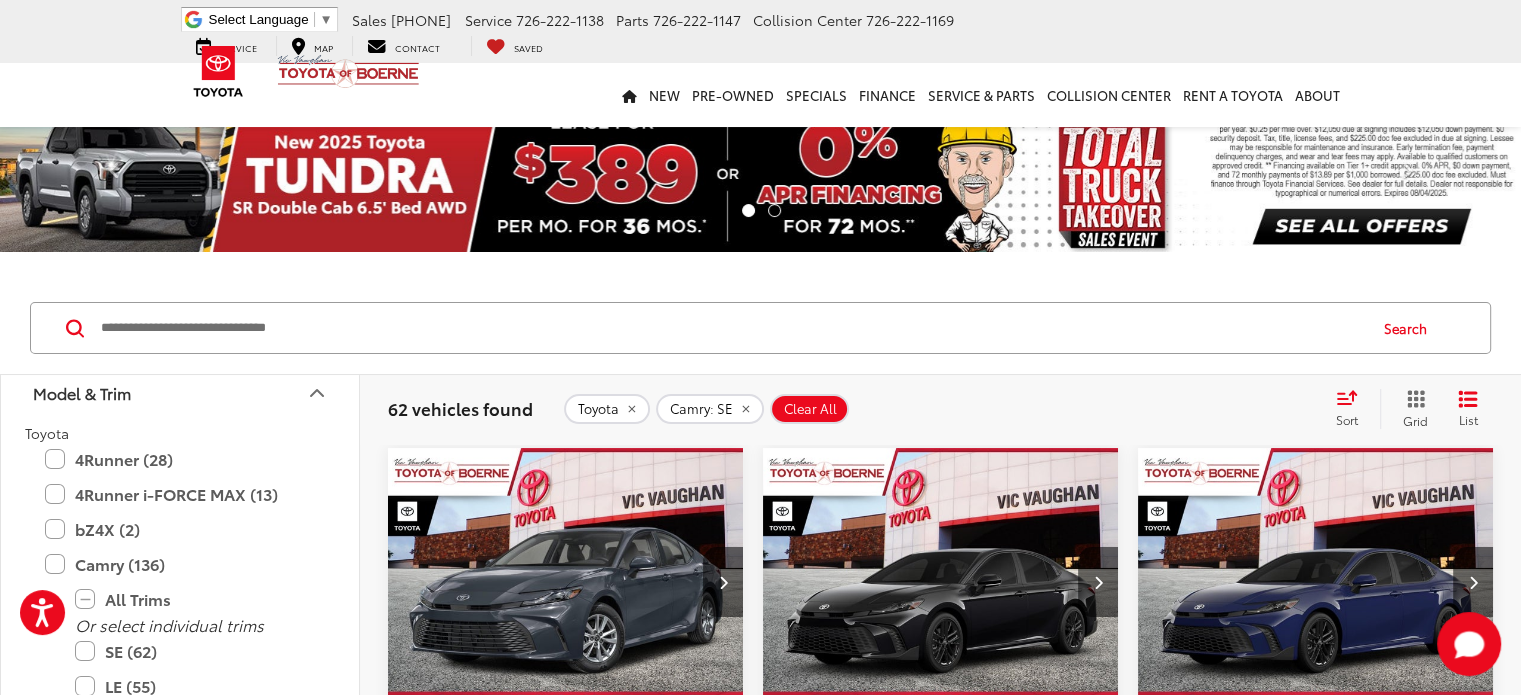 click 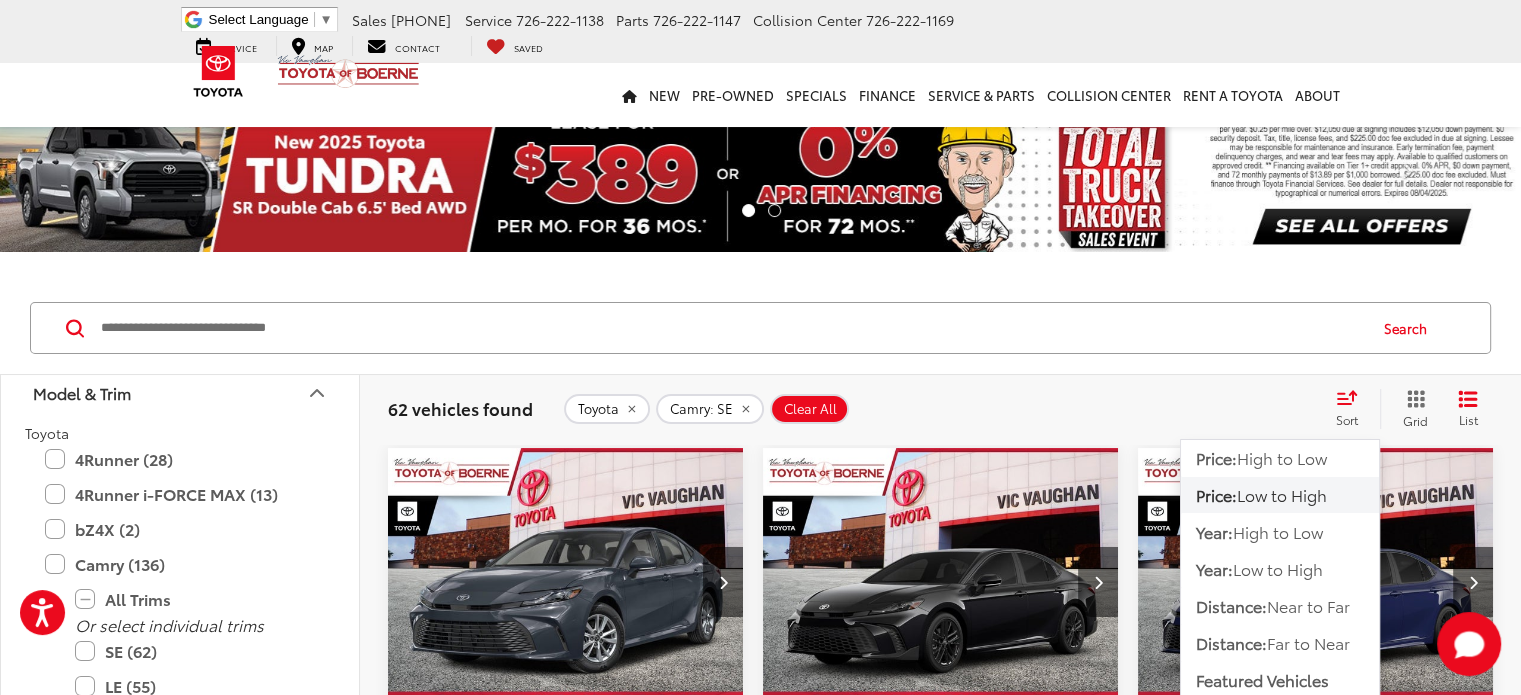 click on "Low to High" at bounding box center [1282, 494] 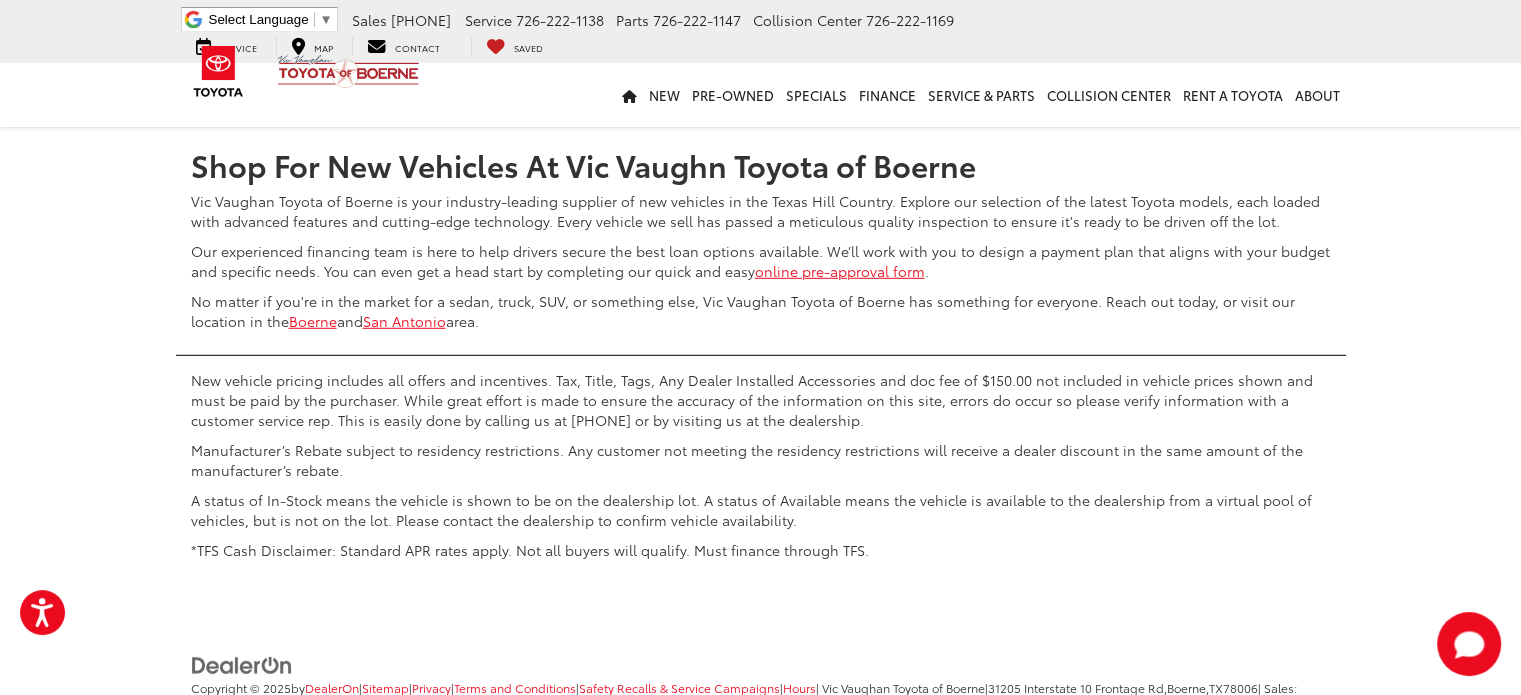 scroll, scrollTop: 5627, scrollLeft: 0, axis: vertical 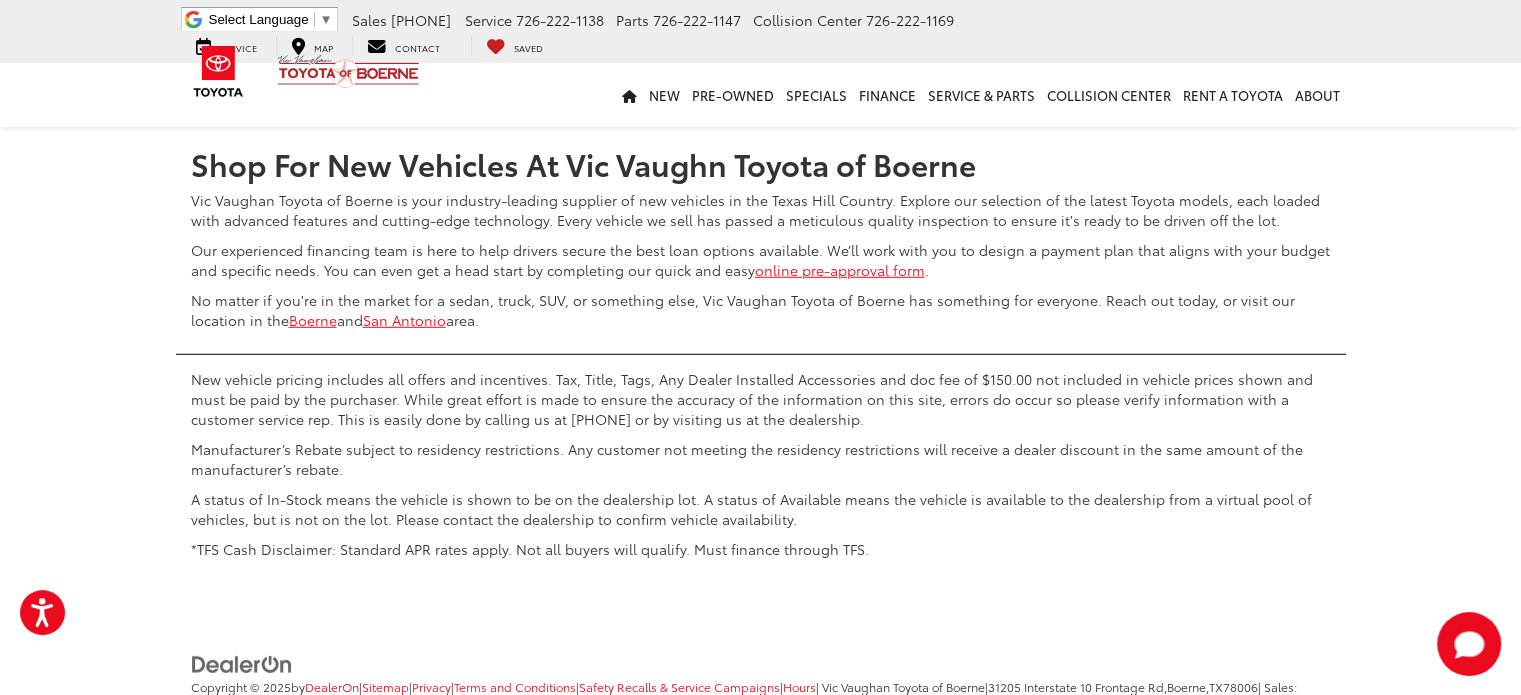 click on "2" at bounding box center [1135, 68] 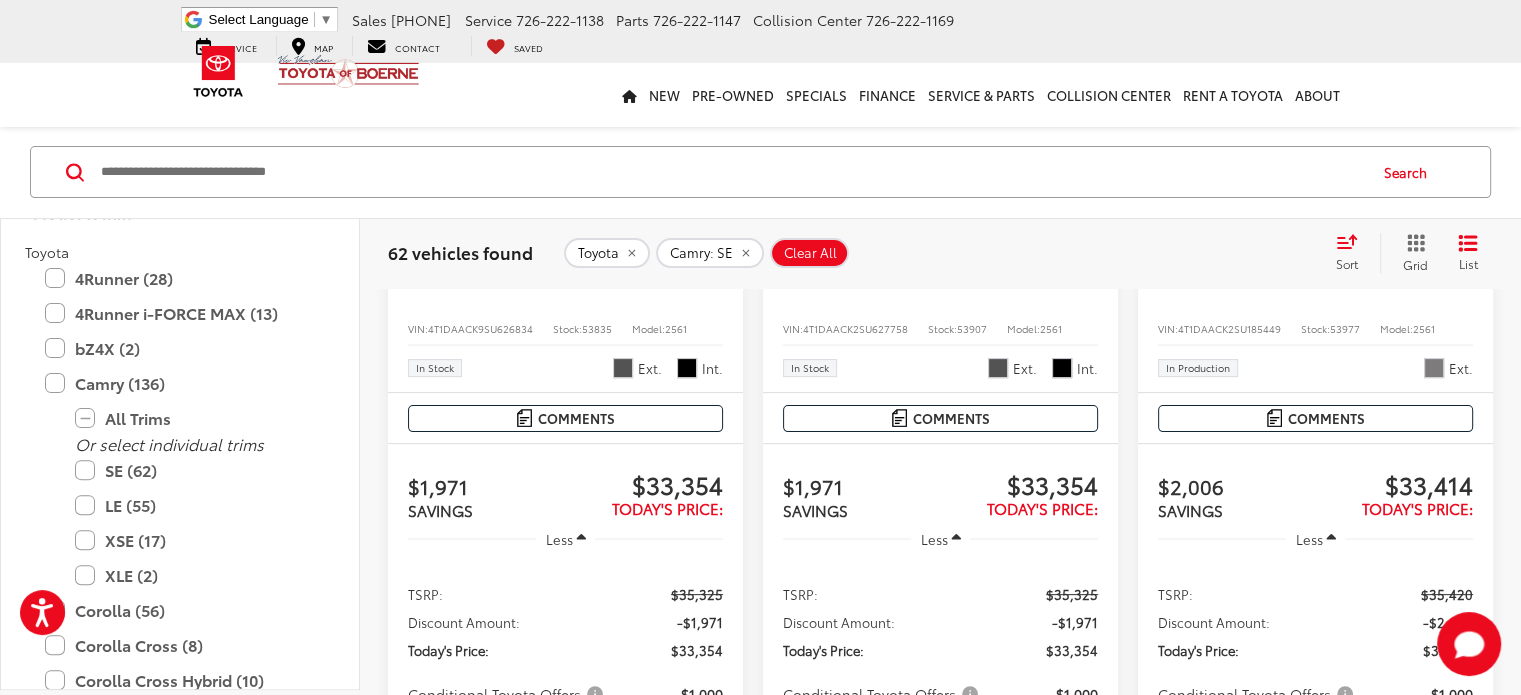 scroll, scrollTop: 496, scrollLeft: 0, axis: vertical 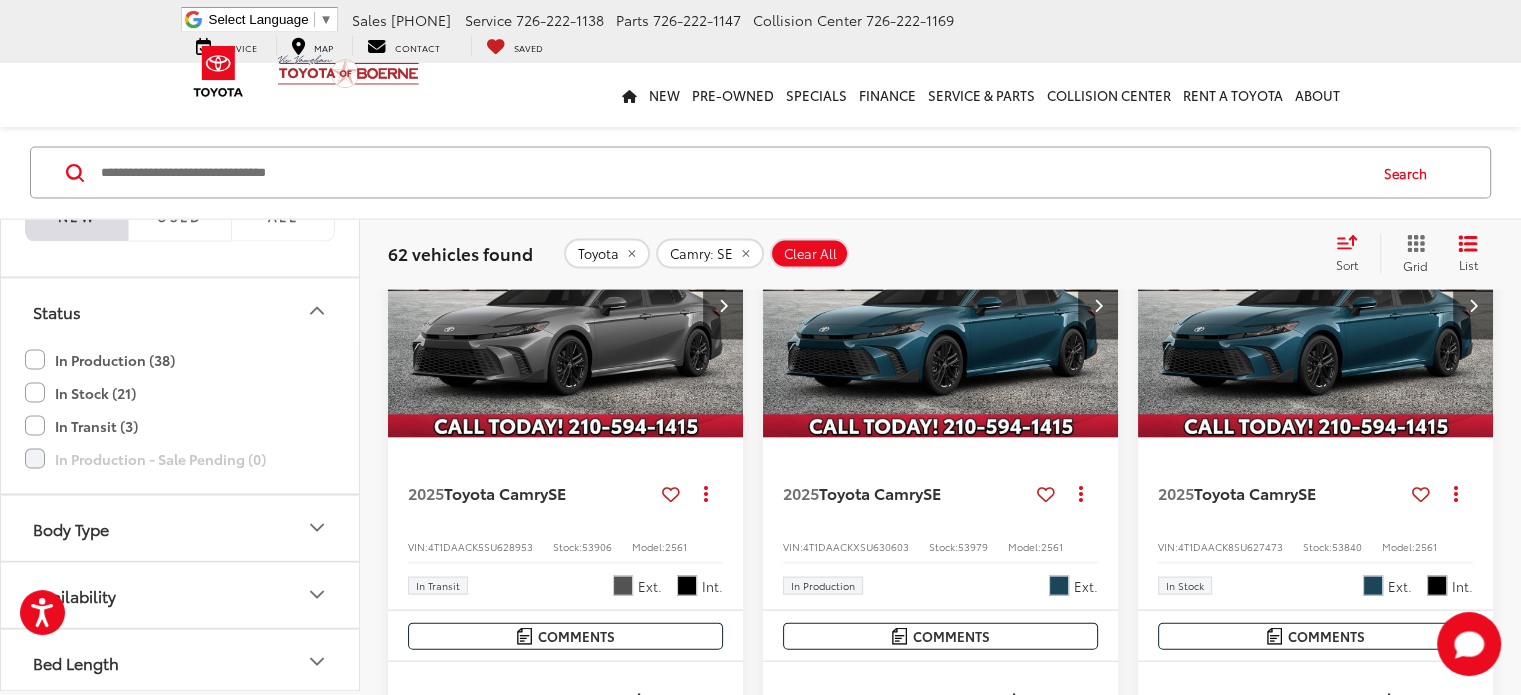 click at bounding box center (566, 305) 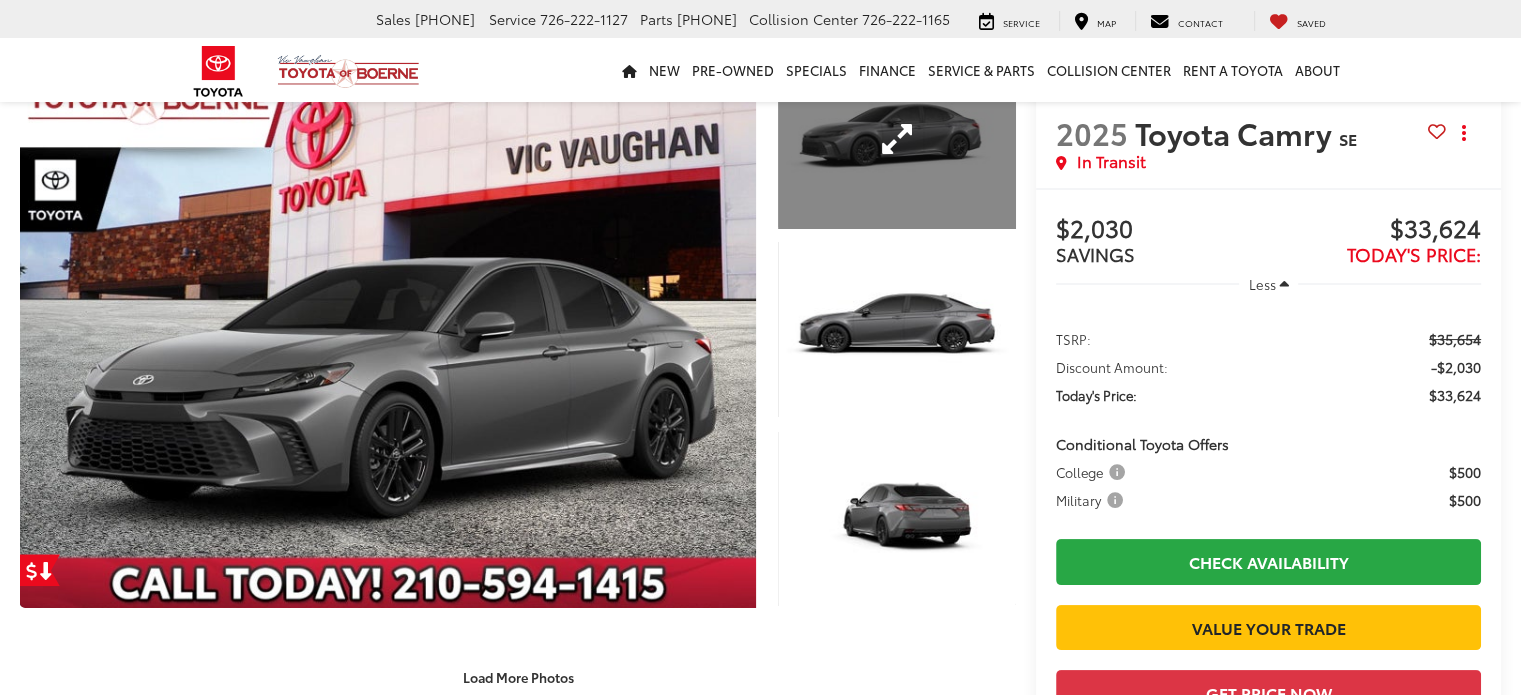 scroll, scrollTop: 28, scrollLeft: 0, axis: vertical 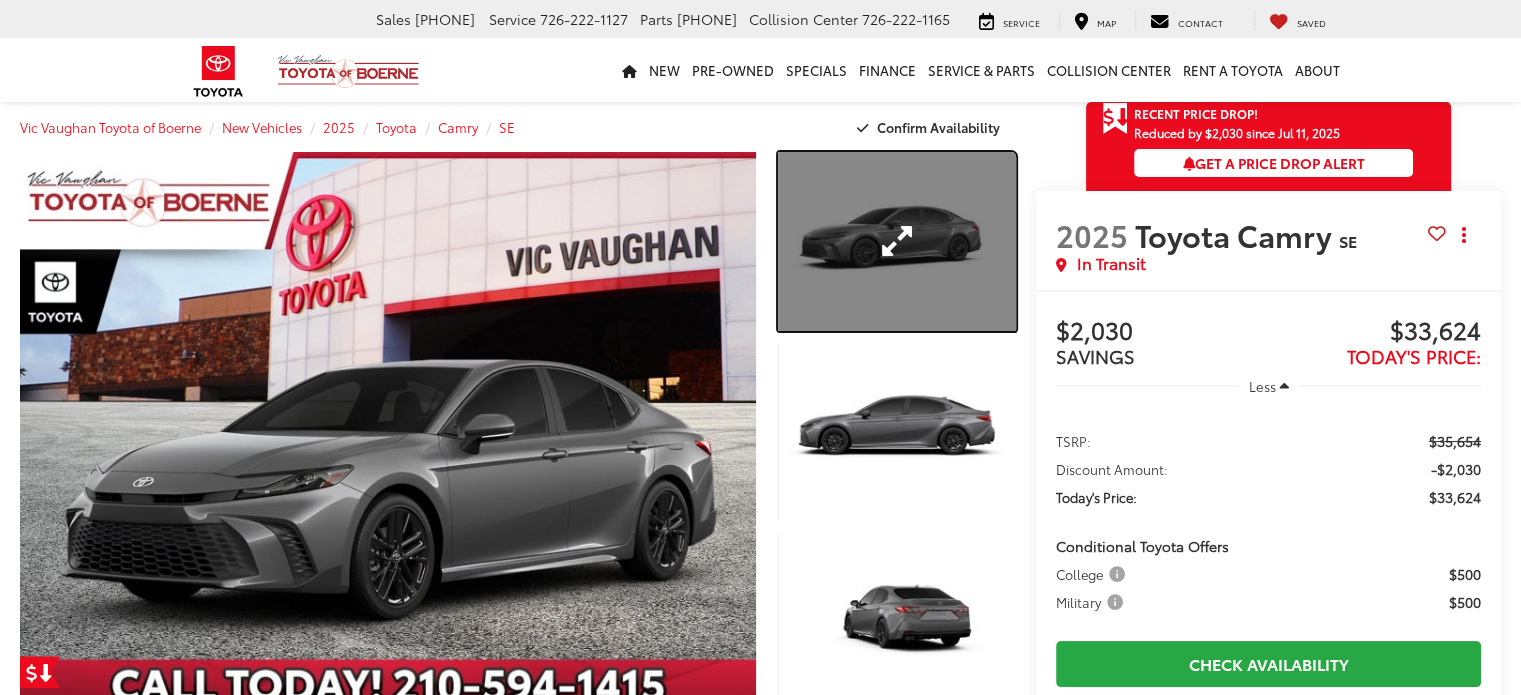 click at bounding box center [897, 241] 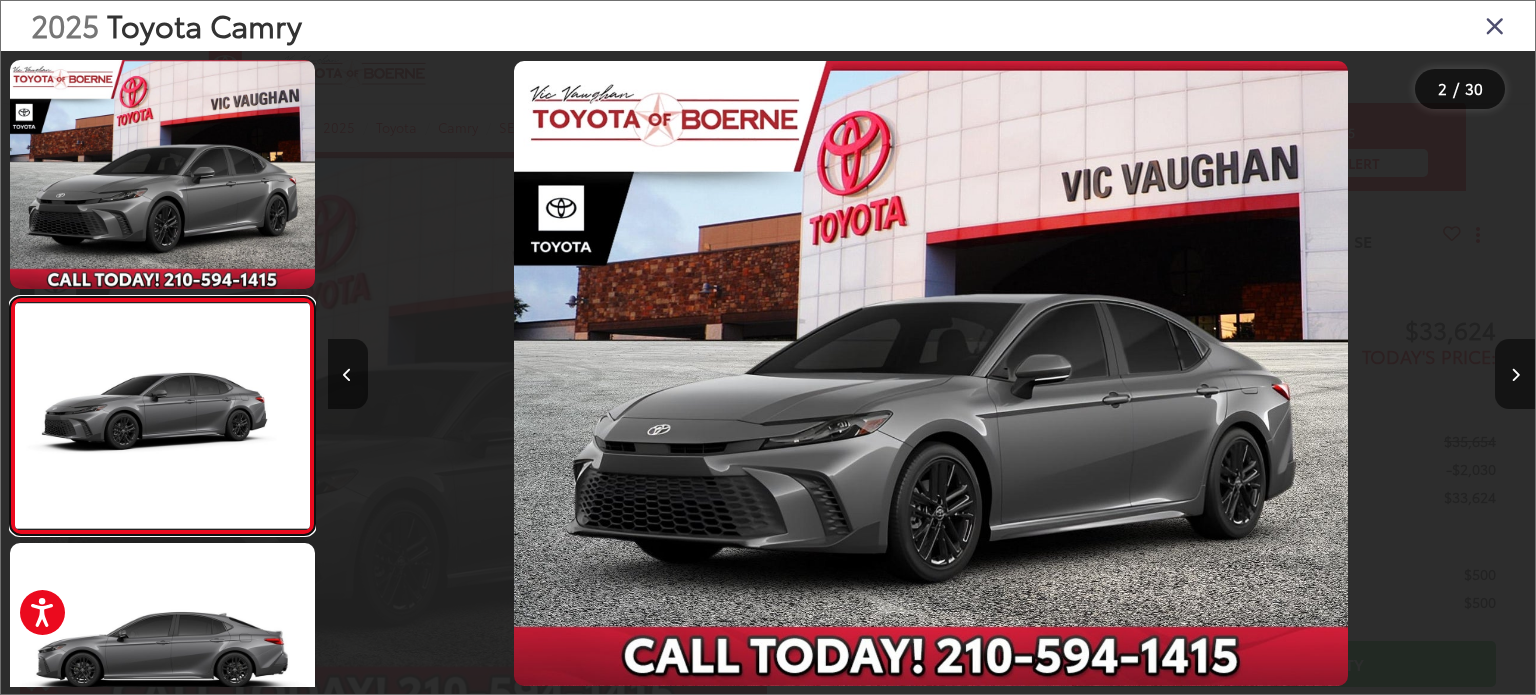 scroll, scrollTop: 0, scrollLeft: 1207, axis: horizontal 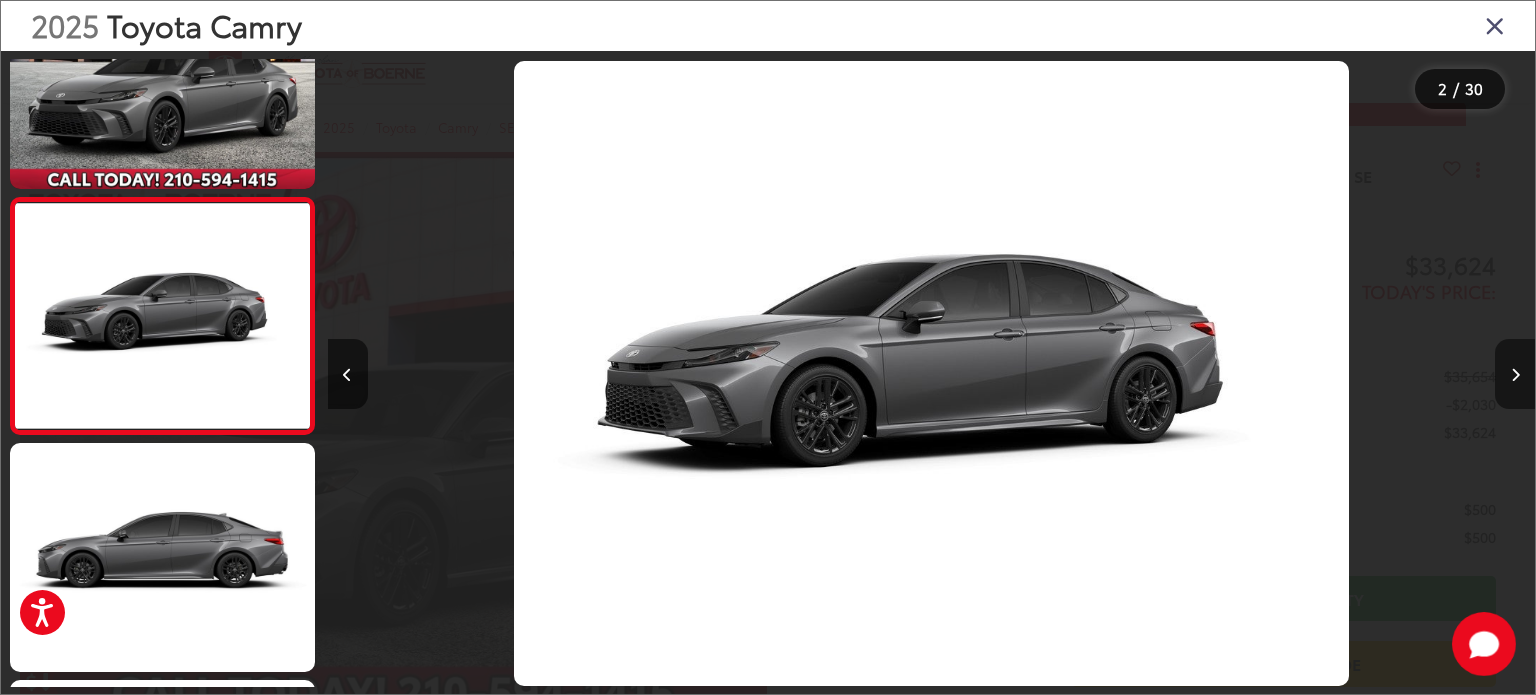 click at bounding box center [1515, 374] 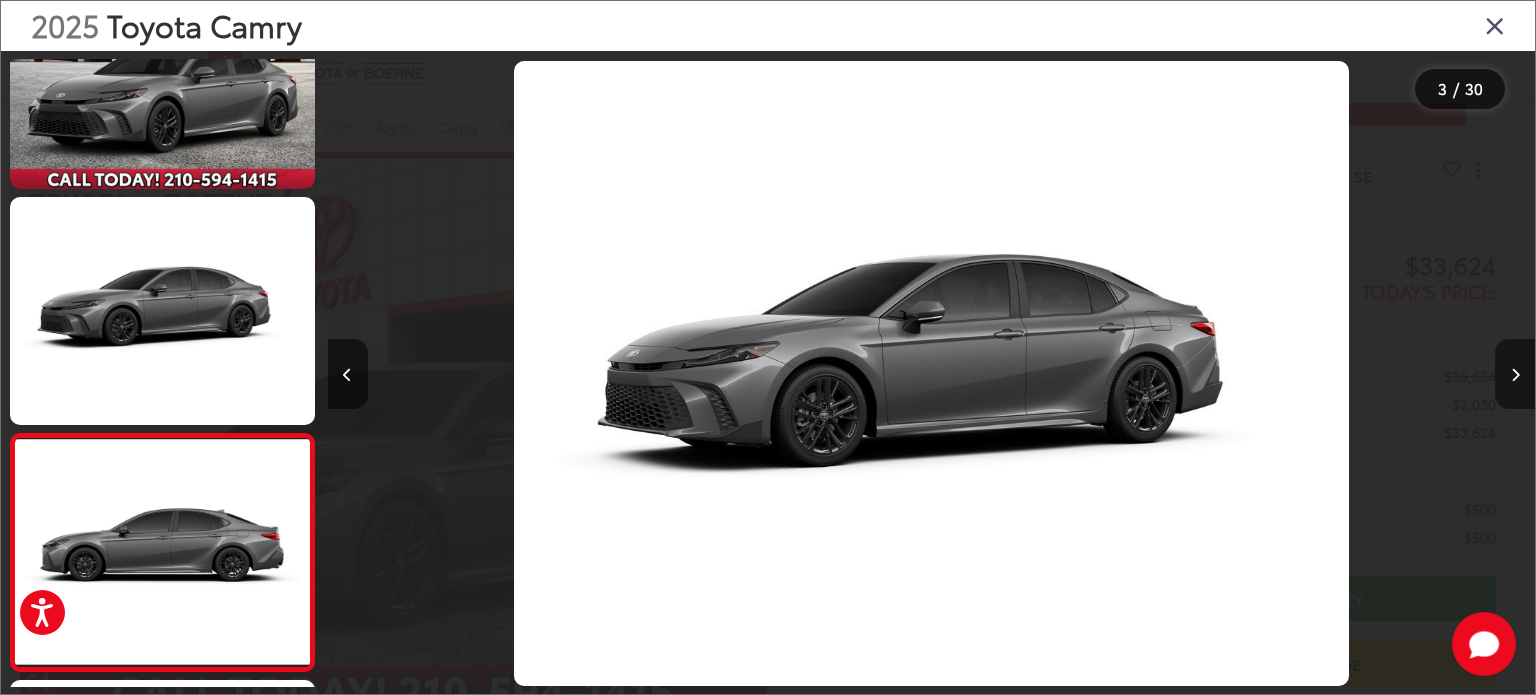 scroll, scrollTop: 0, scrollLeft: 1947, axis: horizontal 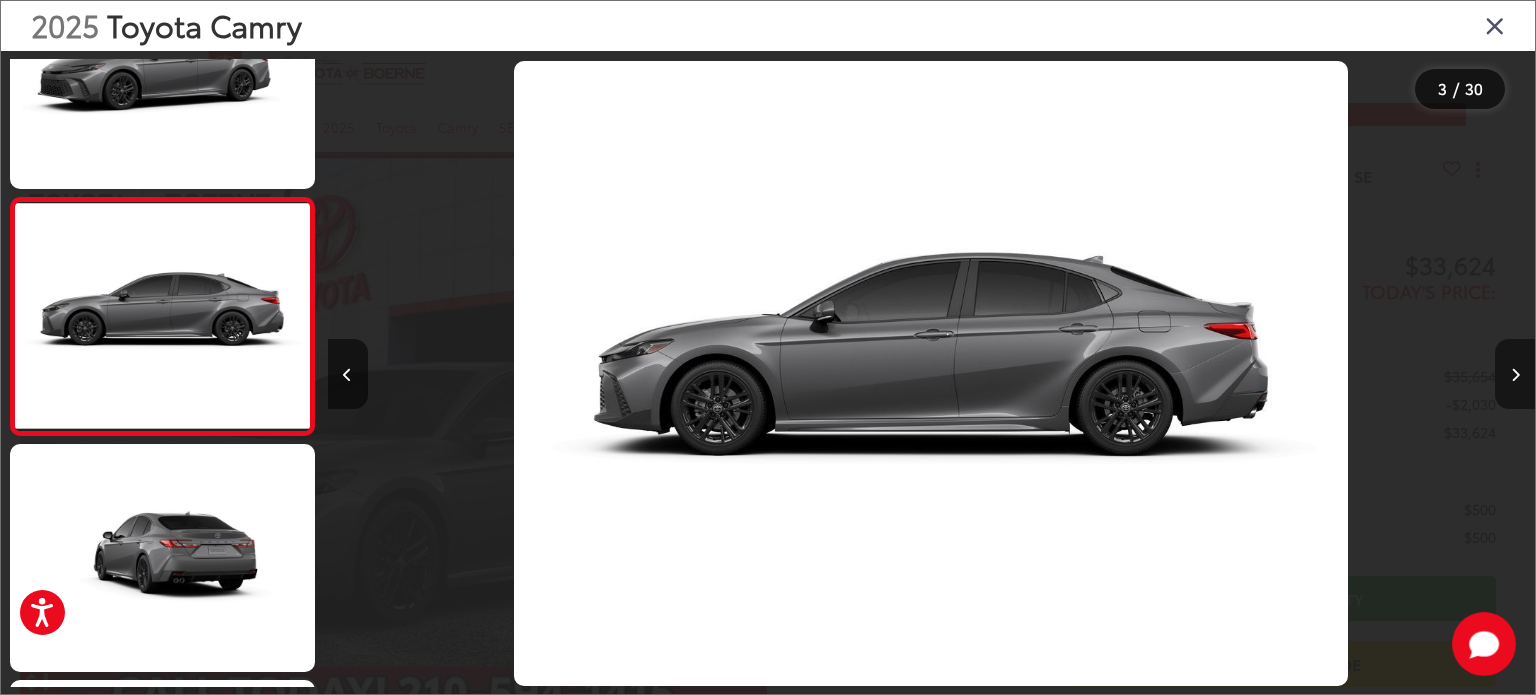 click at bounding box center (1515, 374) 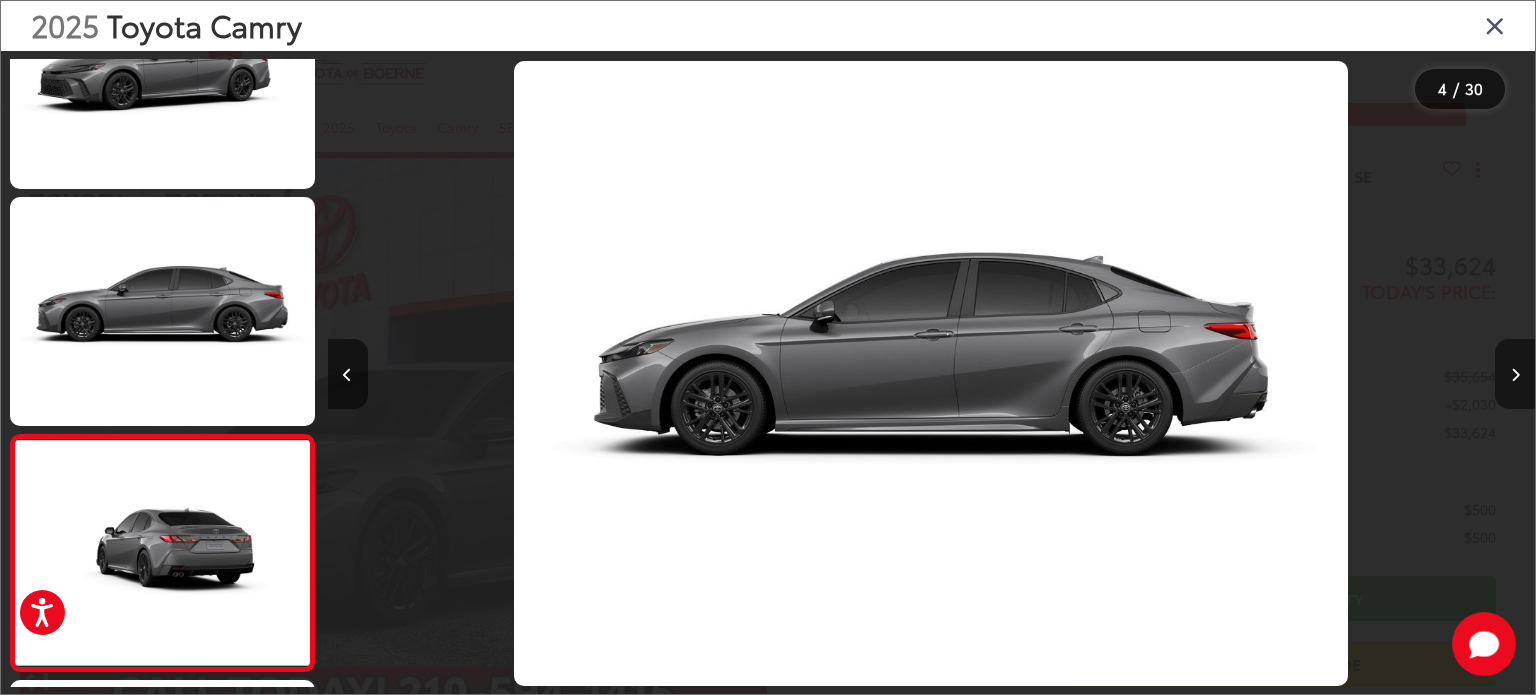 scroll, scrollTop: 0, scrollLeft: 2580, axis: horizontal 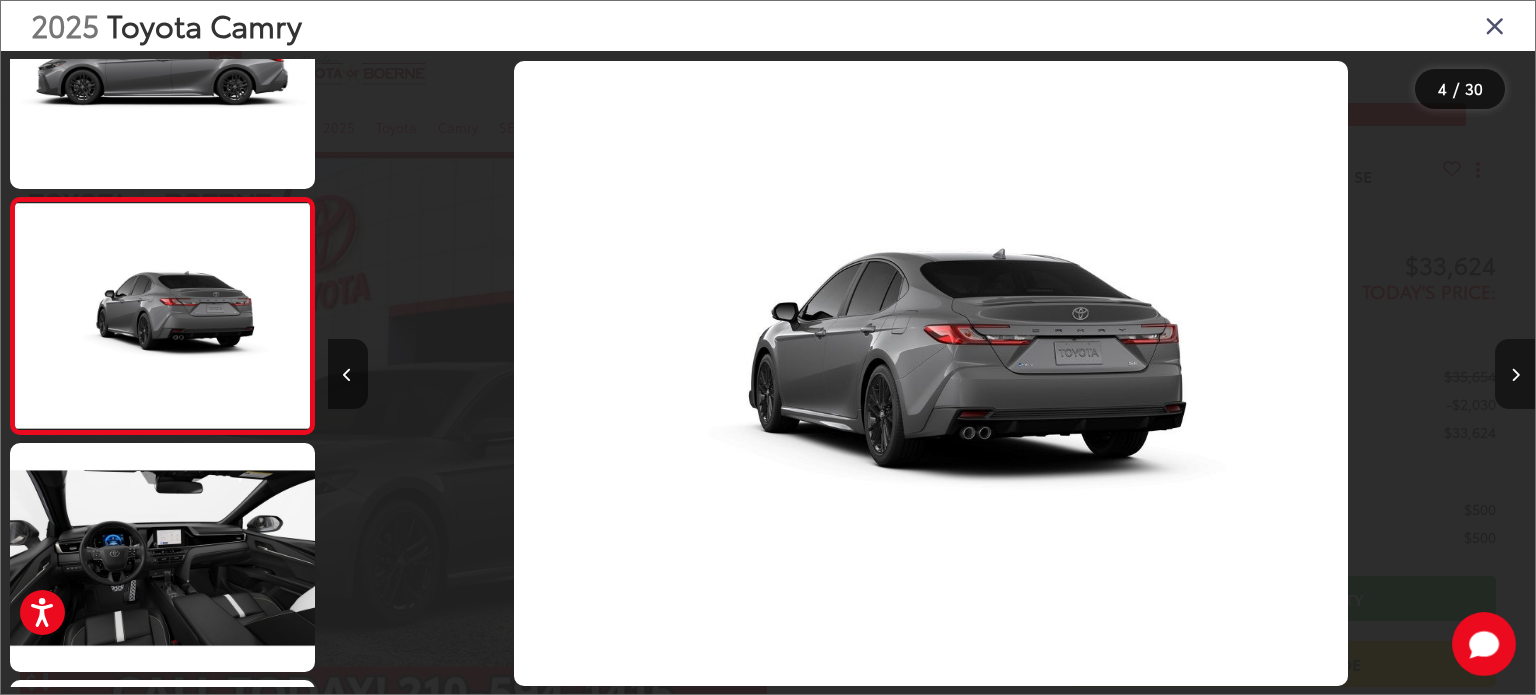 click at bounding box center (1515, 374) 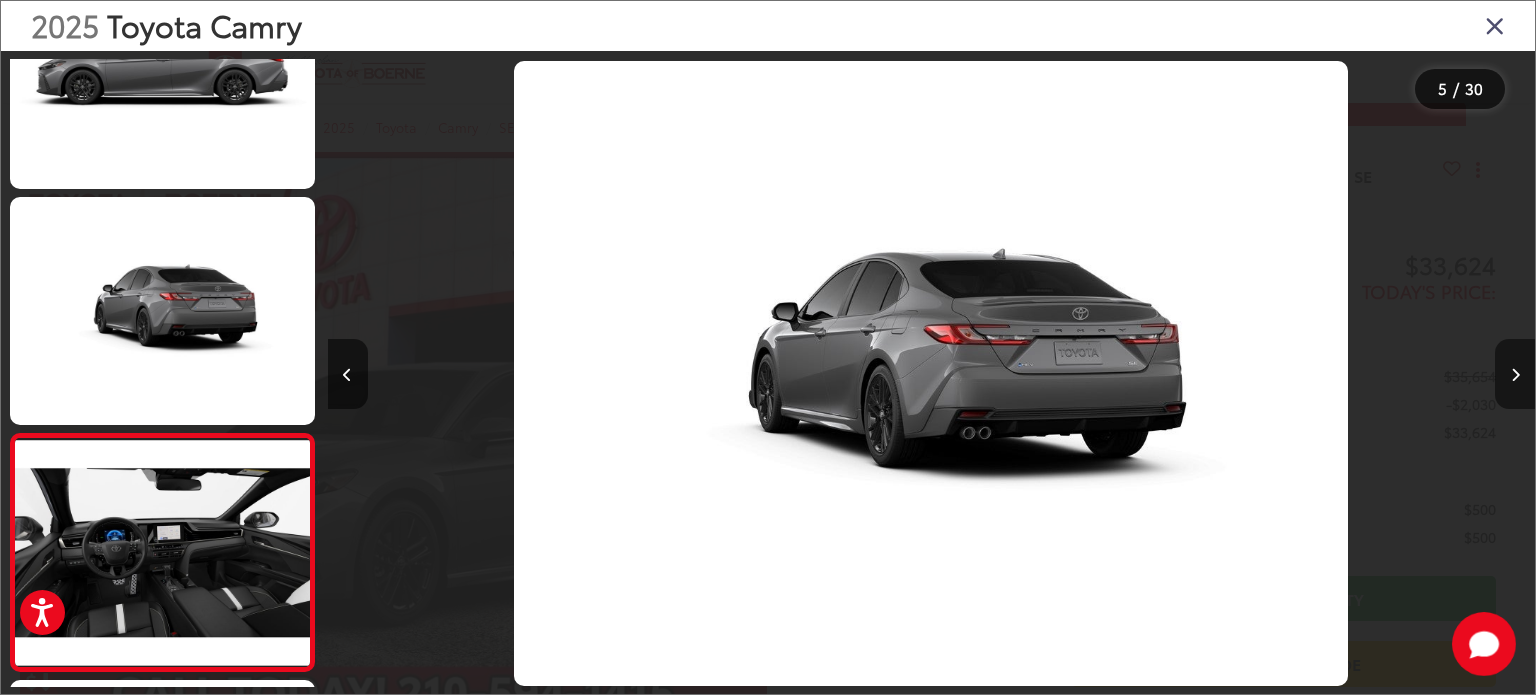 scroll, scrollTop: 0, scrollLeft: 3949, axis: horizontal 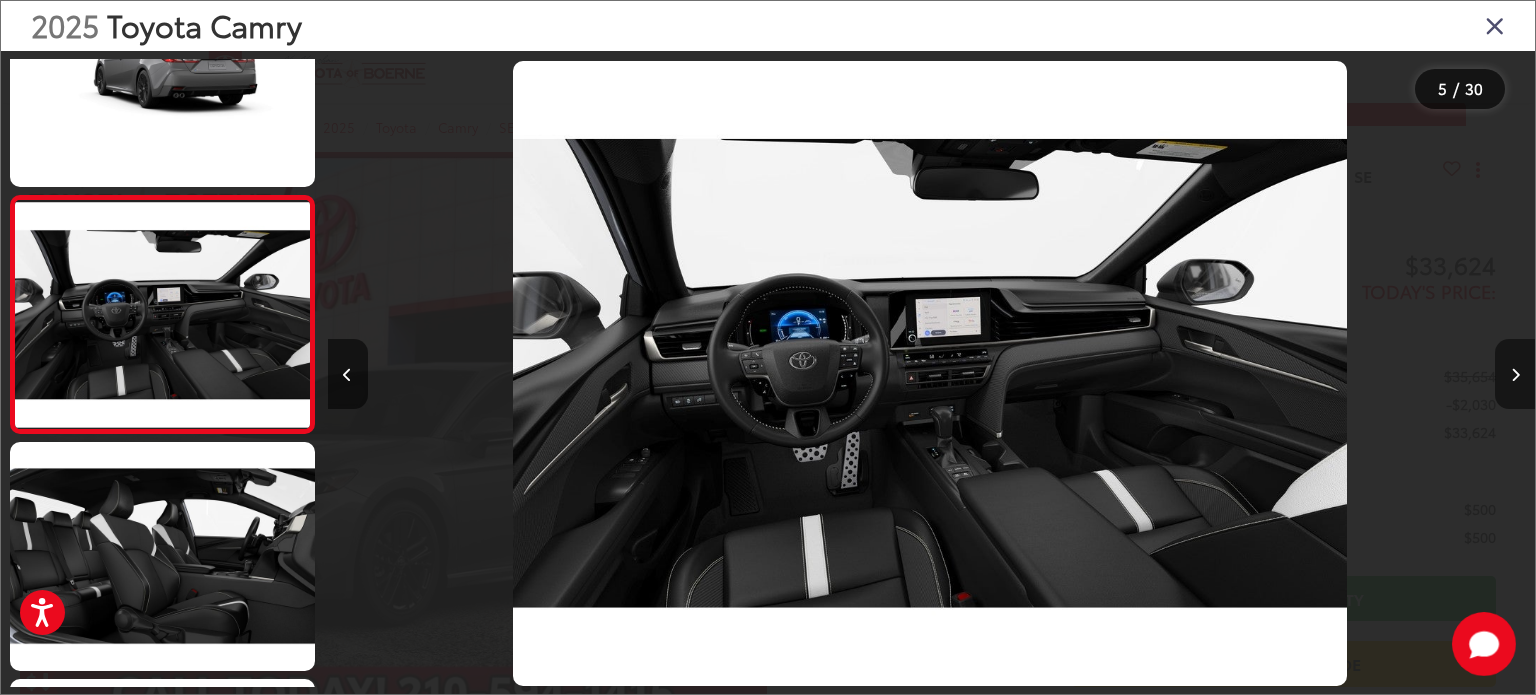 click at bounding box center (1515, 374) 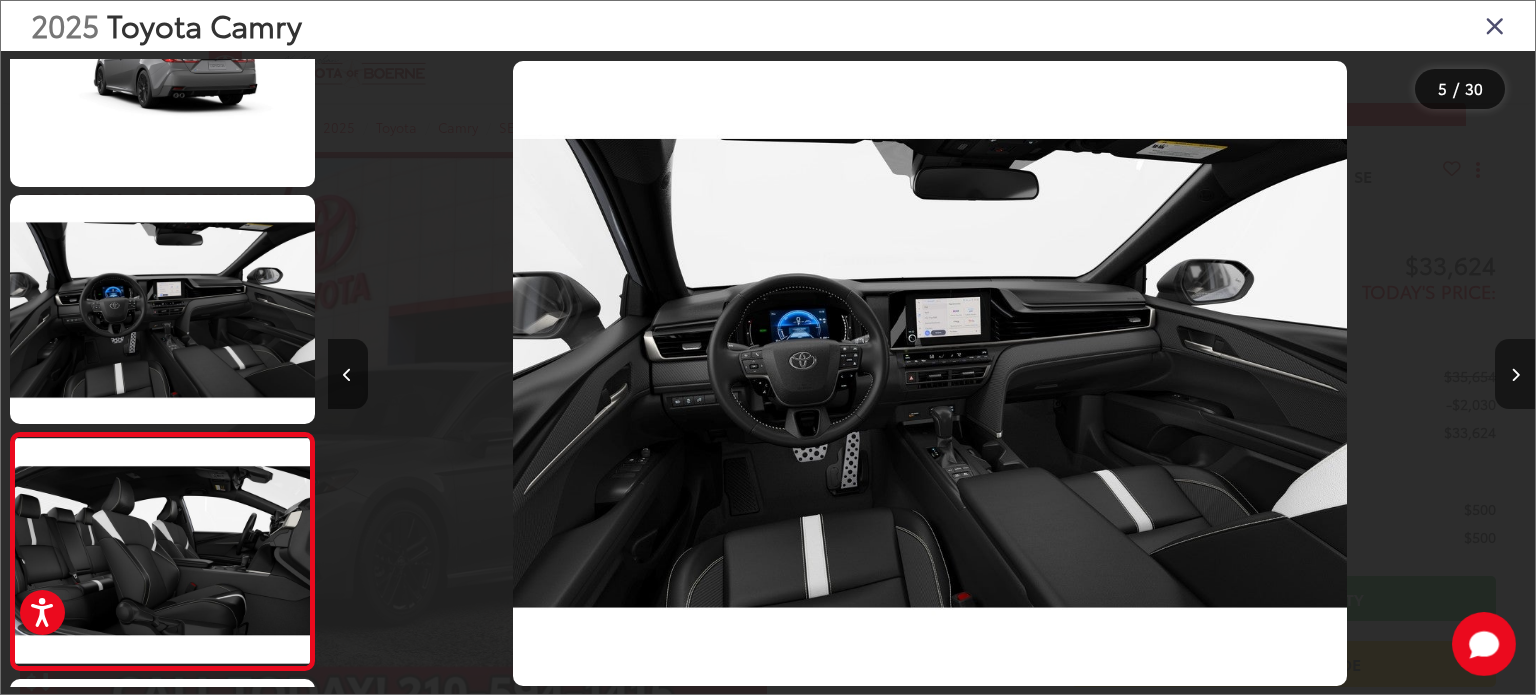 scroll, scrollTop: 0, scrollLeft: 4935, axis: horizontal 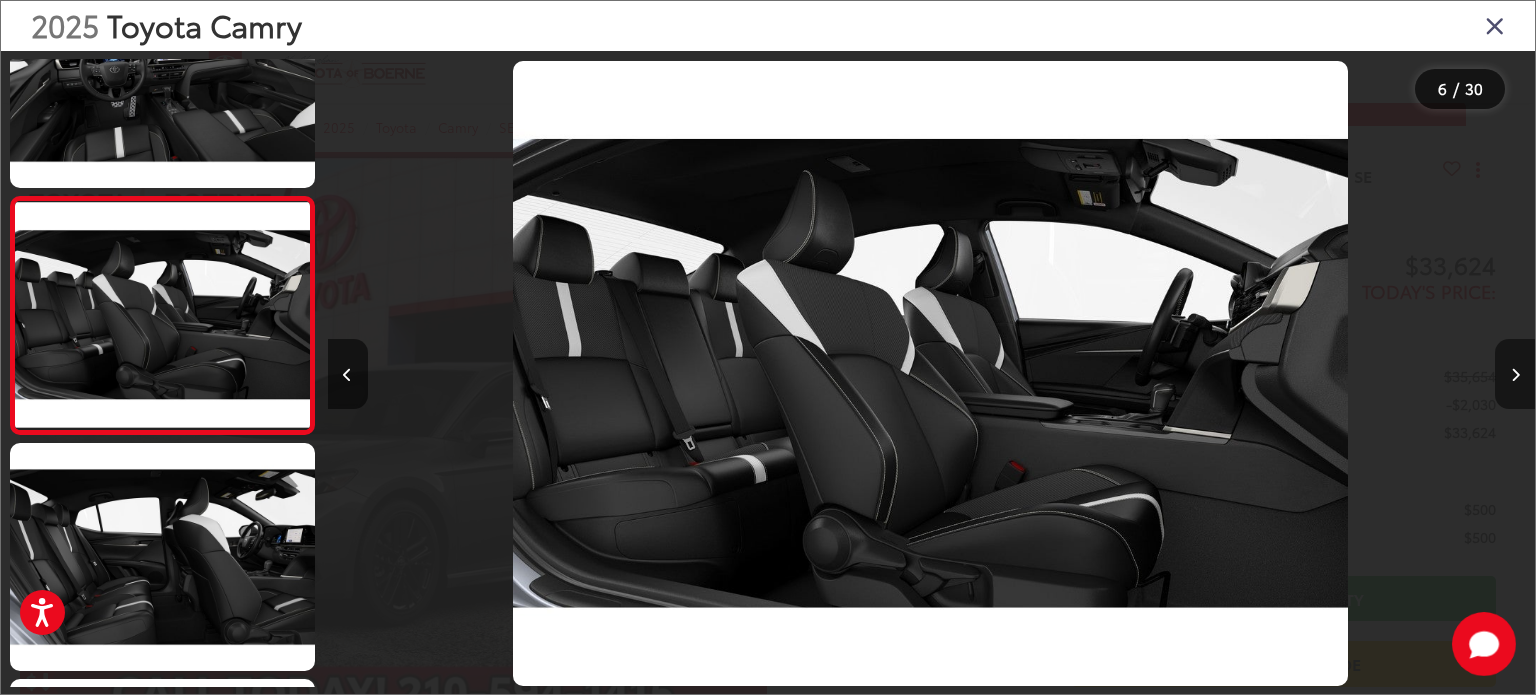 click at bounding box center (1515, 374) 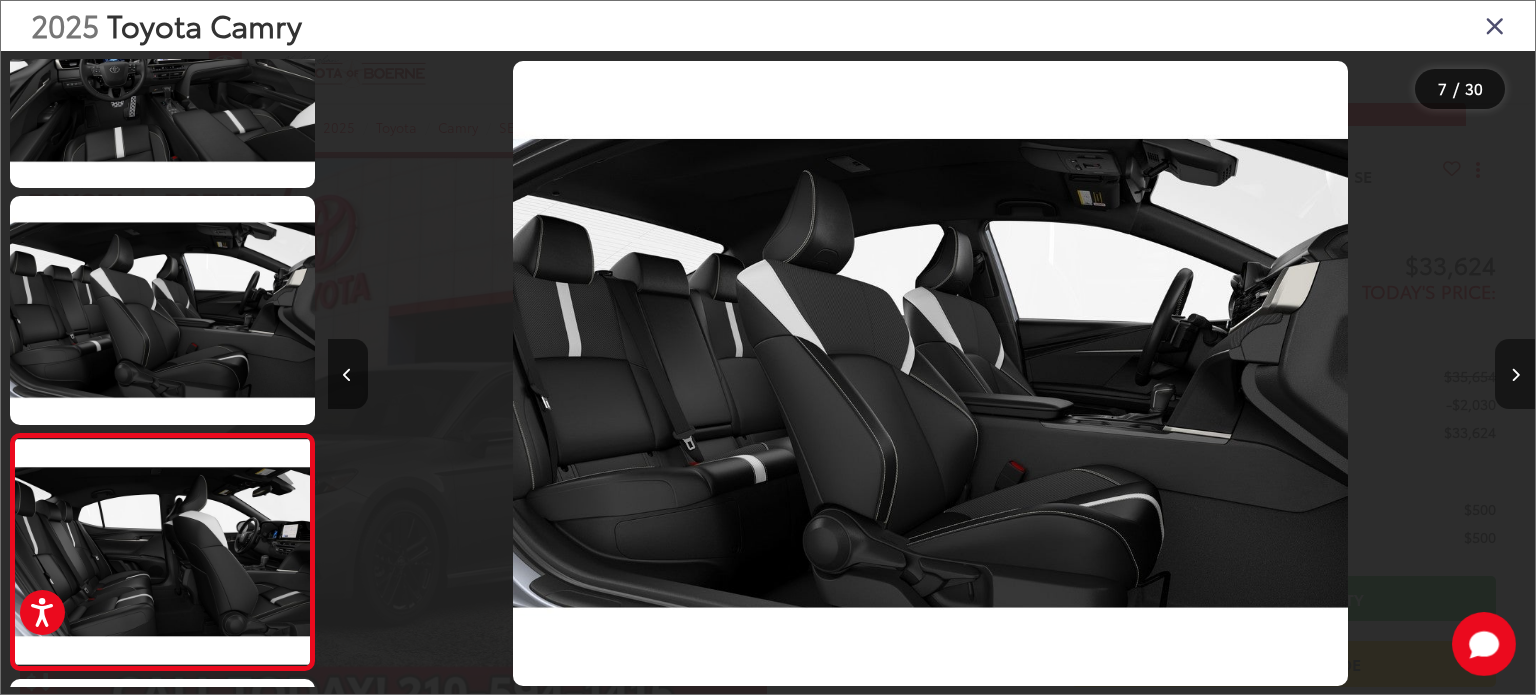 scroll, scrollTop: 0, scrollLeft: 6319, axis: horizontal 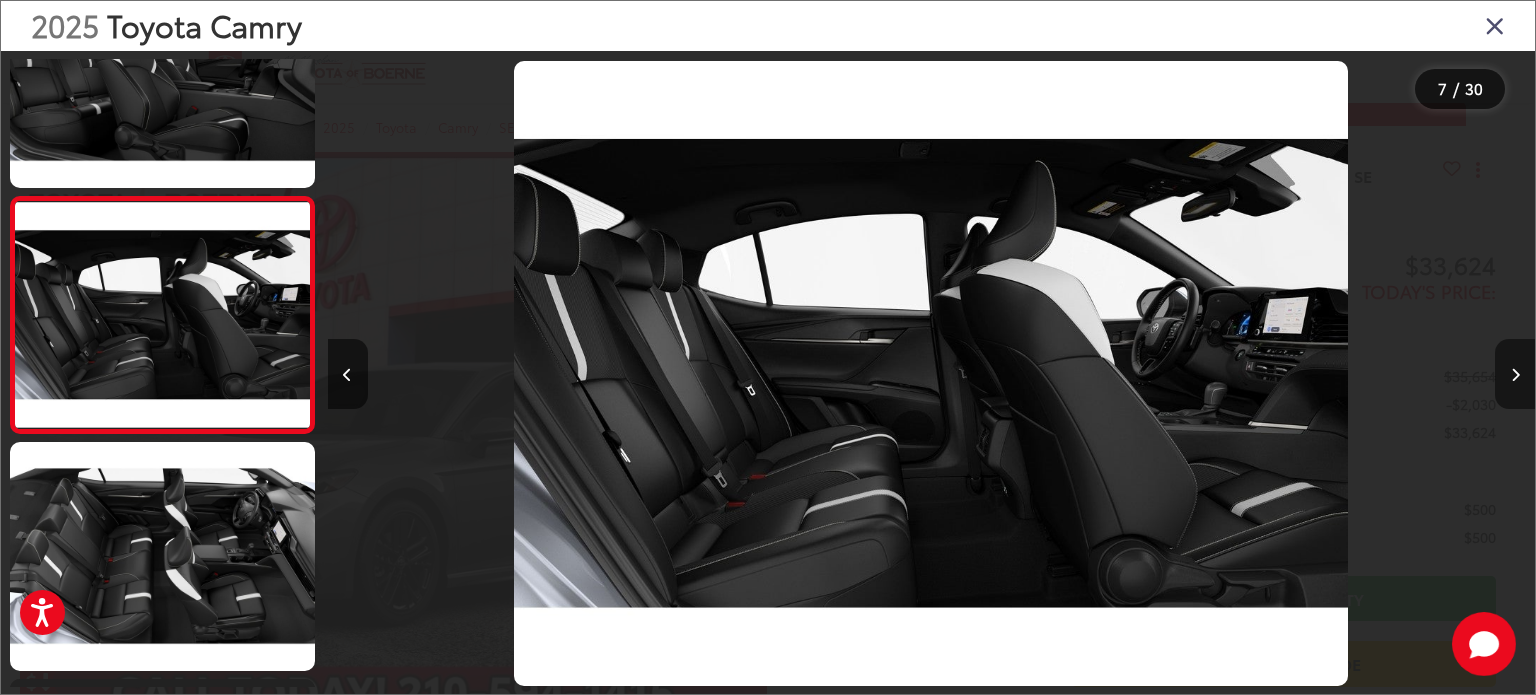 click at bounding box center [1515, 374] 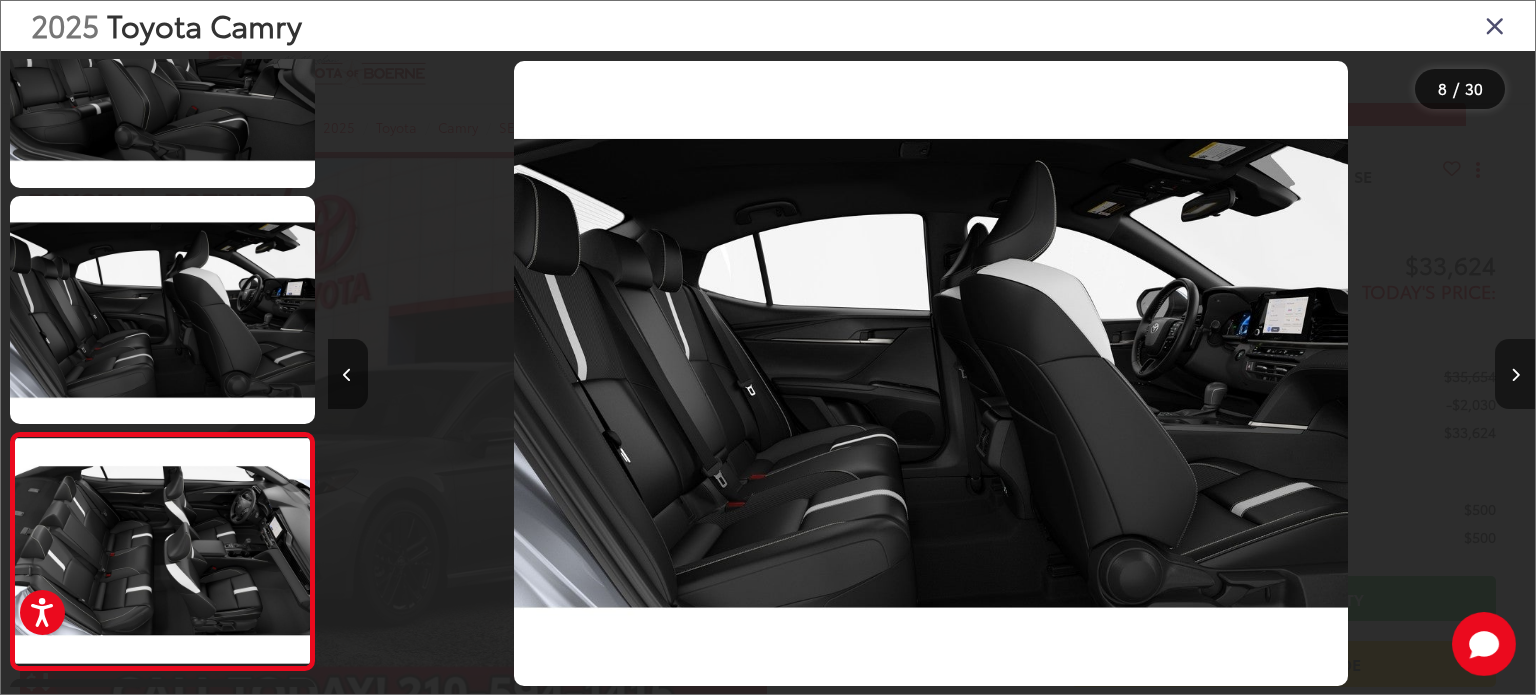 scroll, scrollTop: 0, scrollLeft: 7619, axis: horizontal 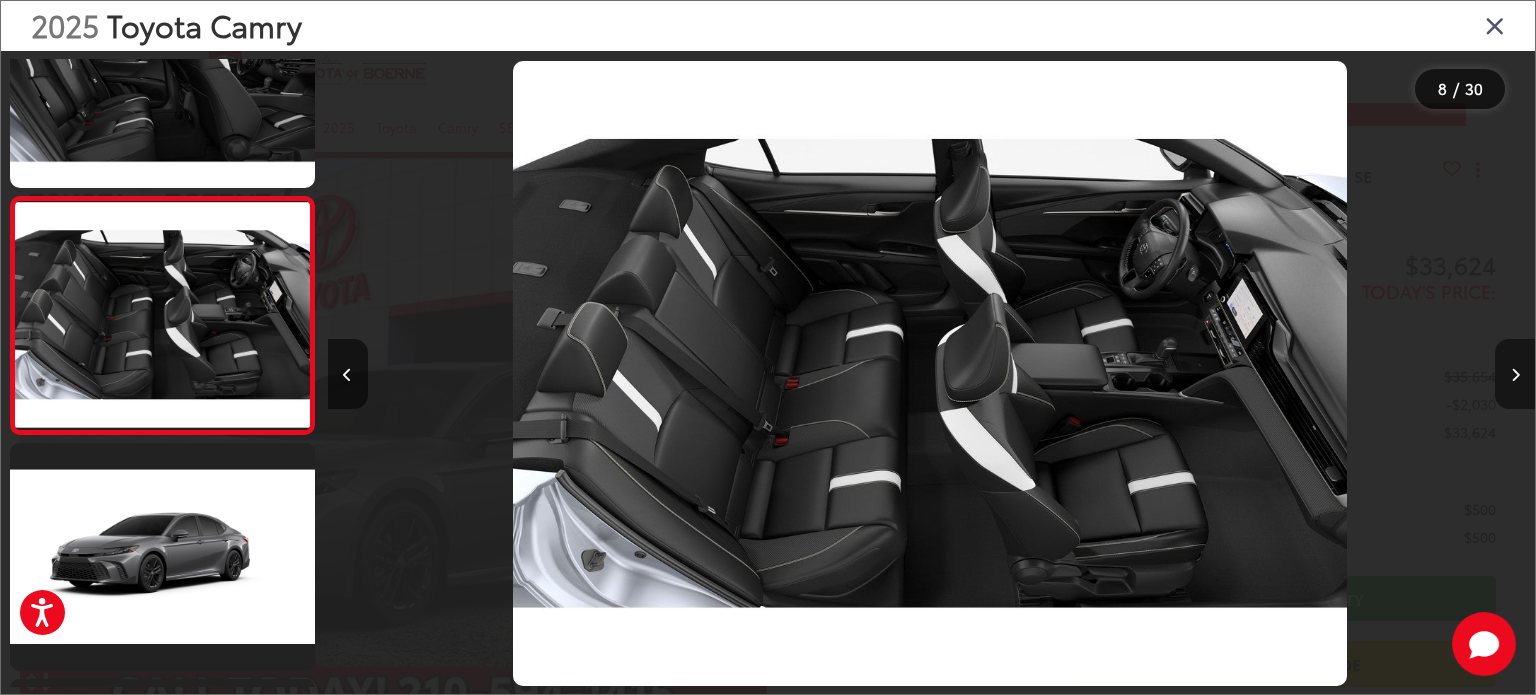 click at bounding box center (1515, 374) 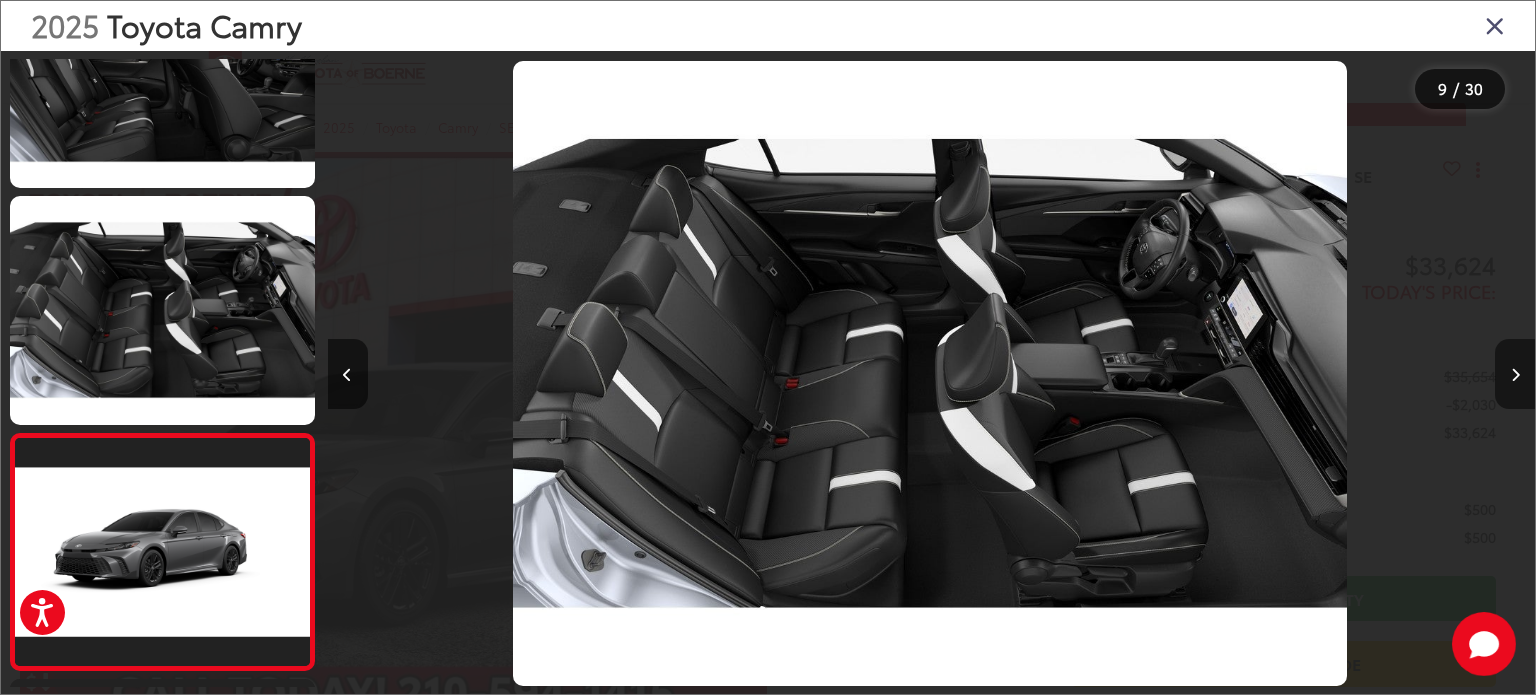 scroll, scrollTop: 0, scrollLeft: 8780, axis: horizontal 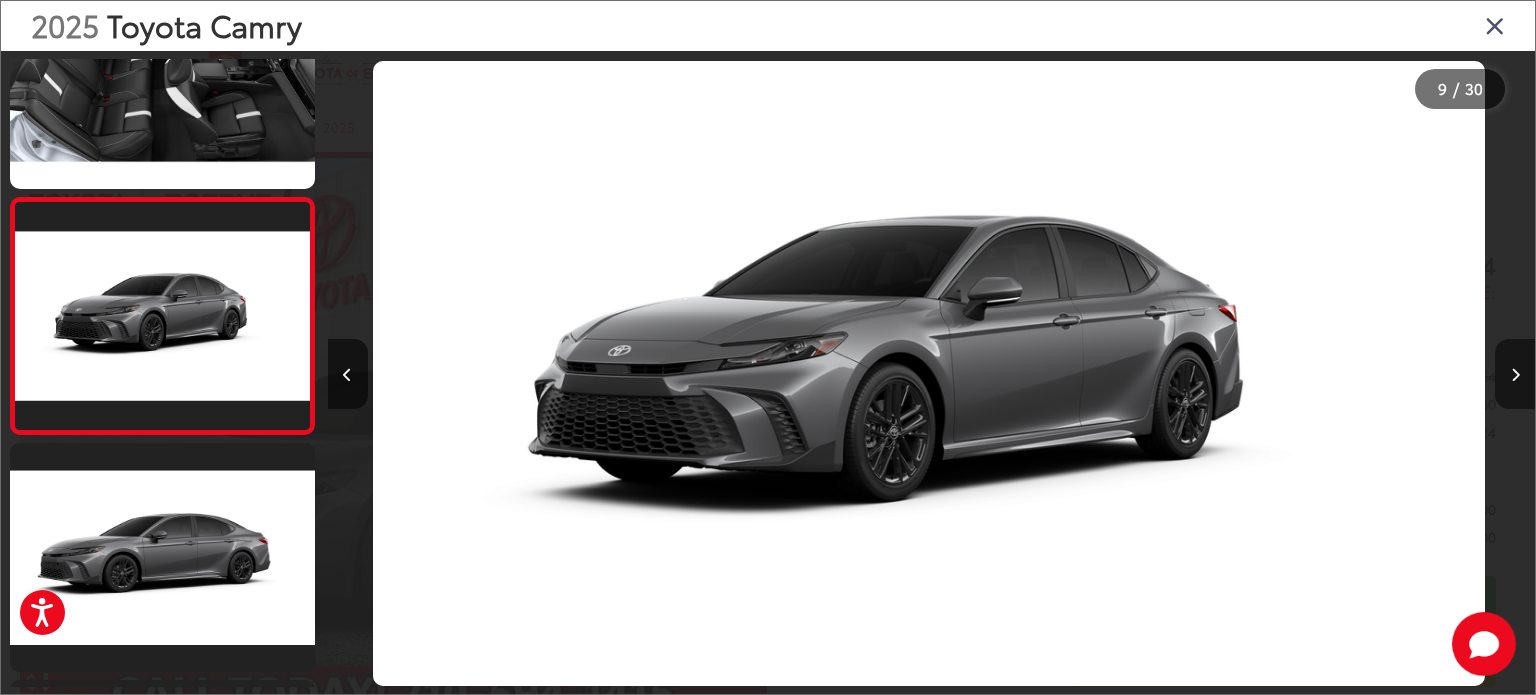 click at bounding box center [1515, 374] 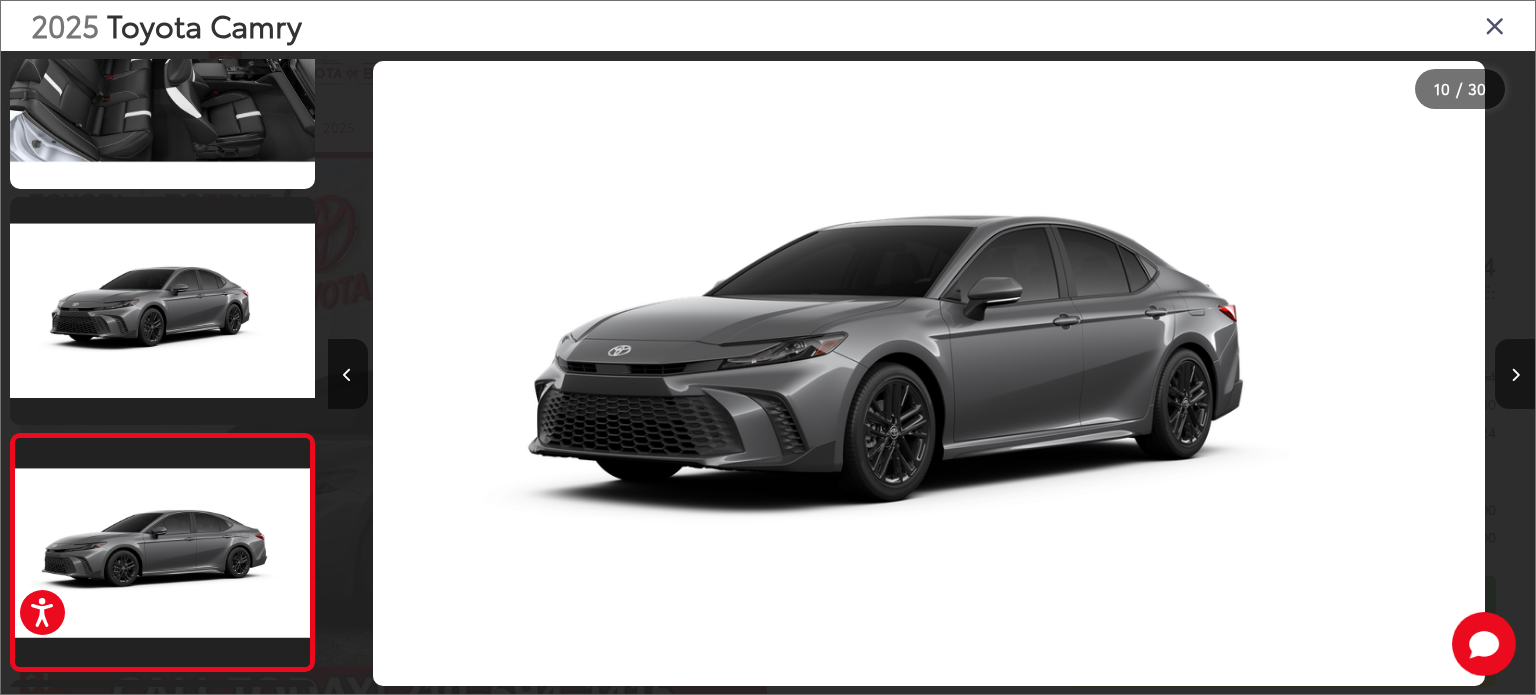 scroll, scrollTop: 0, scrollLeft: 9739, axis: horizontal 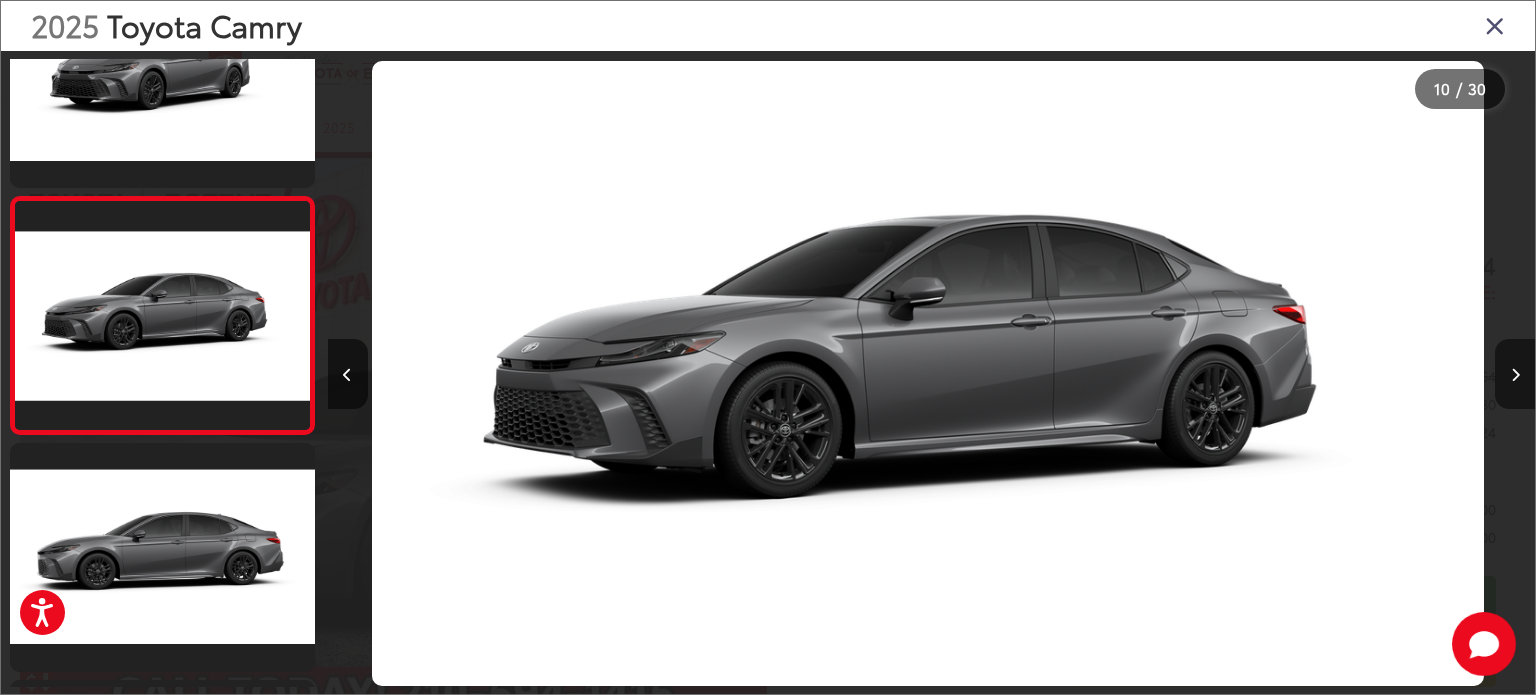 click at bounding box center [1515, 374] 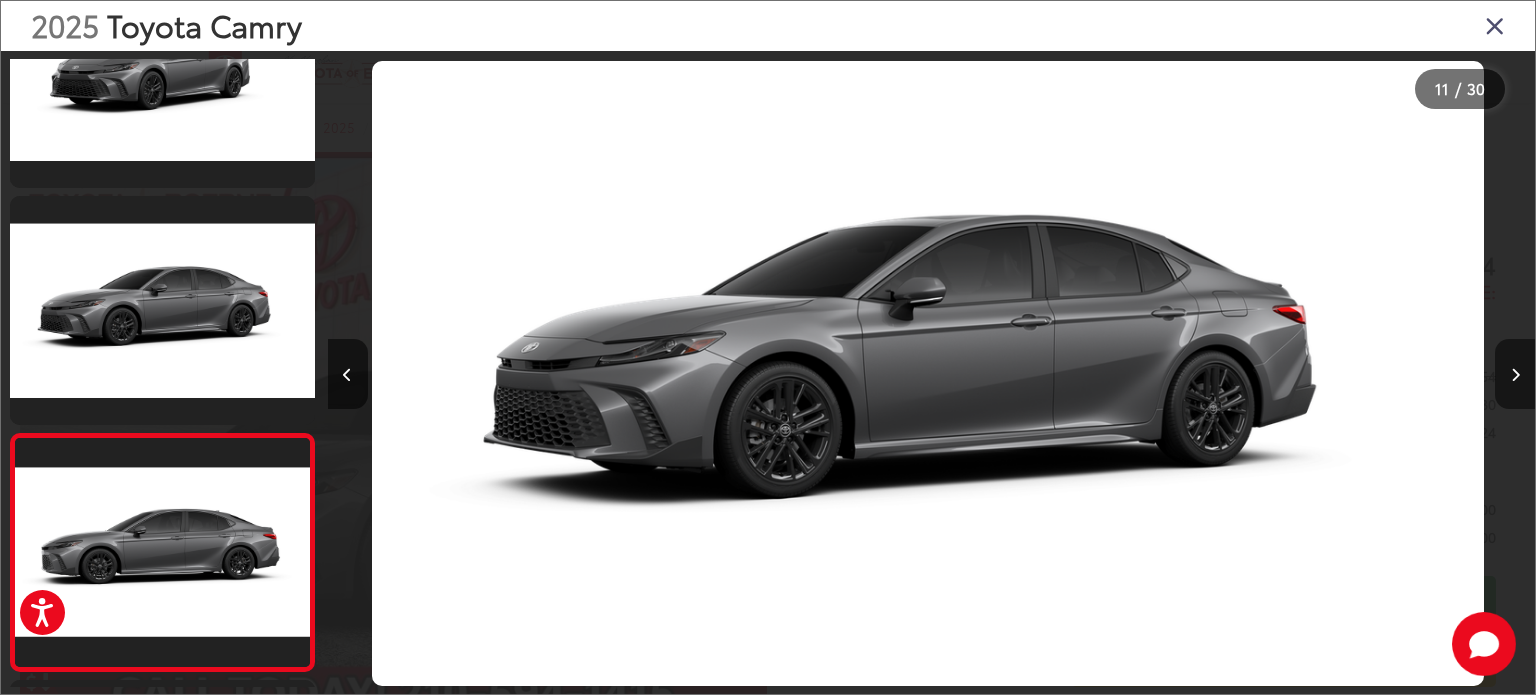 scroll, scrollTop: 0, scrollLeft: 11242, axis: horizontal 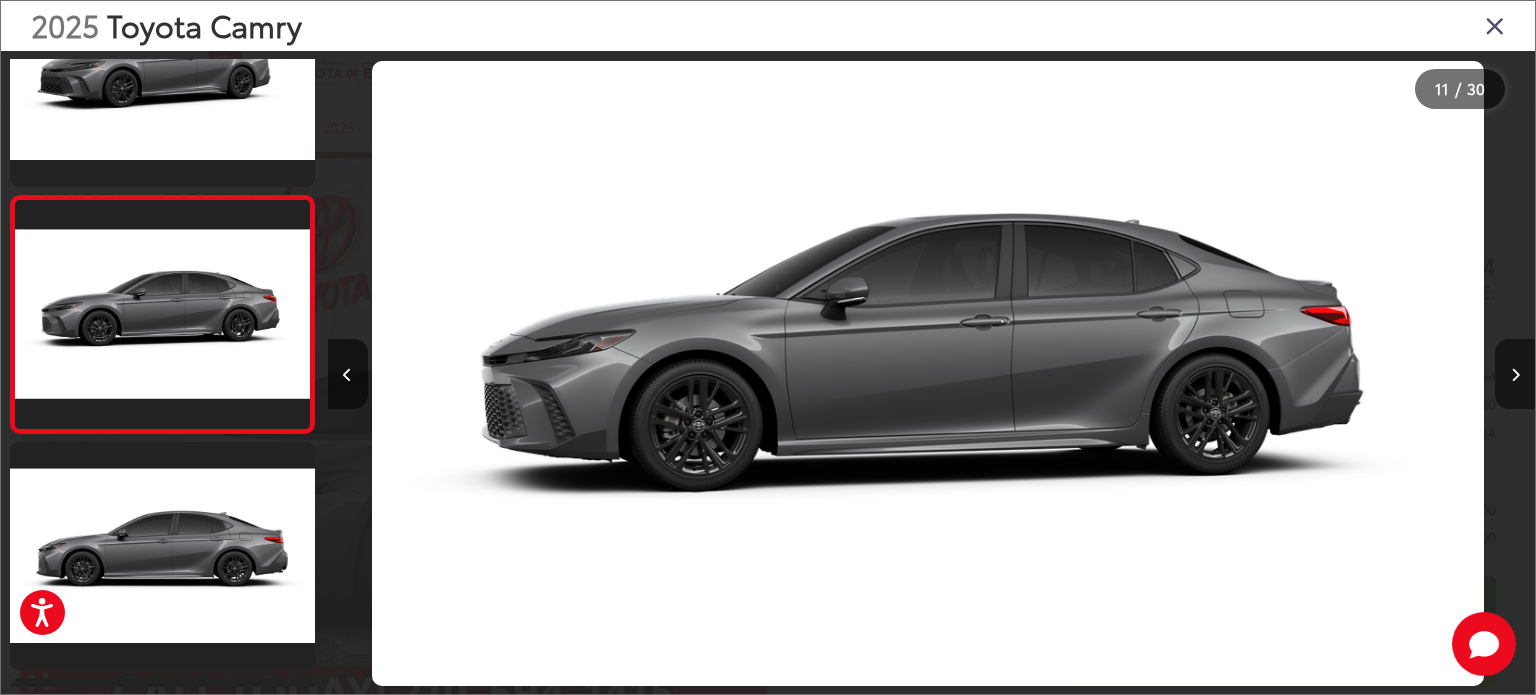 click at bounding box center (1515, 374) 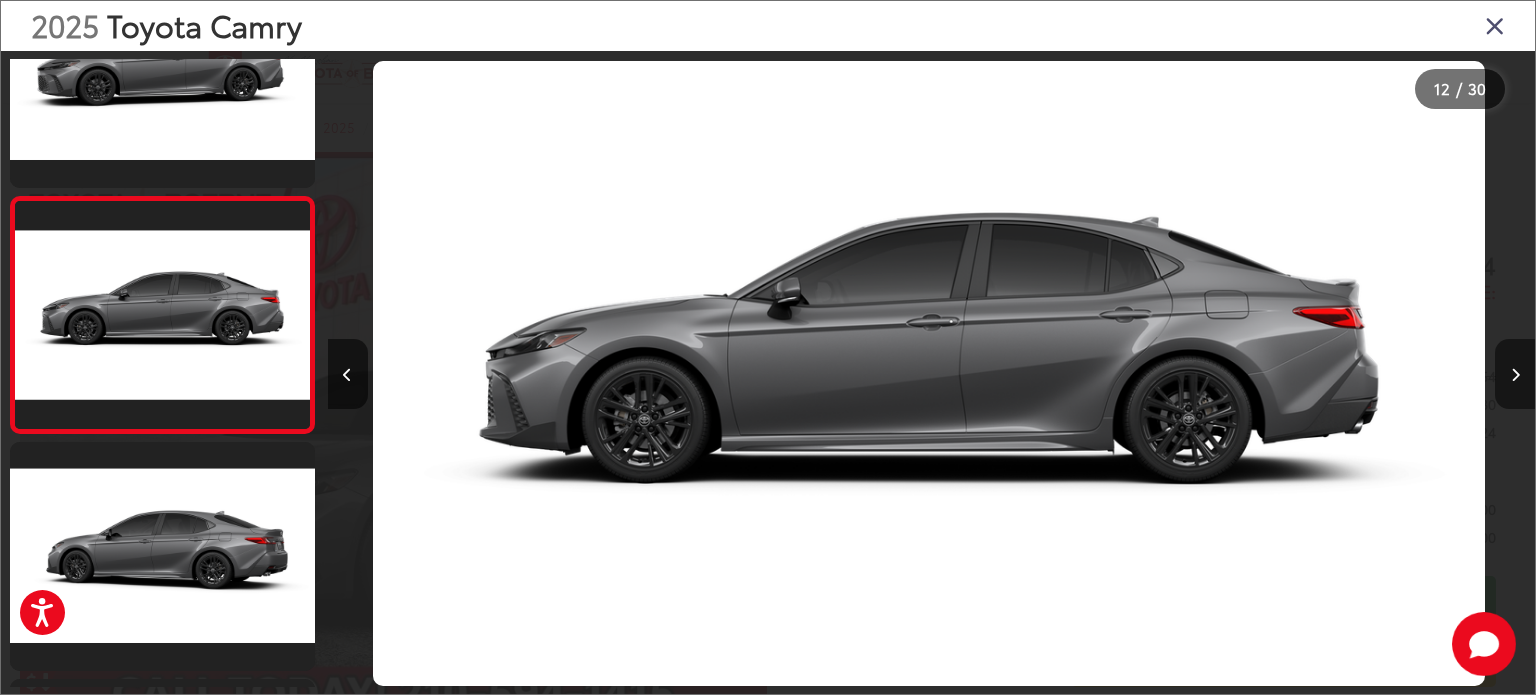 click at bounding box center [1515, 374] 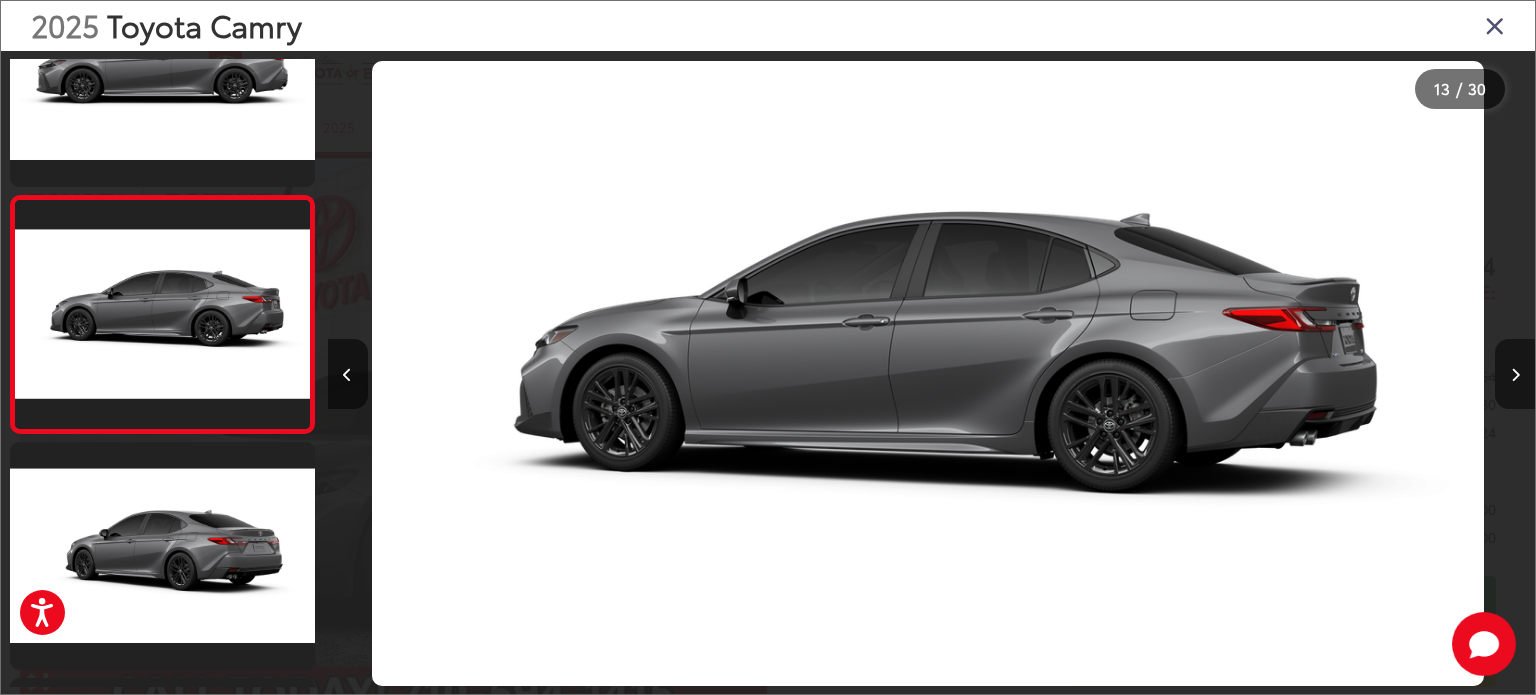 click at bounding box center [1515, 374] 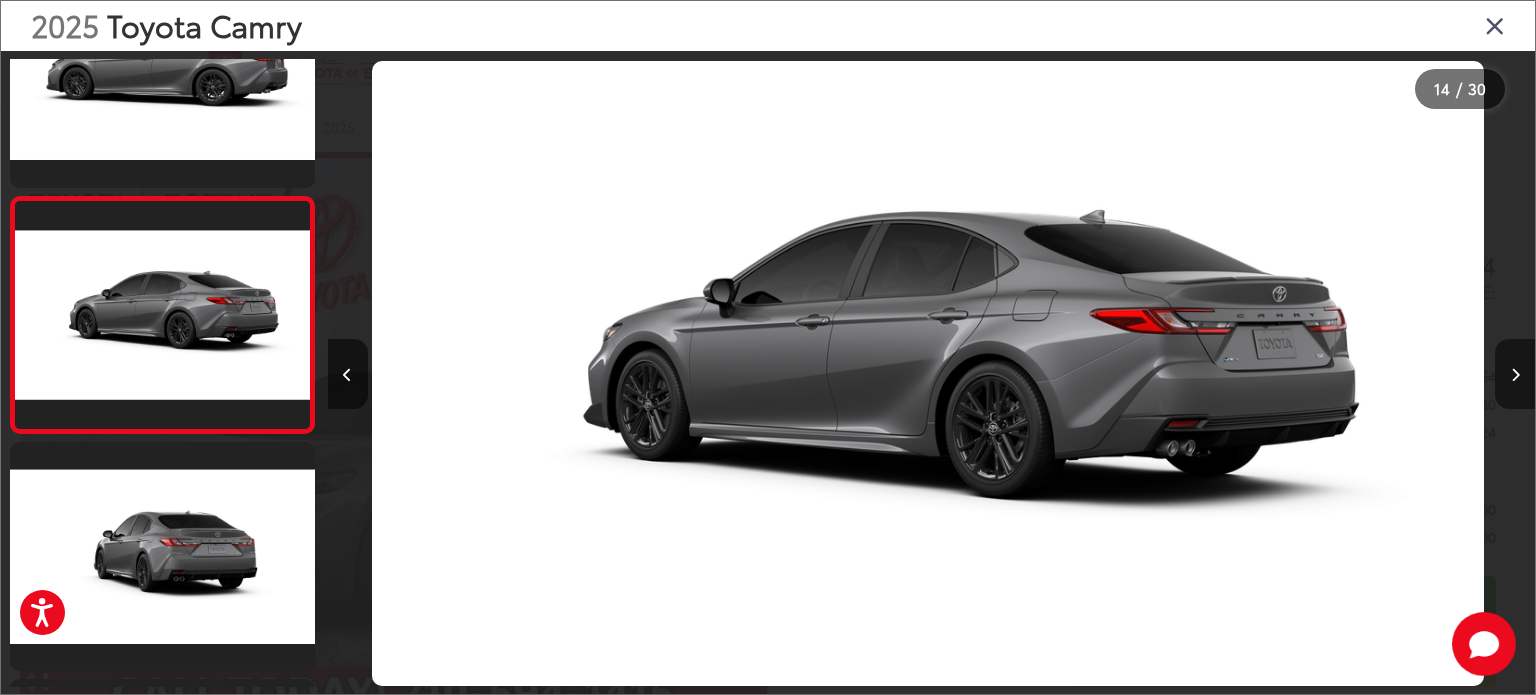 click at bounding box center (1515, 374) 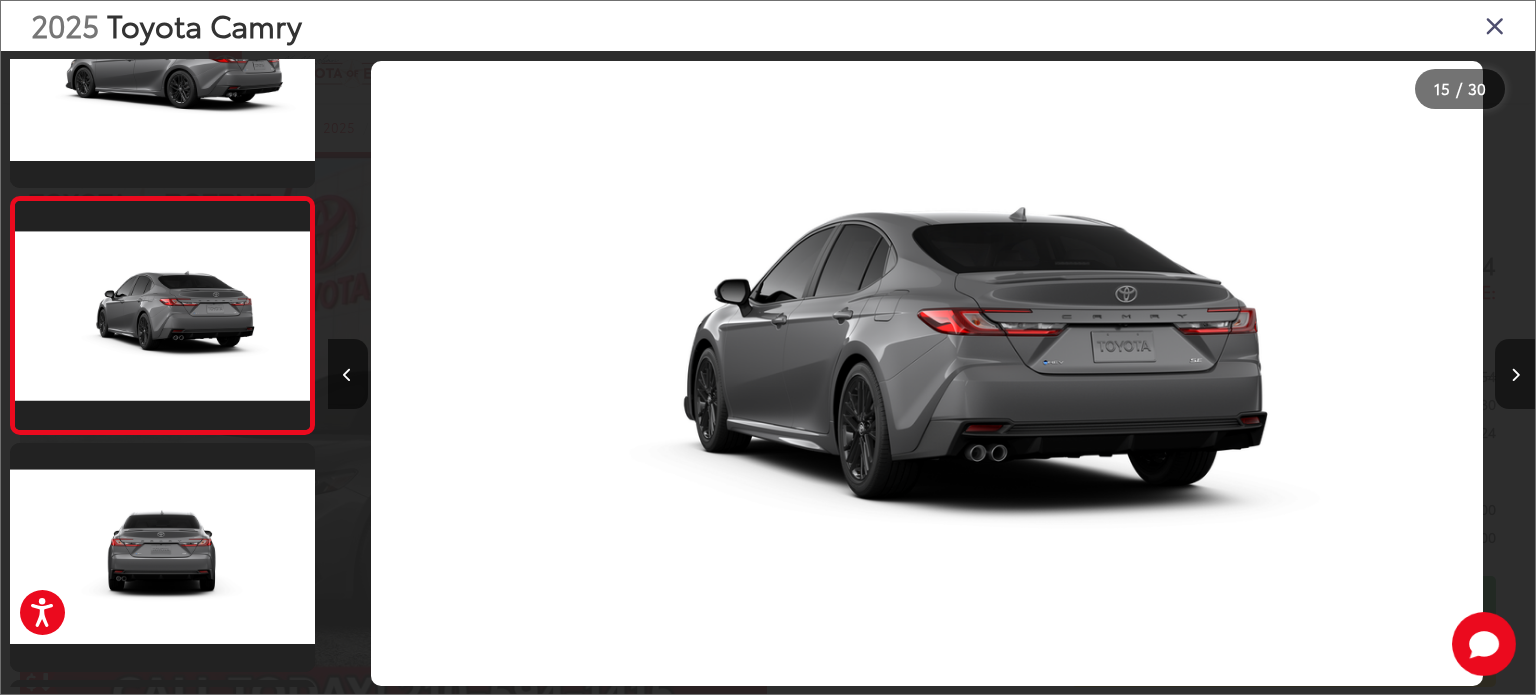 click at bounding box center [1515, 374] 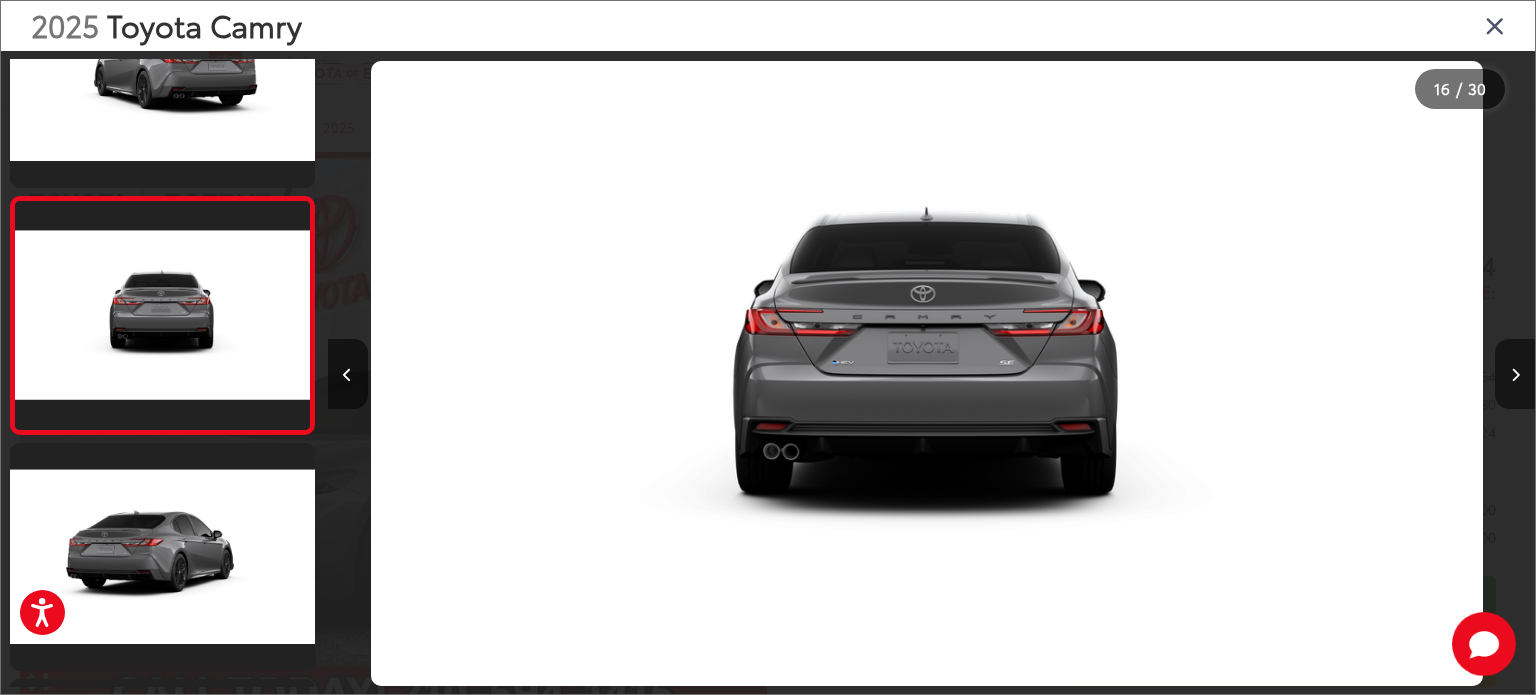click at bounding box center [1515, 374] 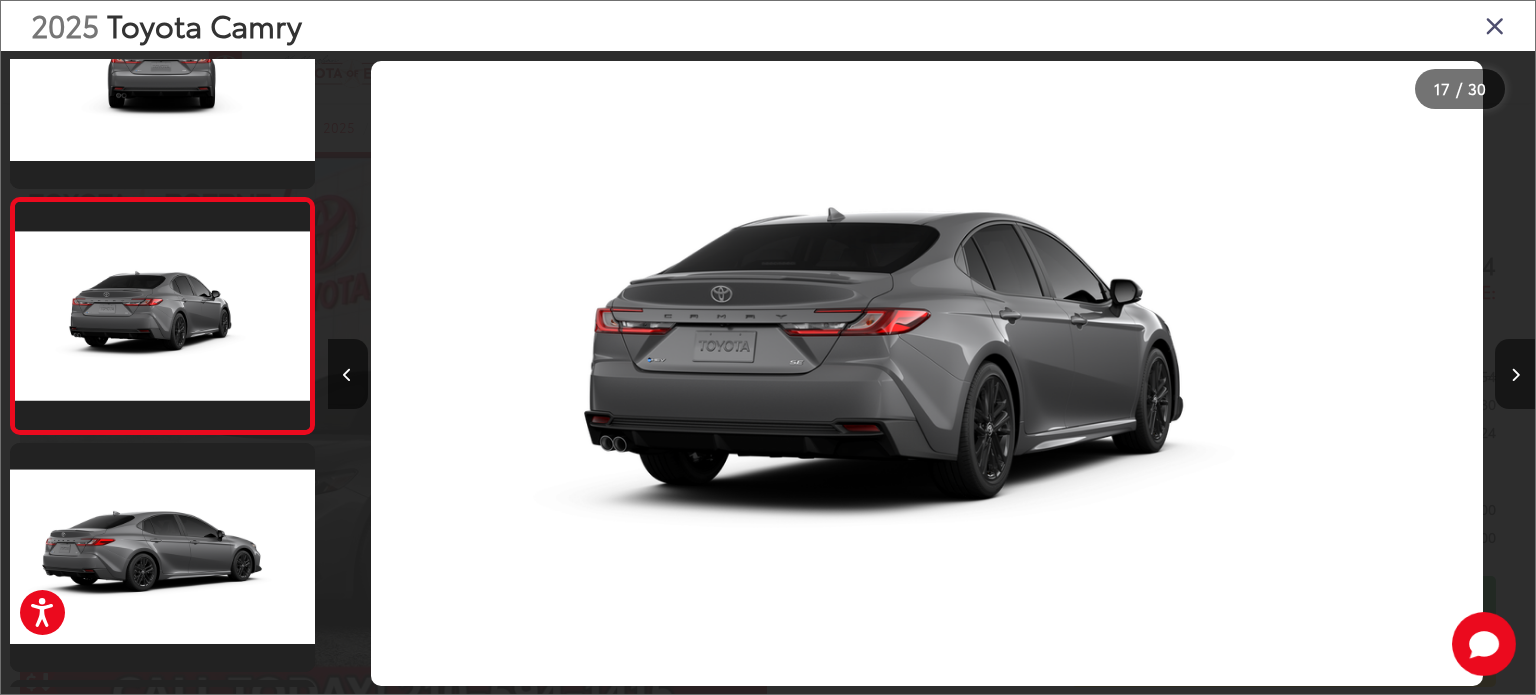 click at bounding box center [1515, 374] 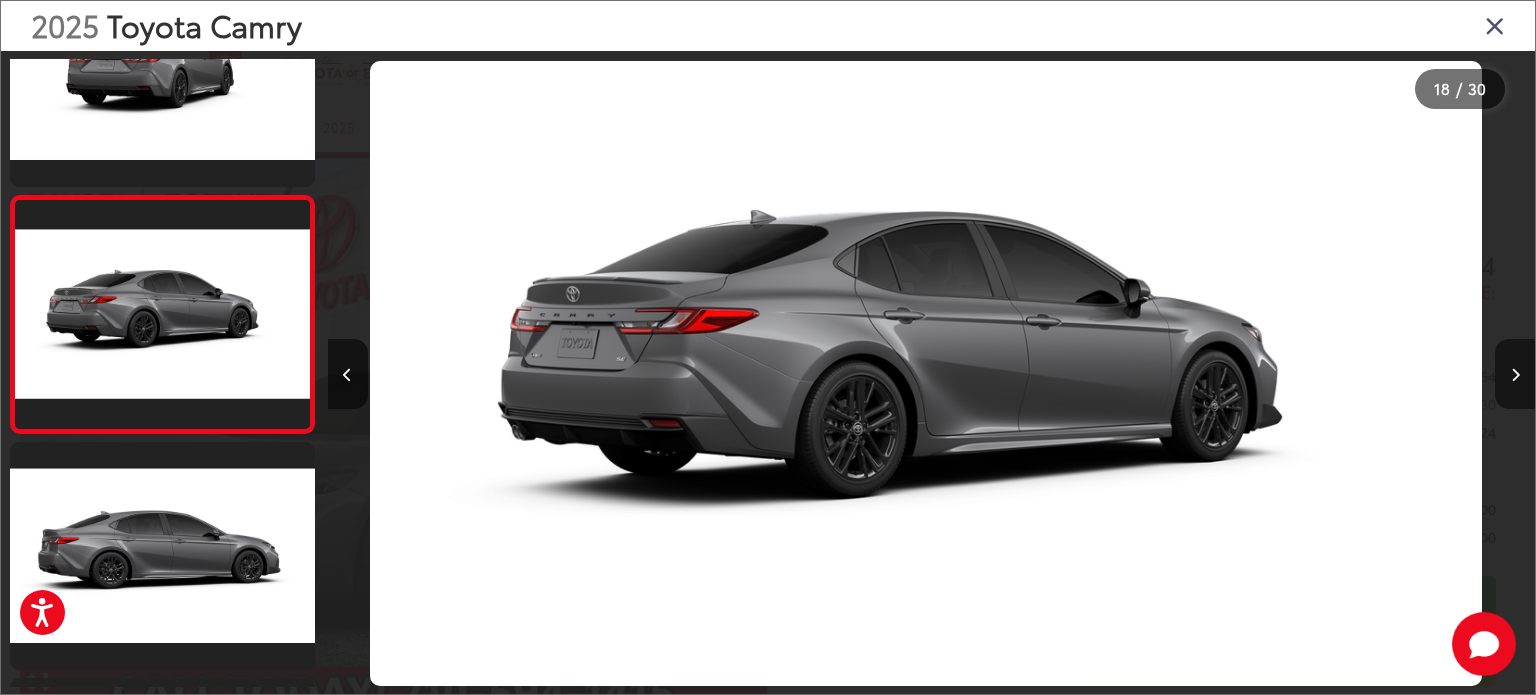 click at bounding box center (1515, 374) 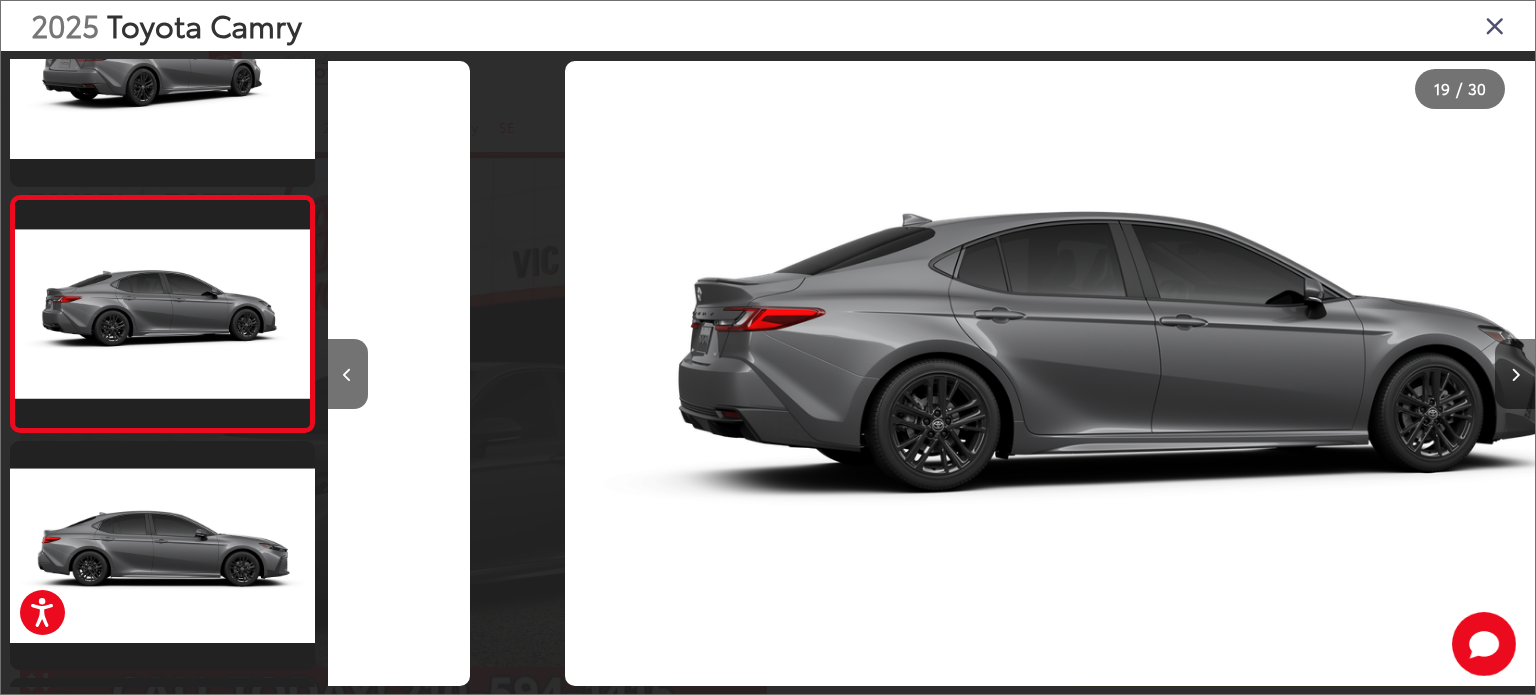 type 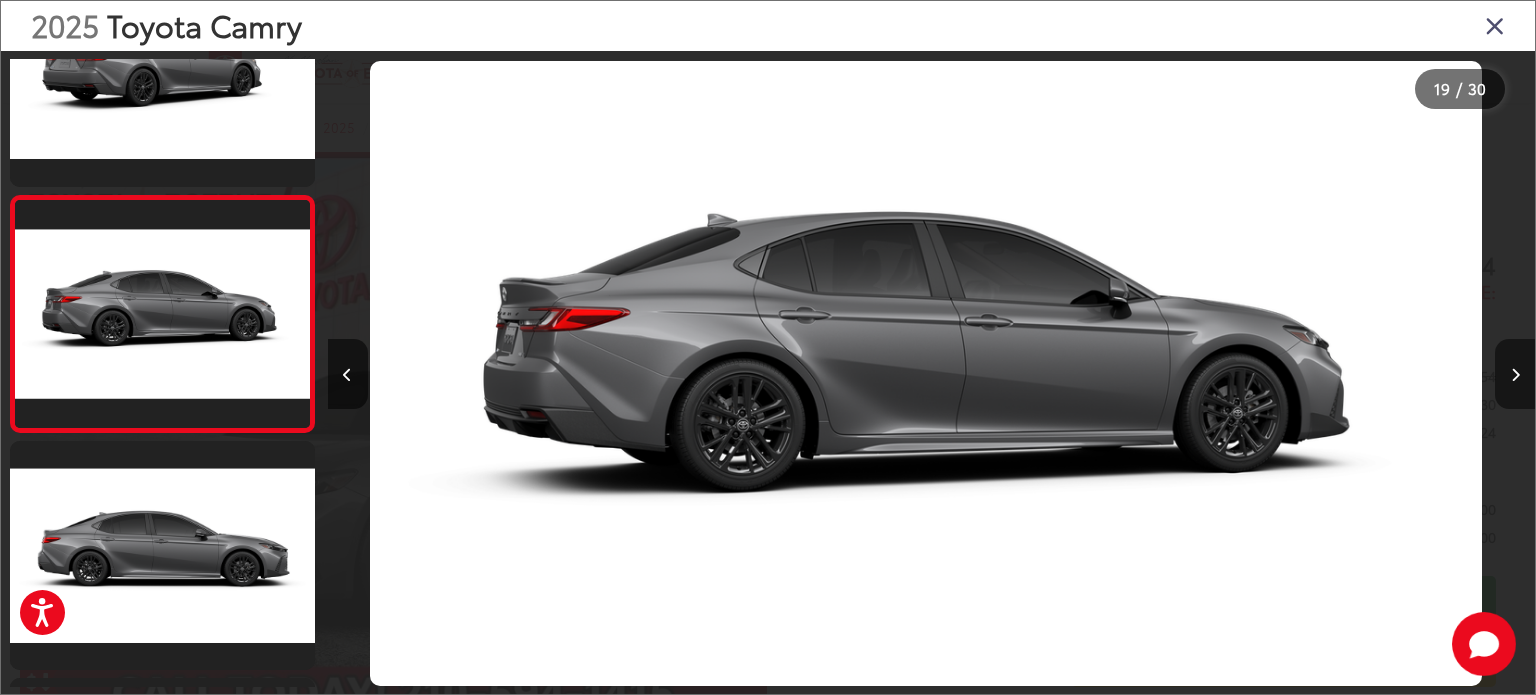 click at bounding box center [1515, 374] 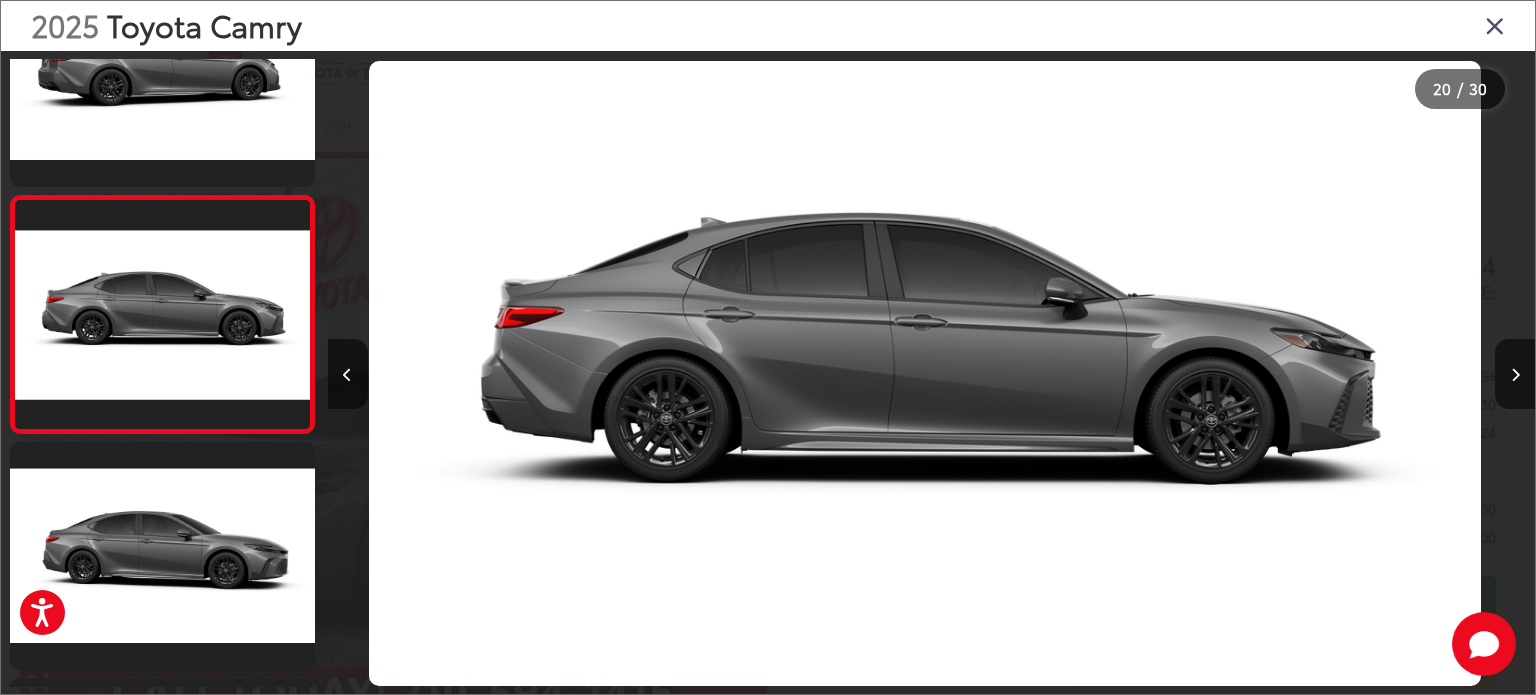 click on "2025   Toyota Camry
20
/
30" at bounding box center [768, 347] 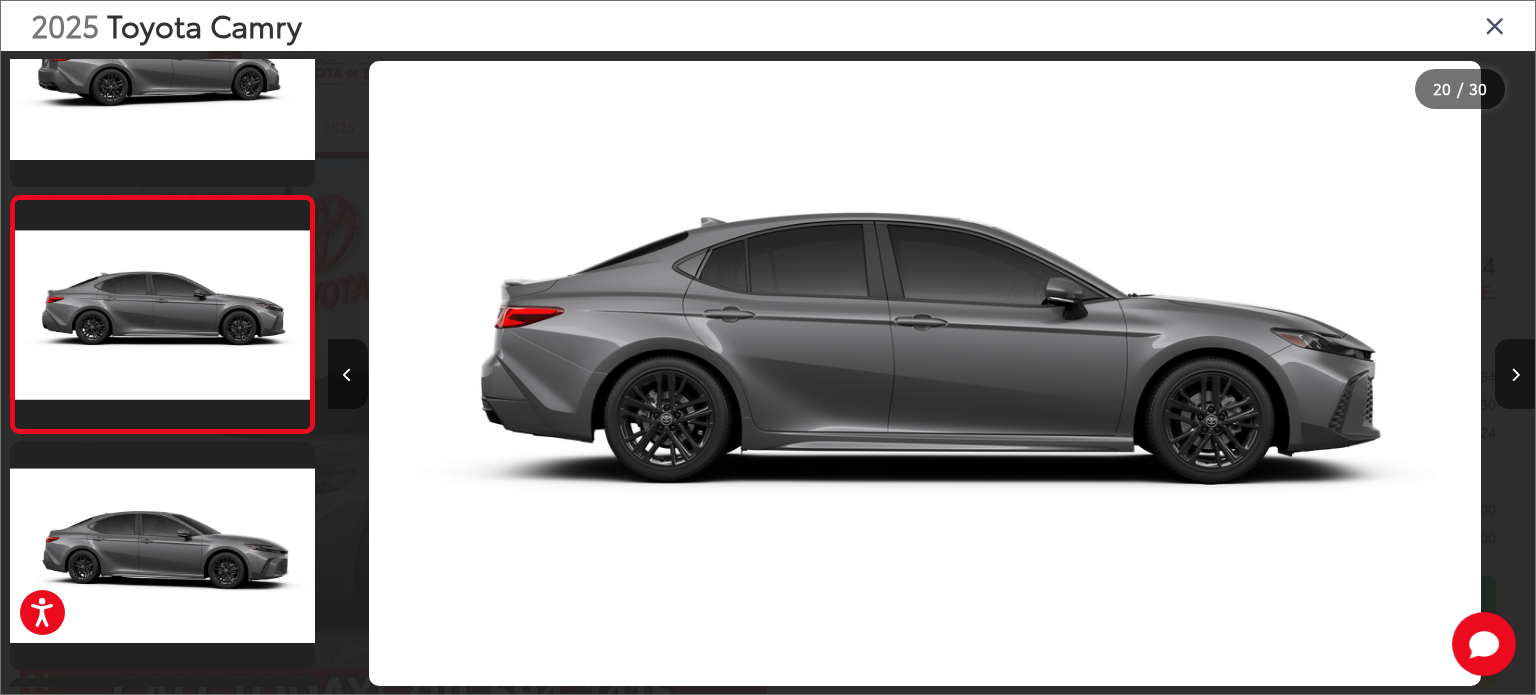 click at bounding box center [1515, 374] 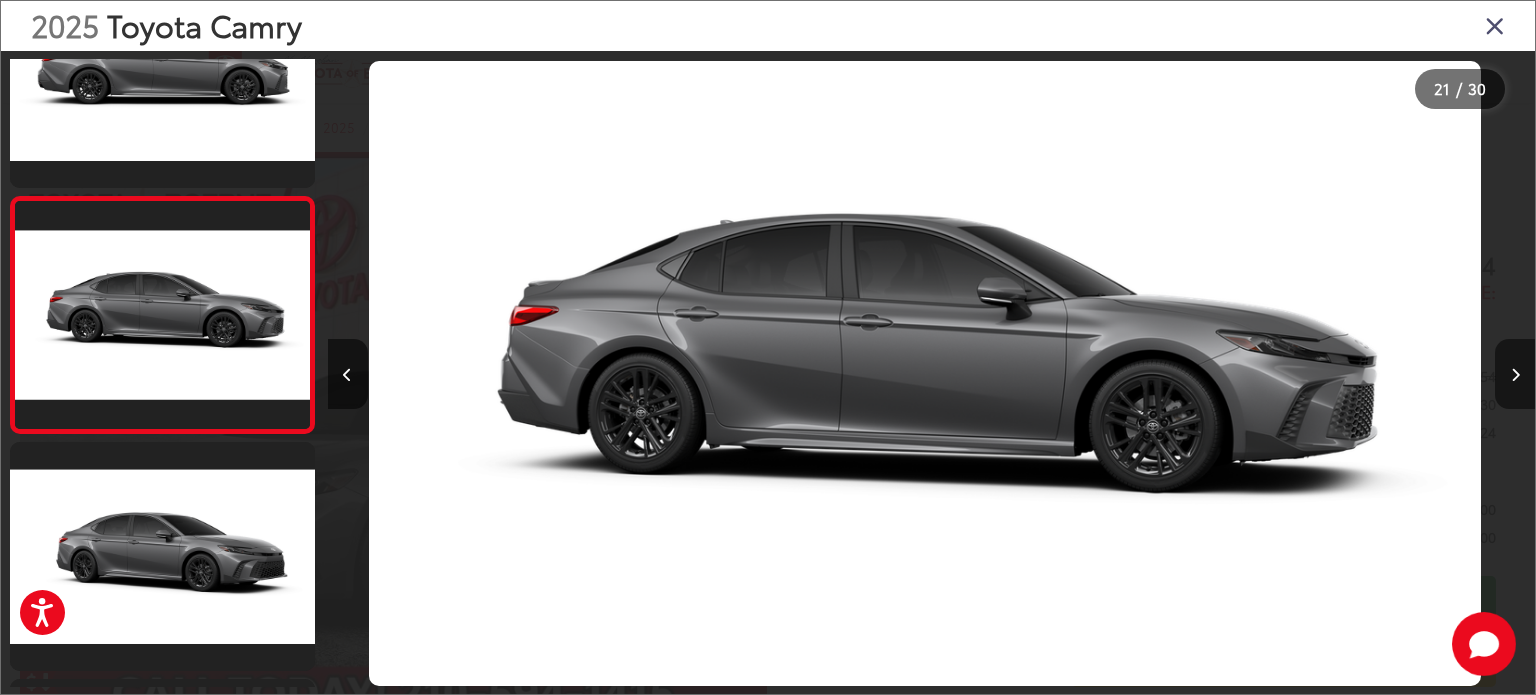 click at bounding box center [1515, 374] 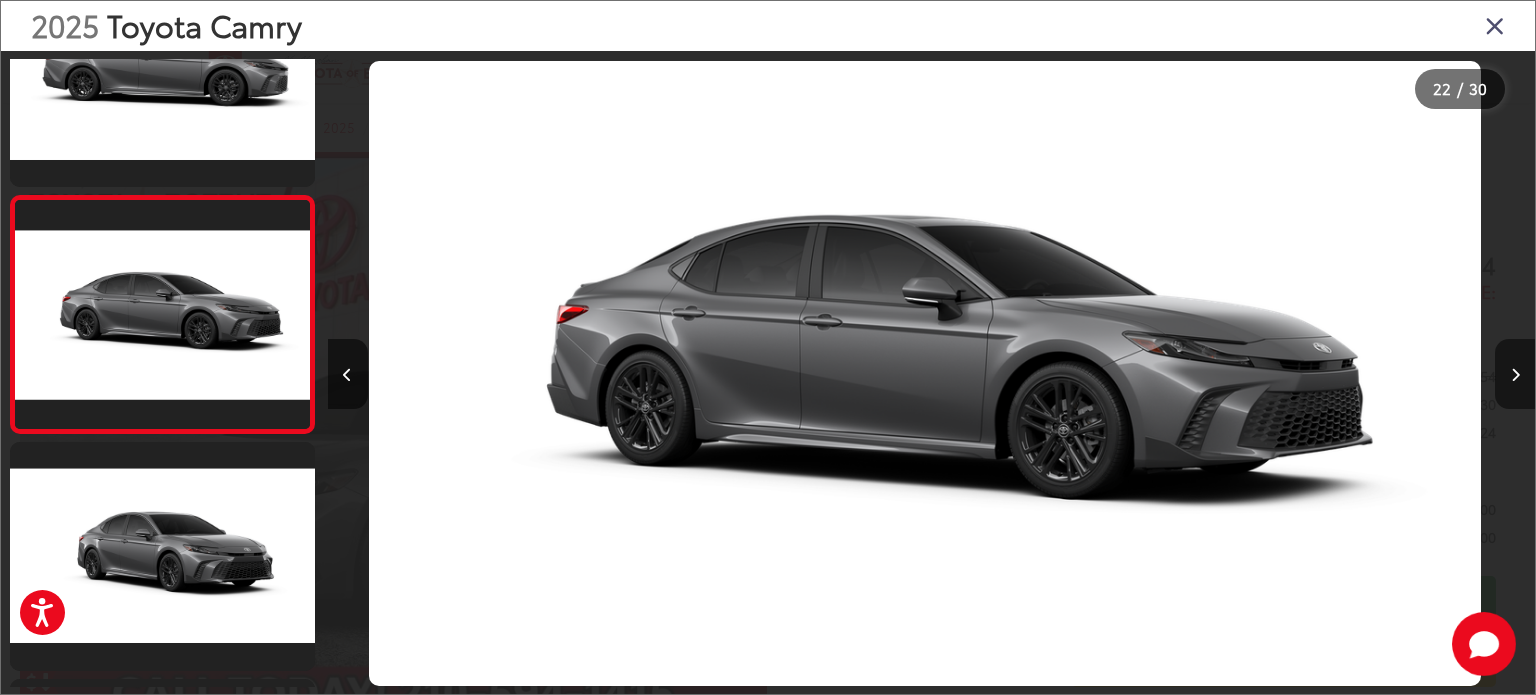 click at bounding box center [1515, 374] 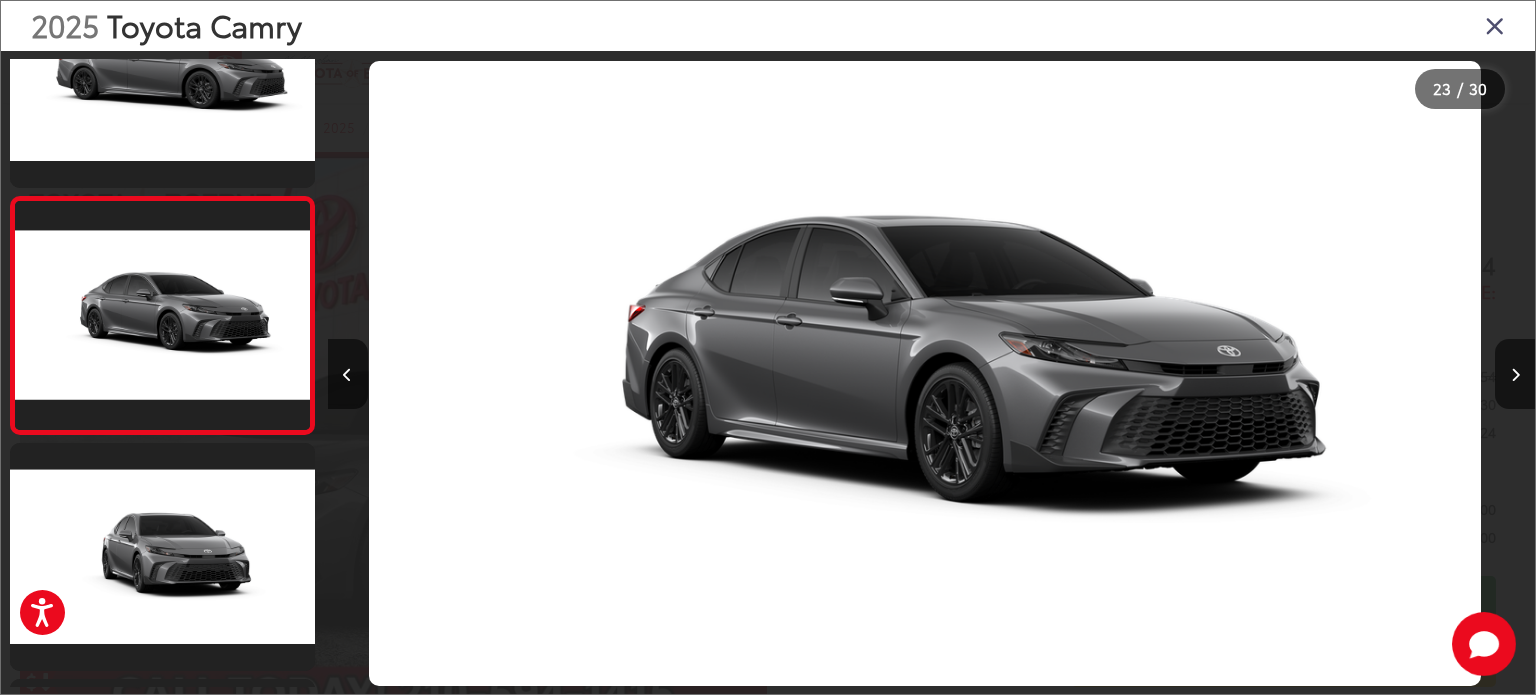 click at bounding box center (1495, 25) 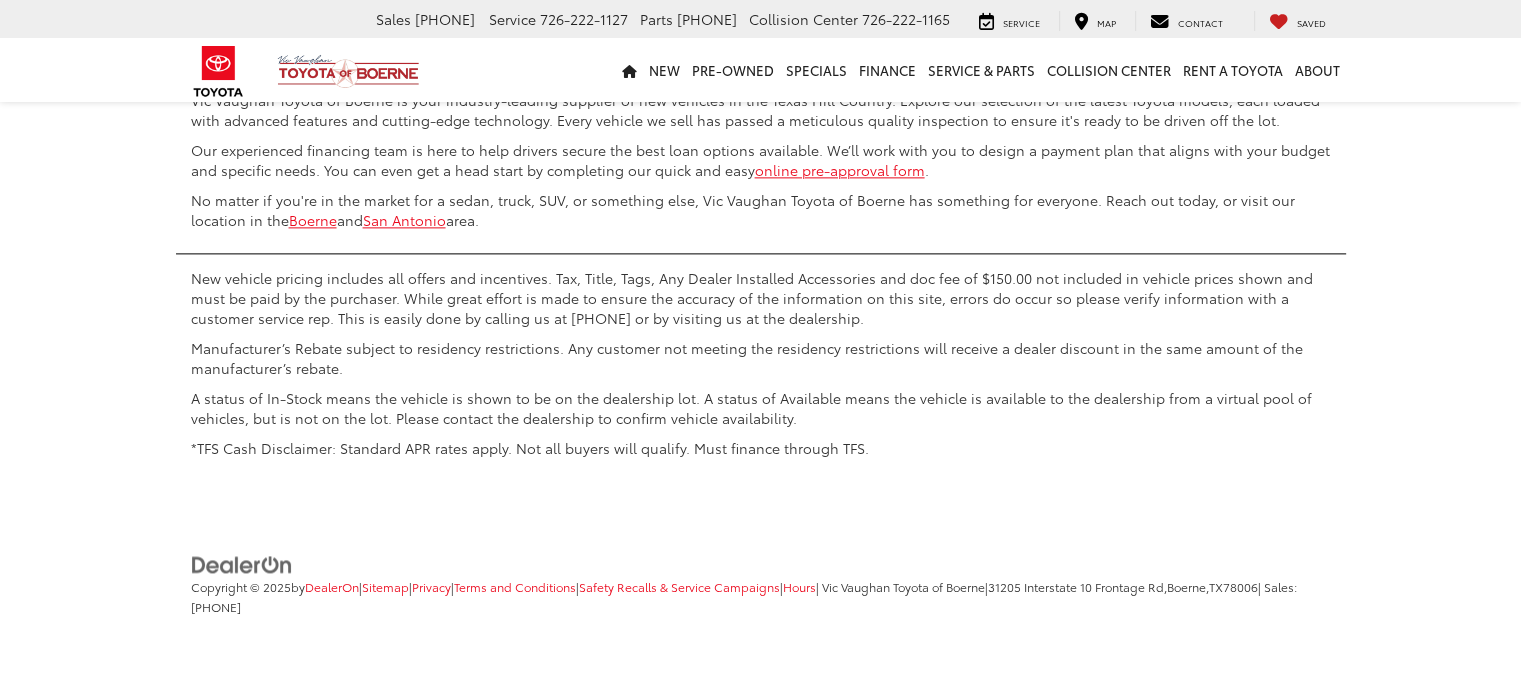 scroll, scrollTop: 2662, scrollLeft: 0, axis: vertical 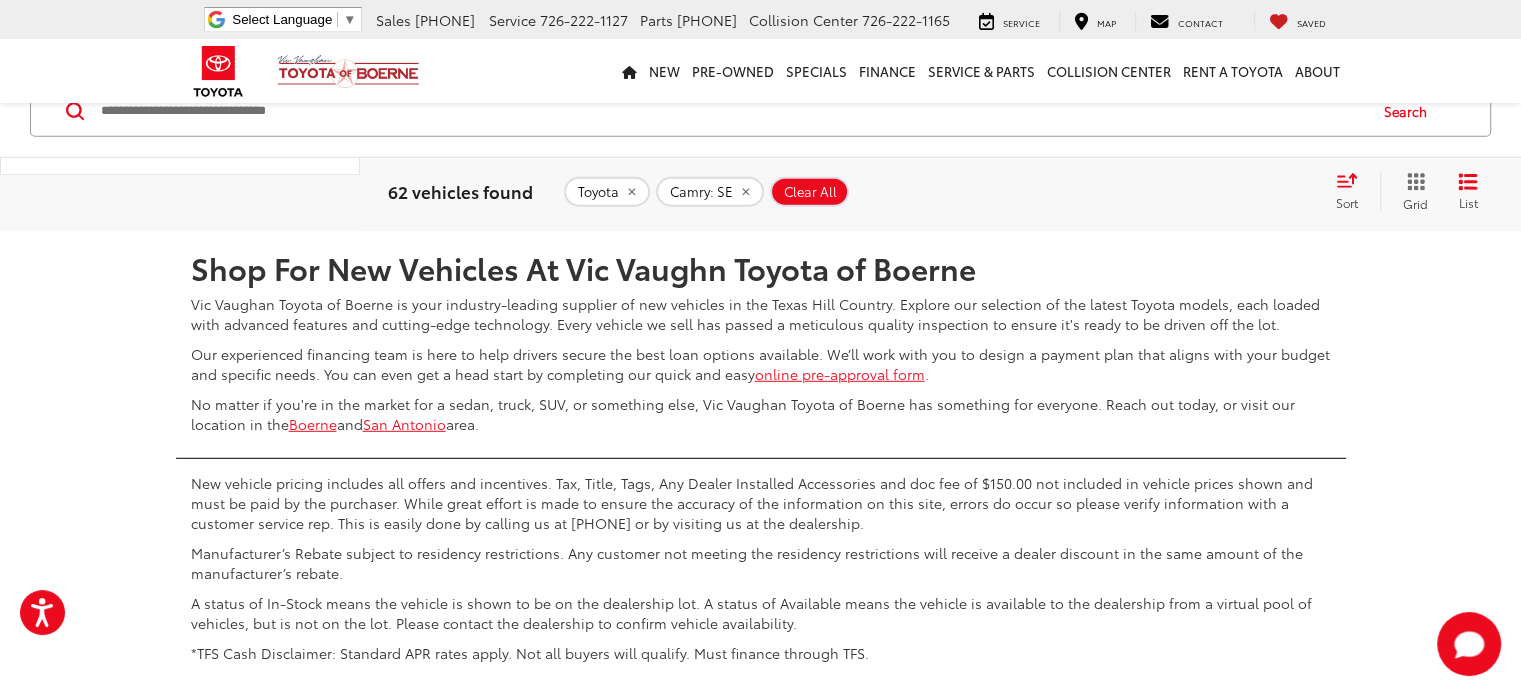 click on "3" at bounding box center [1165, 172] 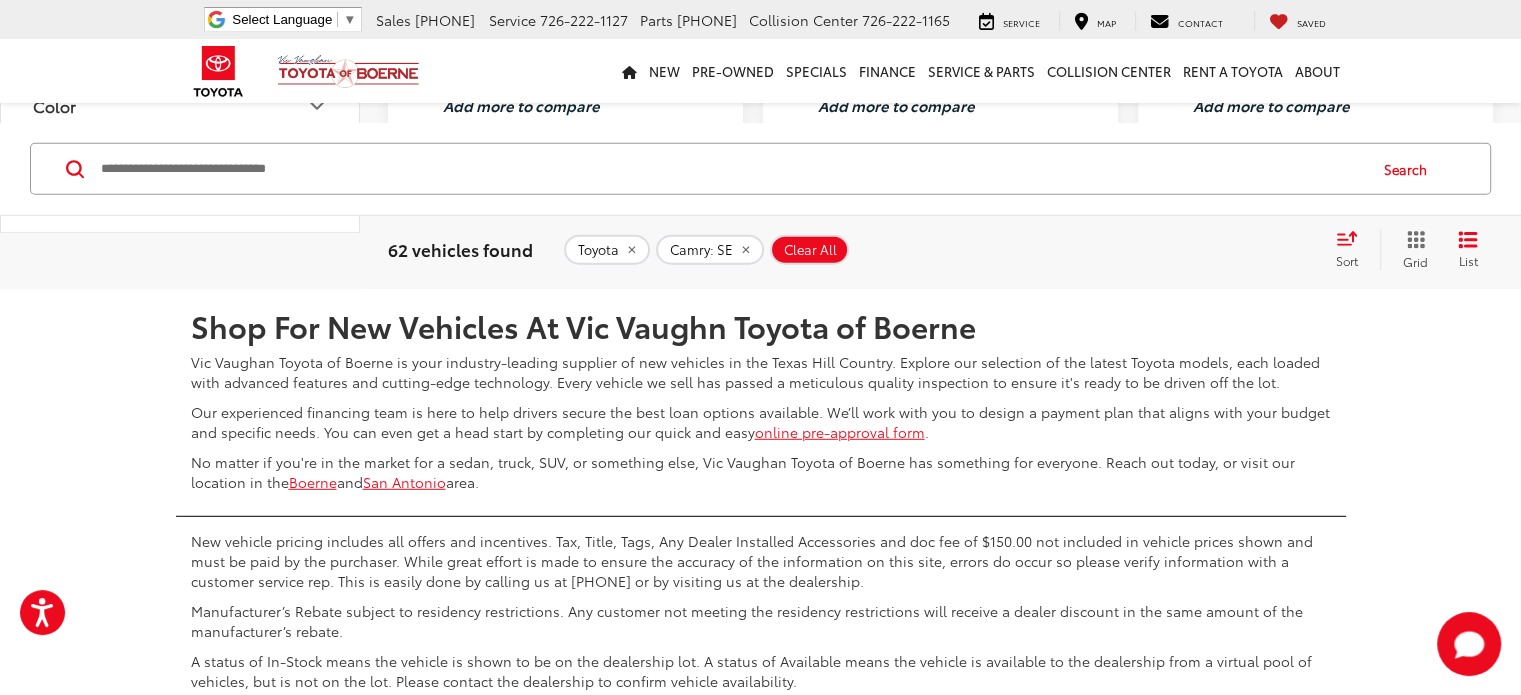 scroll, scrollTop: 5475, scrollLeft: 0, axis: vertical 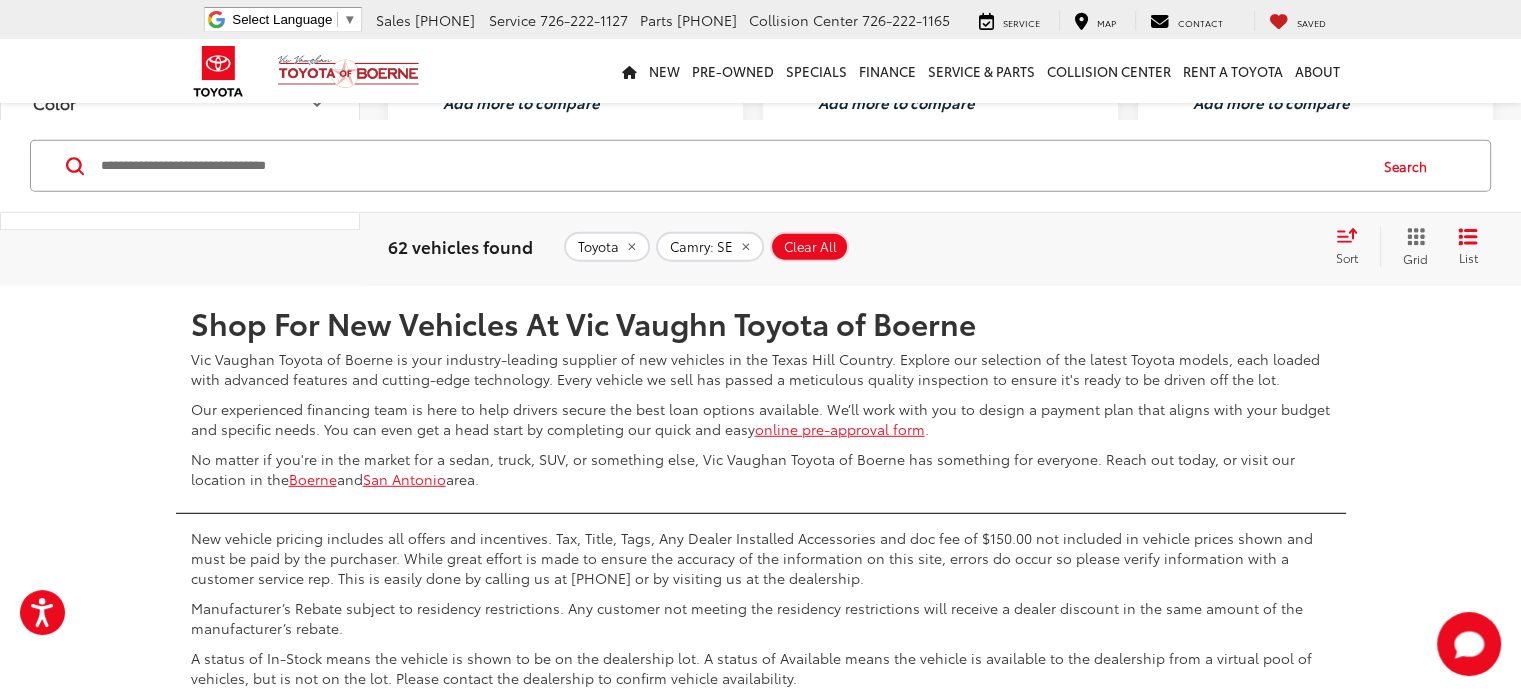 click on "4" at bounding box center [1195, 227] 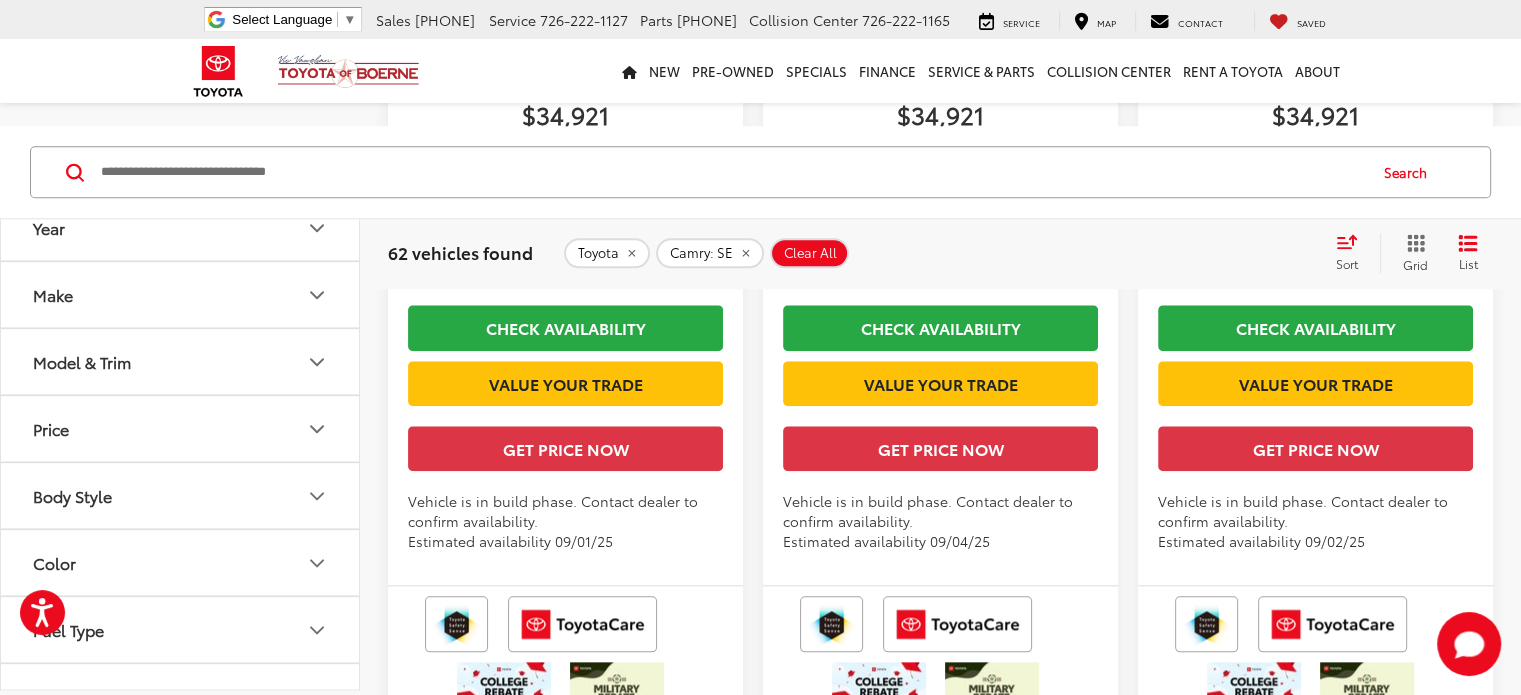 scroll, scrollTop: 2072, scrollLeft: 0, axis: vertical 